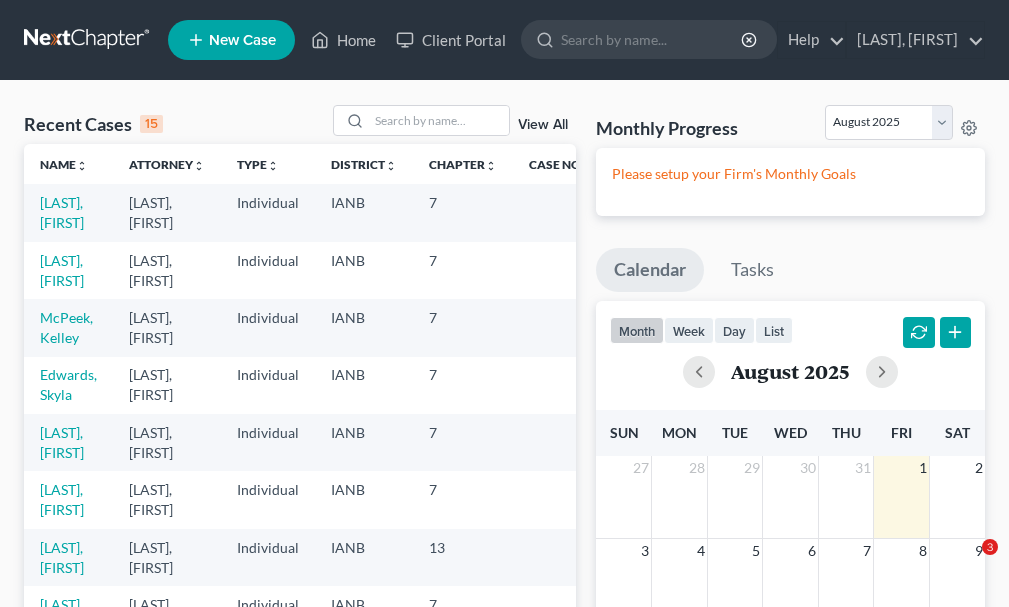 scroll, scrollTop: 0, scrollLeft: 0, axis: both 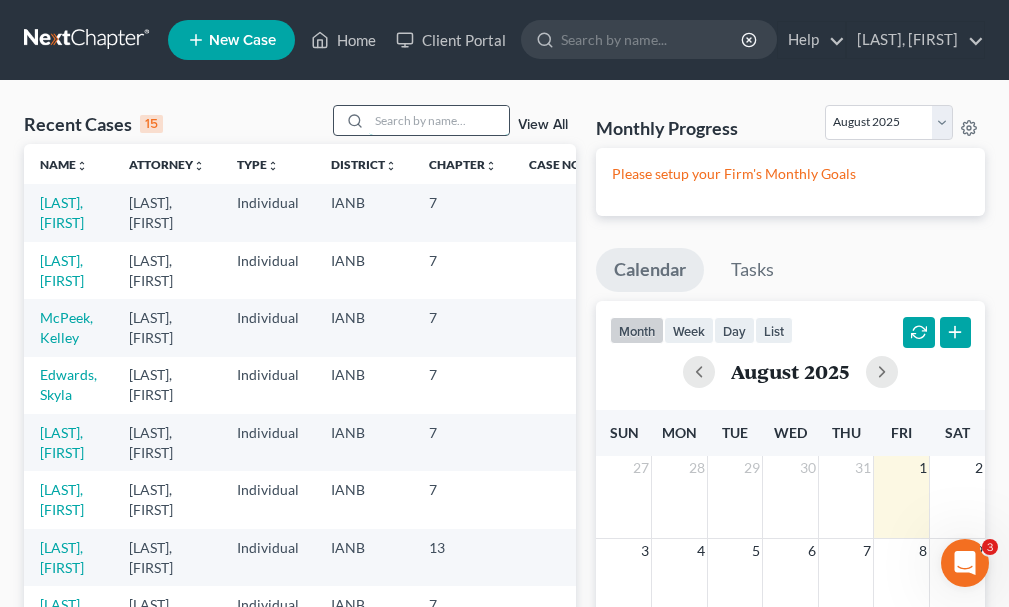 click at bounding box center (439, 120) 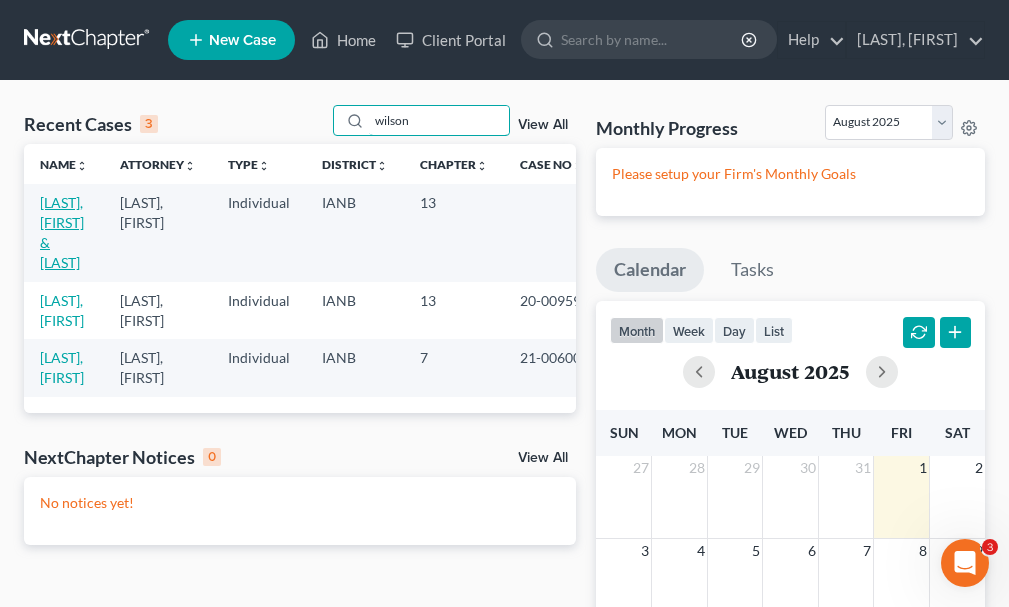 type on "wilson" 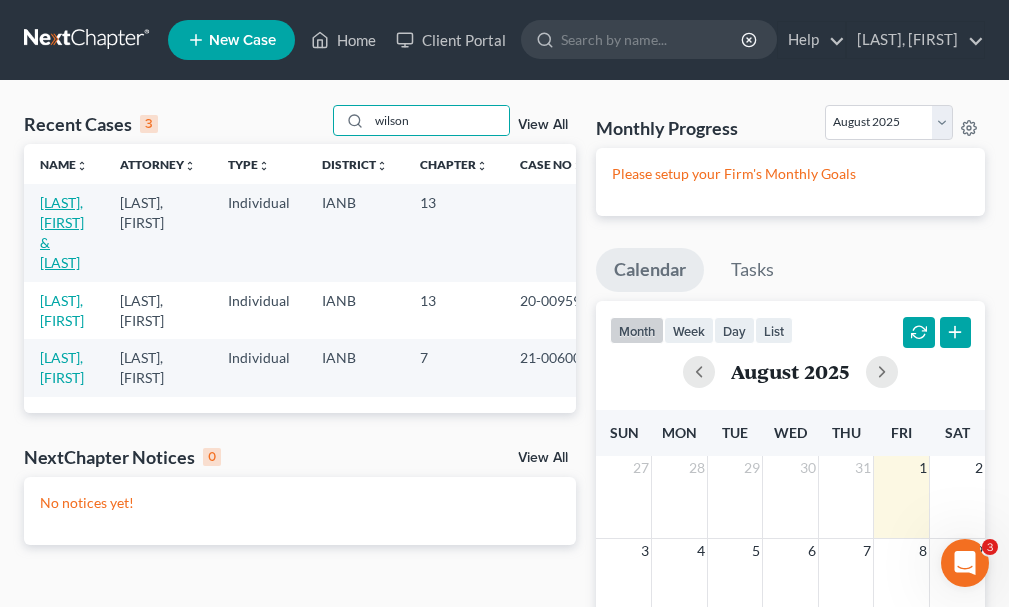click on "[LAST], [FIRST] & [LAST]" at bounding box center [62, 232] 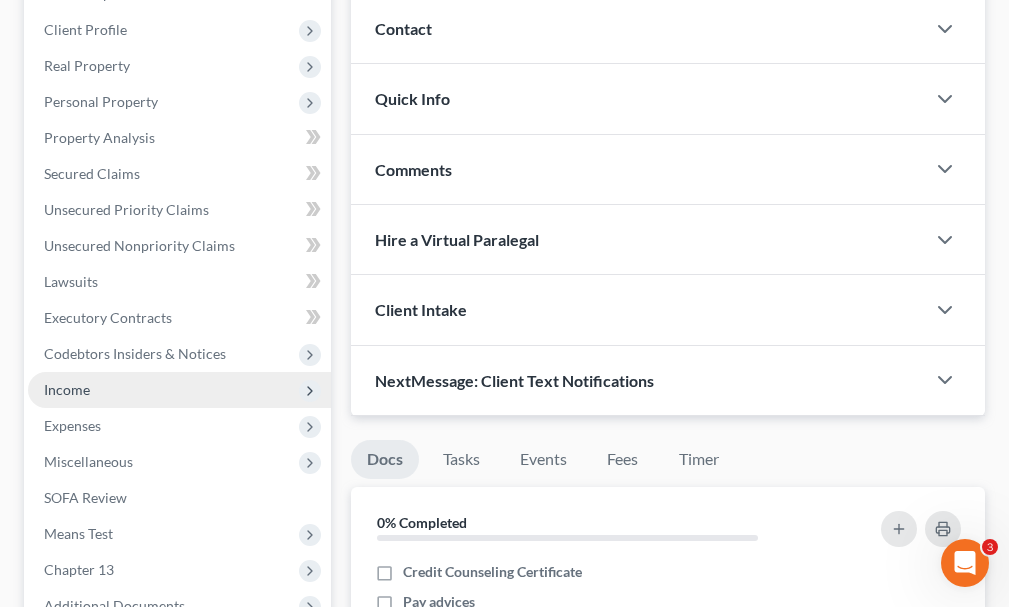 scroll, scrollTop: 300, scrollLeft: 0, axis: vertical 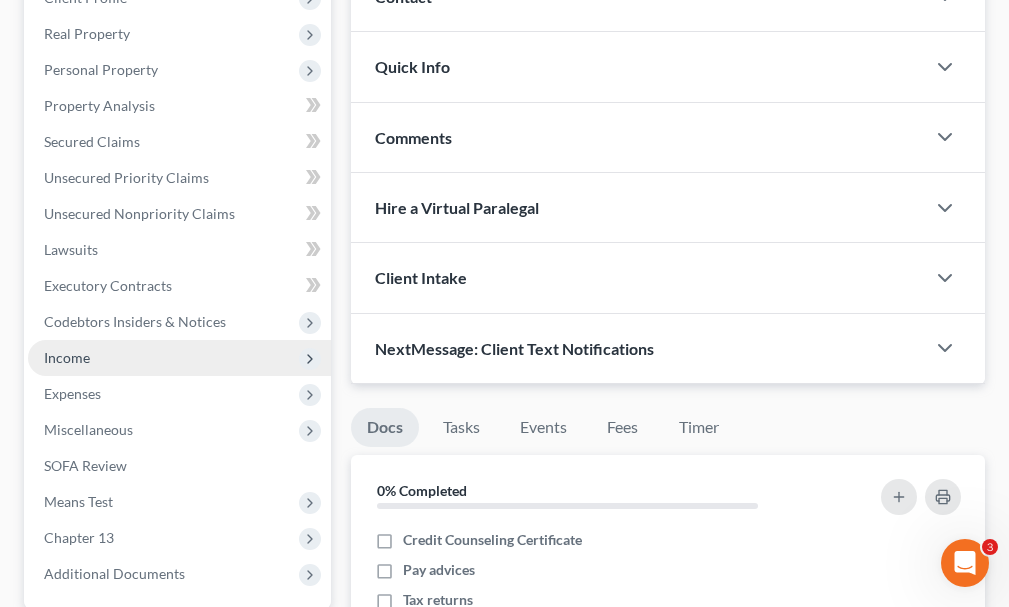 click on "Income" at bounding box center [67, 357] 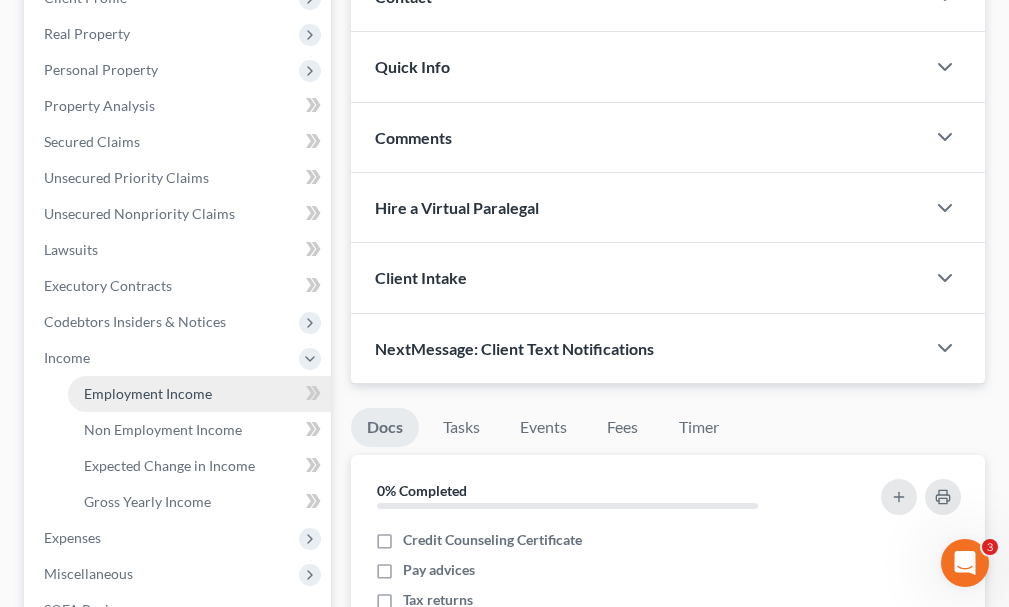 click on "Employment Income" at bounding box center (148, 393) 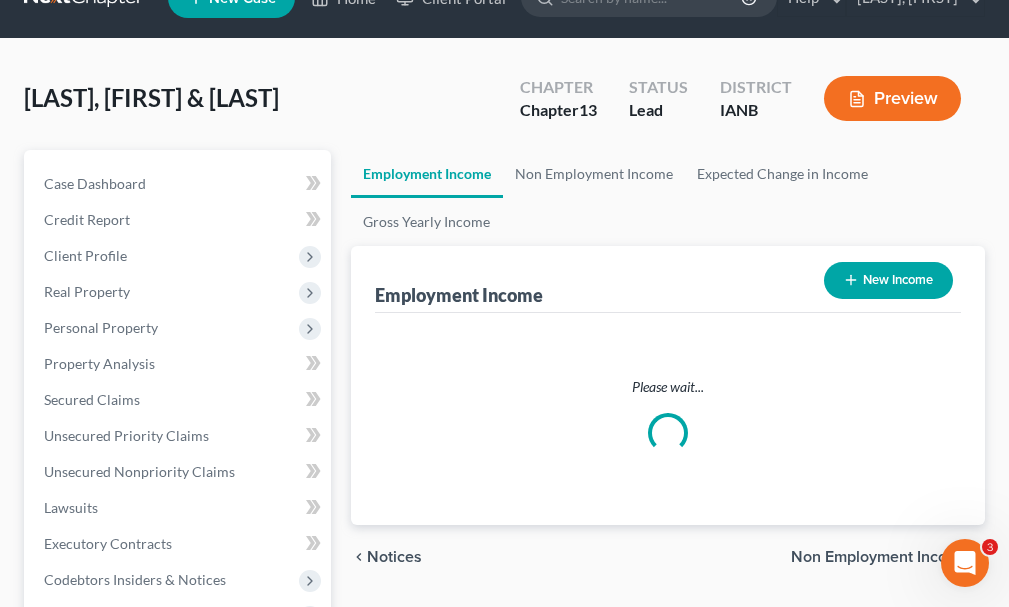 scroll, scrollTop: 0, scrollLeft: 0, axis: both 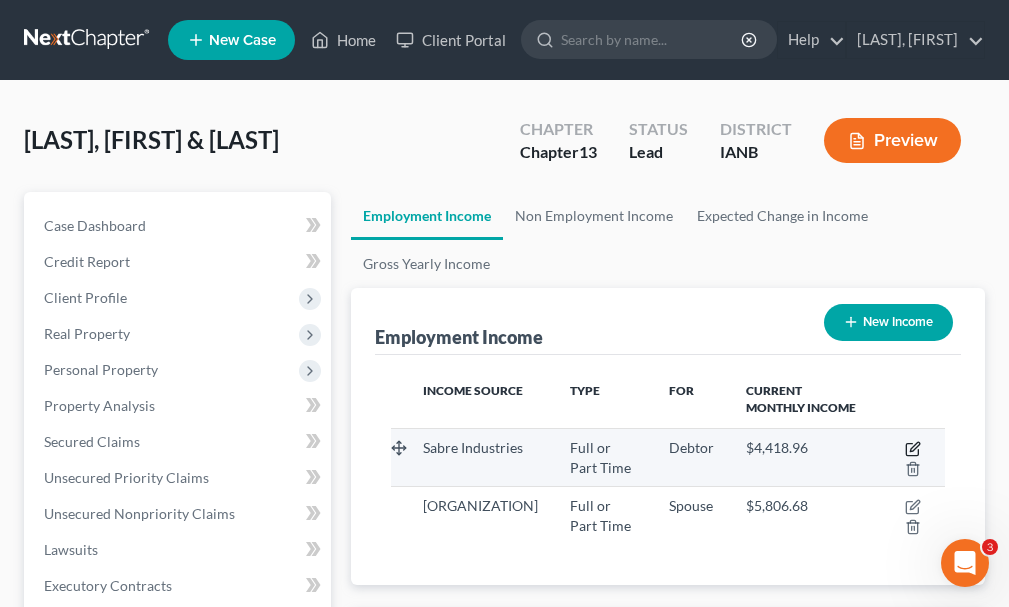 click 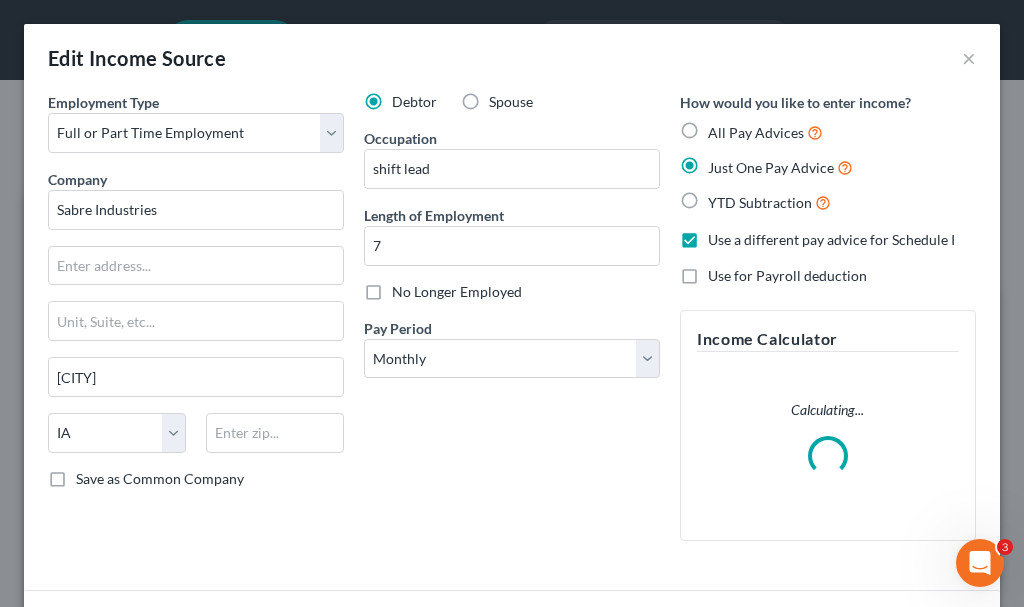 scroll, scrollTop: 999718, scrollLeft: 999396, axis: both 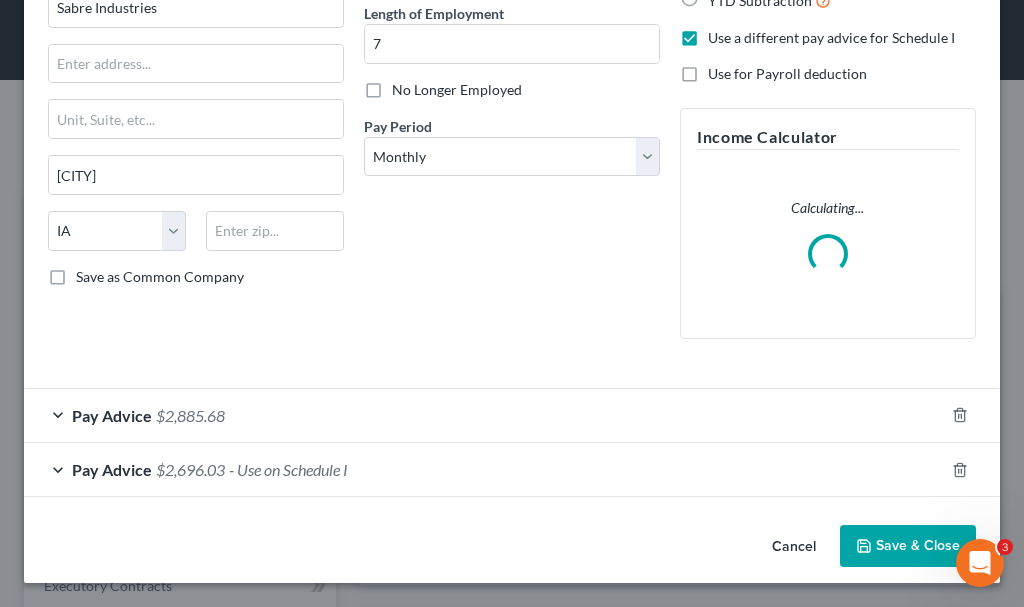 click on "Save & Close" at bounding box center (908, 546) 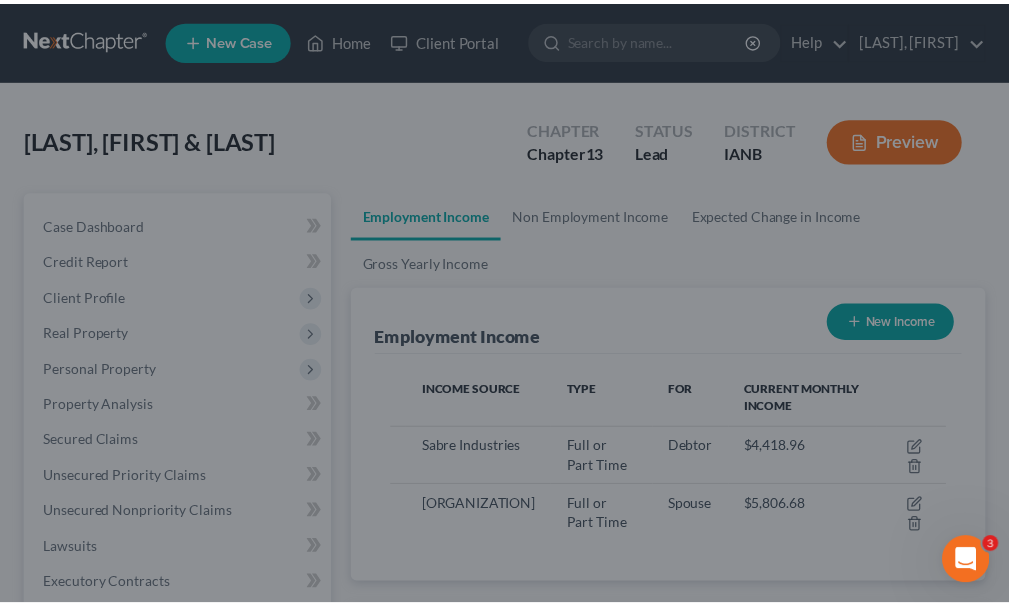 scroll, scrollTop: 277, scrollLeft: 594, axis: both 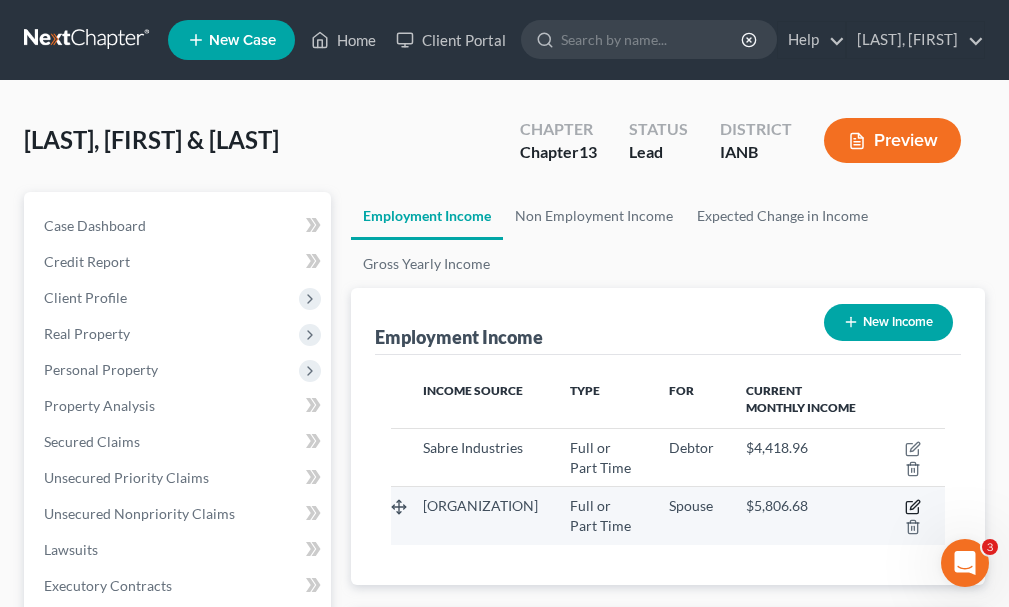 click 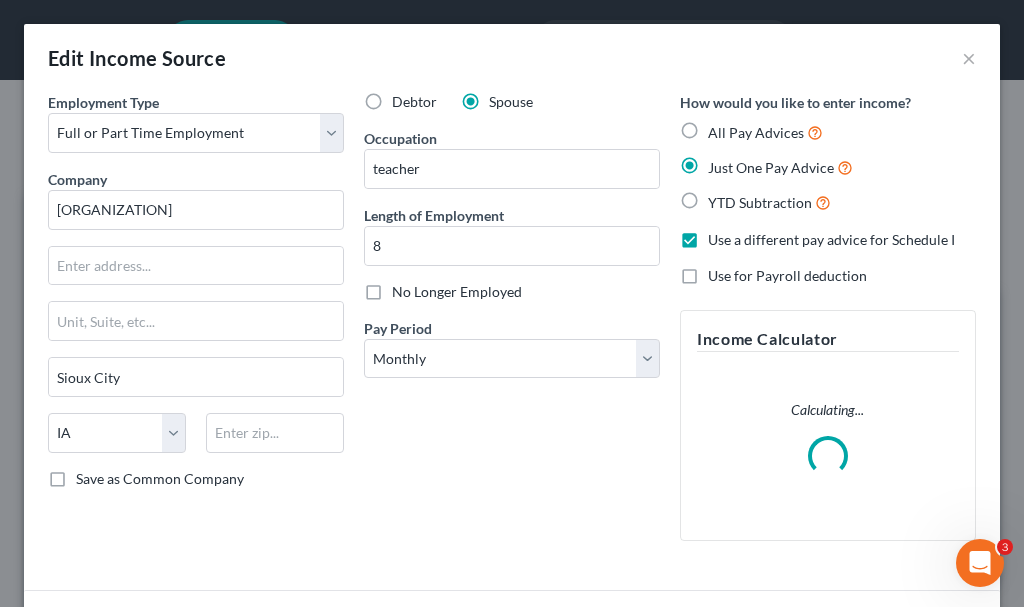 scroll, scrollTop: 999718, scrollLeft: 999396, axis: both 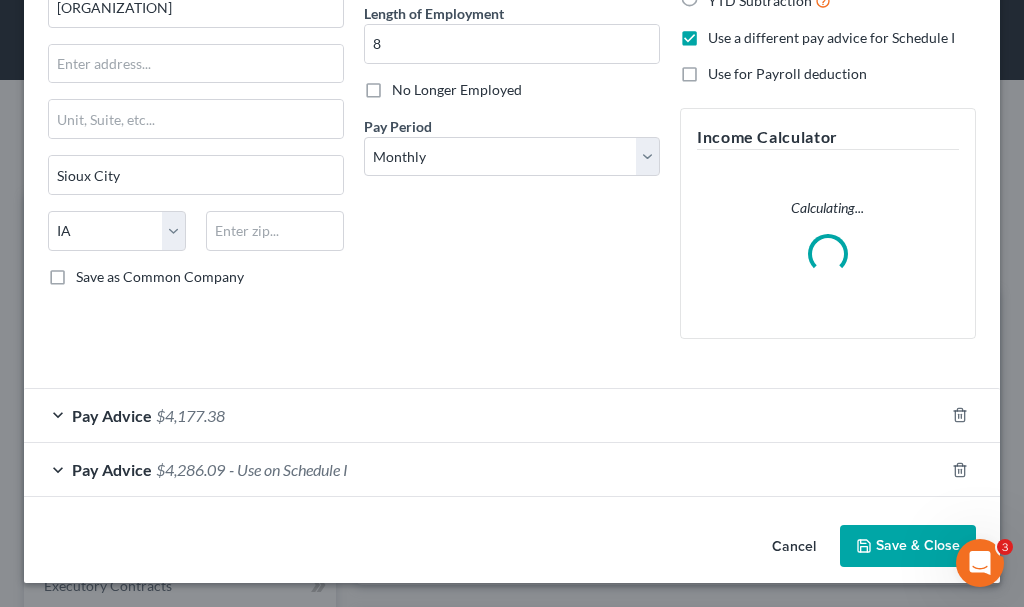 click on "Save & Close" at bounding box center [908, 546] 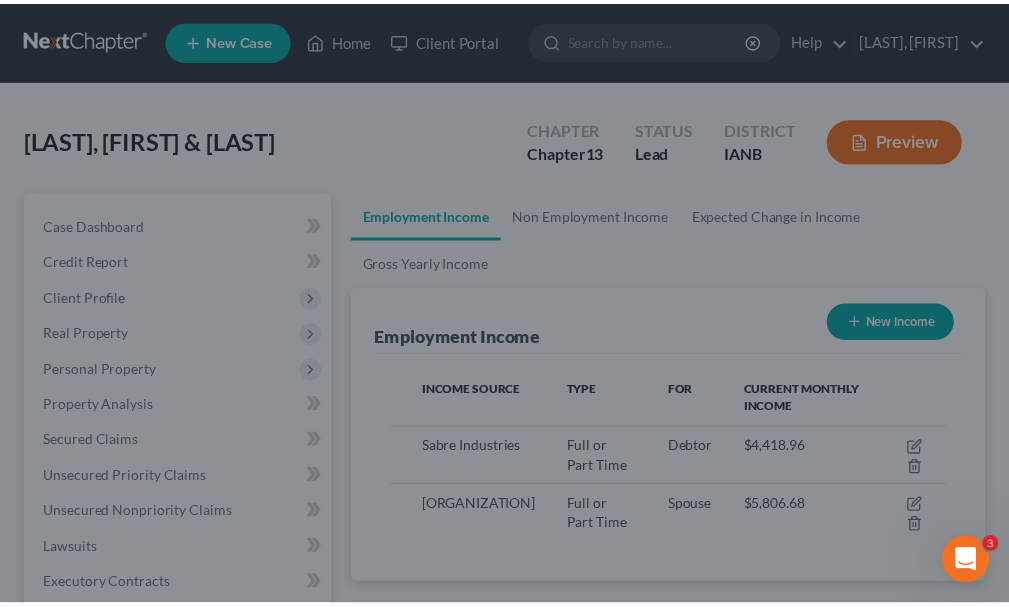 scroll, scrollTop: 277, scrollLeft: 594, axis: both 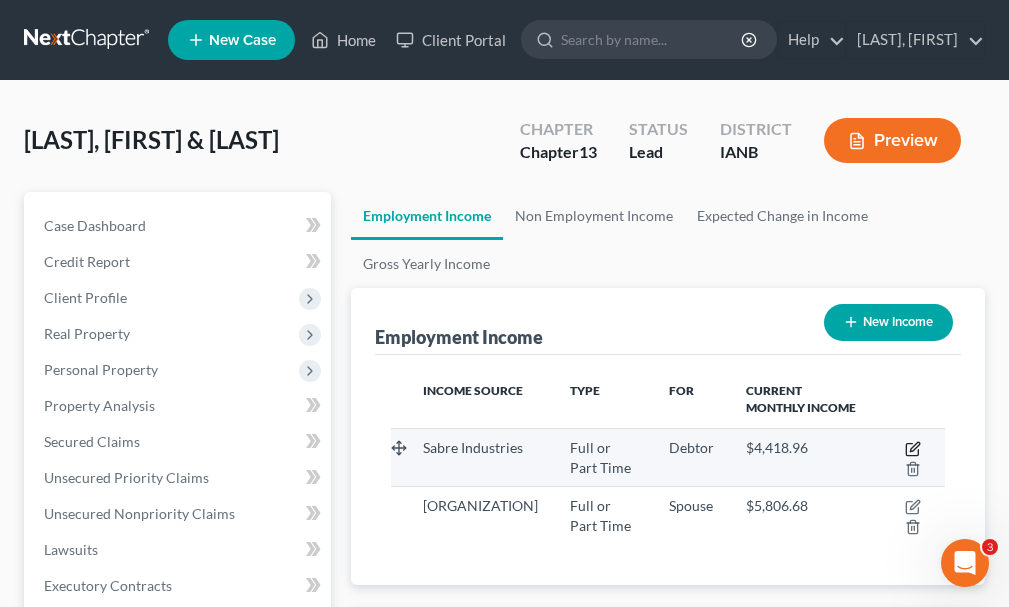 click 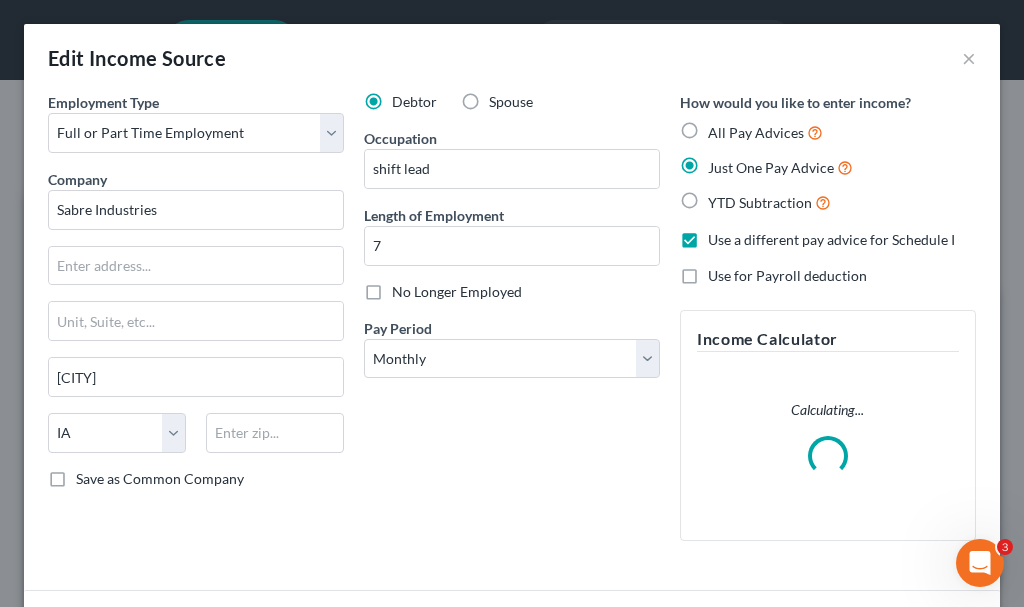 scroll, scrollTop: 999718, scrollLeft: 999396, axis: both 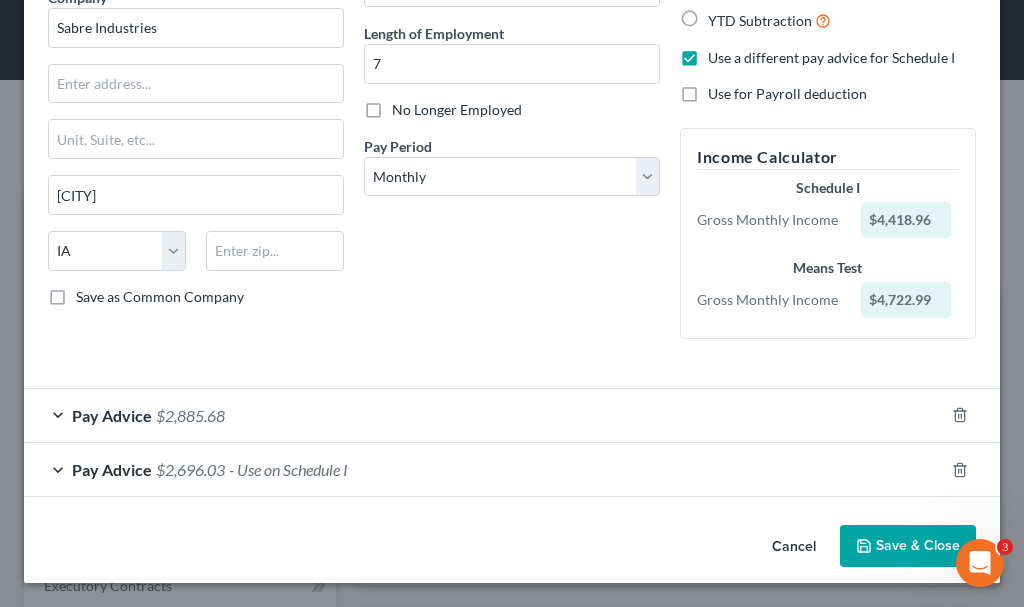 click on "$2,885.68" at bounding box center [190, 415] 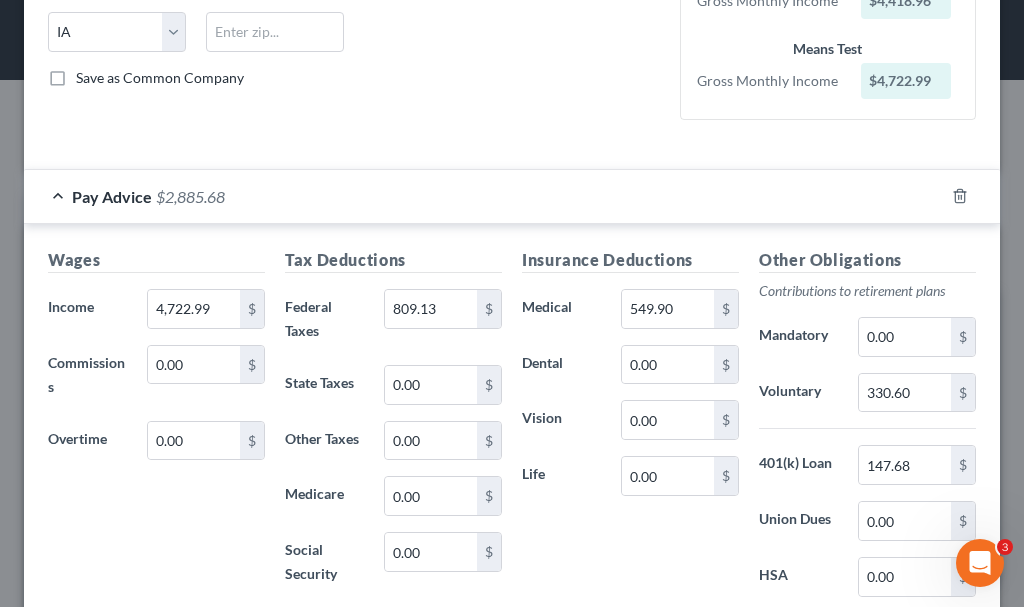 scroll, scrollTop: 402, scrollLeft: 0, axis: vertical 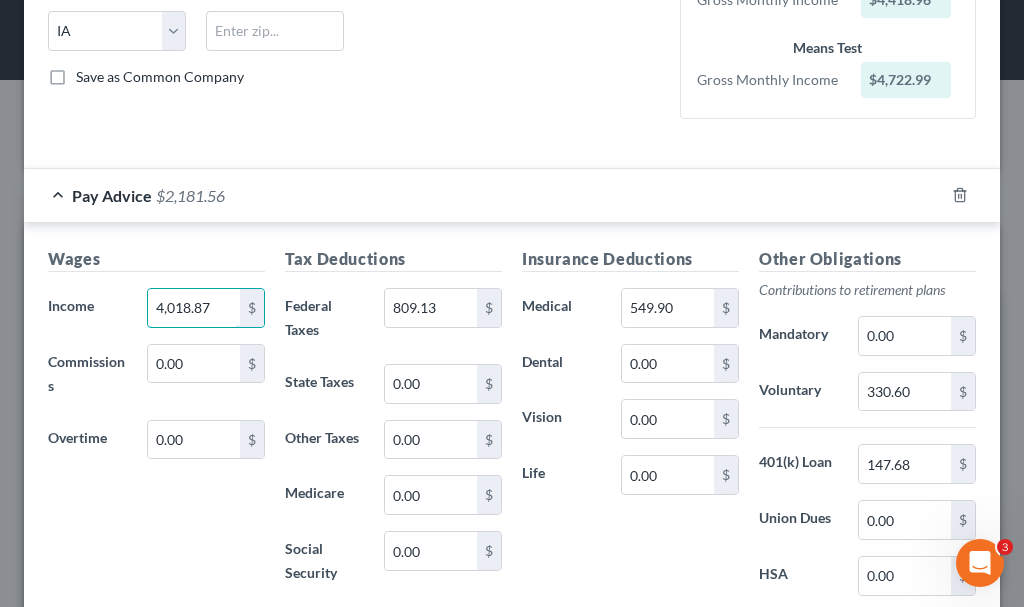 type on "4,018.87" 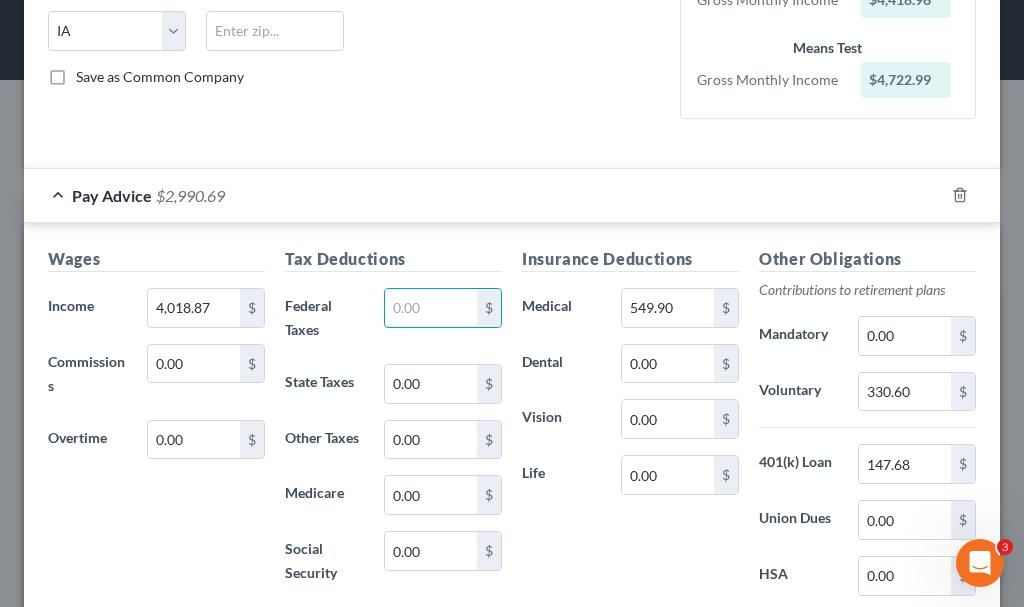 type 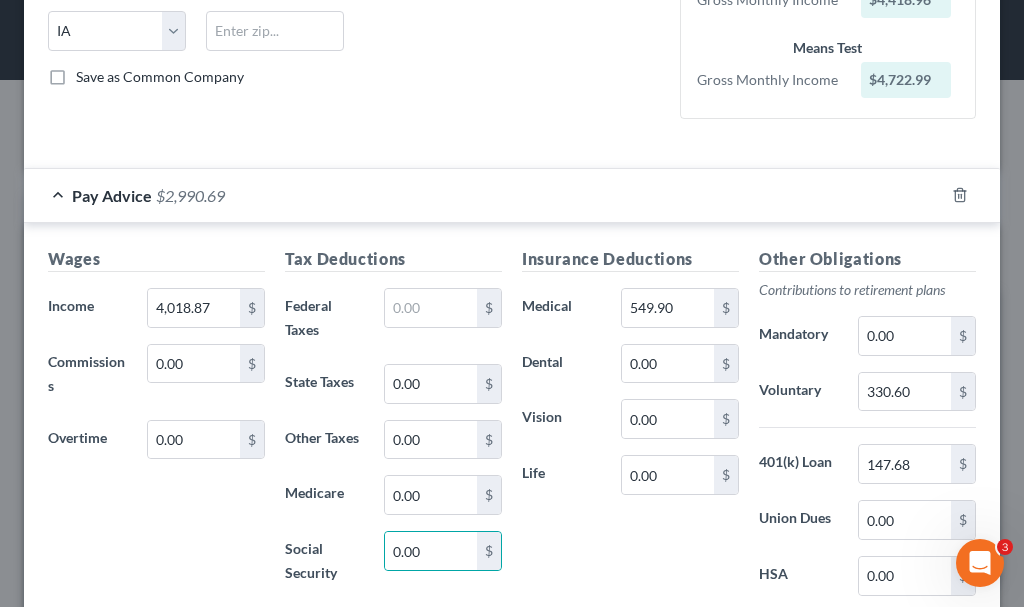 scroll, scrollTop: 712, scrollLeft: 0, axis: vertical 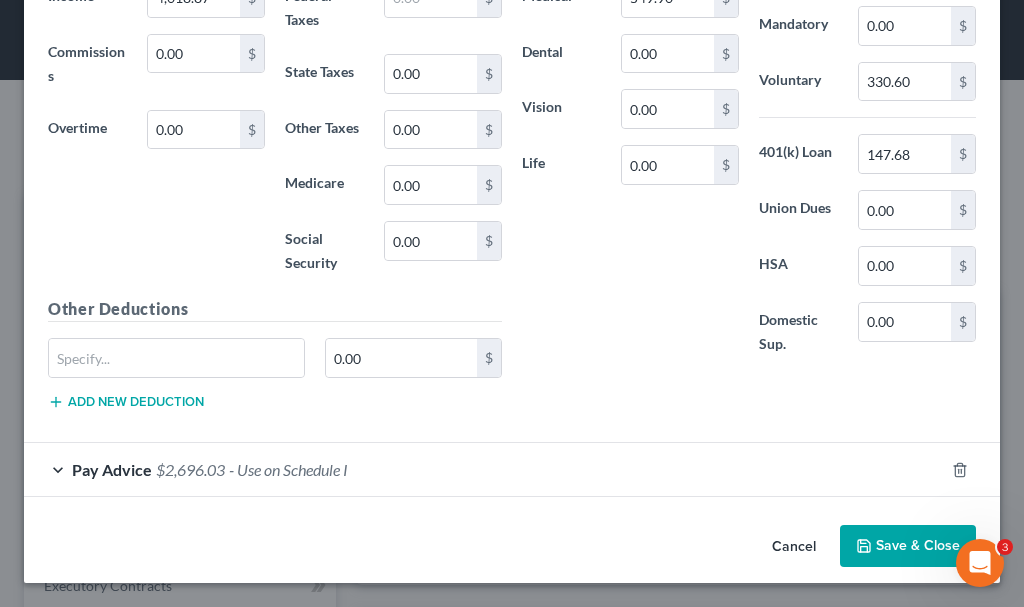 type 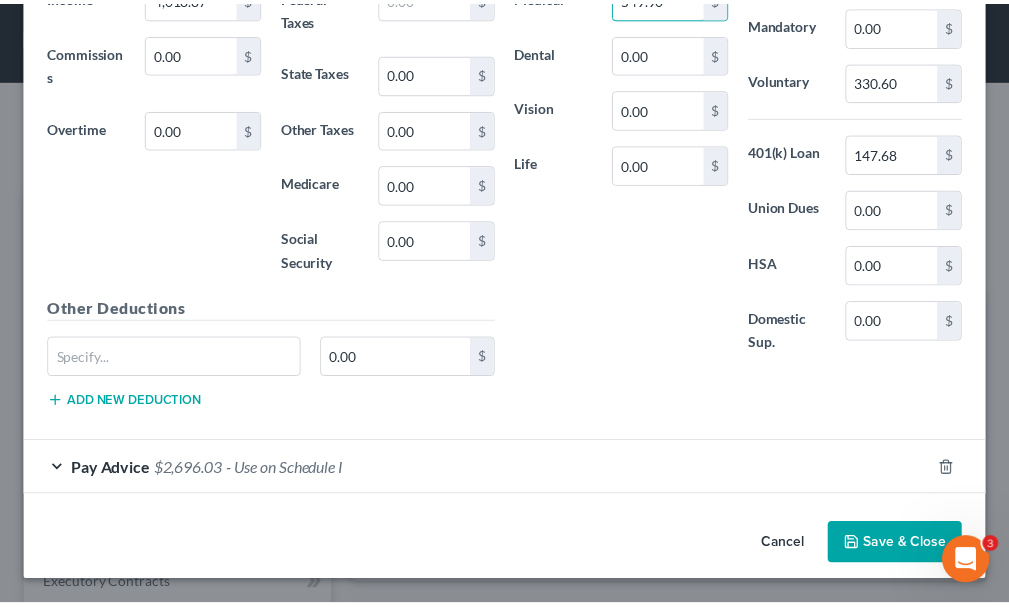 scroll, scrollTop: 691, scrollLeft: 0, axis: vertical 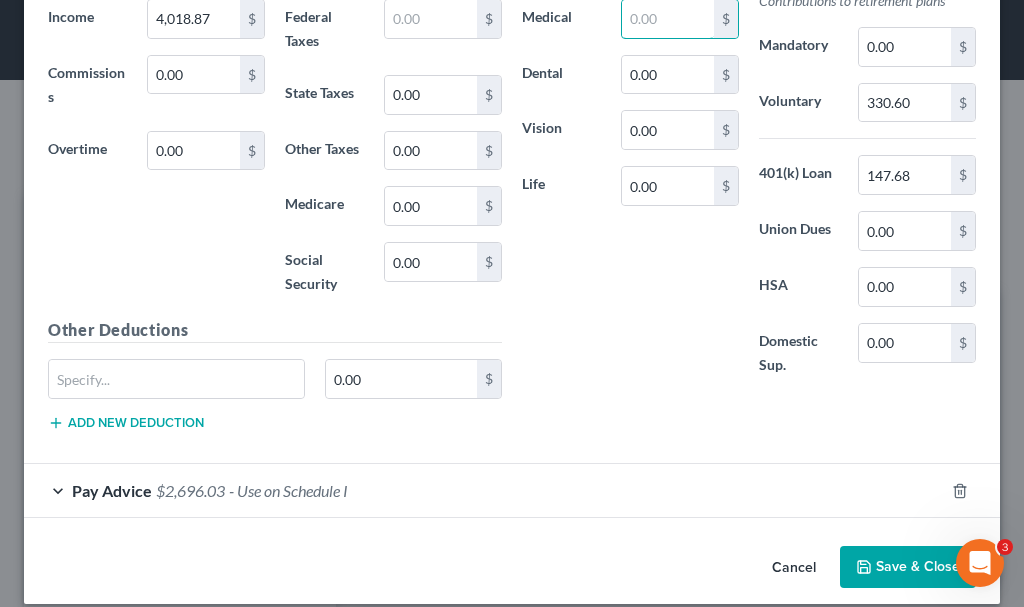 type 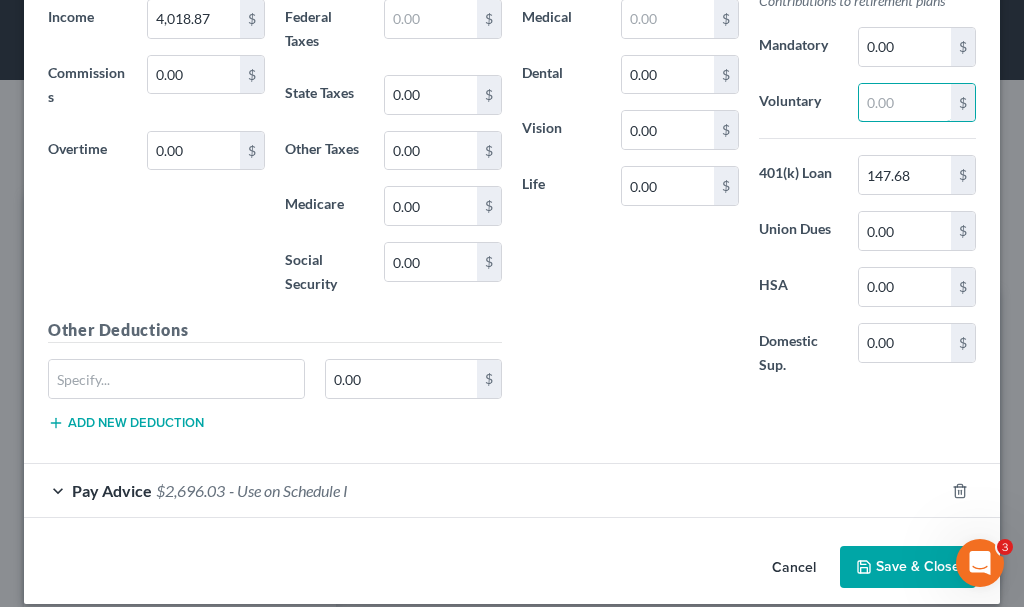 type 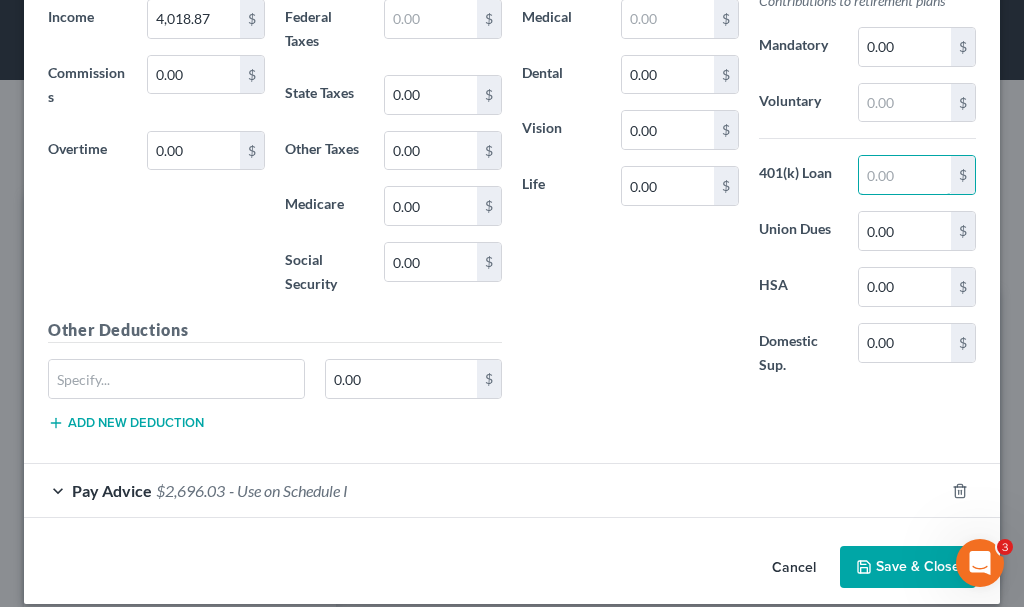 type 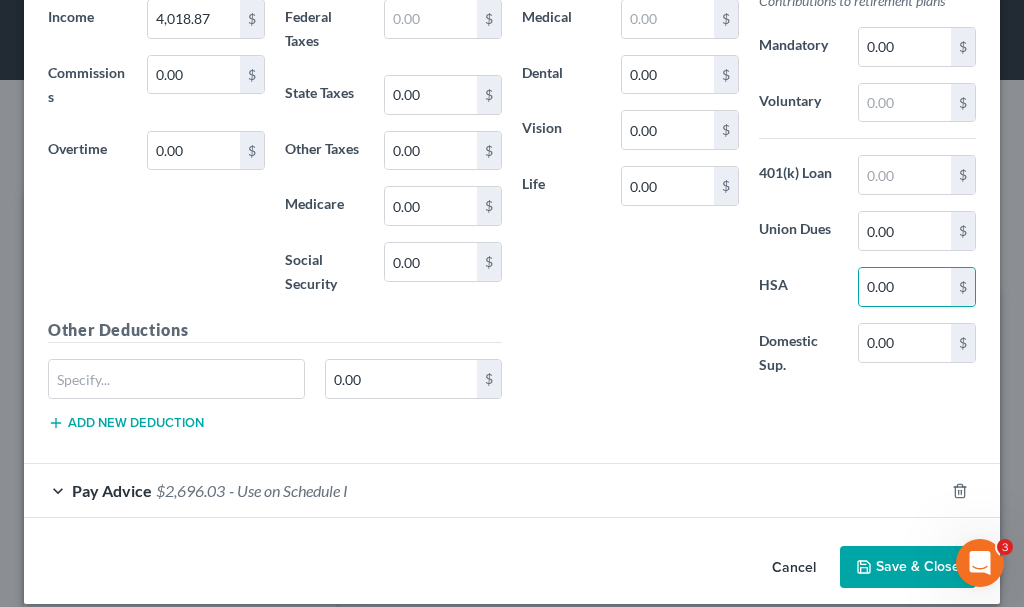 click on "Save & Close" at bounding box center [908, 567] 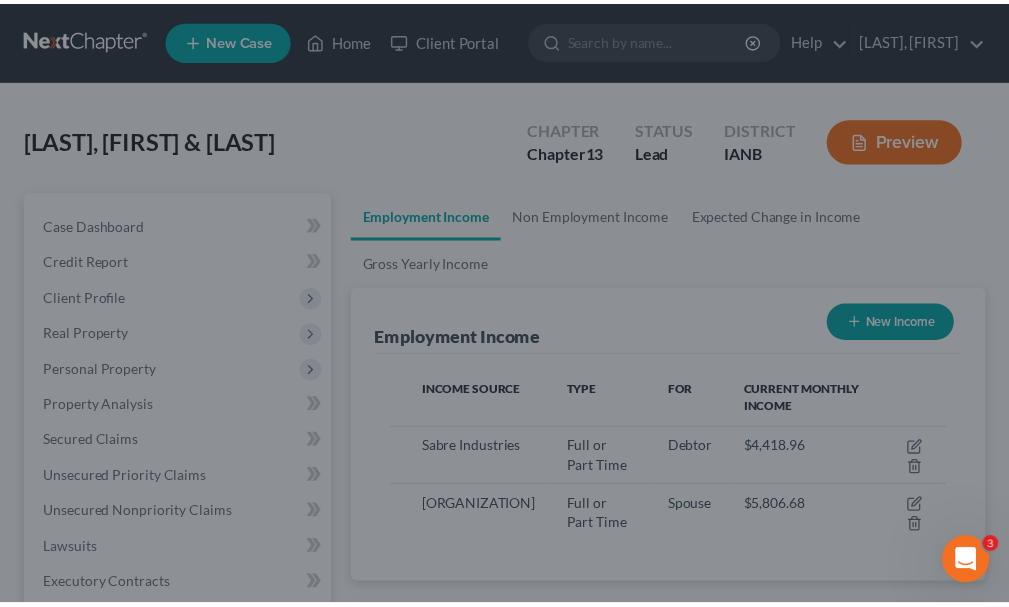 scroll, scrollTop: 277, scrollLeft: 594, axis: both 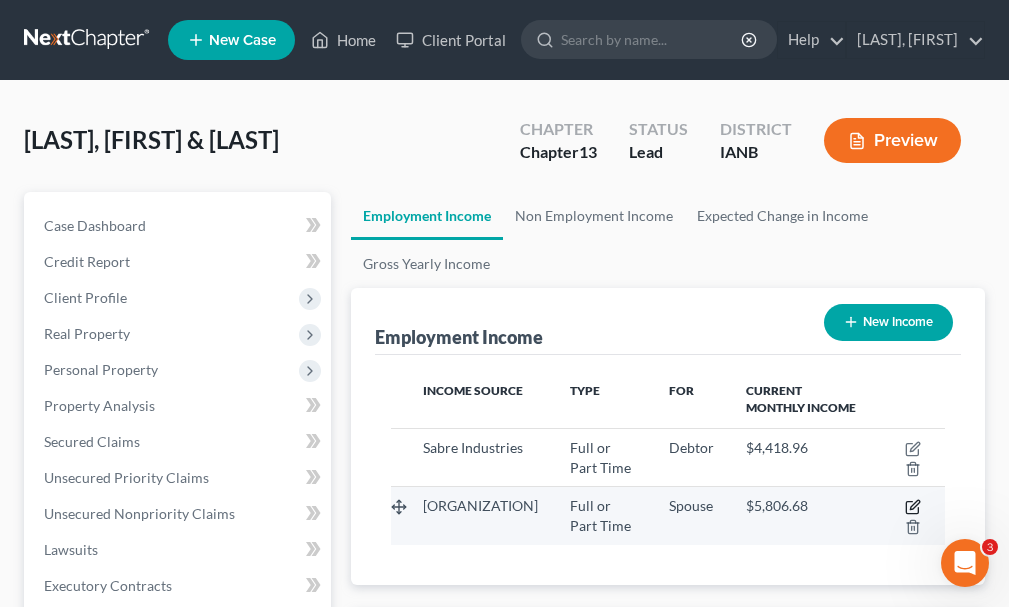 click 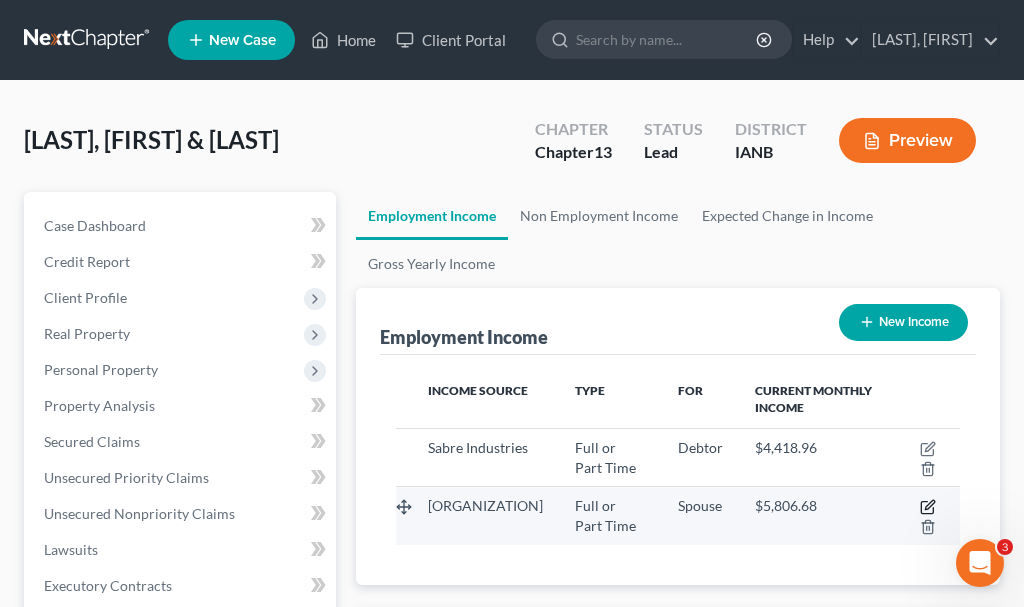 select on "0" 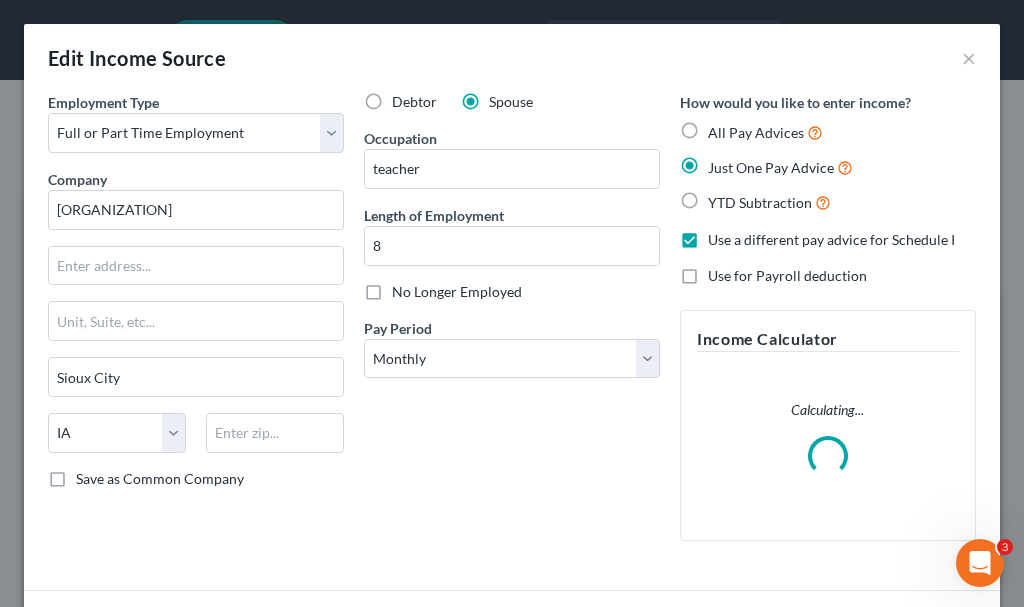 scroll, scrollTop: 999718, scrollLeft: 999396, axis: both 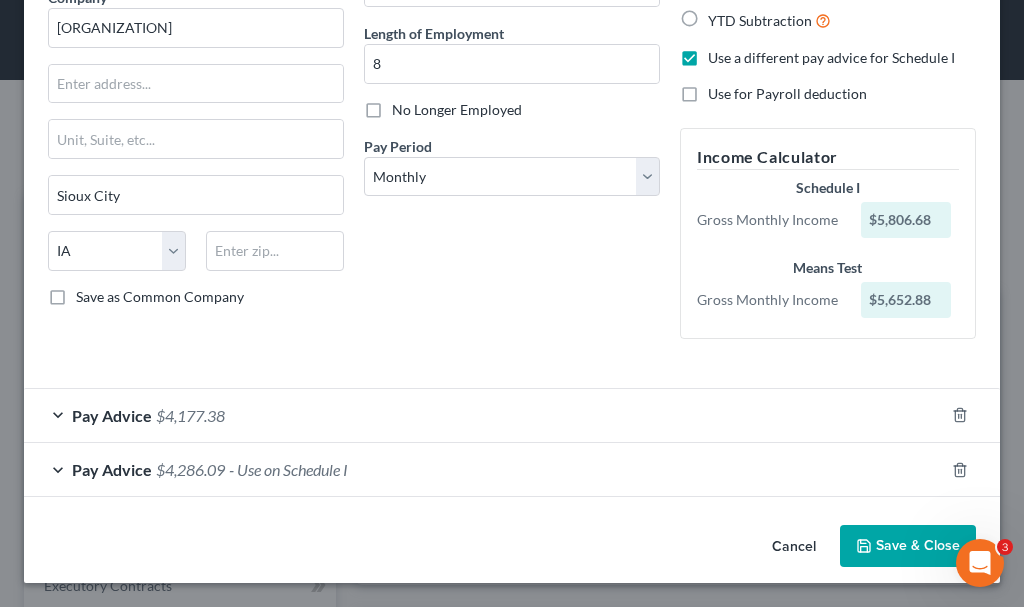 click on "$4,177.38" at bounding box center [190, 415] 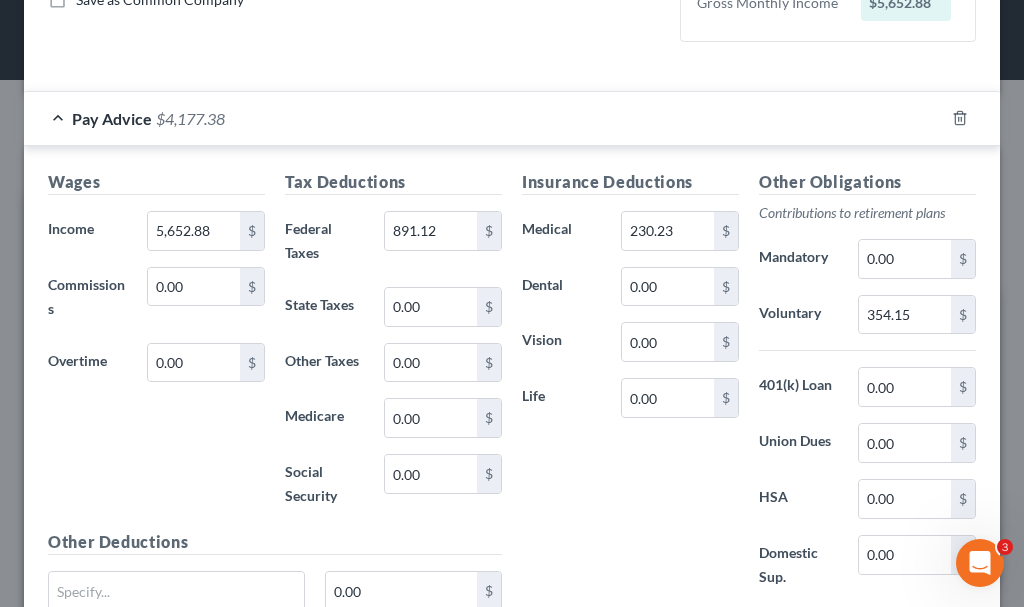 scroll, scrollTop: 502, scrollLeft: 0, axis: vertical 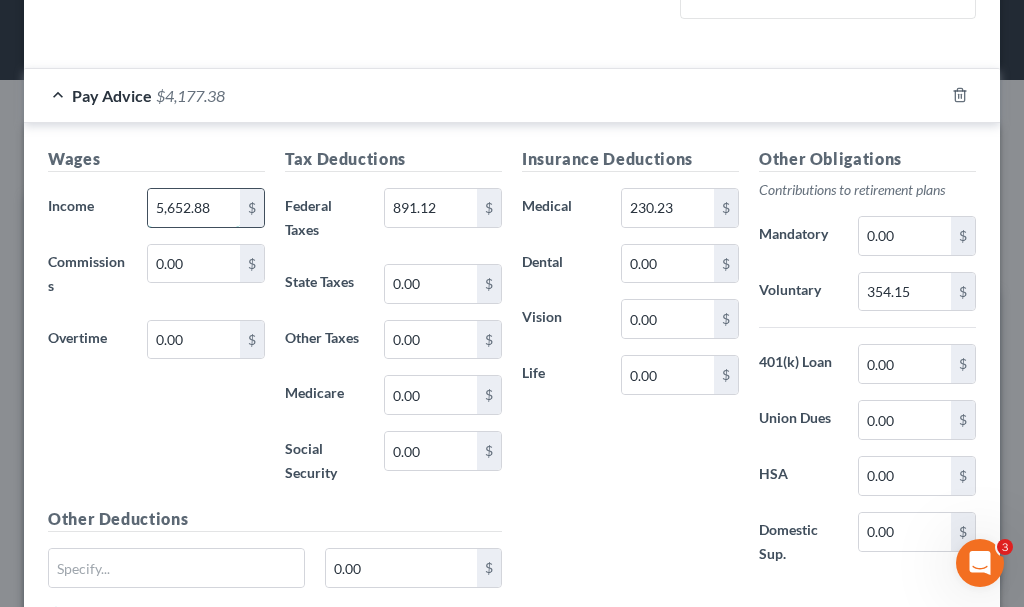click on "5,652.88" at bounding box center [194, 208] 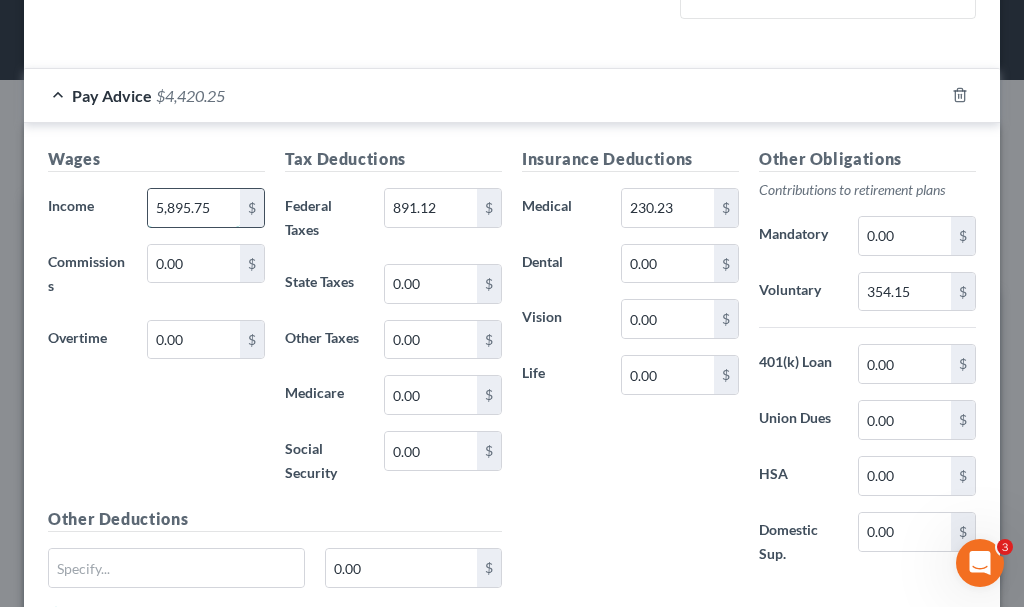 type on "5,895.75" 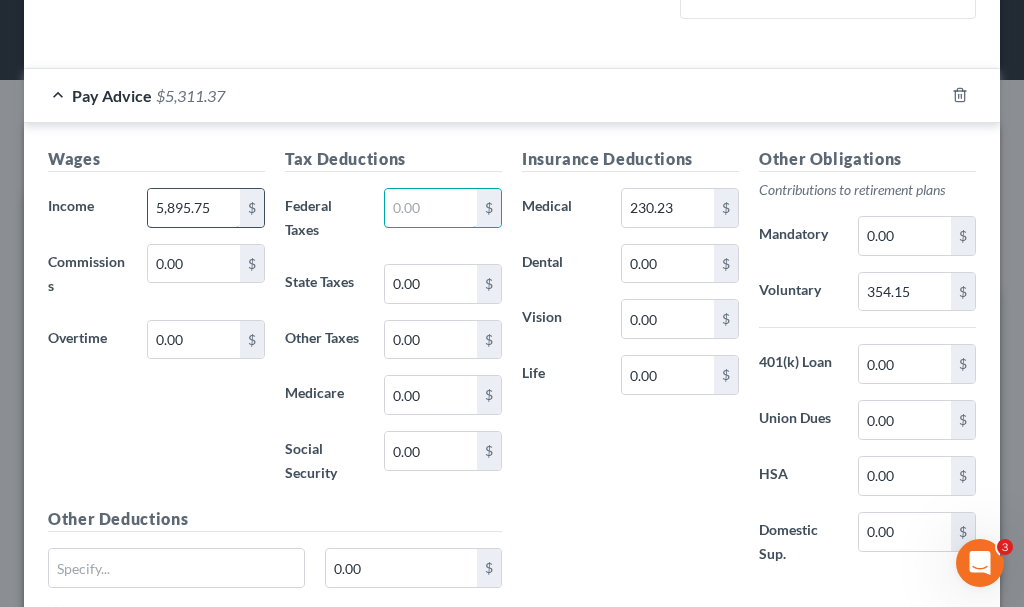 type 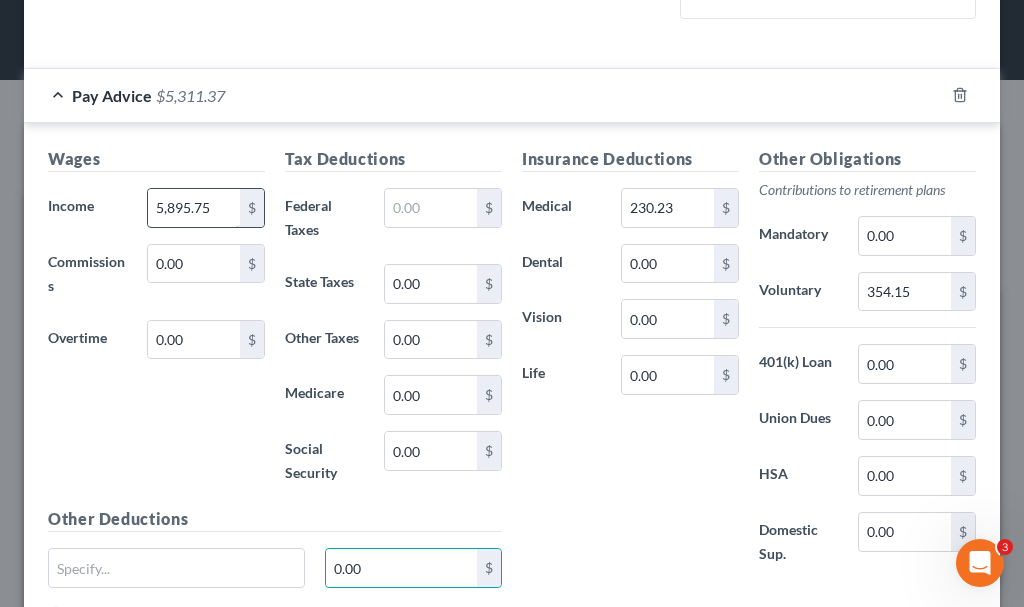 scroll, scrollTop: 515, scrollLeft: 0, axis: vertical 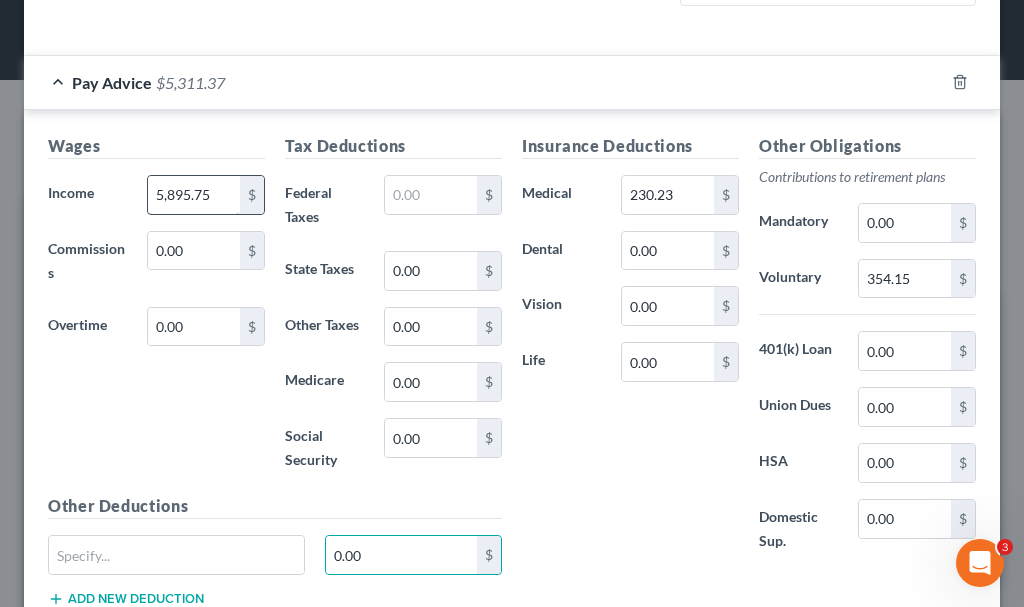 type 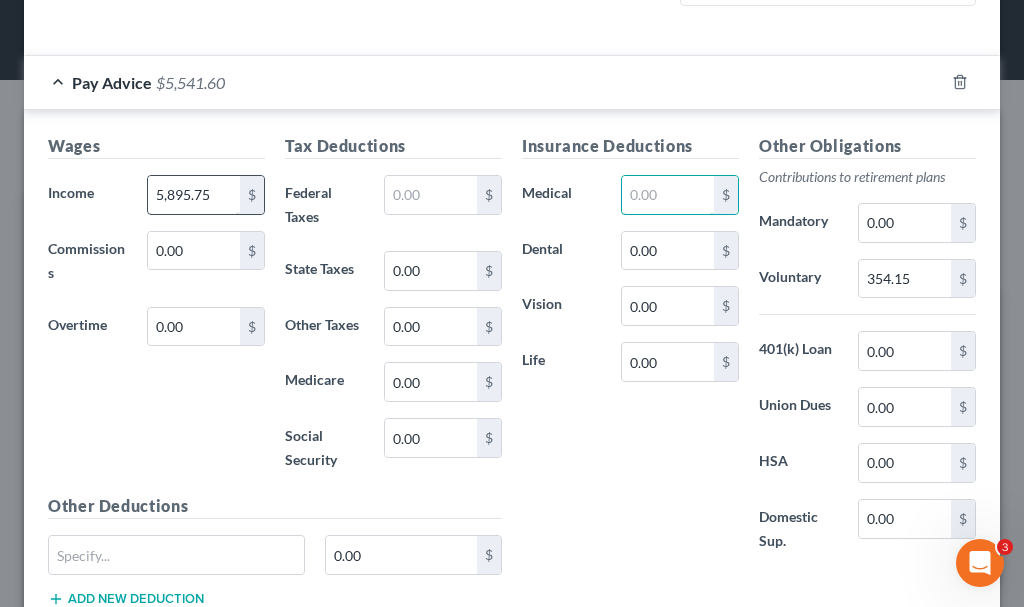 type 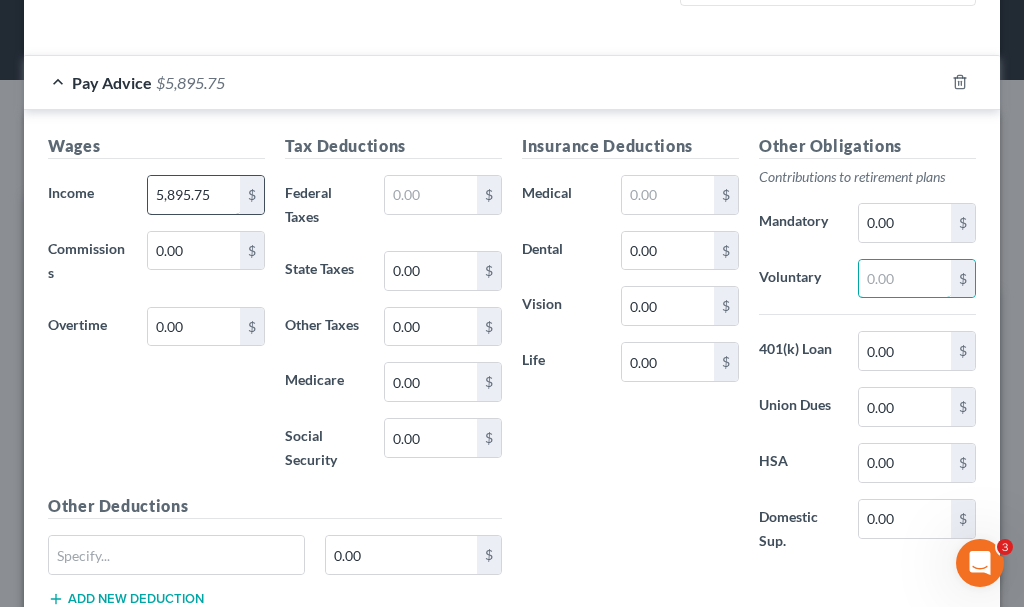 type 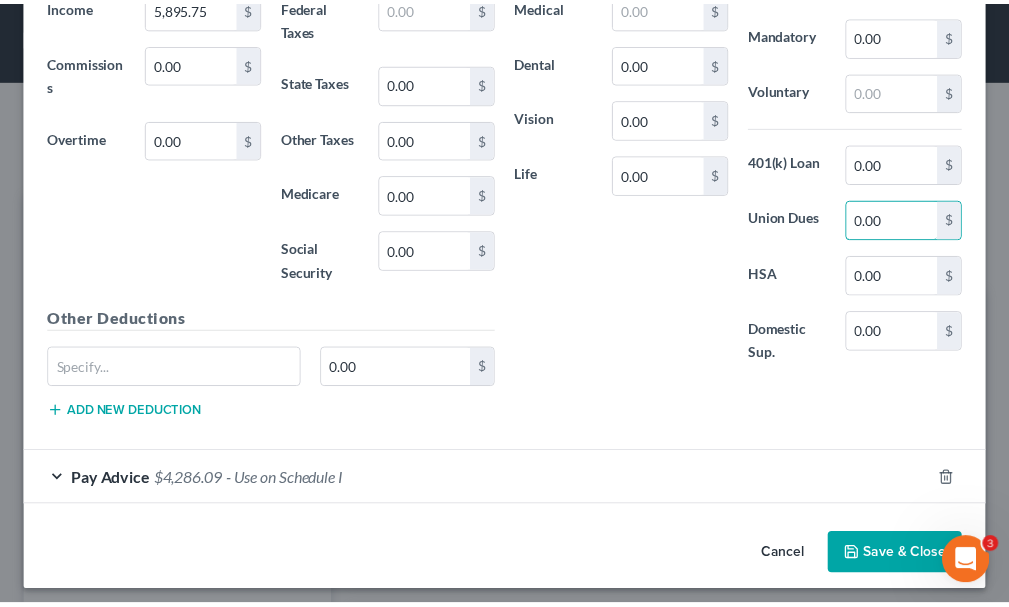 scroll, scrollTop: 712, scrollLeft: 0, axis: vertical 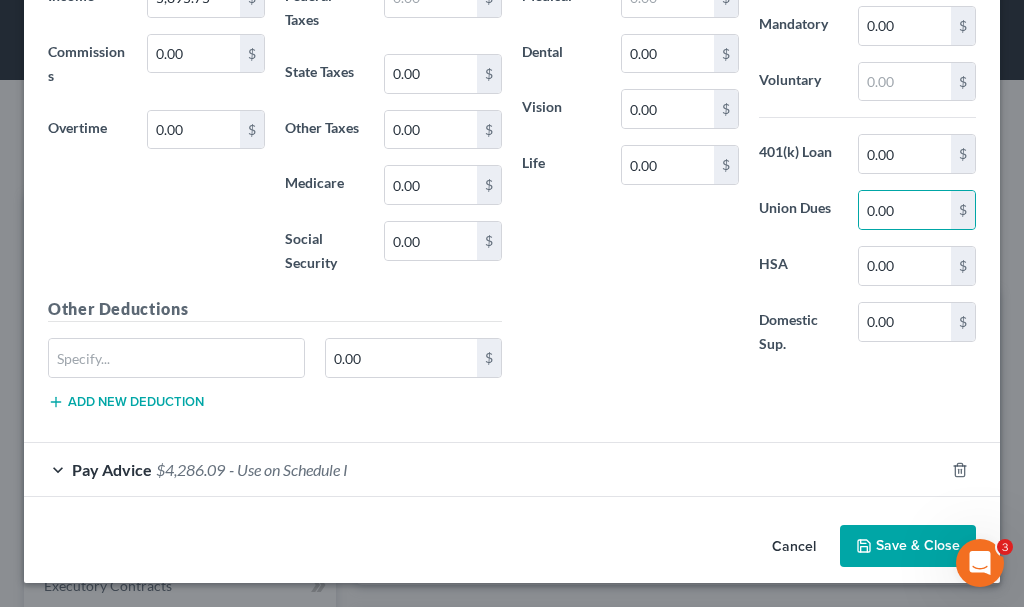 click on "Save & Close" at bounding box center (908, 546) 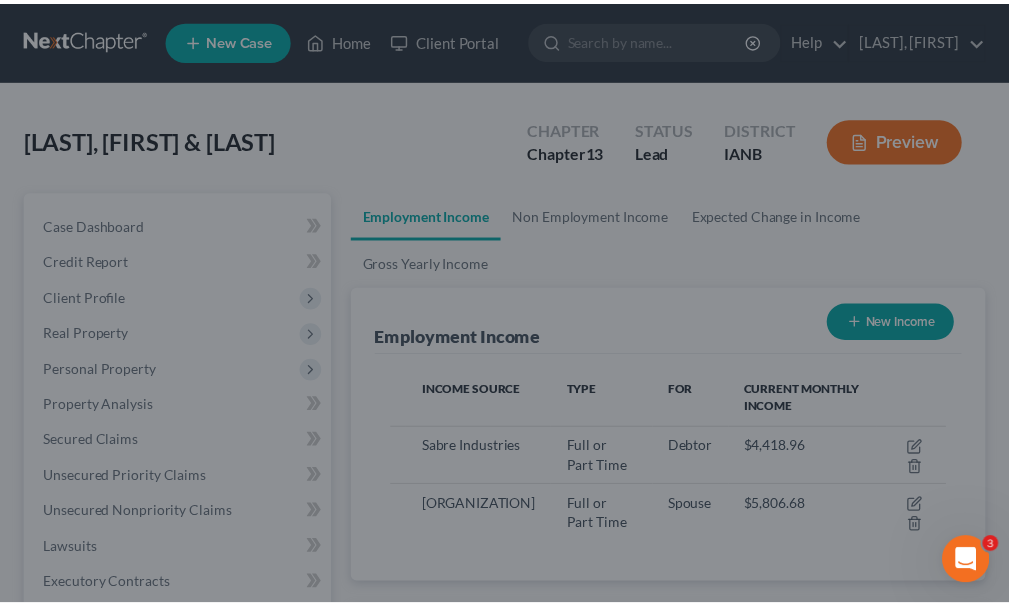 scroll, scrollTop: 277, scrollLeft: 594, axis: both 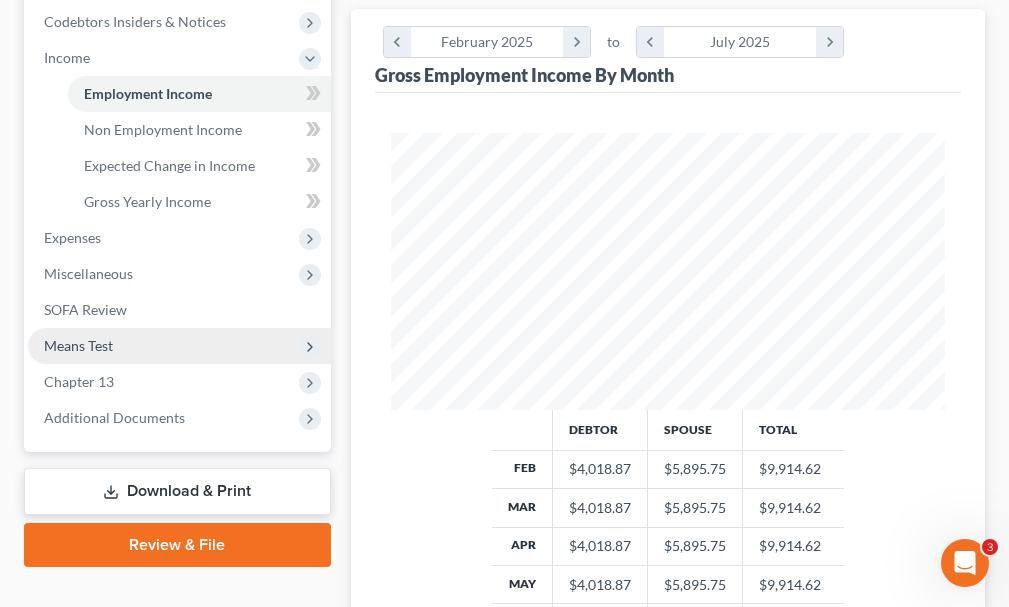 click on "Means Test" at bounding box center [78, 345] 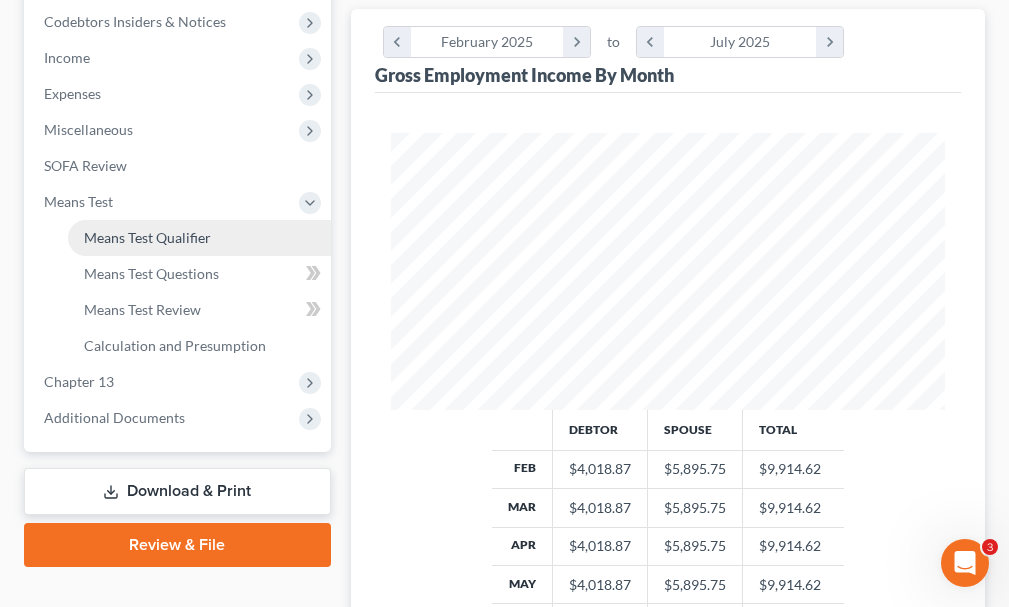 click on "Means Test Qualifier" at bounding box center [147, 237] 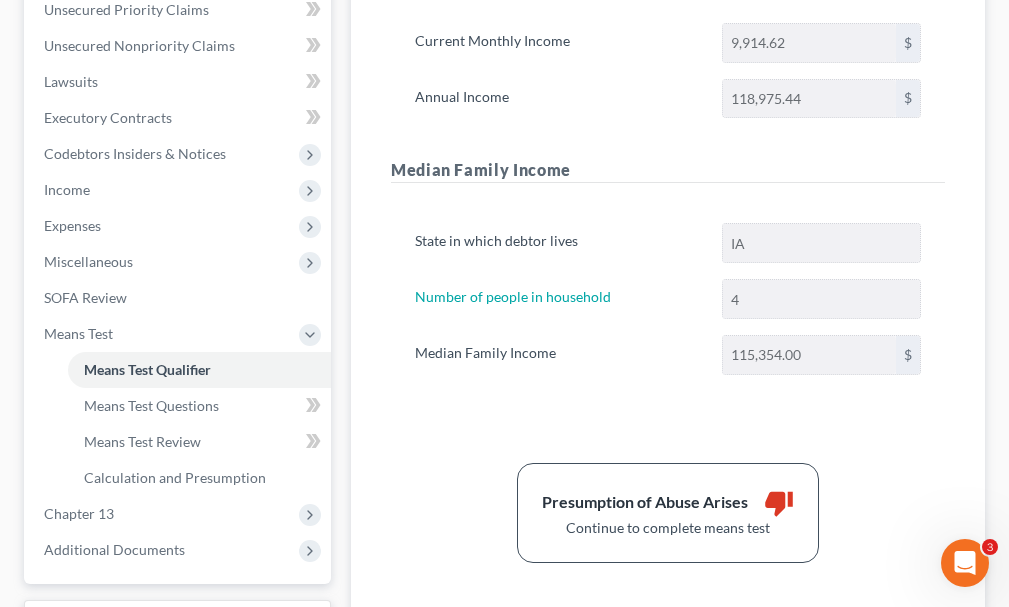 scroll, scrollTop: 536, scrollLeft: 0, axis: vertical 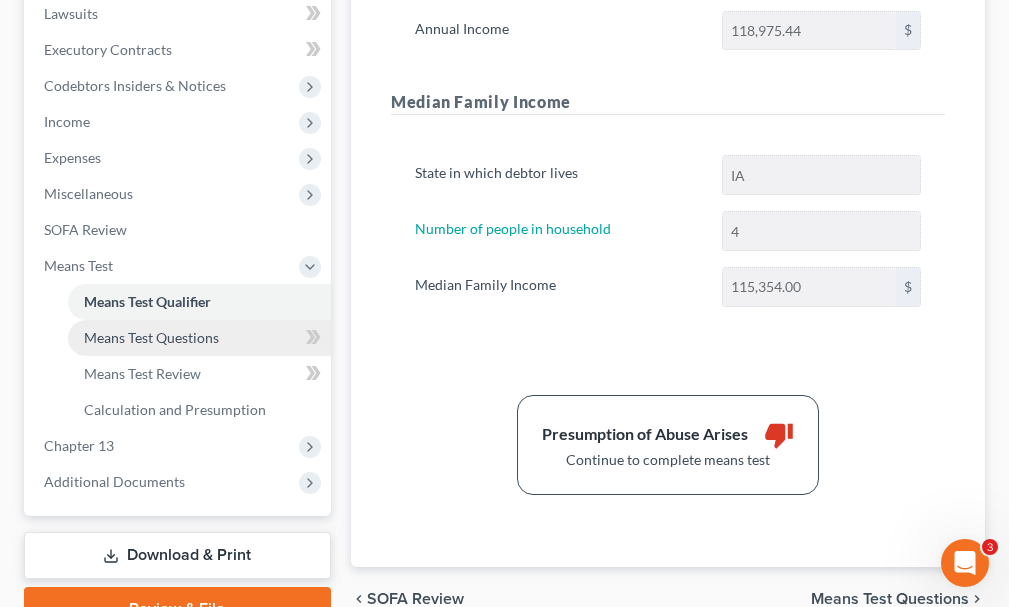 click on "Means Test Questions" at bounding box center (151, 337) 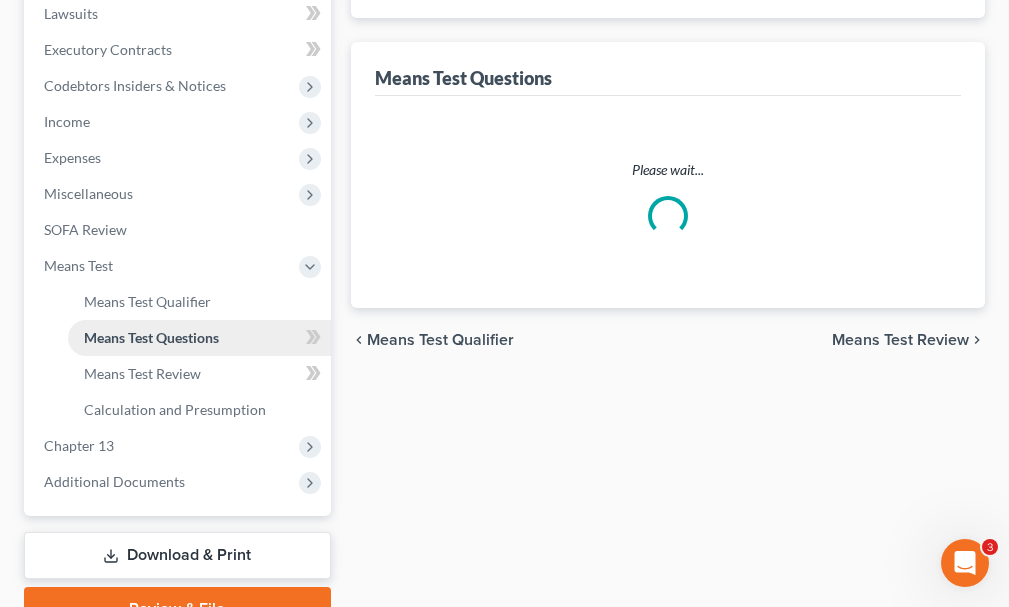 scroll, scrollTop: 471, scrollLeft: 0, axis: vertical 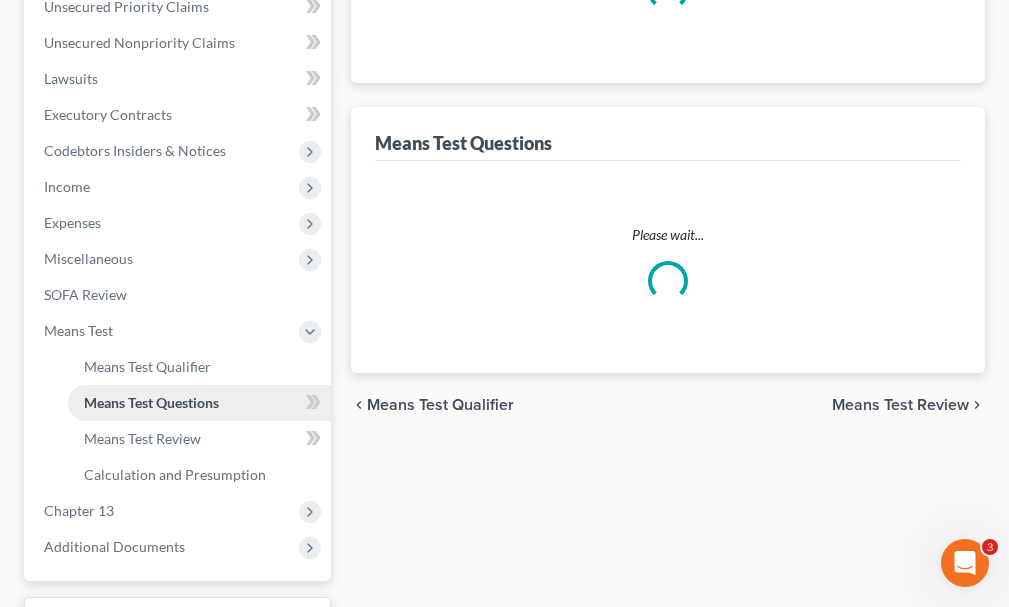 select on "0" 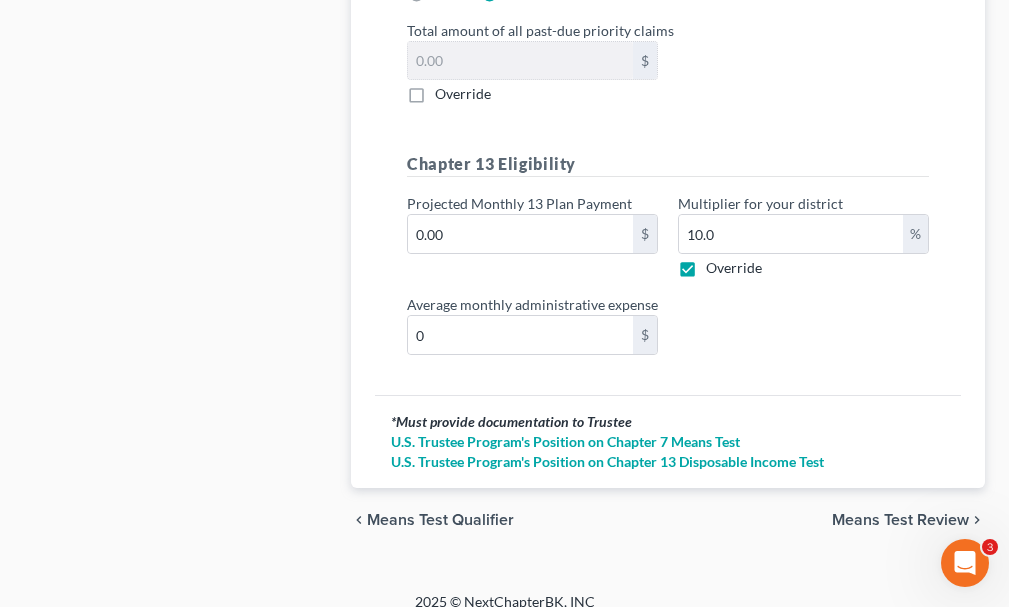 scroll, scrollTop: 2937, scrollLeft: 0, axis: vertical 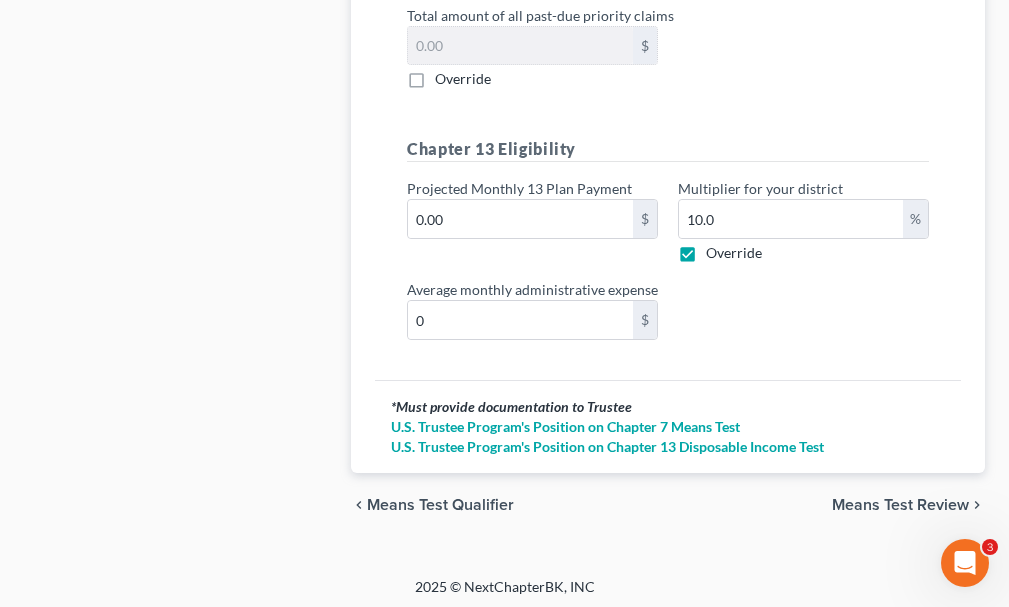click on "Means Test Review" at bounding box center (900, 505) 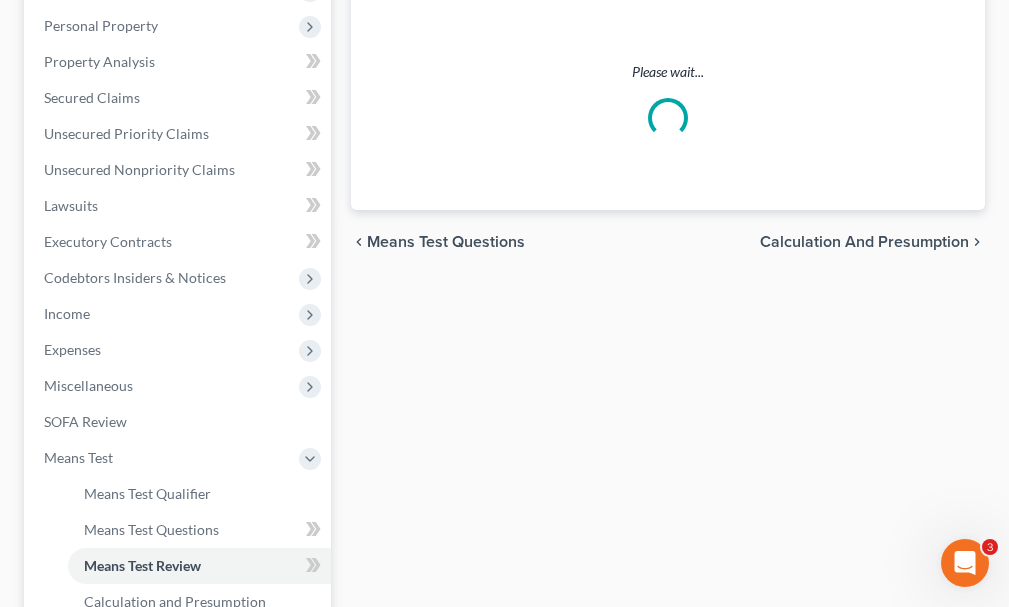 scroll, scrollTop: 0, scrollLeft: 0, axis: both 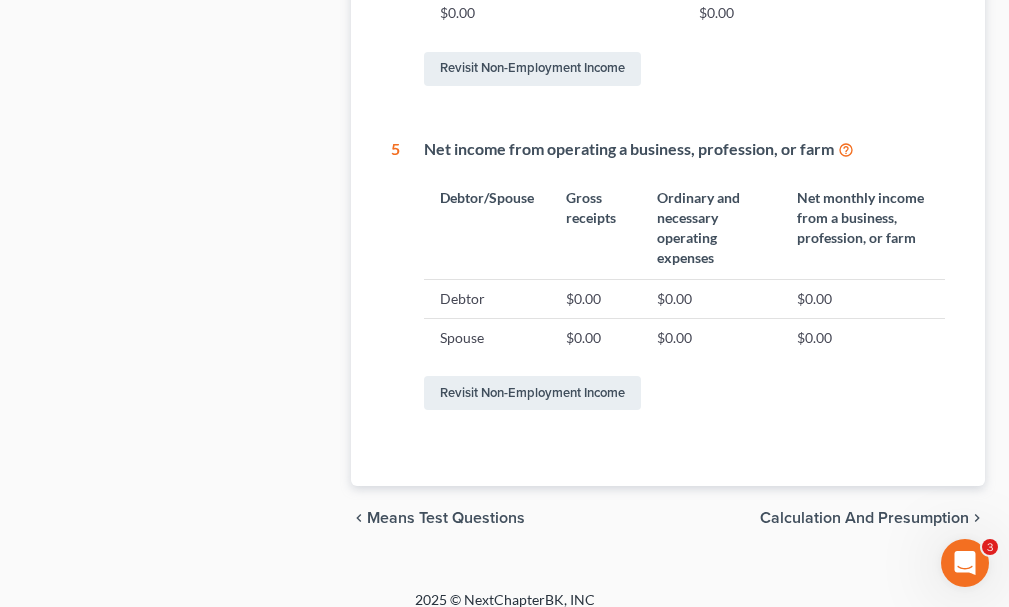 click on "Calculation and Presumption" at bounding box center (864, 518) 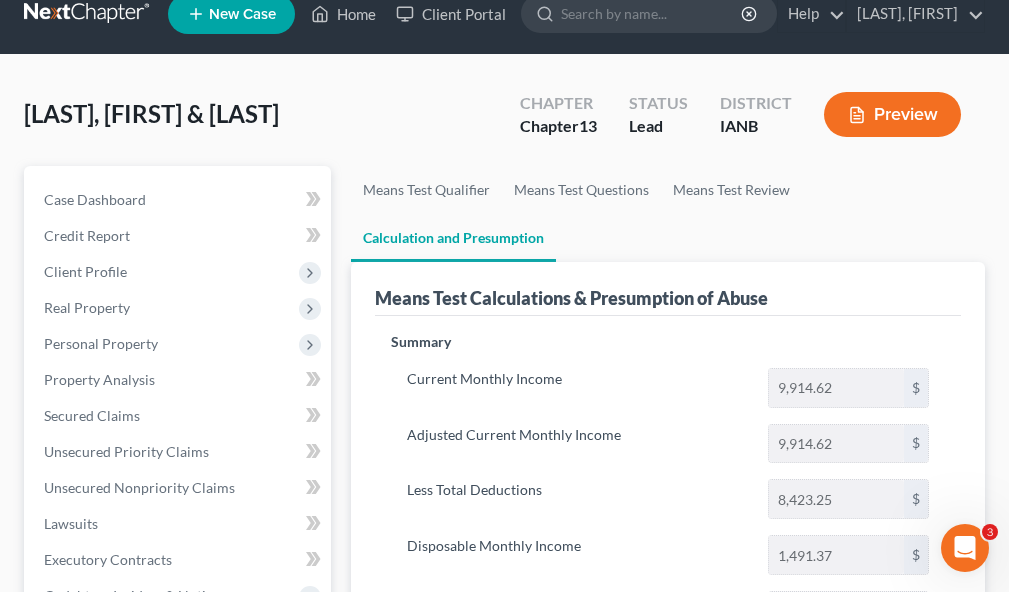 scroll, scrollTop: 0, scrollLeft: 0, axis: both 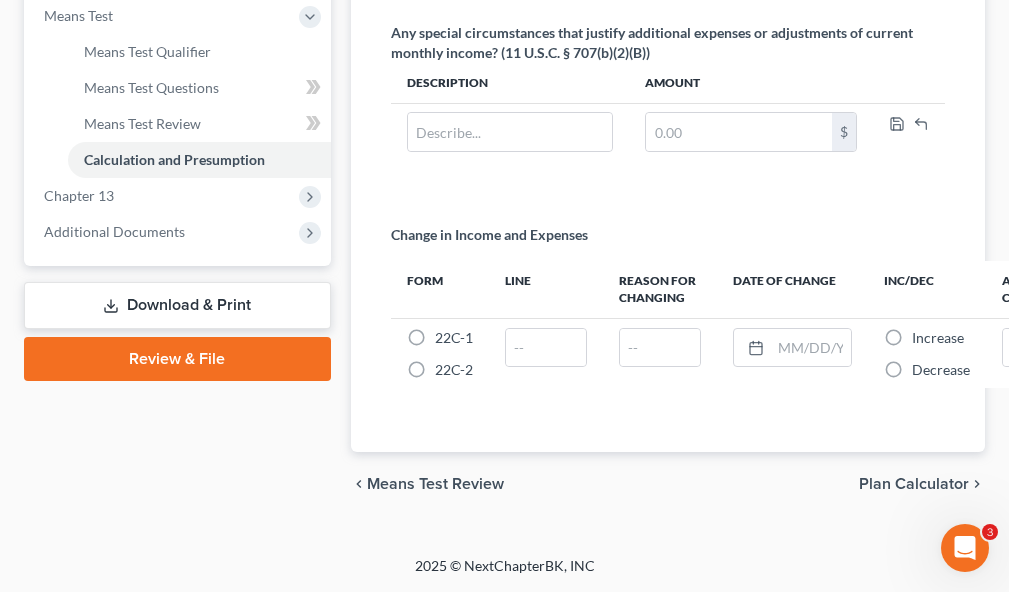 click on "Download & Print" at bounding box center (177, 305) 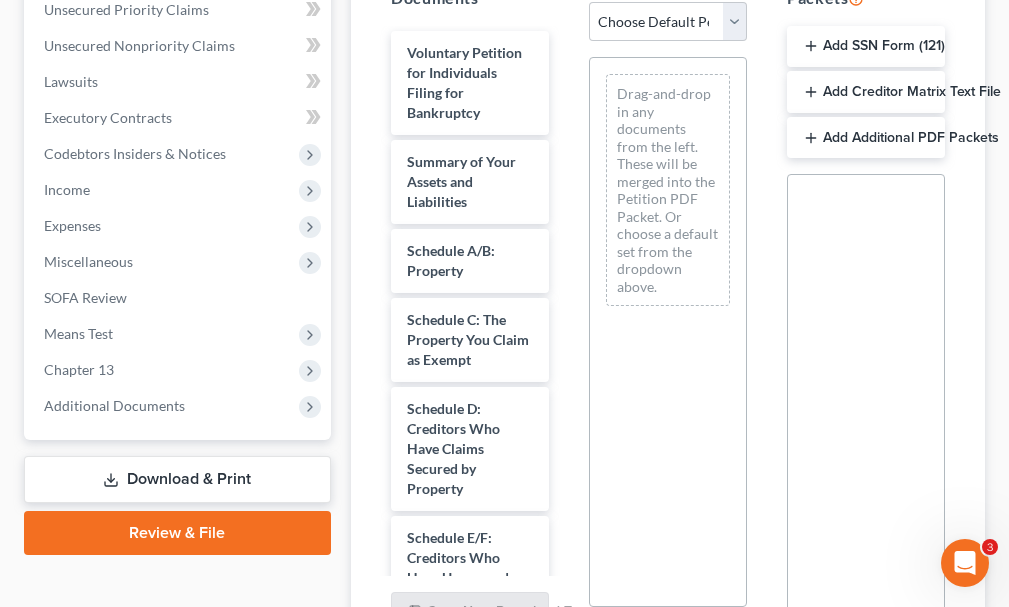 scroll, scrollTop: 500, scrollLeft: 0, axis: vertical 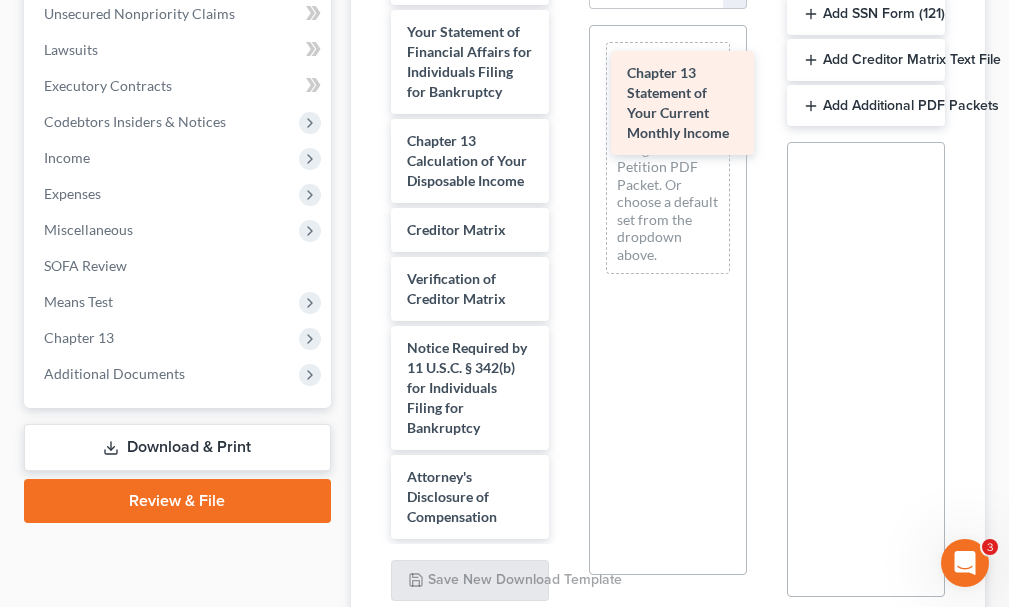 drag, startPoint x: 433, startPoint y: 212, endPoint x: 650, endPoint y: 98, distance: 245.12242 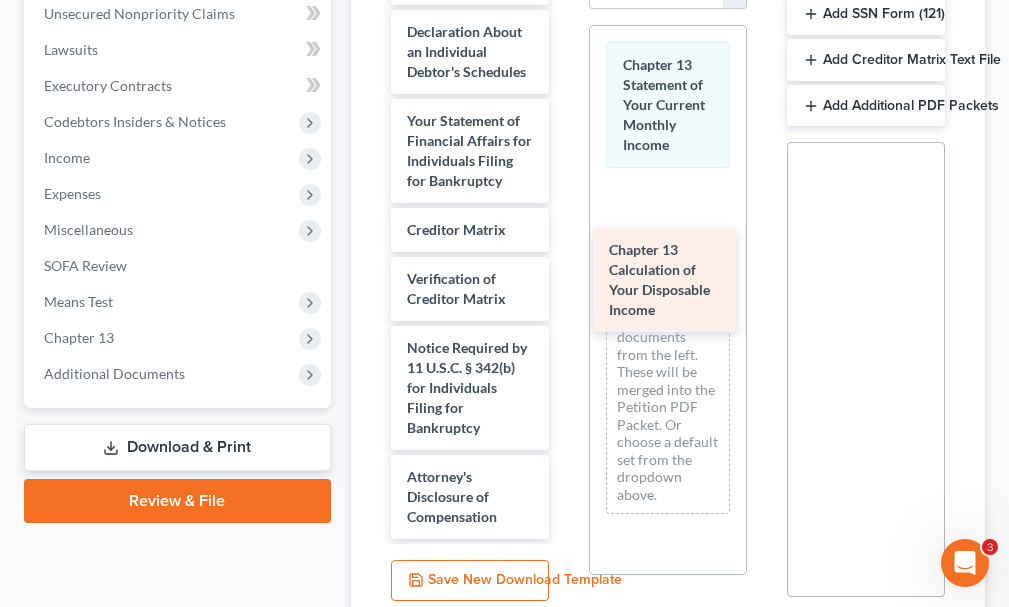 scroll, scrollTop: 959, scrollLeft: 0, axis: vertical 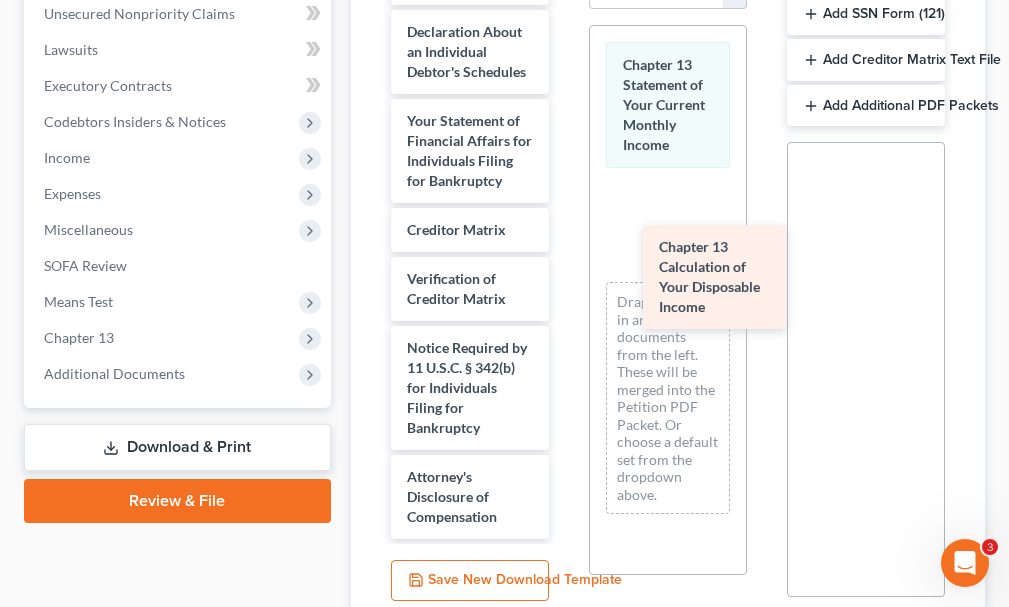 drag, startPoint x: 438, startPoint y: 219, endPoint x: 690, endPoint y: 277, distance: 258.58847 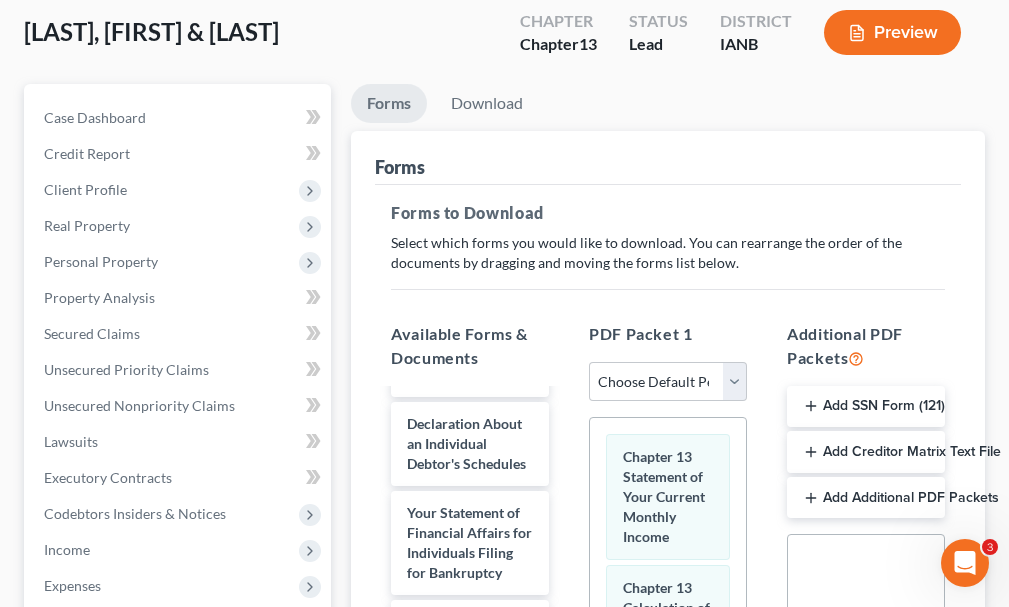 scroll, scrollTop: 100, scrollLeft: 0, axis: vertical 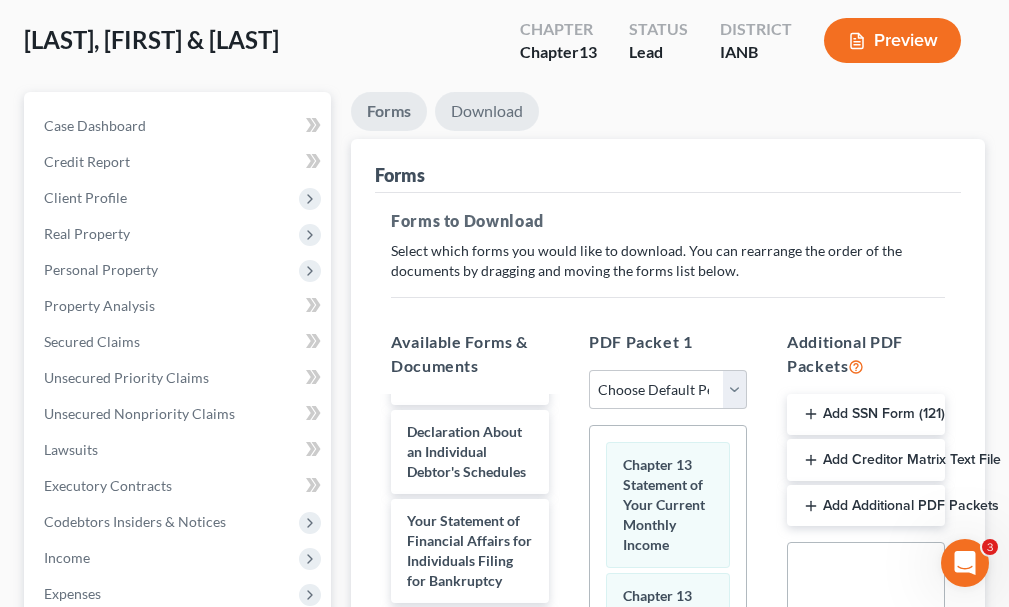 click on "Download" at bounding box center (487, 111) 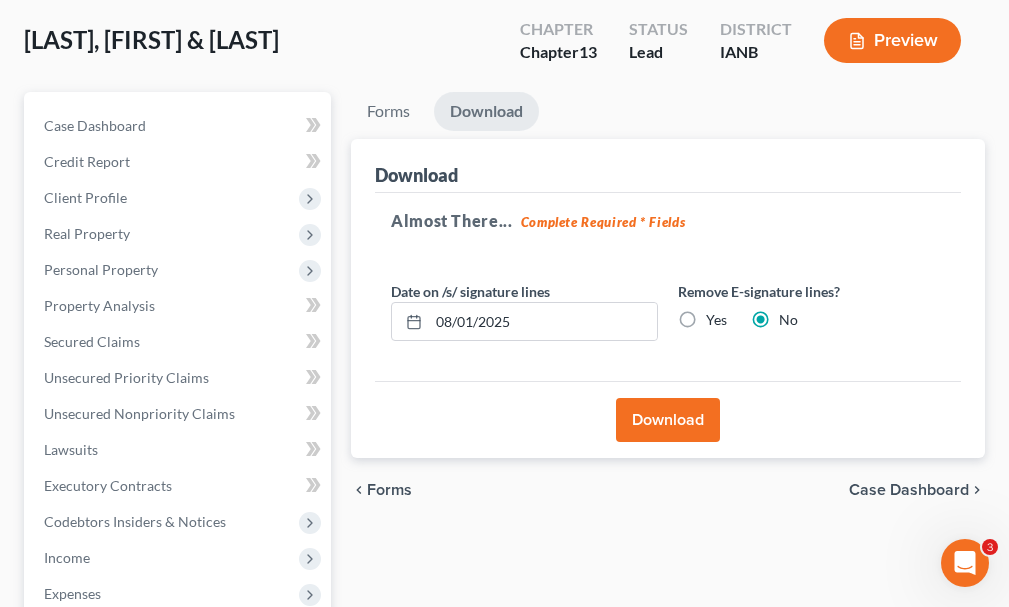 click on "Yes" at bounding box center (716, 320) 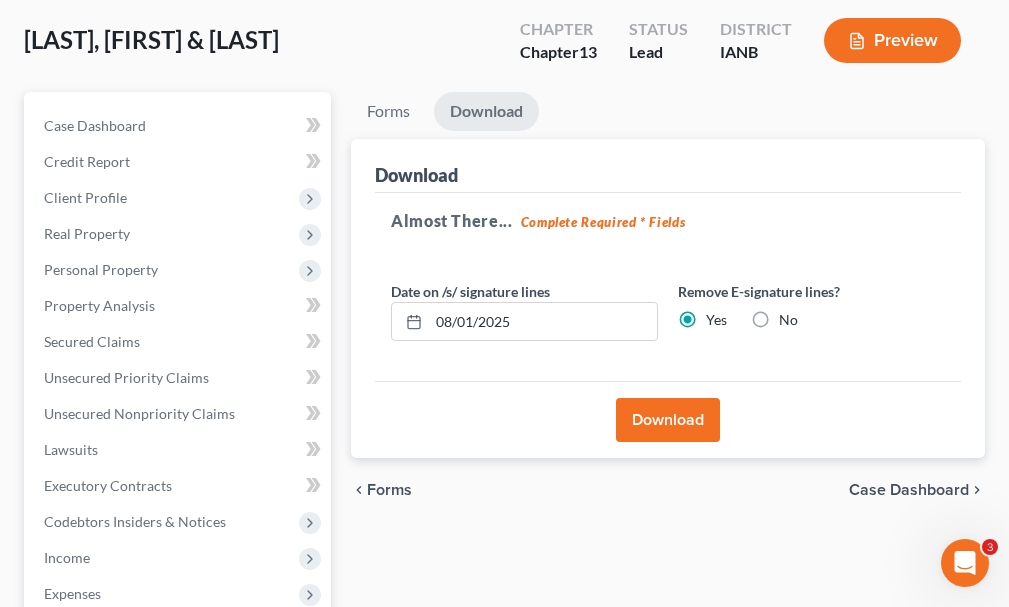 click on "Yes" at bounding box center [716, 320] 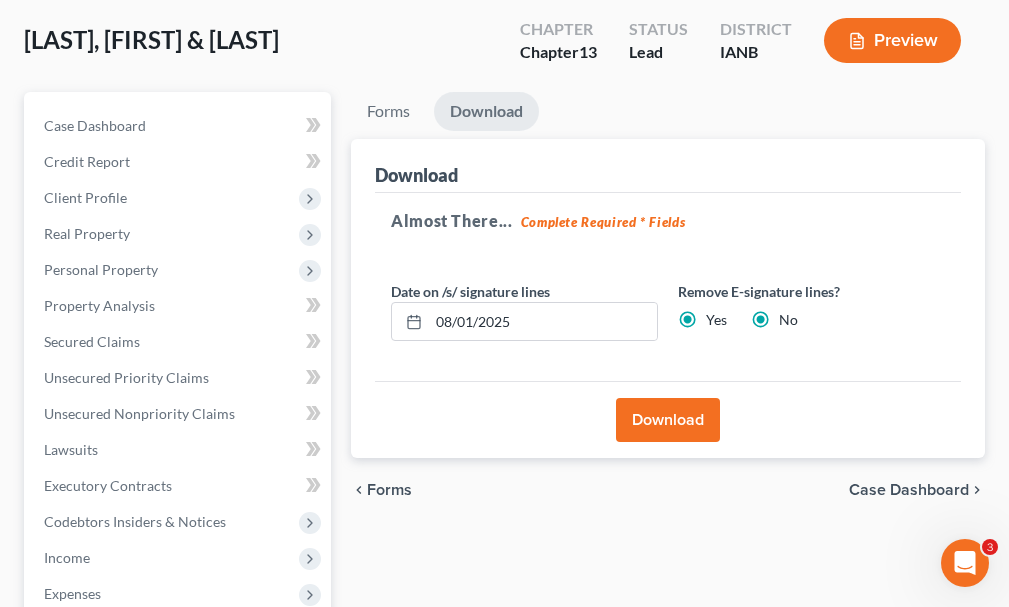 radio on "false" 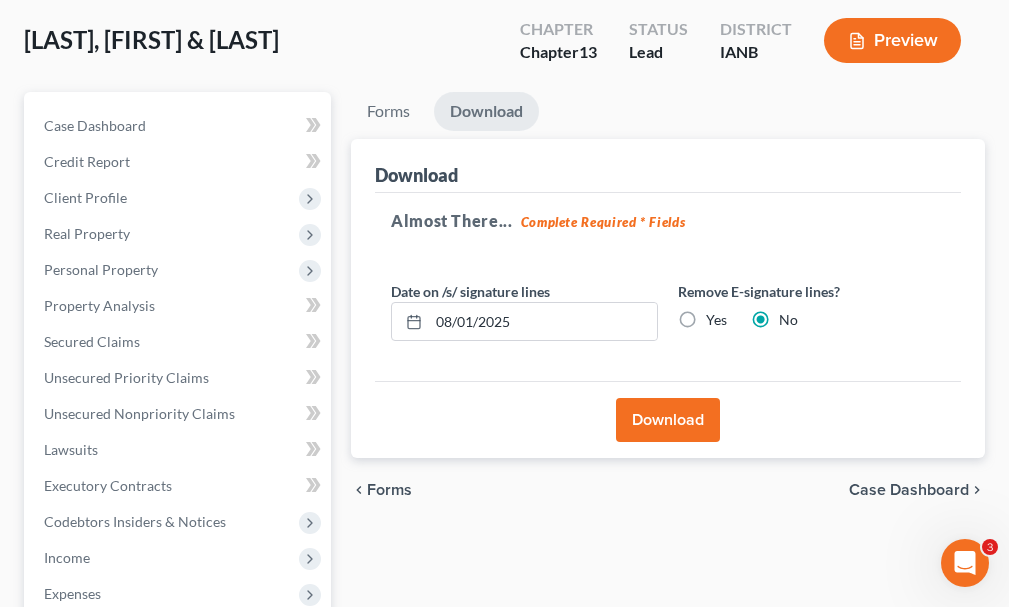 click on "Download" at bounding box center (668, 420) 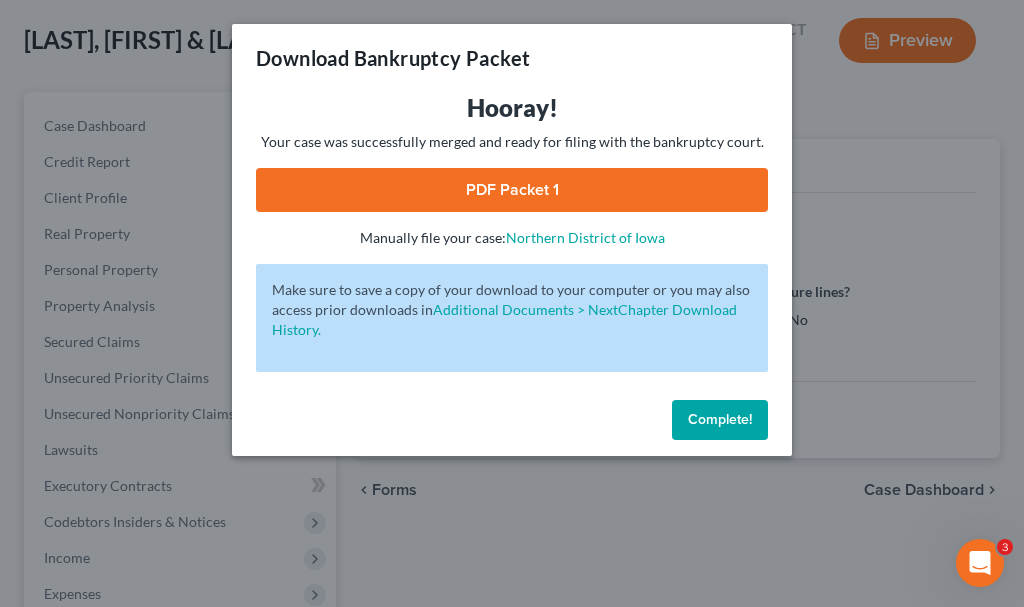 click on "PDF Packet 1" at bounding box center (512, 190) 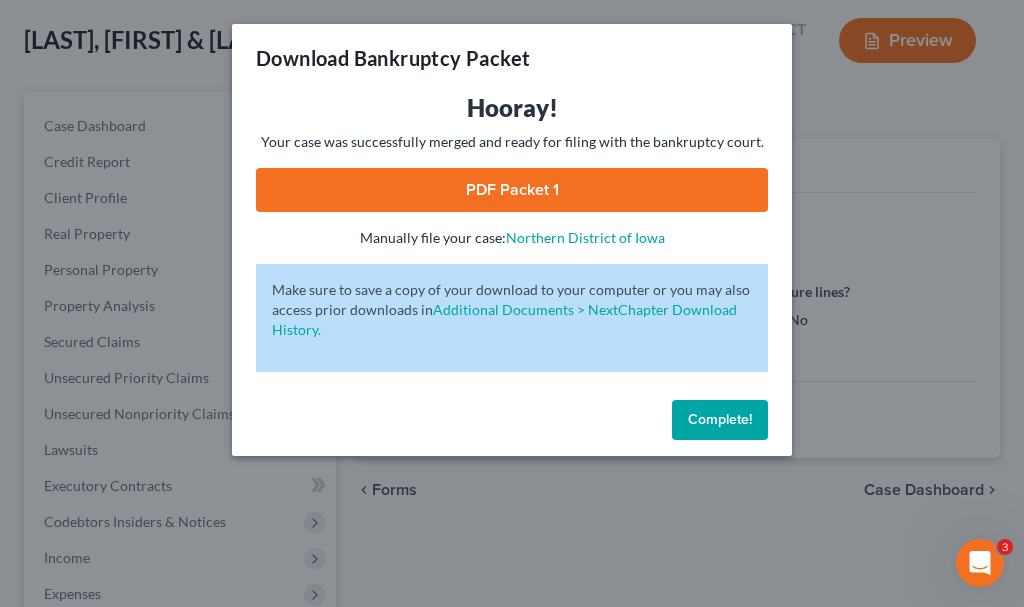 click on "Complete!" at bounding box center [720, 419] 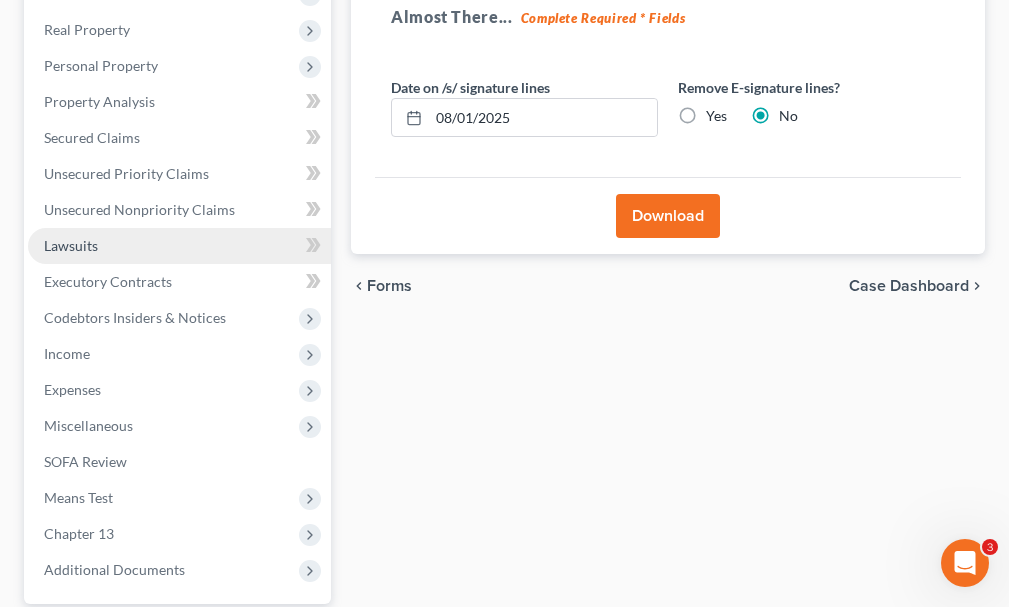 scroll, scrollTop: 492, scrollLeft: 0, axis: vertical 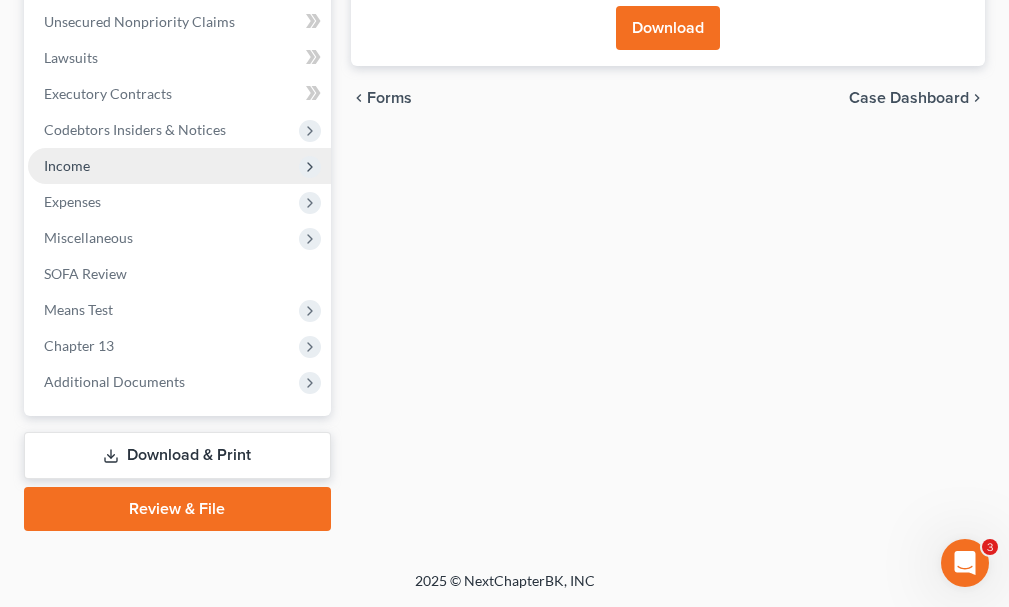 click on "Income" at bounding box center [67, 165] 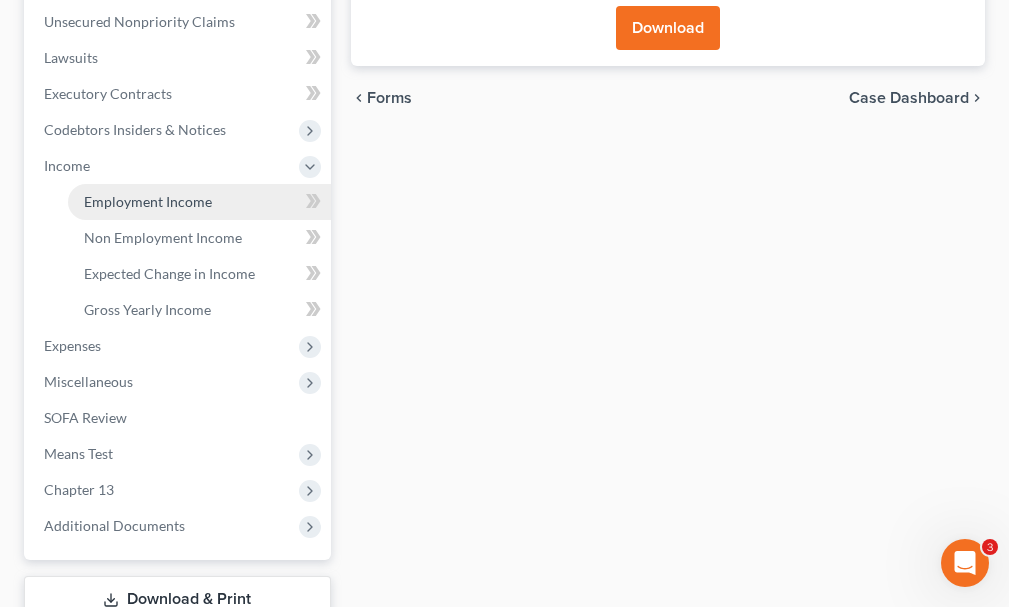 click on "Employment Income" at bounding box center (199, 202) 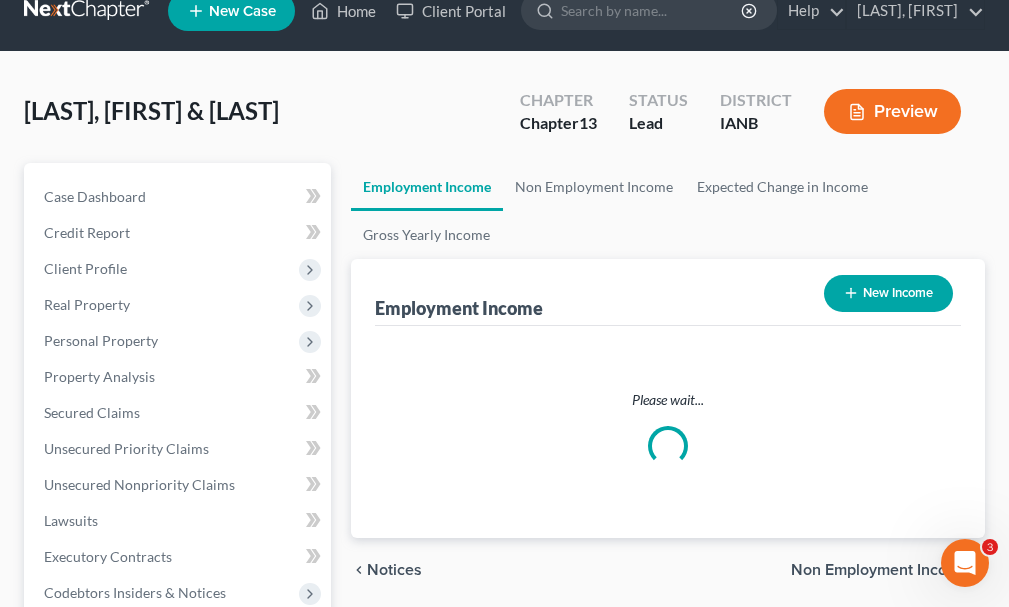 scroll, scrollTop: 0, scrollLeft: 0, axis: both 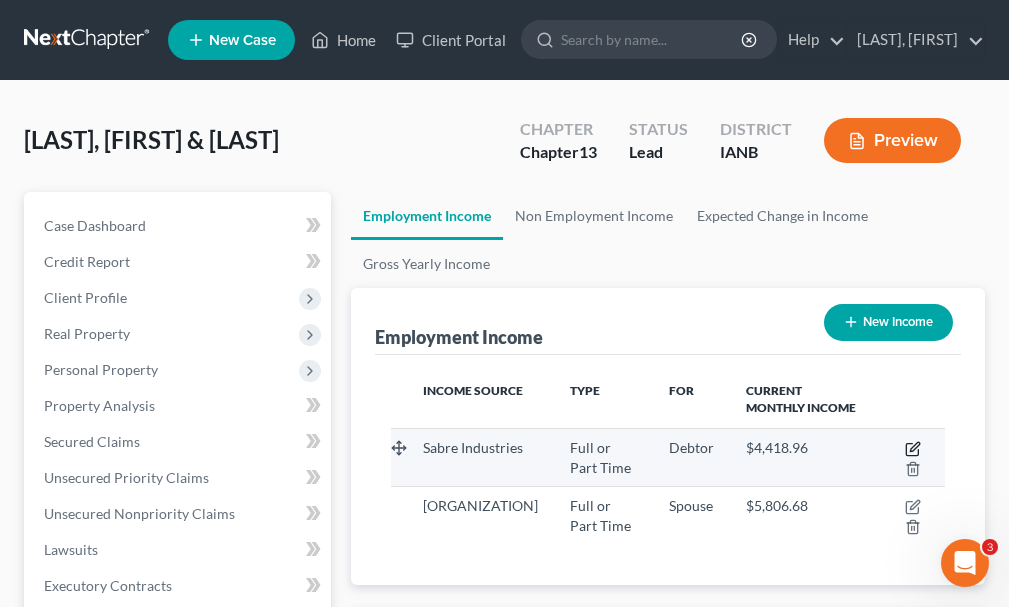 click 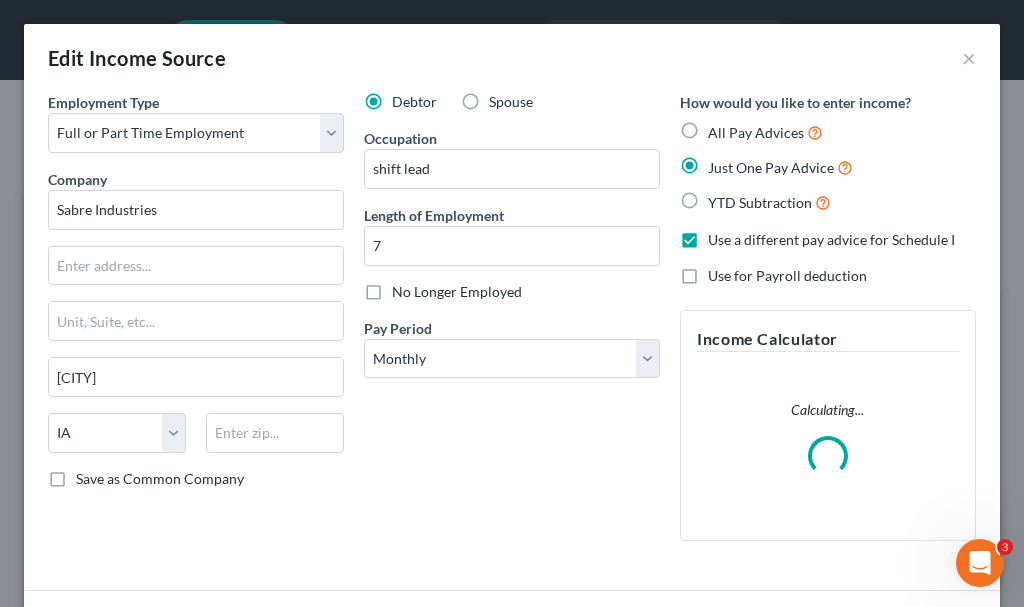 scroll, scrollTop: 999718, scrollLeft: 999396, axis: both 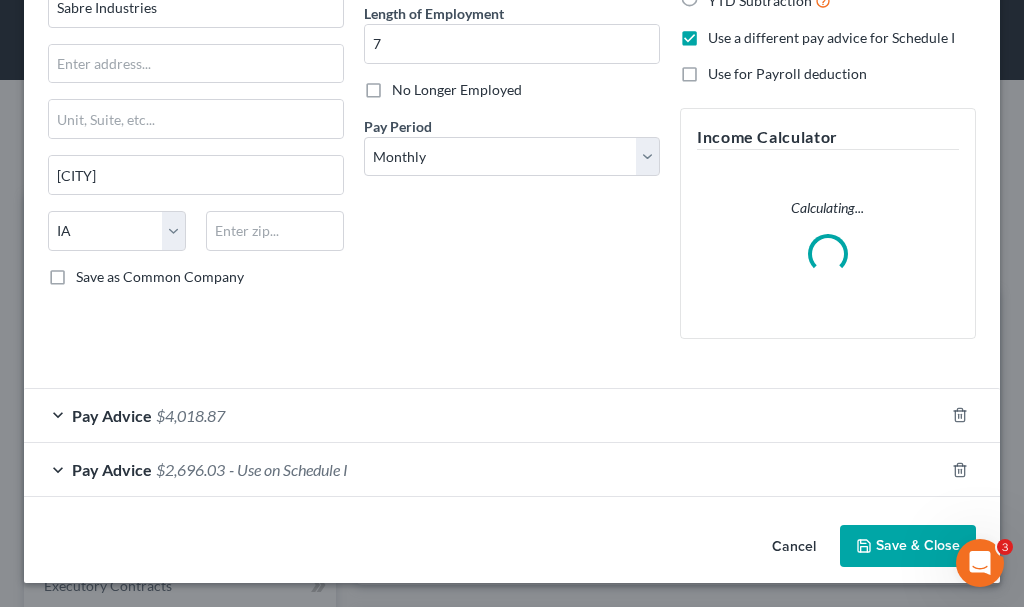 click on "$4,018.87" at bounding box center (190, 415) 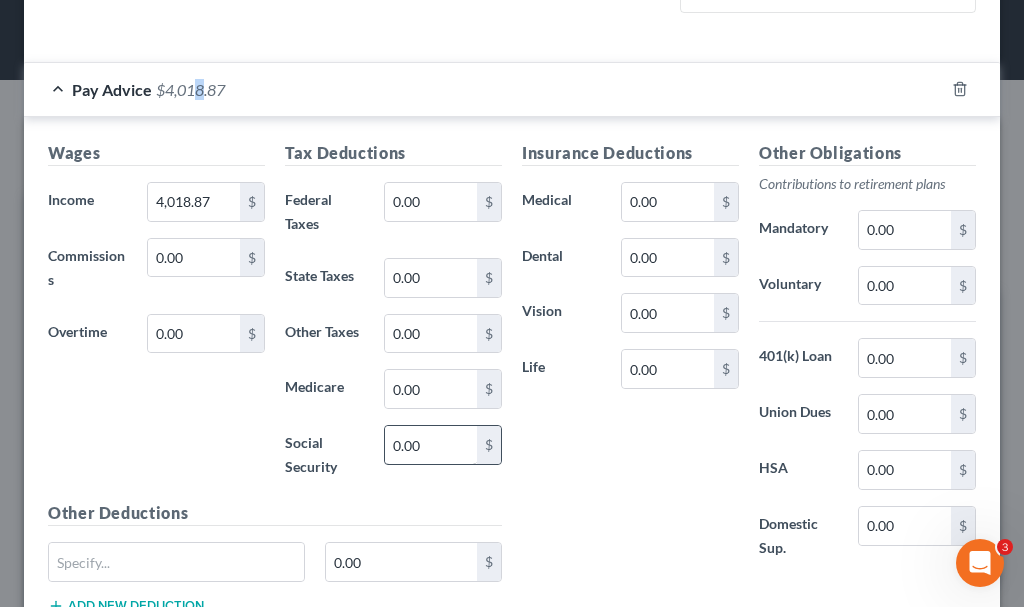 scroll, scrollTop: 432, scrollLeft: 0, axis: vertical 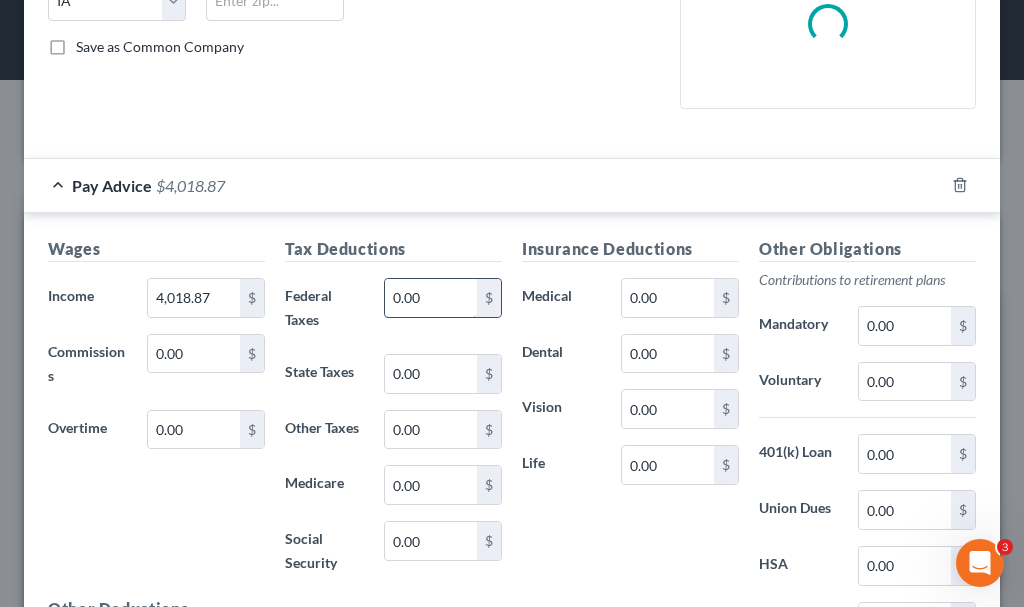 click on "0.00" at bounding box center (431, 298) 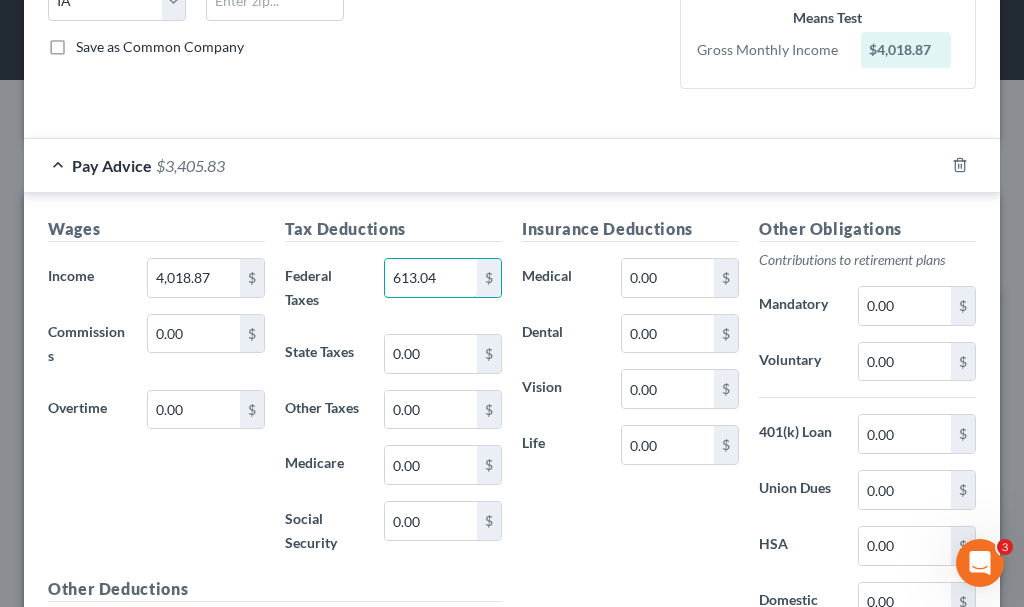 type on "613.04" 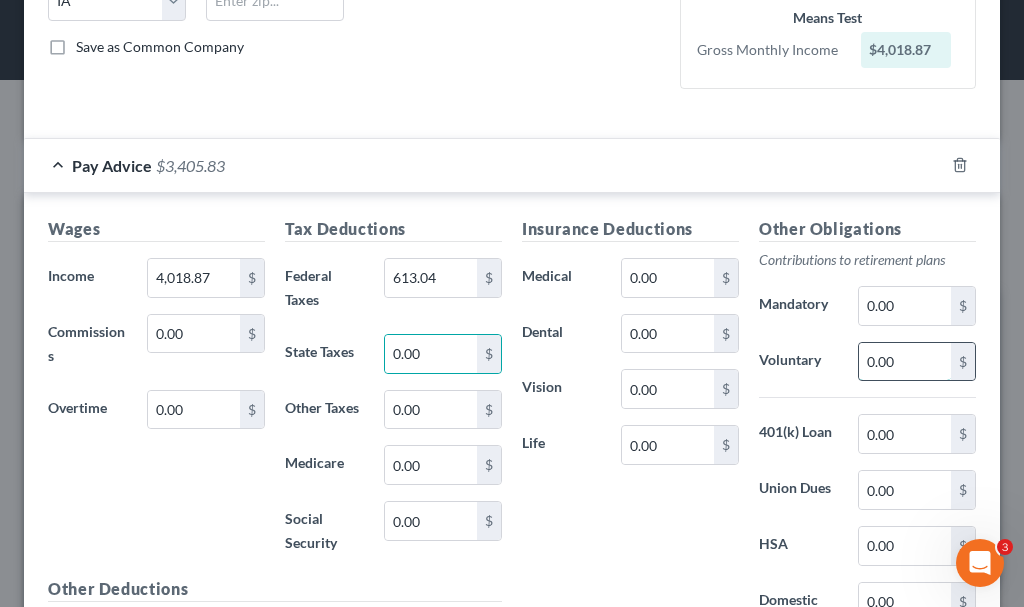 click on "0.00" at bounding box center [905, 362] 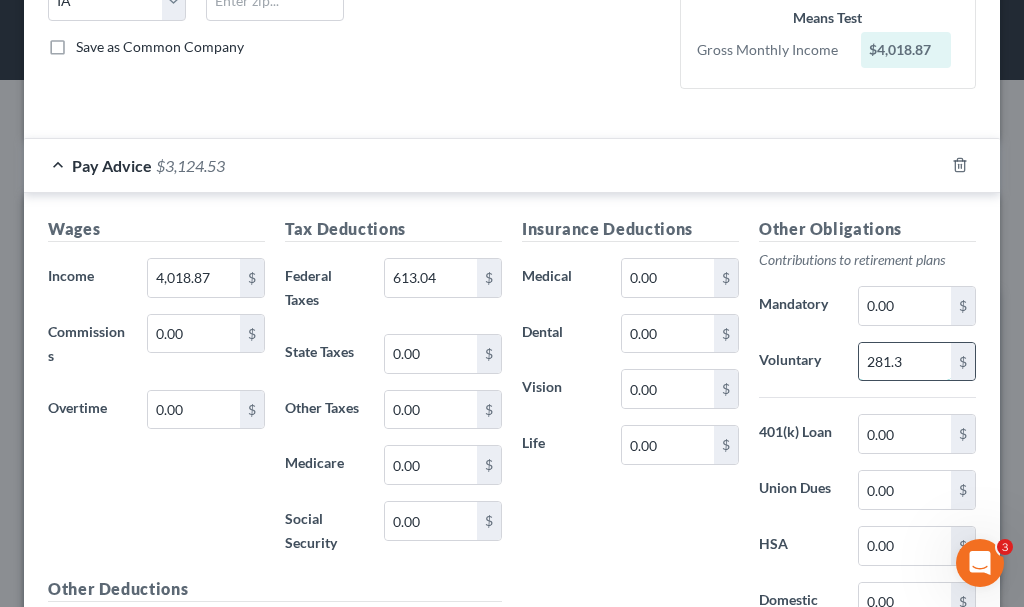 type on "281.3" 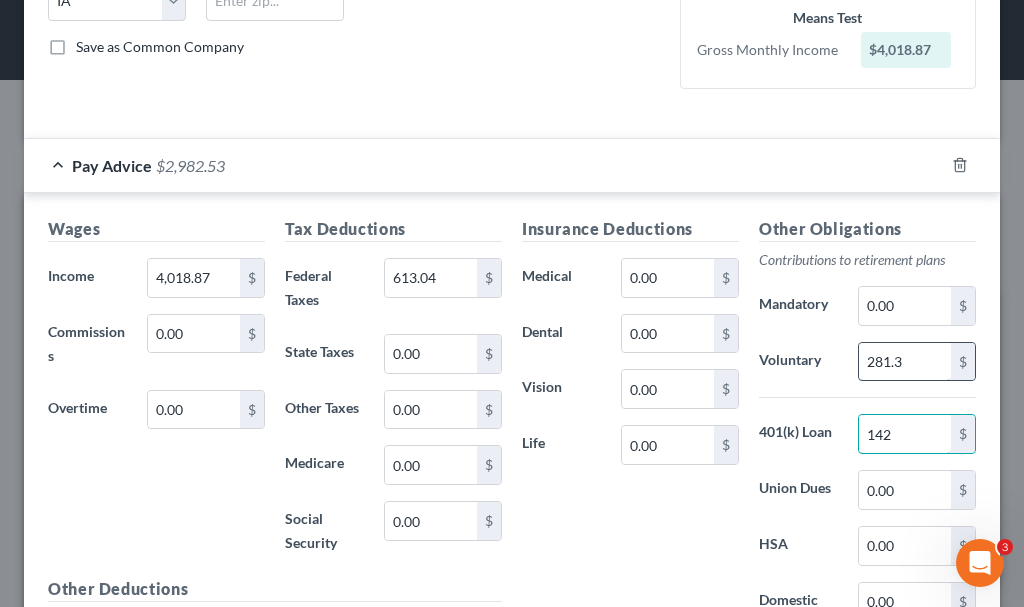 type on "142" 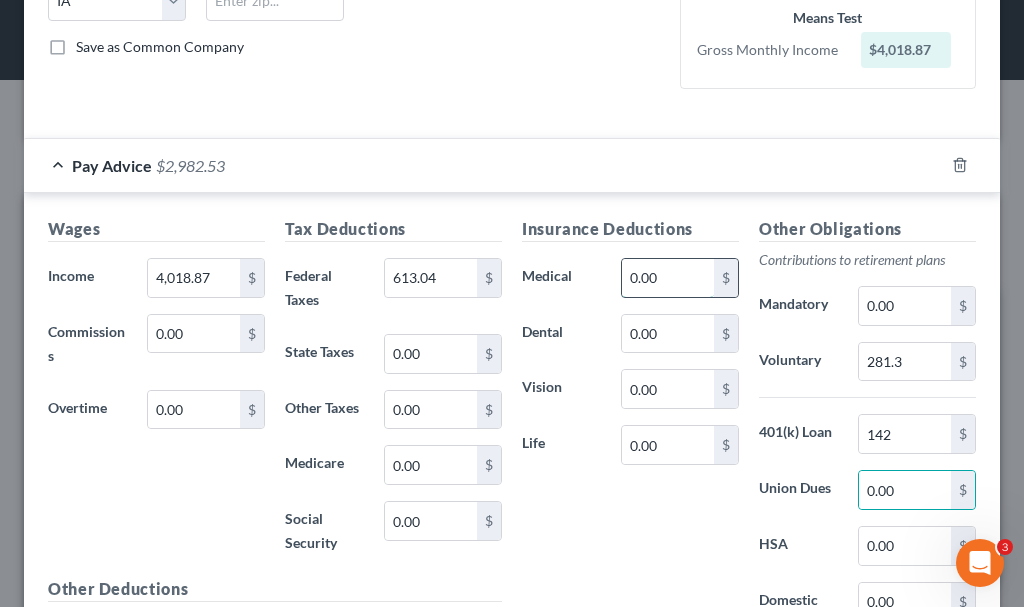 click on "0.00" at bounding box center [668, 278] 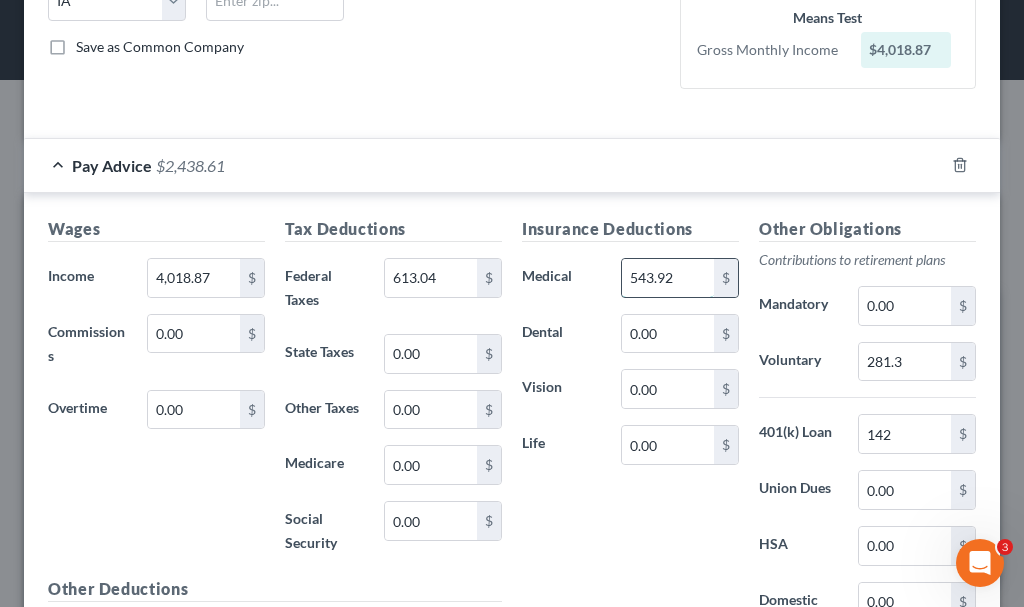 type on "543.92" 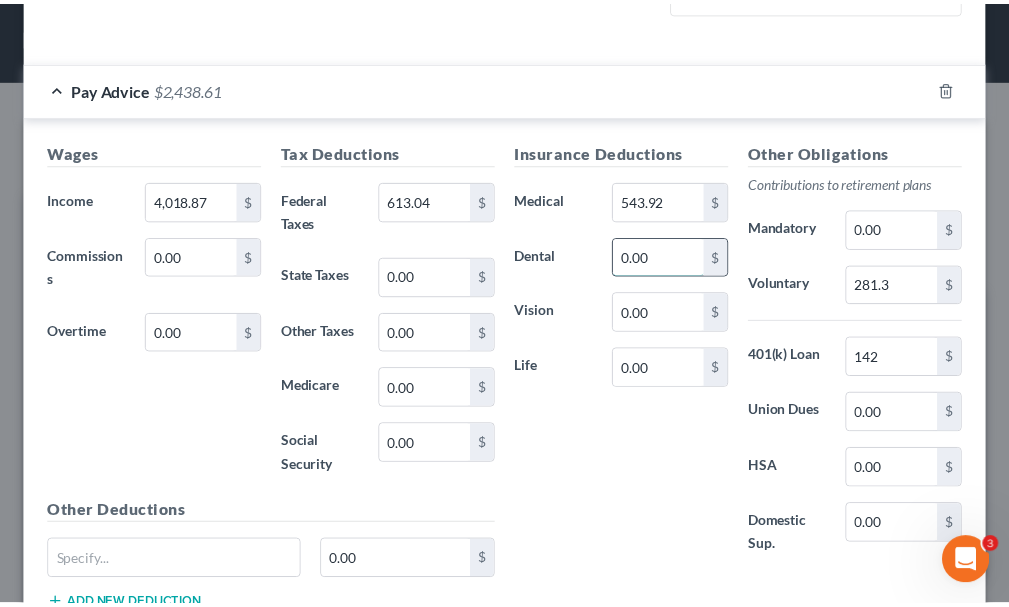 scroll, scrollTop: 712, scrollLeft: 0, axis: vertical 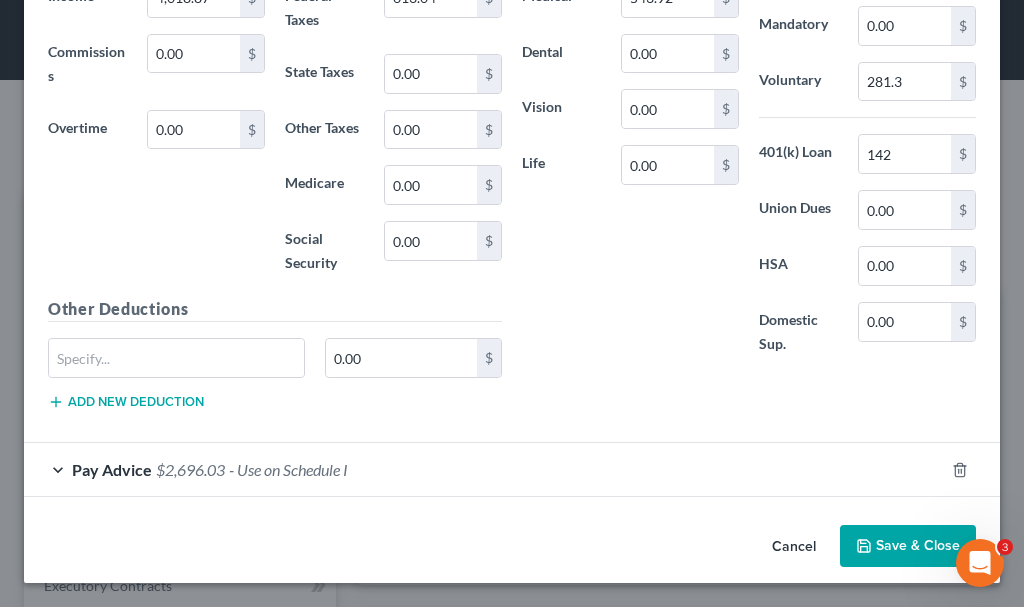 click on "Save & Close" at bounding box center (908, 546) 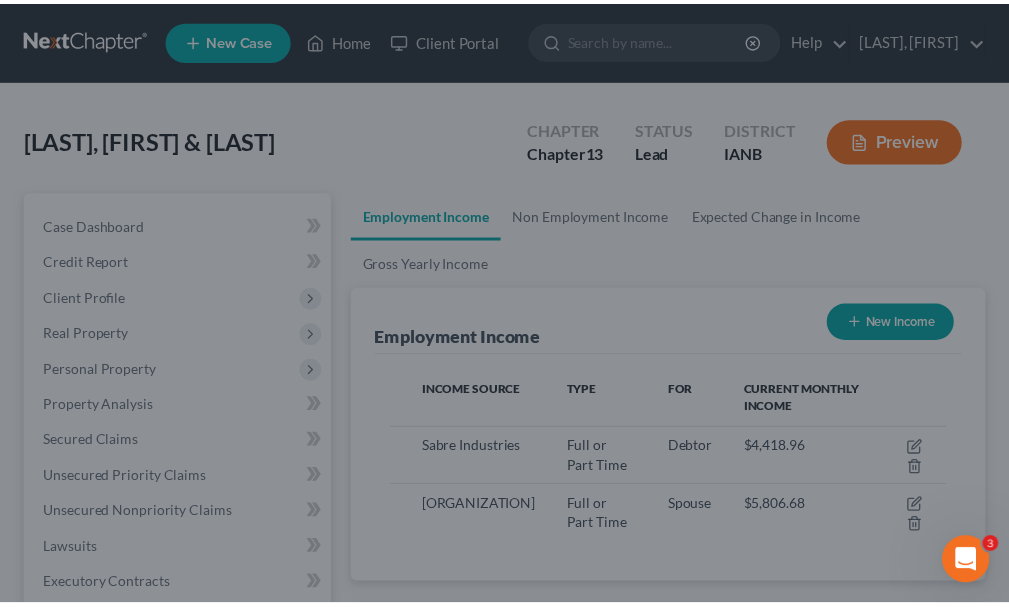 scroll, scrollTop: 277, scrollLeft: 594, axis: both 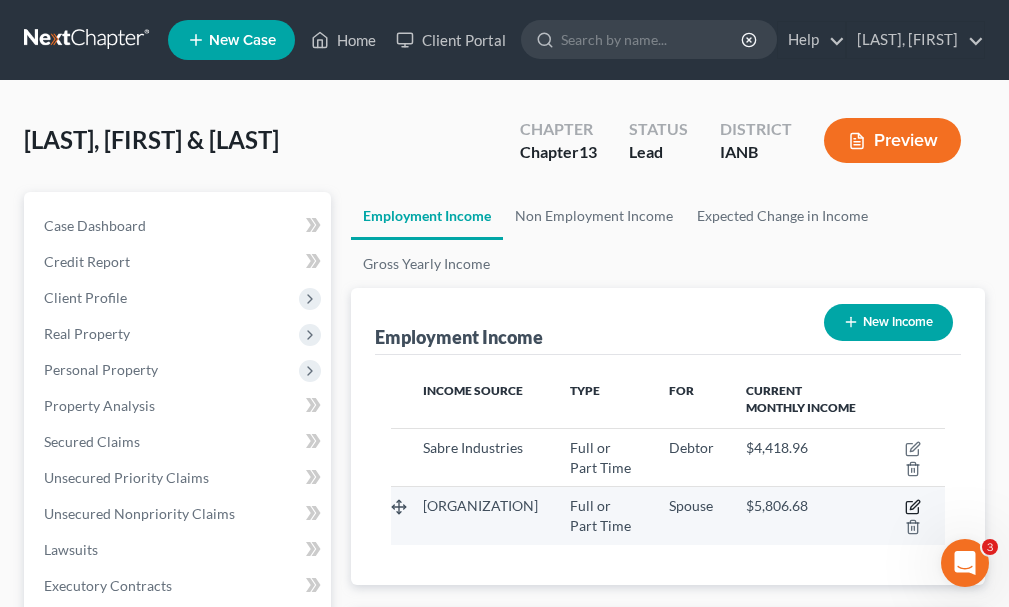 click 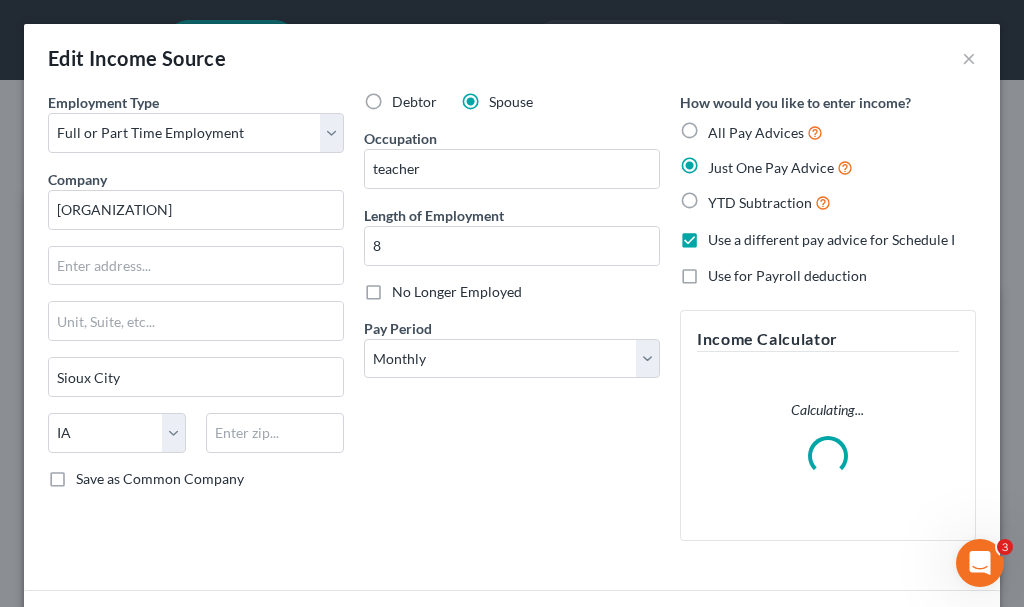 scroll, scrollTop: 999718, scrollLeft: 999396, axis: both 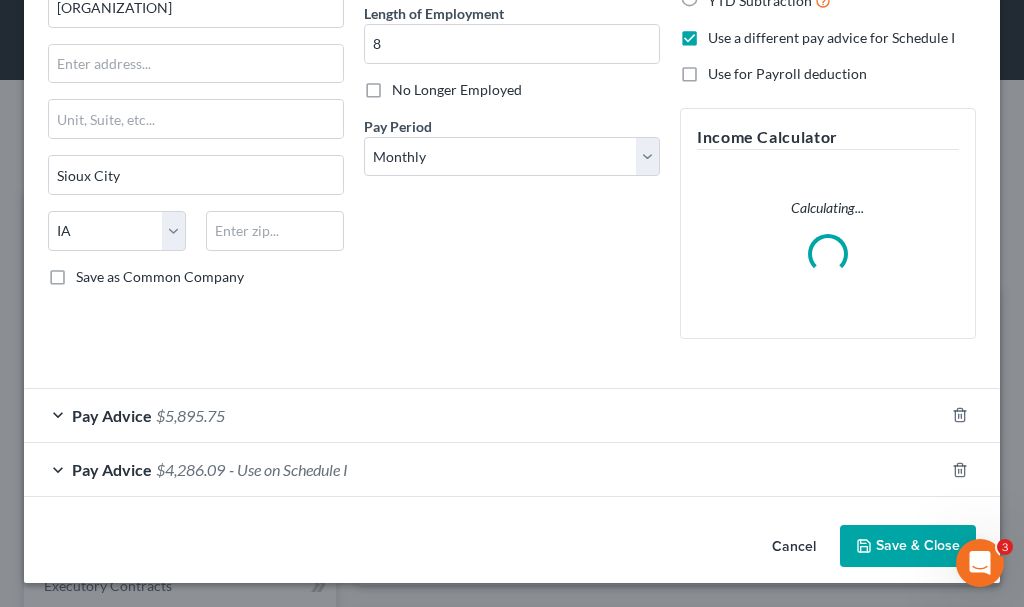 click on "$5,895.75" at bounding box center [190, 415] 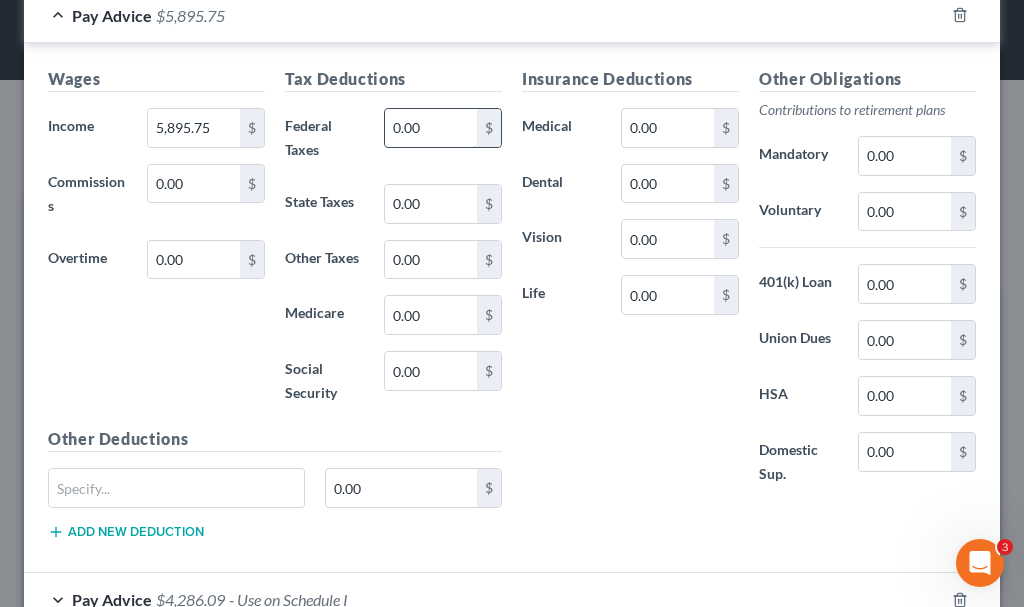 click on "0.00" at bounding box center (431, 128) 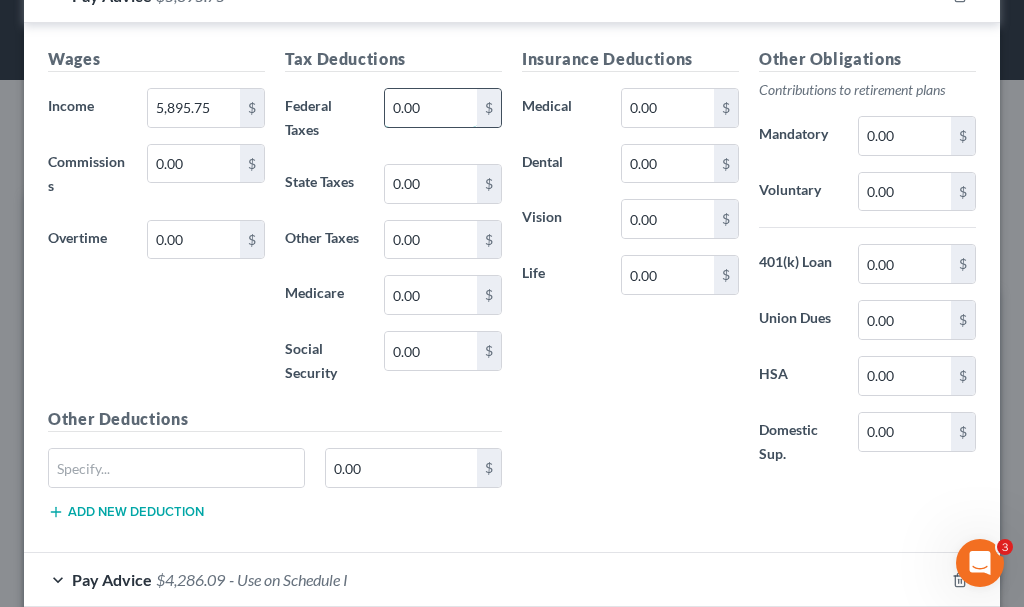 scroll, scrollTop: 582, scrollLeft: 0, axis: vertical 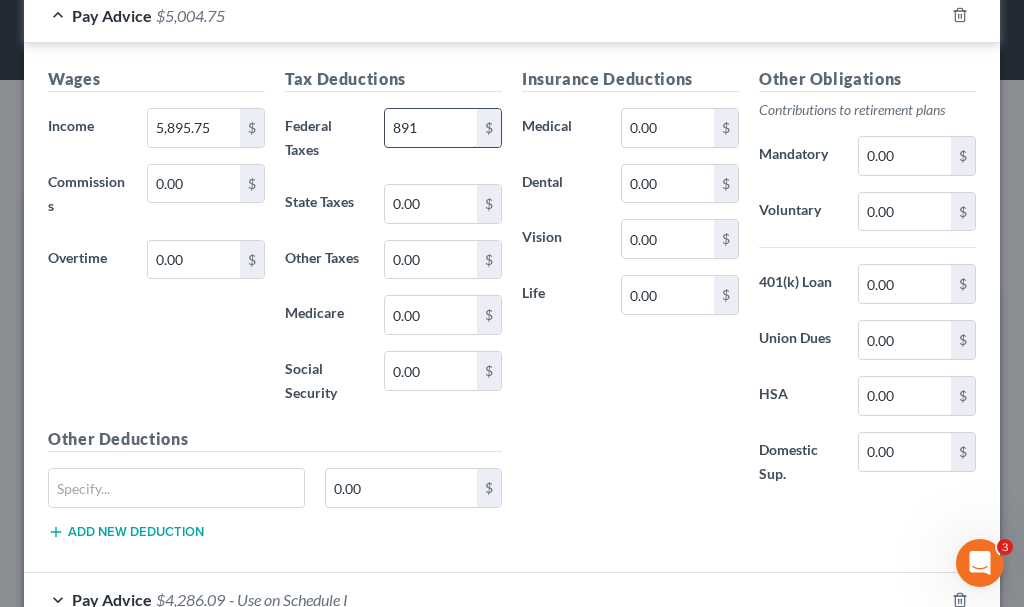 type on "891" 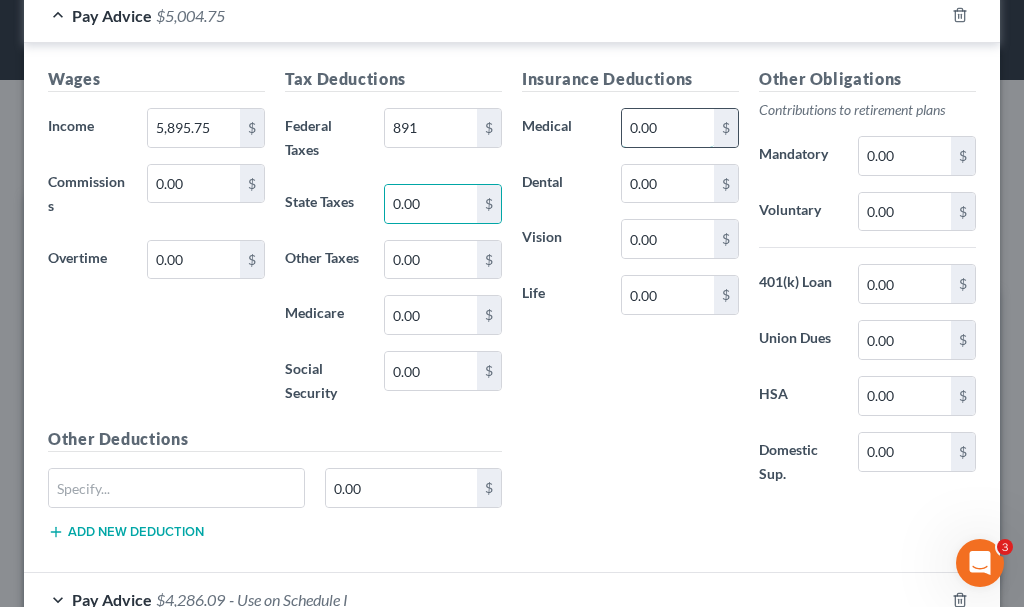 click on "0.00" at bounding box center (668, 128) 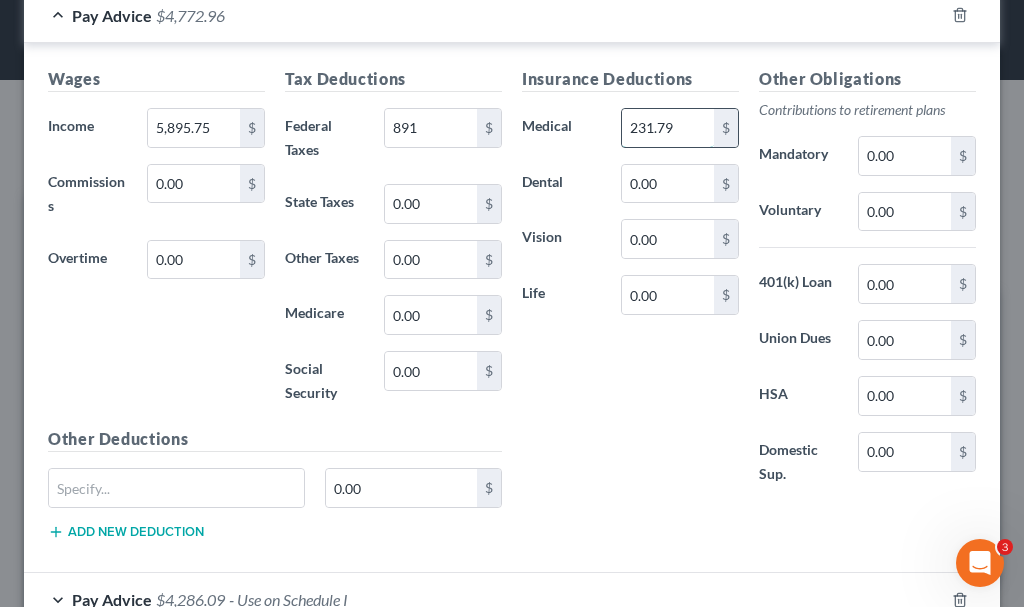 type on "231.79" 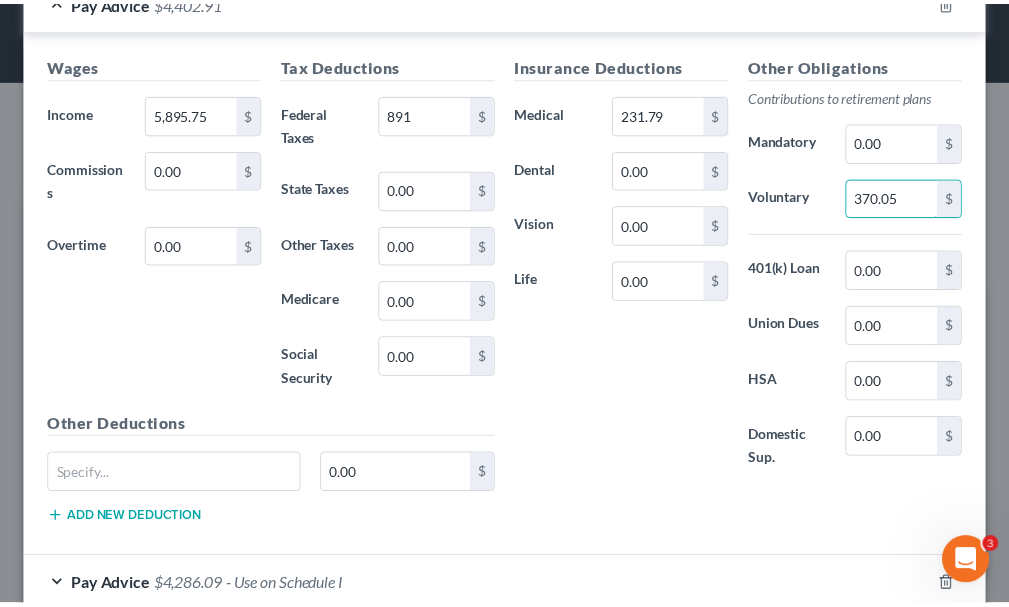 scroll, scrollTop: 712, scrollLeft: 0, axis: vertical 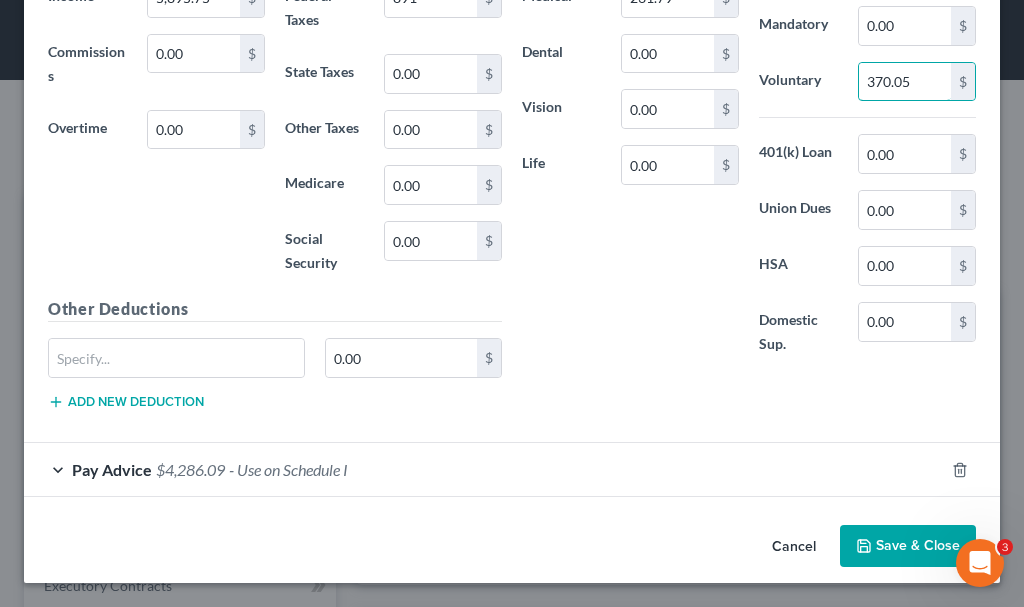 type on "370.05" 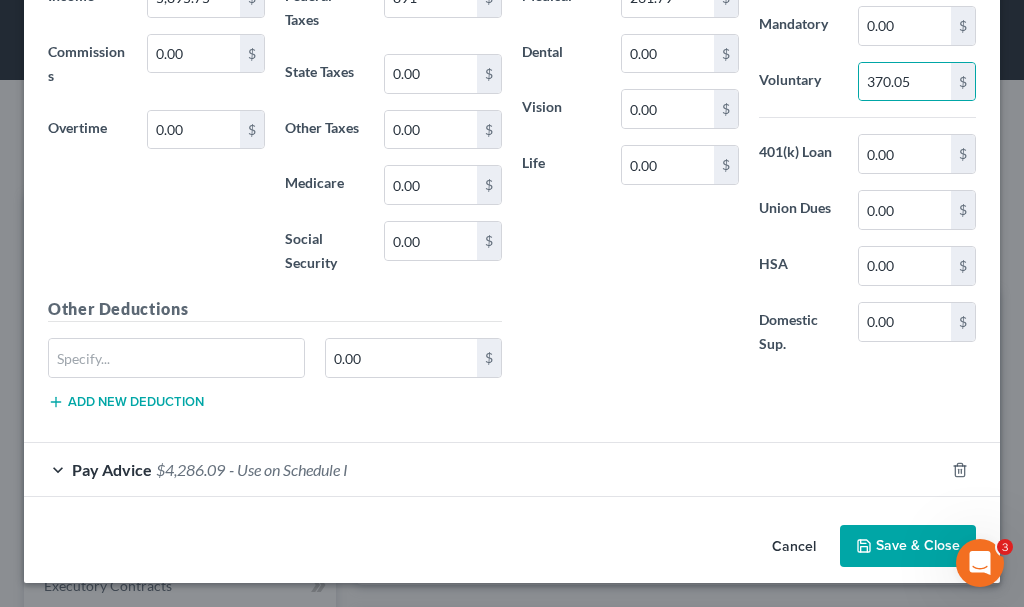 click on "Save & Close" at bounding box center [908, 546] 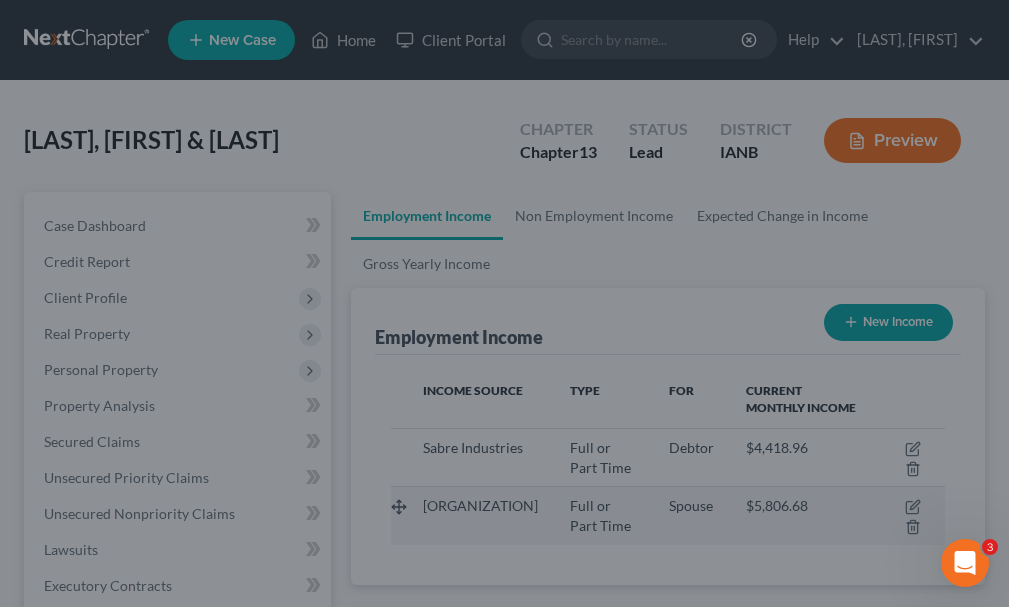 scroll, scrollTop: 277, scrollLeft: 594, axis: both 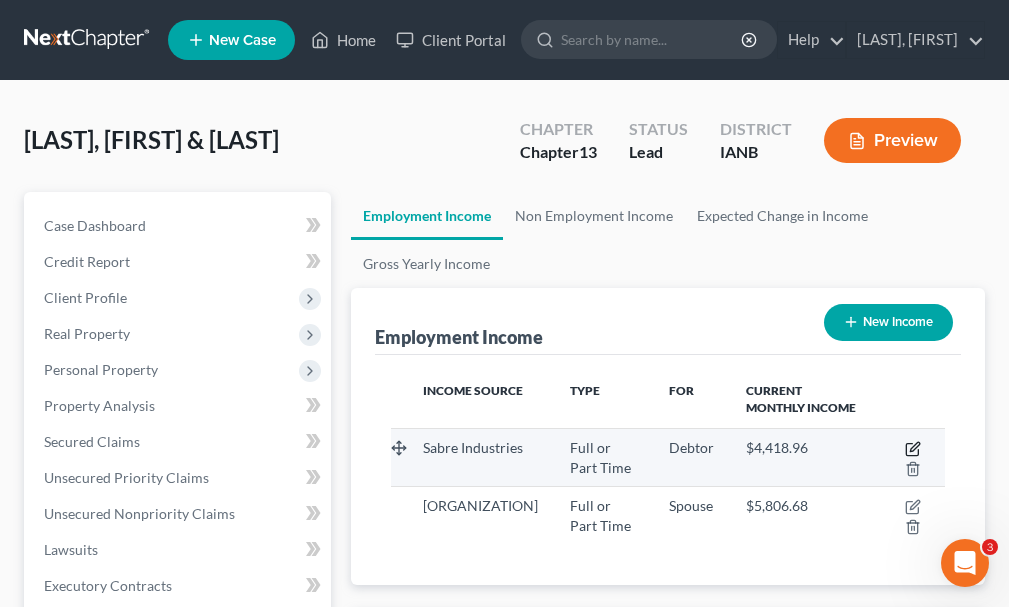 click 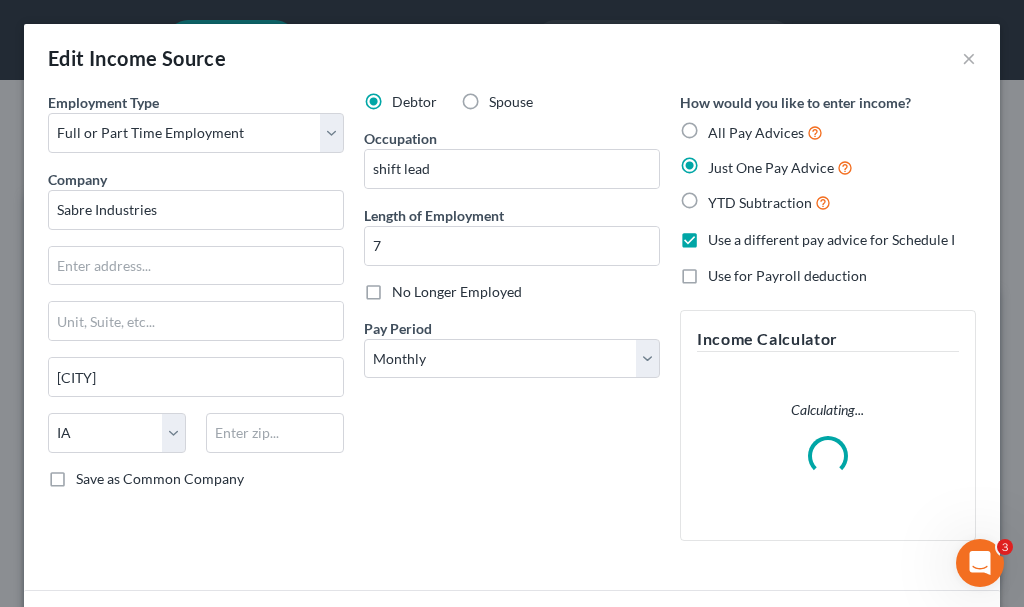 scroll, scrollTop: 999718, scrollLeft: 999396, axis: both 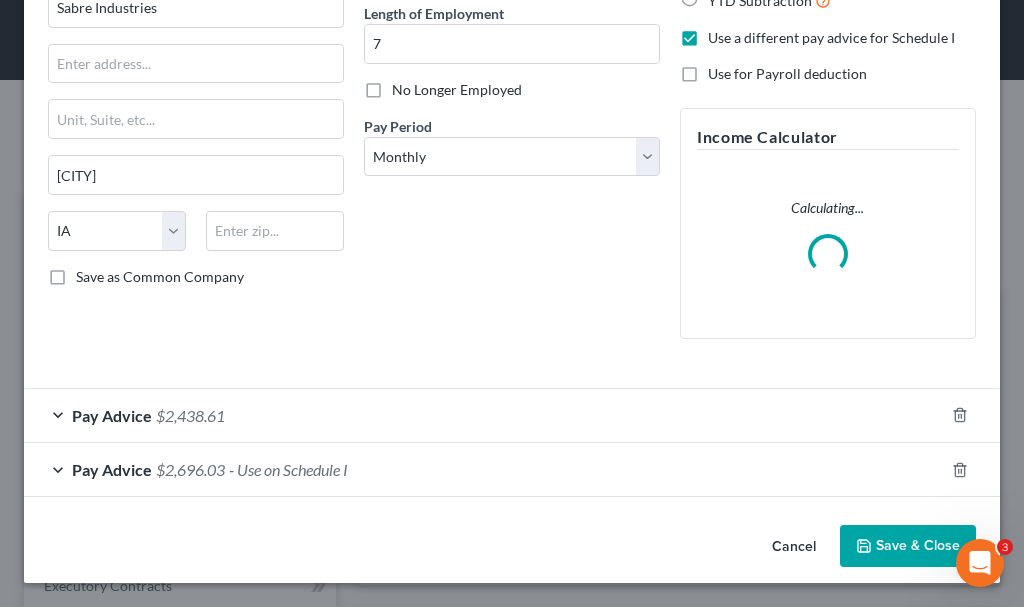 click on "$2,438.61" at bounding box center (190, 415) 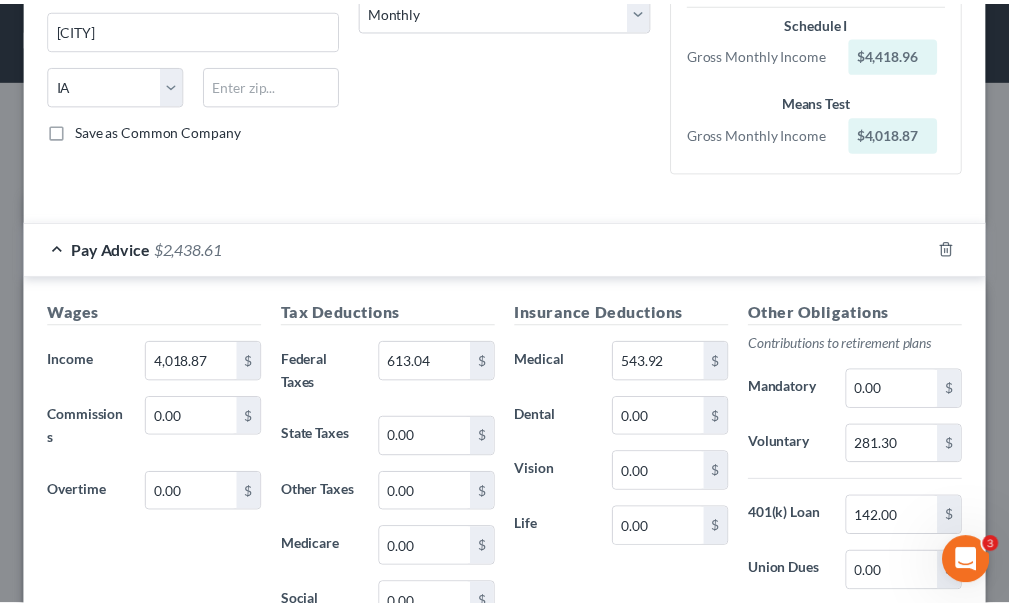 scroll, scrollTop: 702, scrollLeft: 0, axis: vertical 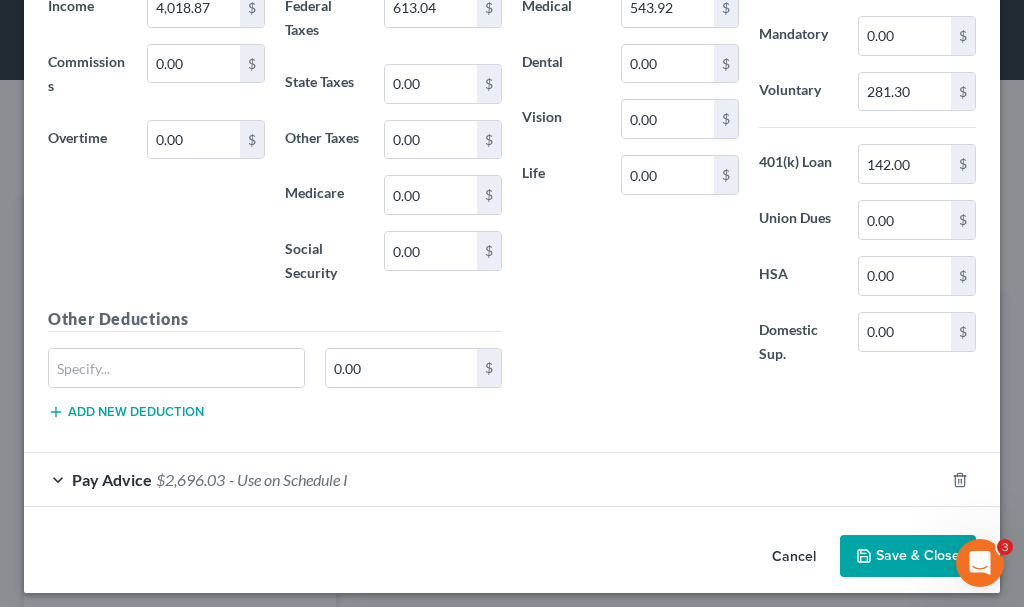 click on "Save & Close" at bounding box center [908, 556] 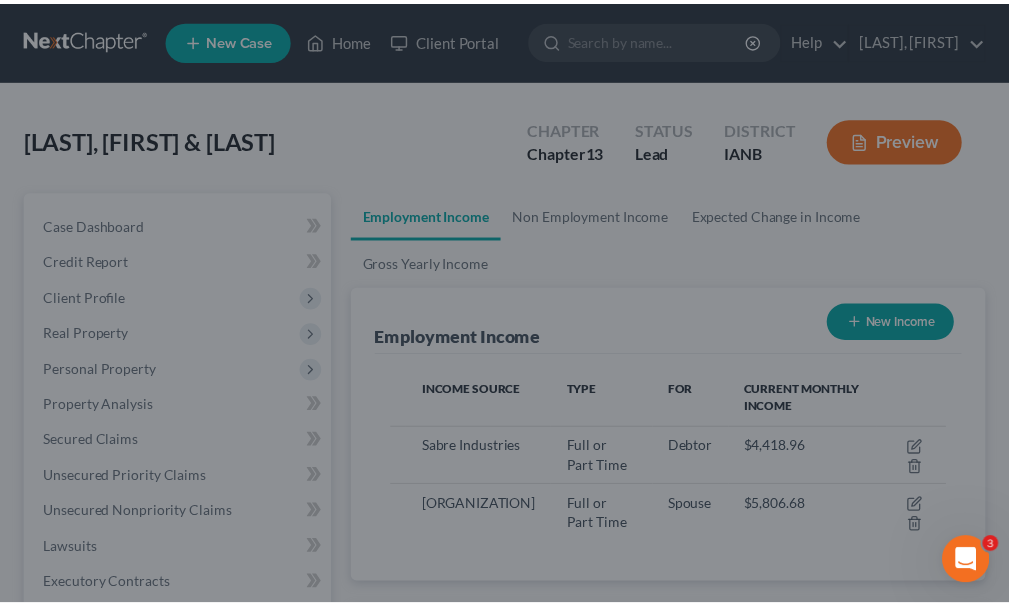 scroll, scrollTop: 277, scrollLeft: 594, axis: both 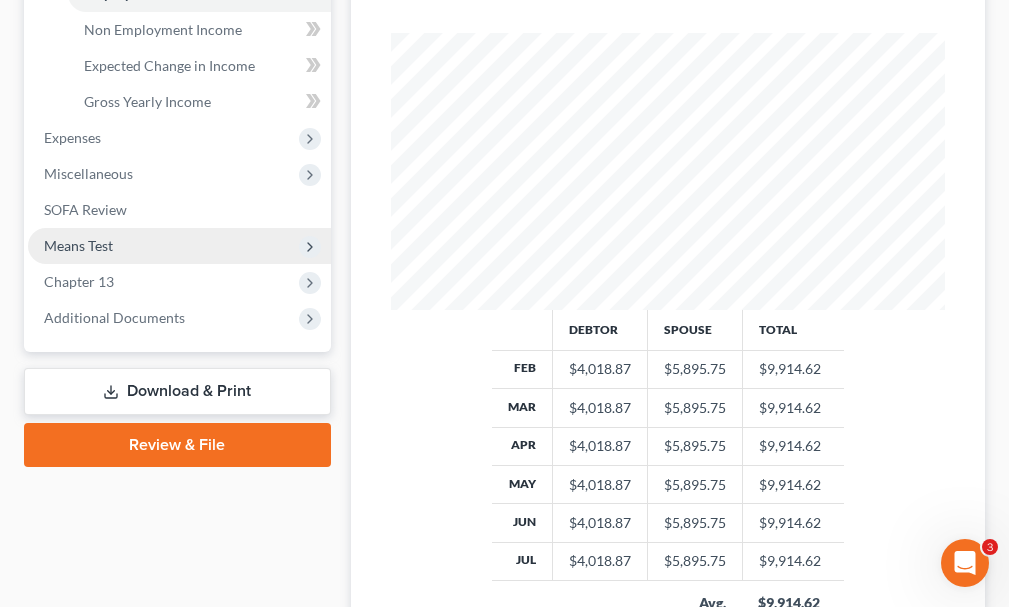 click on "Means Test" at bounding box center (78, 245) 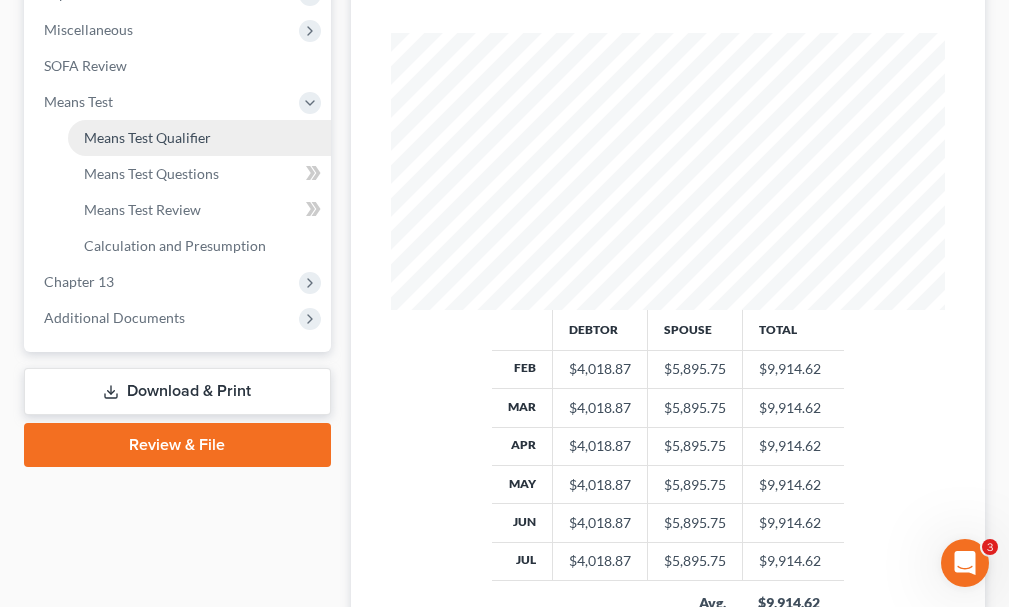 click on "Means Test Qualifier" at bounding box center (147, 137) 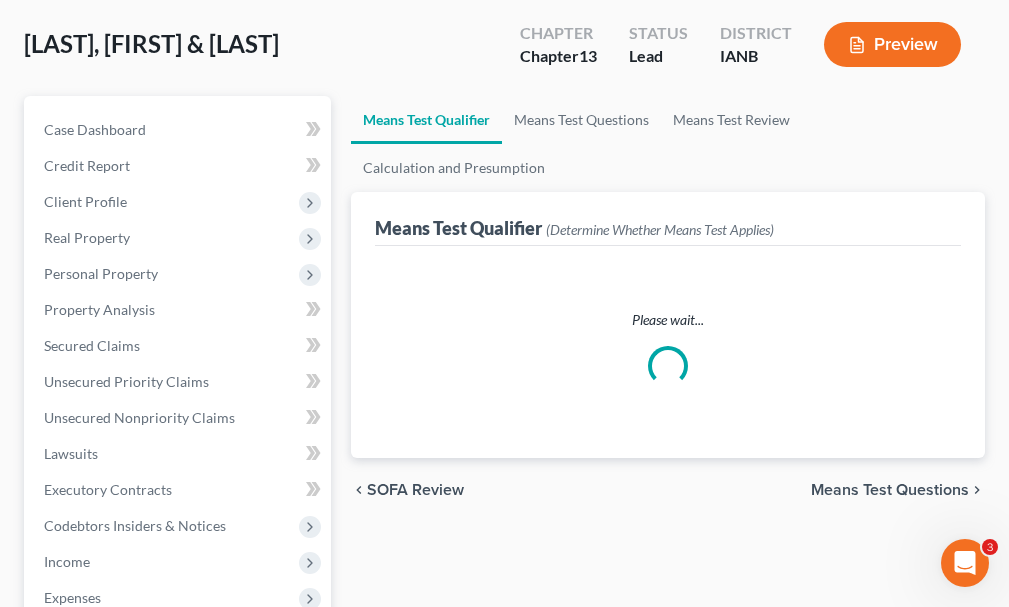 scroll, scrollTop: 0, scrollLeft: 0, axis: both 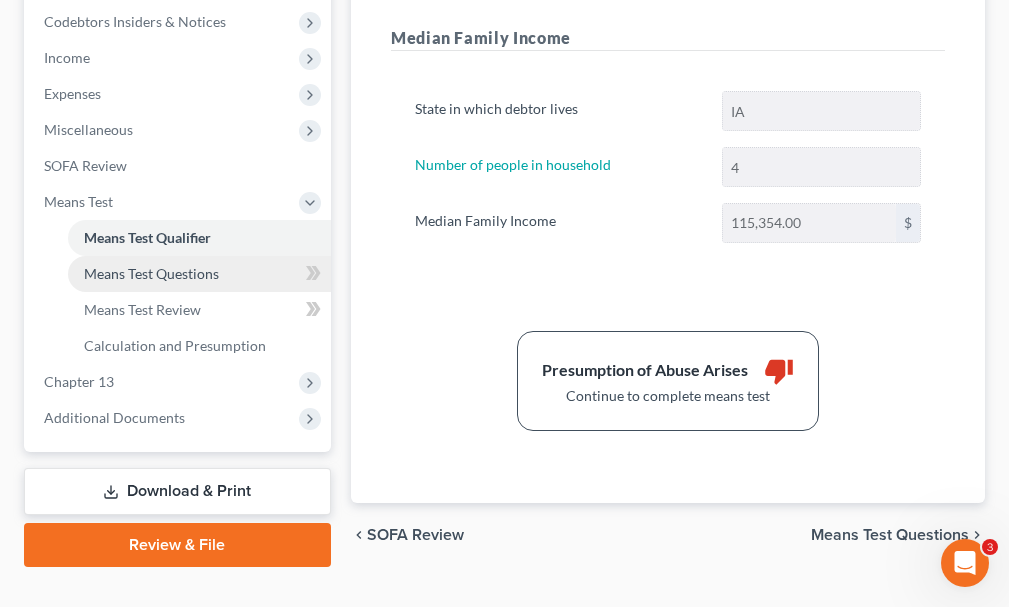click on "Means Test Questions" at bounding box center [151, 273] 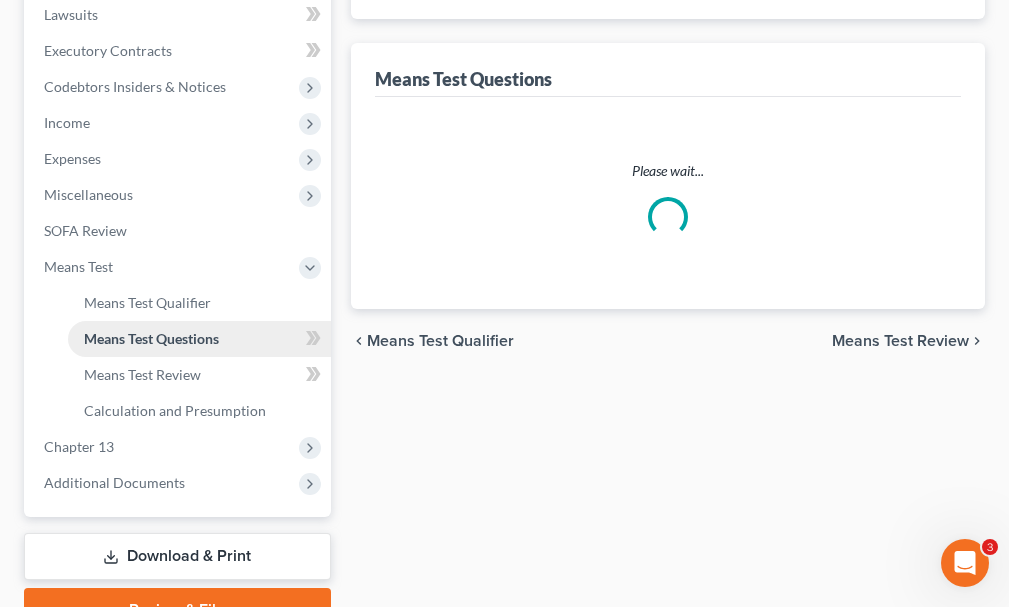 scroll, scrollTop: 41, scrollLeft: 0, axis: vertical 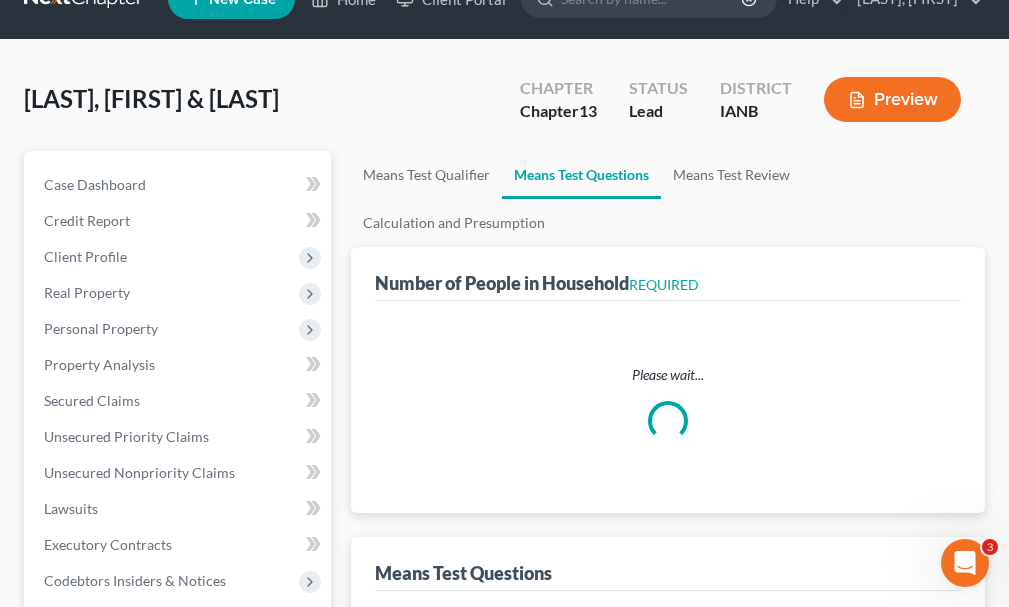 select on "0" 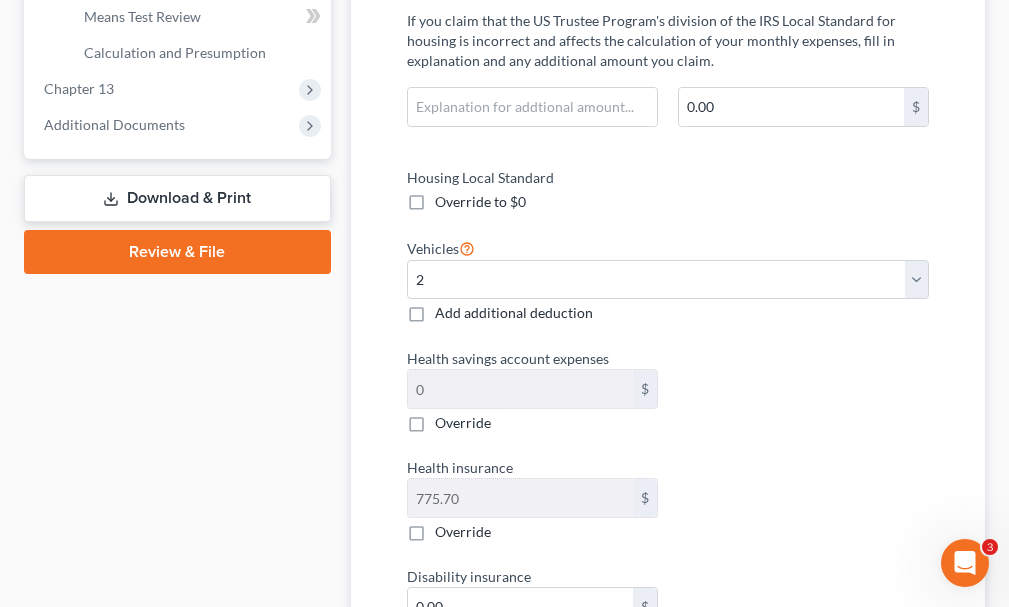 scroll, scrollTop: 800, scrollLeft: 0, axis: vertical 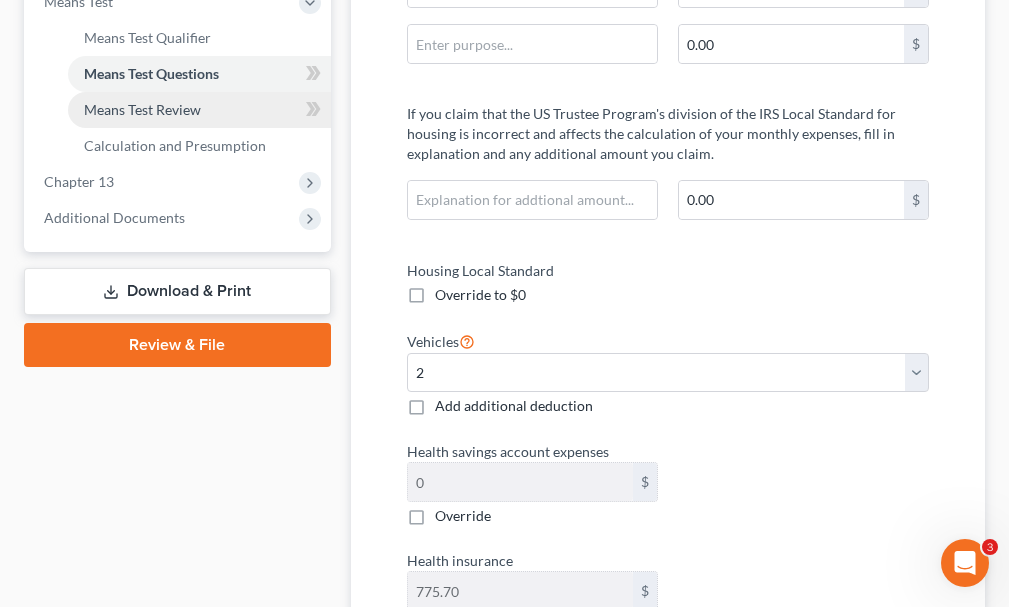 click on "Means Test Review" at bounding box center (142, 109) 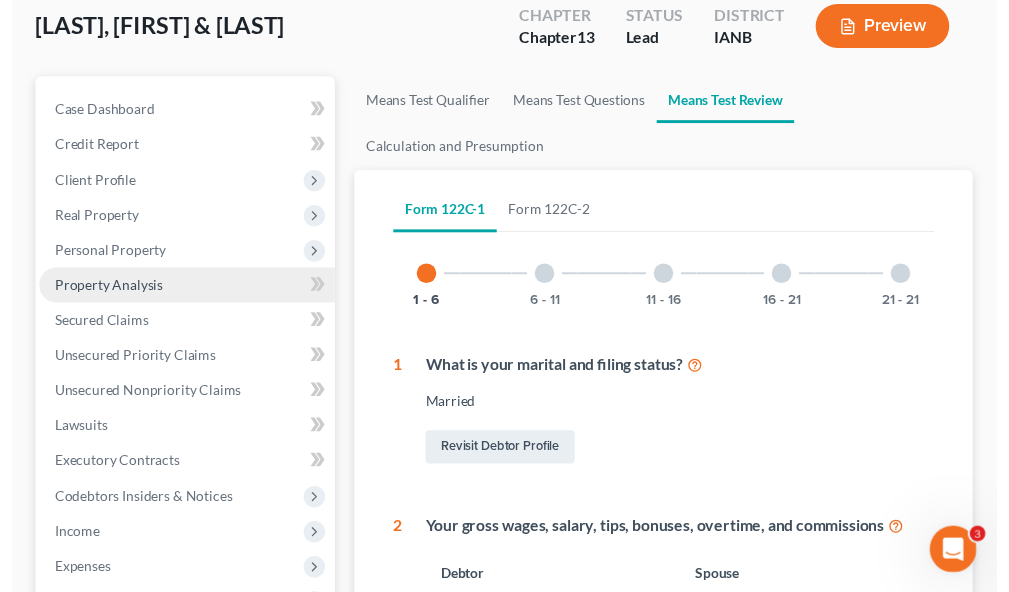 scroll, scrollTop: 700, scrollLeft: 0, axis: vertical 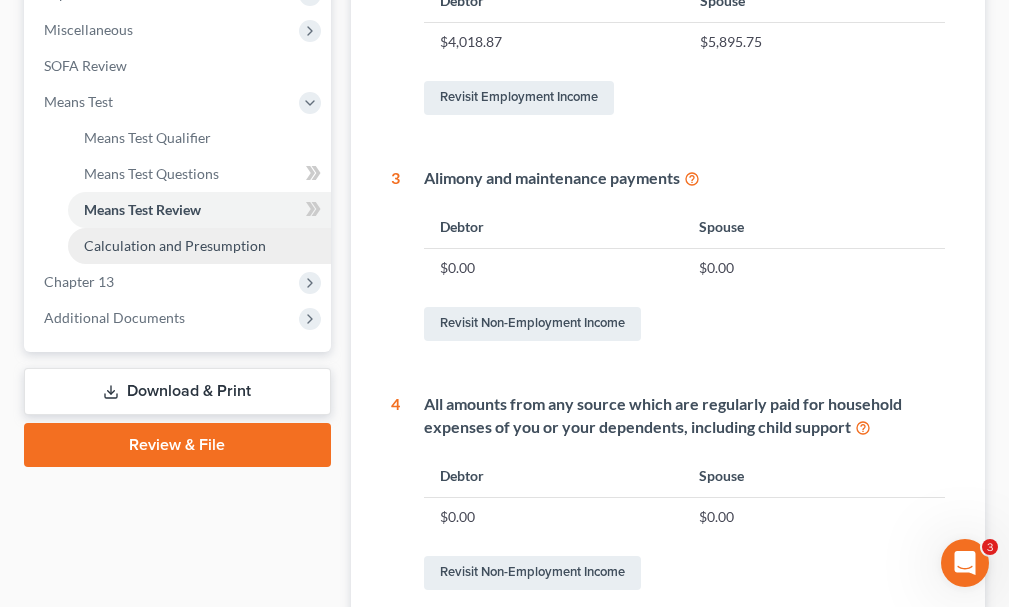 click on "Calculation and Presumption" at bounding box center [175, 245] 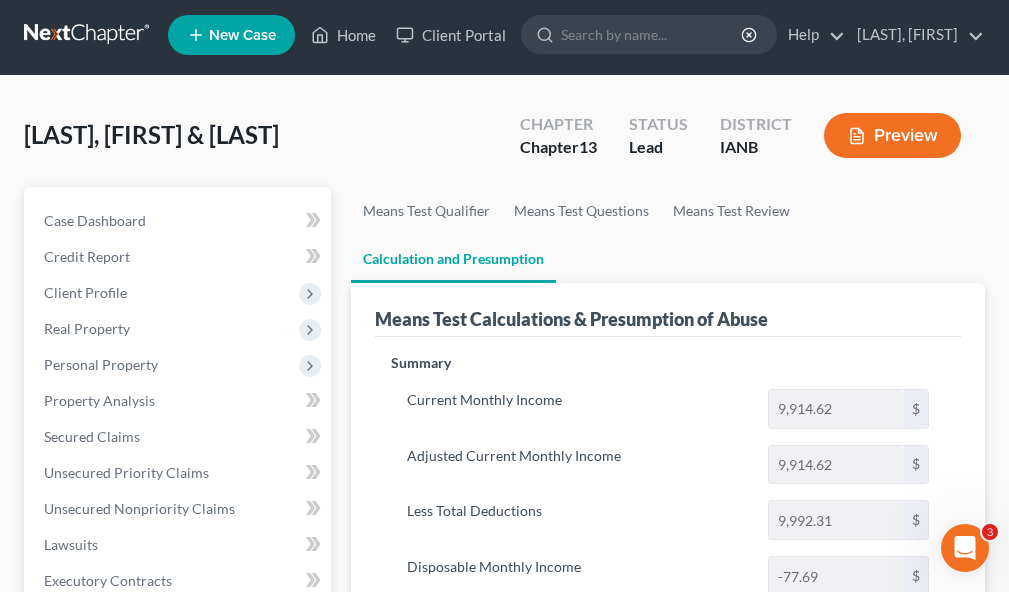 scroll, scrollTop: 0, scrollLeft: 0, axis: both 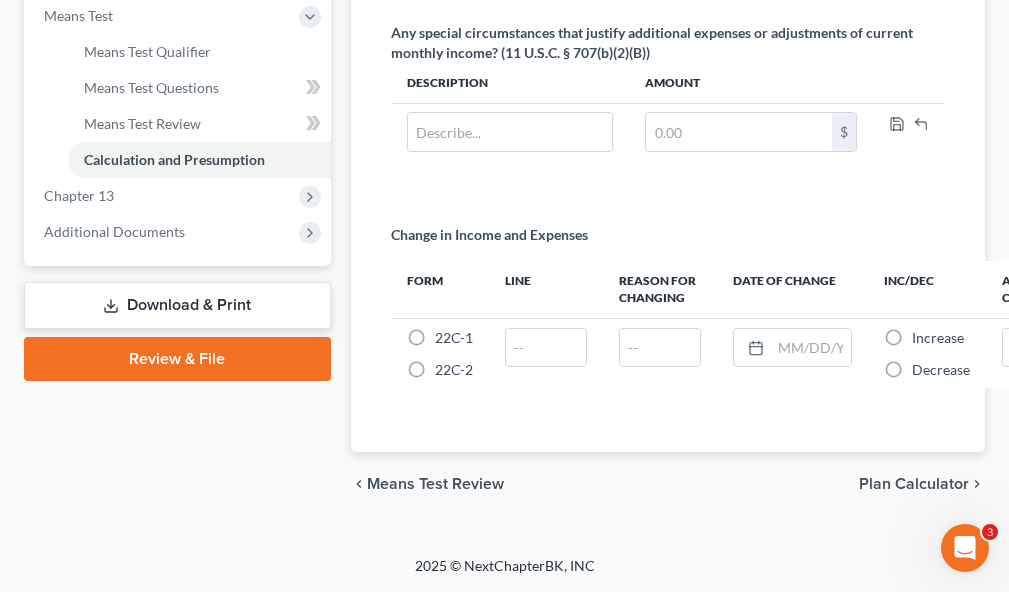 click on "Download & Print" at bounding box center (177, 305) 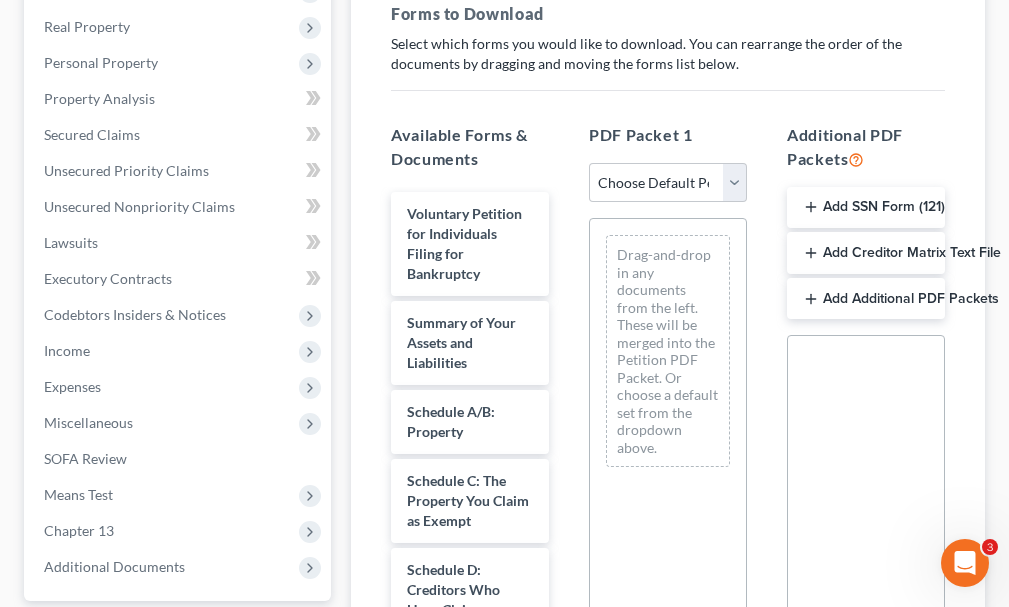 scroll, scrollTop: 400, scrollLeft: 0, axis: vertical 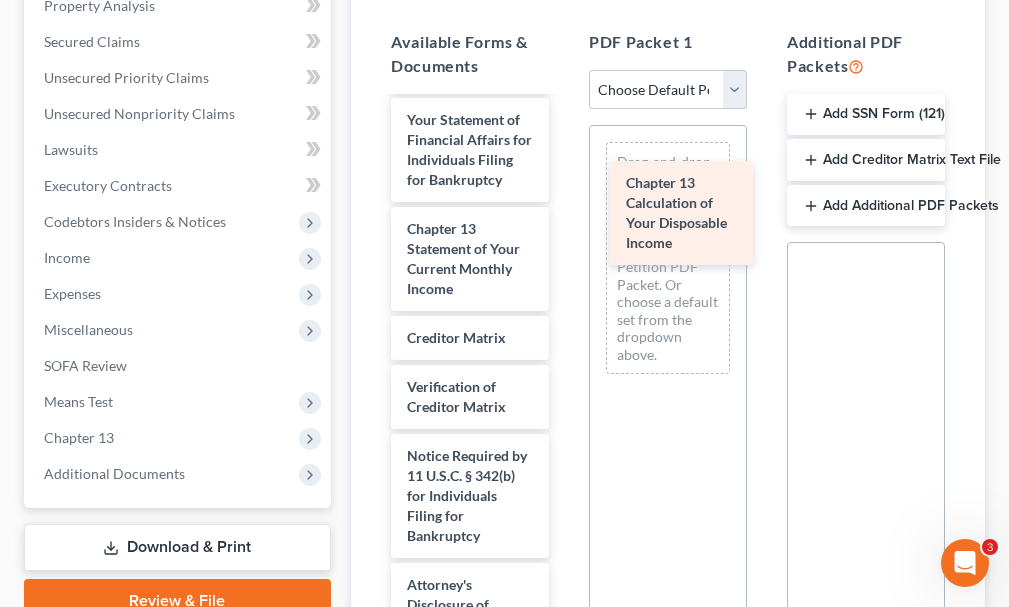 drag, startPoint x: 440, startPoint y: 428, endPoint x: 659, endPoint y: 213, distance: 306.89737 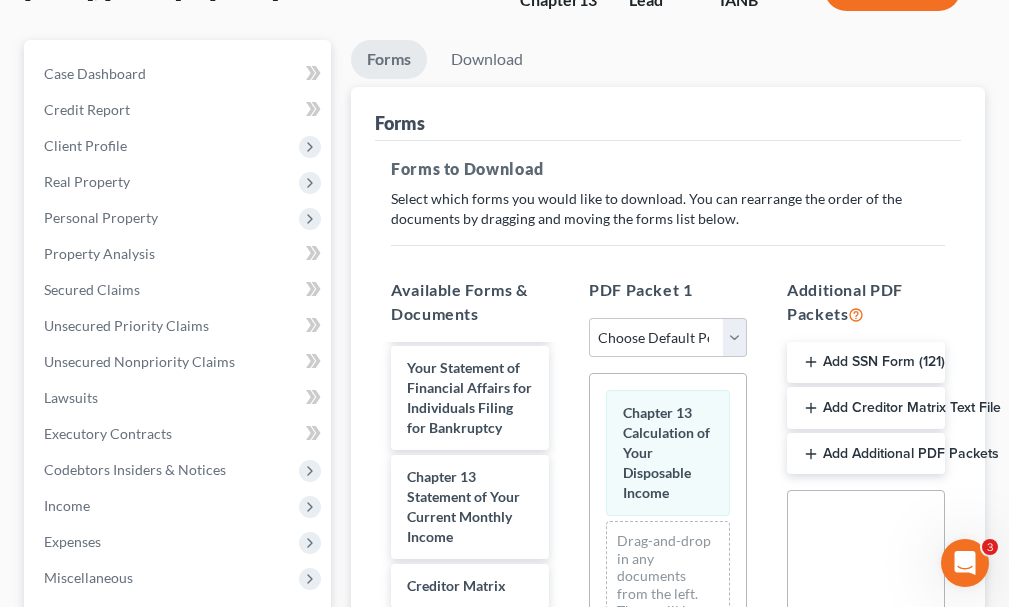 scroll, scrollTop: 100, scrollLeft: 0, axis: vertical 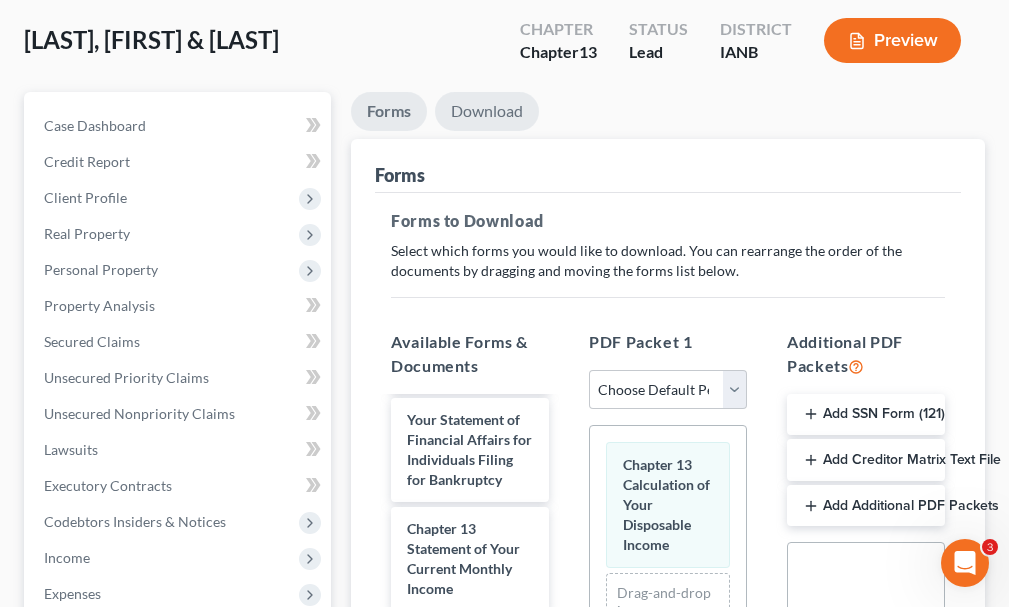 click on "Download" at bounding box center [487, 111] 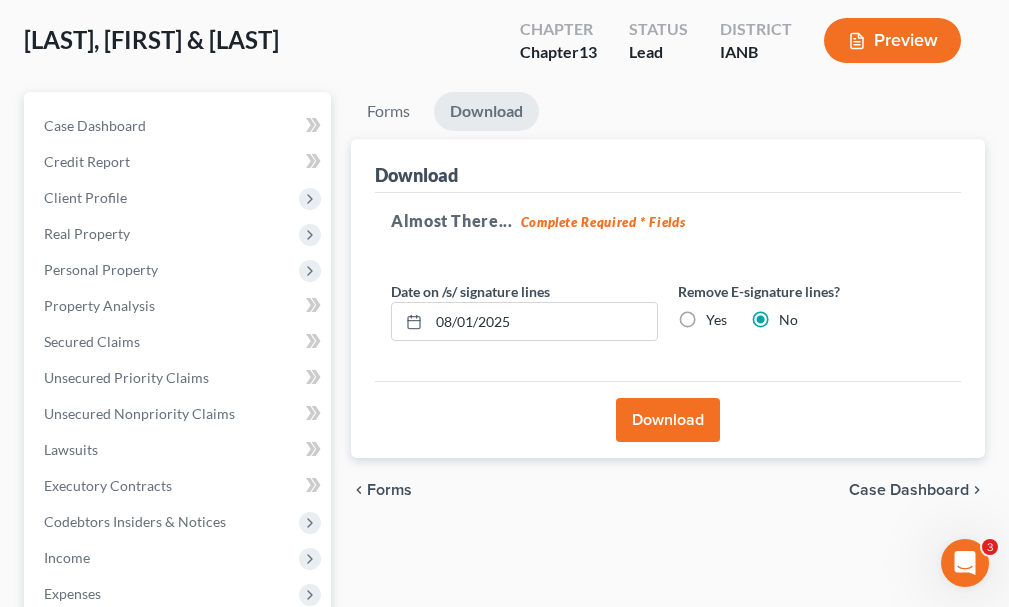 click on "Download" at bounding box center (668, 420) 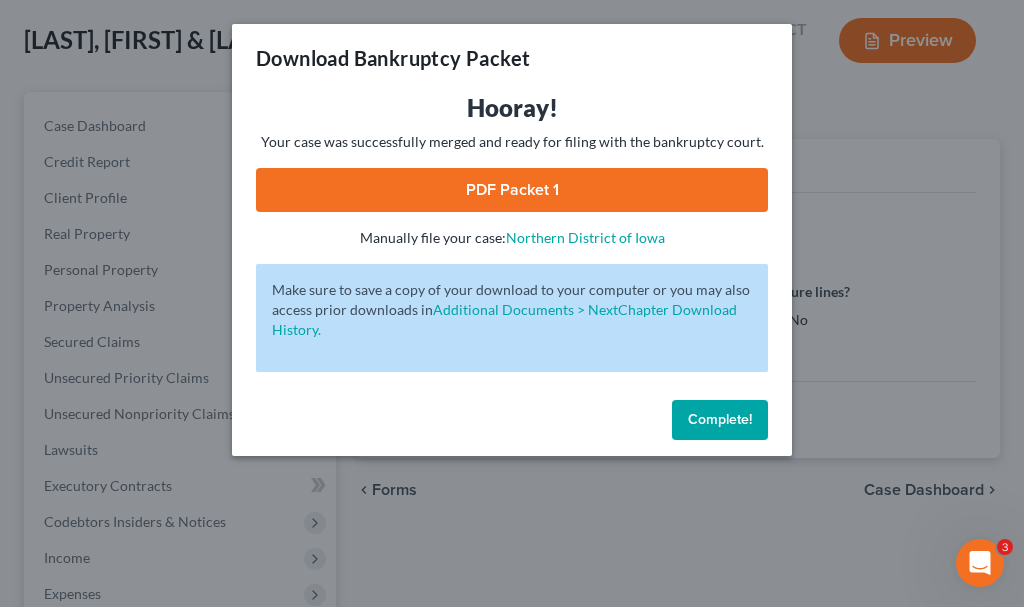 click on "PDF Packet 1" at bounding box center (512, 190) 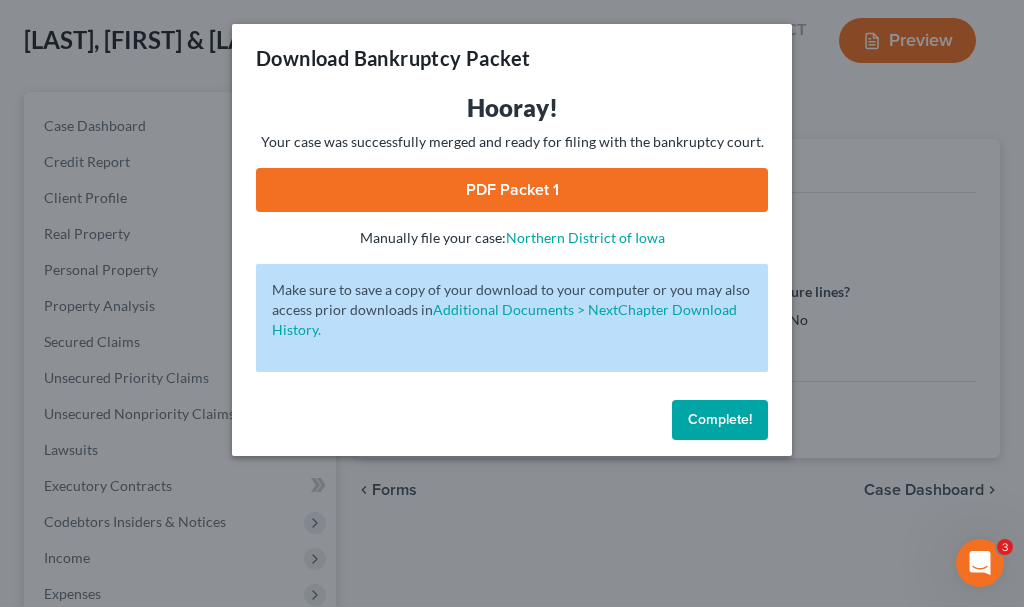 click on "Complete!" at bounding box center [720, 419] 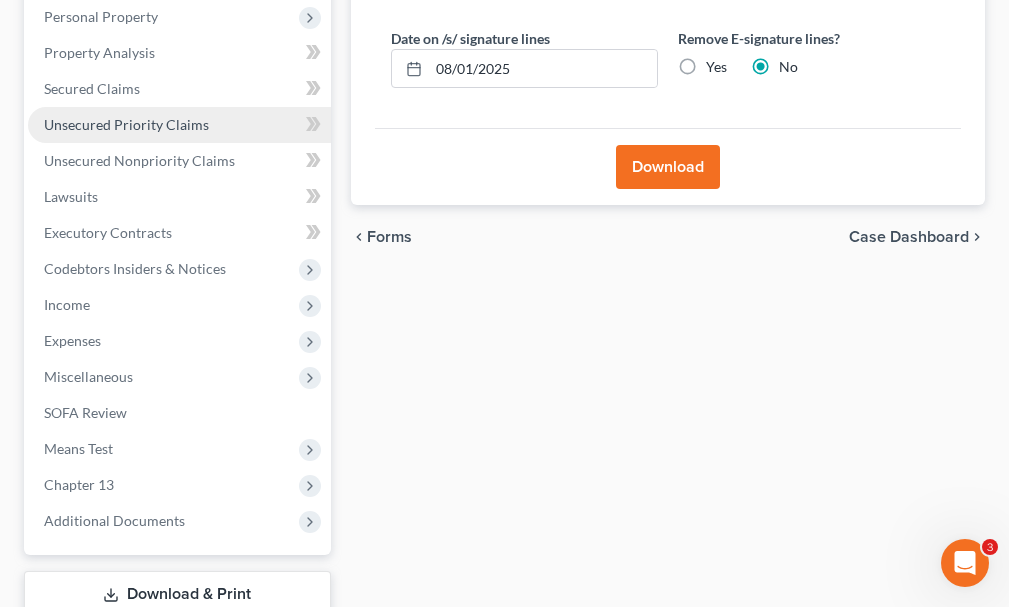 scroll, scrollTop: 400, scrollLeft: 0, axis: vertical 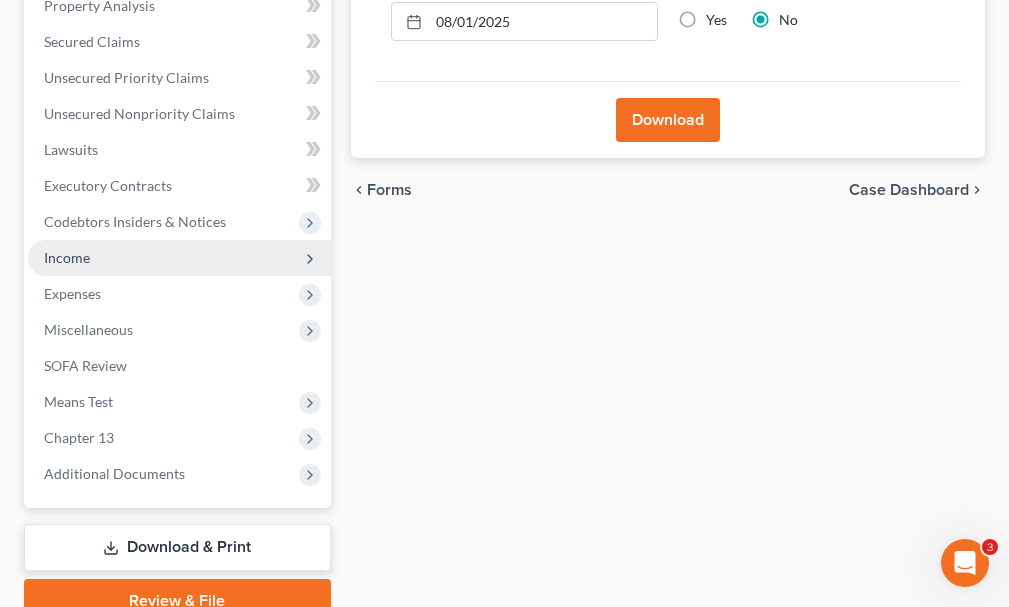 click on "Income" at bounding box center (67, 257) 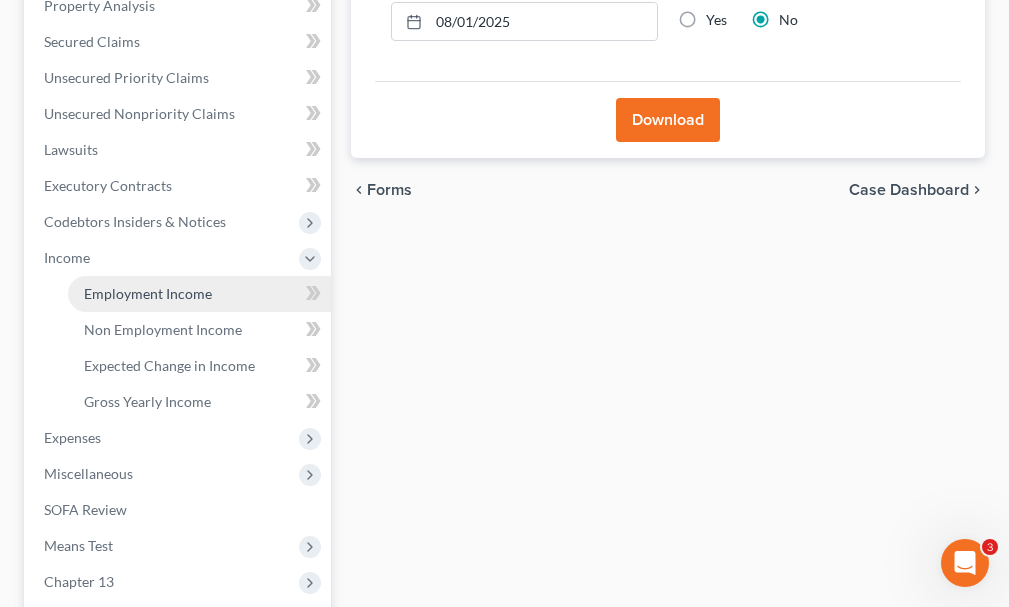 click on "Employment Income" at bounding box center [148, 293] 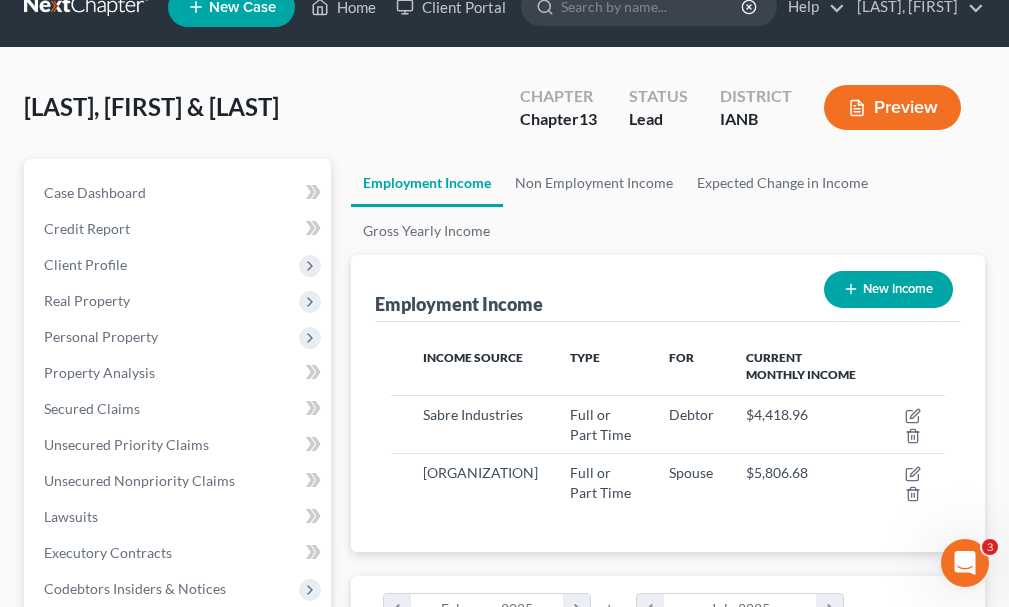 scroll, scrollTop: 0, scrollLeft: 0, axis: both 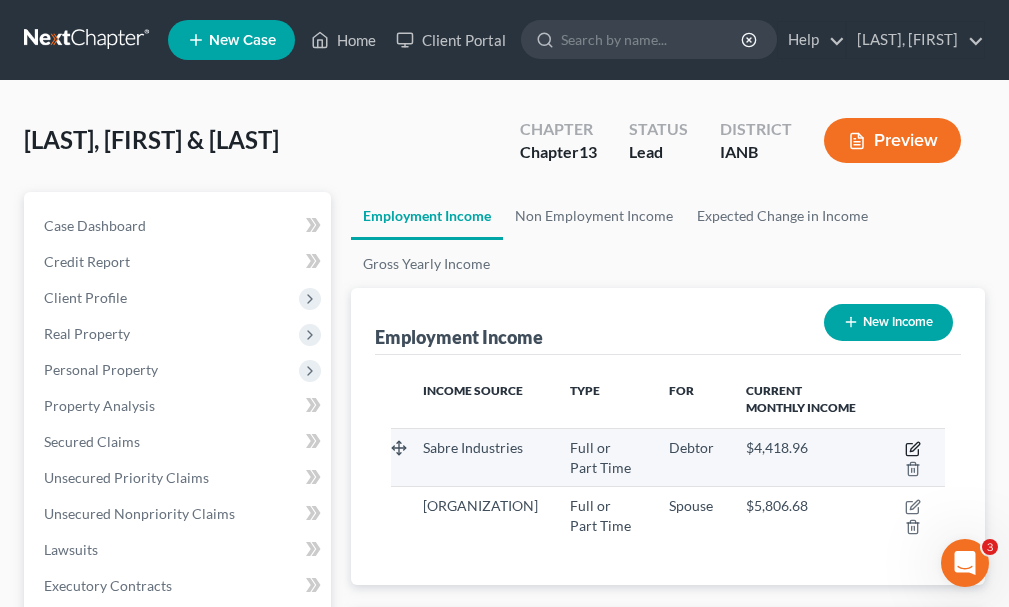 click 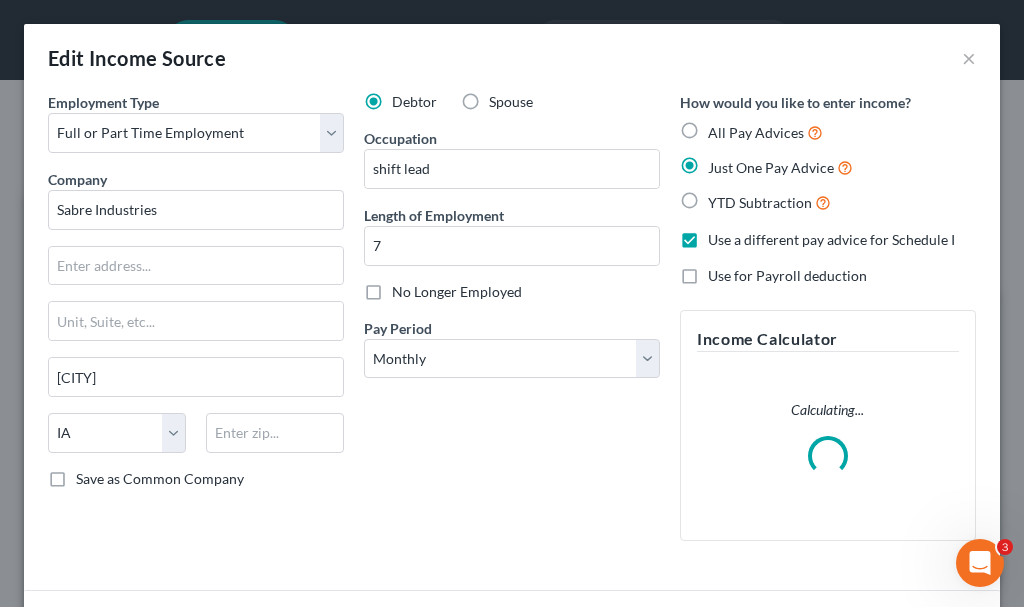 scroll, scrollTop: 999718, scrollLeft: 999396, axis: both 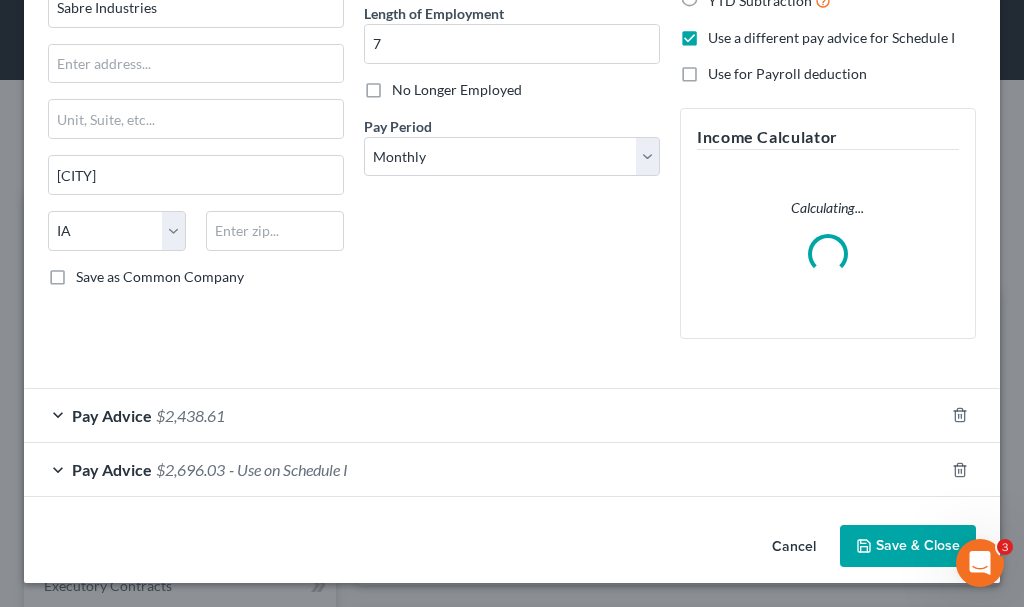 click on "$2,438.61" at bounding box center (190, 415) 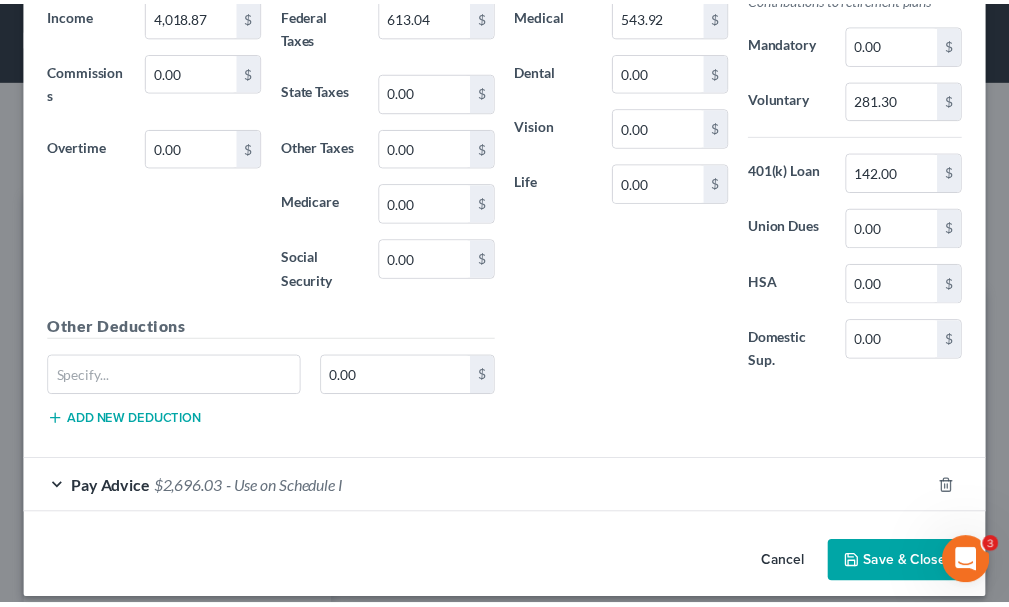 scroll, scrollTop: 712, scrollLeft: 0, axis: vertical 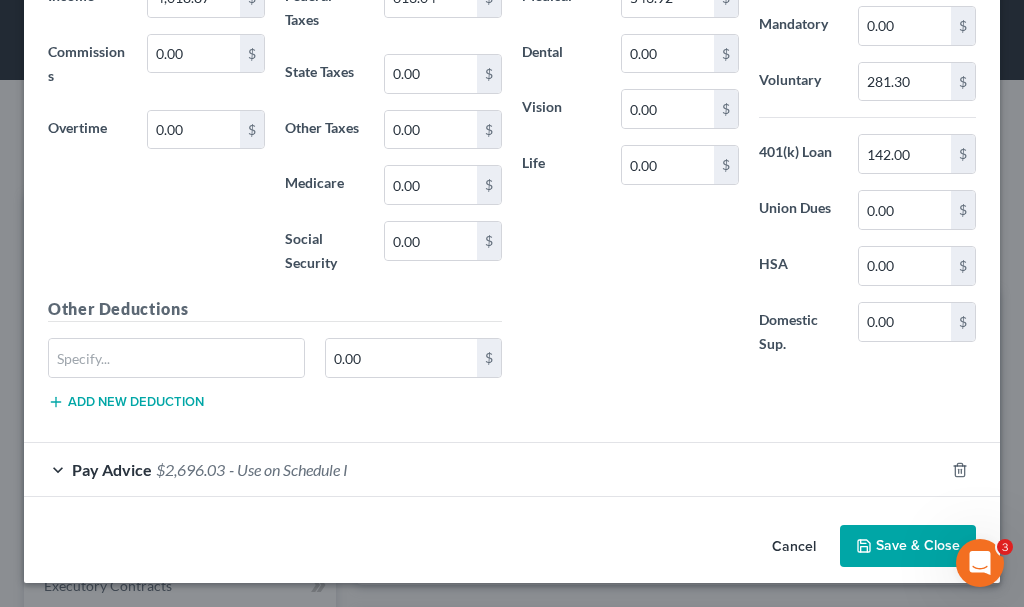 click on "Save & Close" at bounding box center [908, 546] 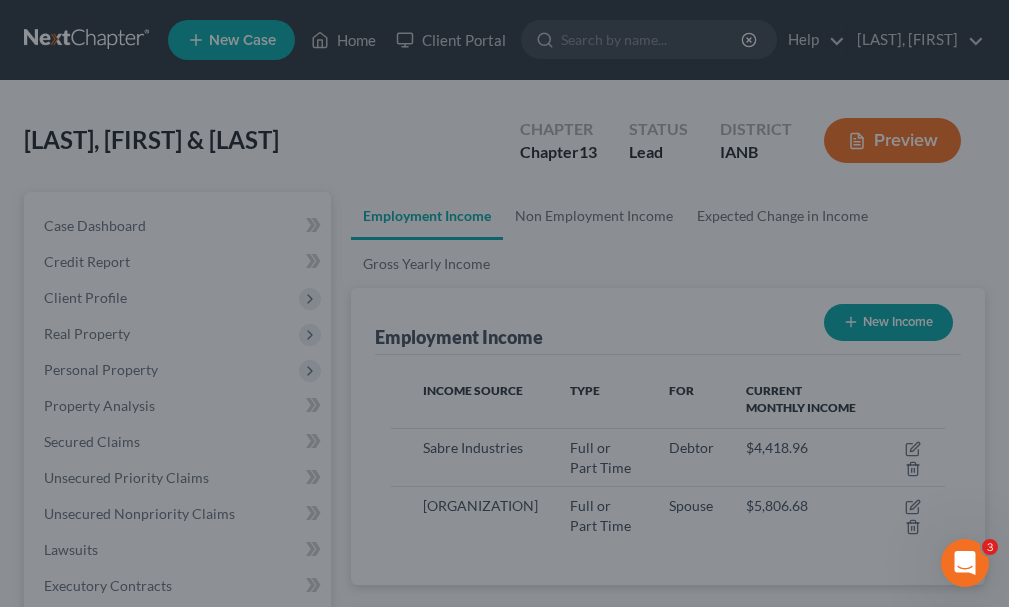 scroll, scrollTop: 277, scrollLeft: 594, axis: both 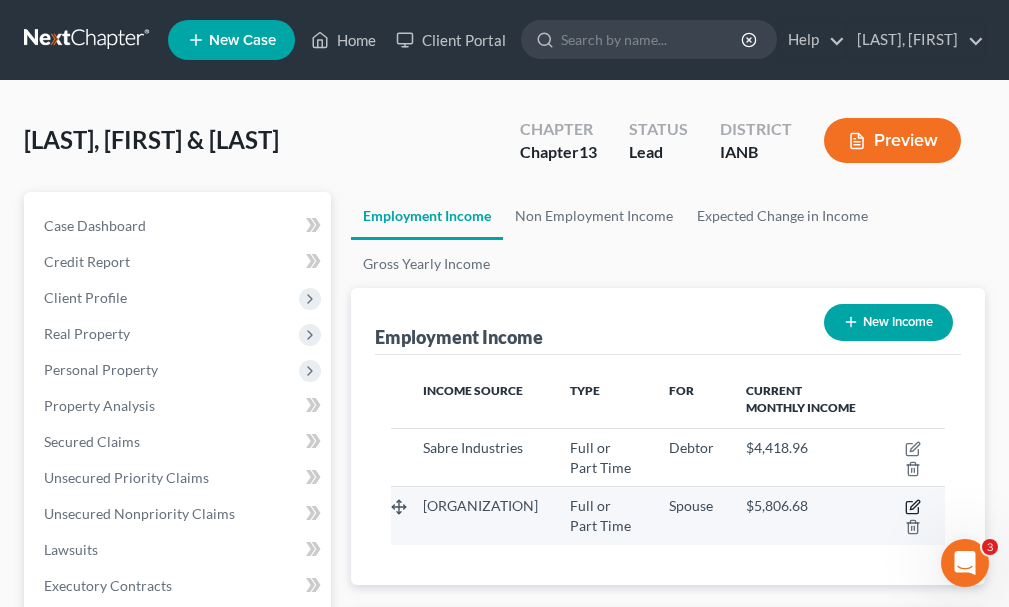click 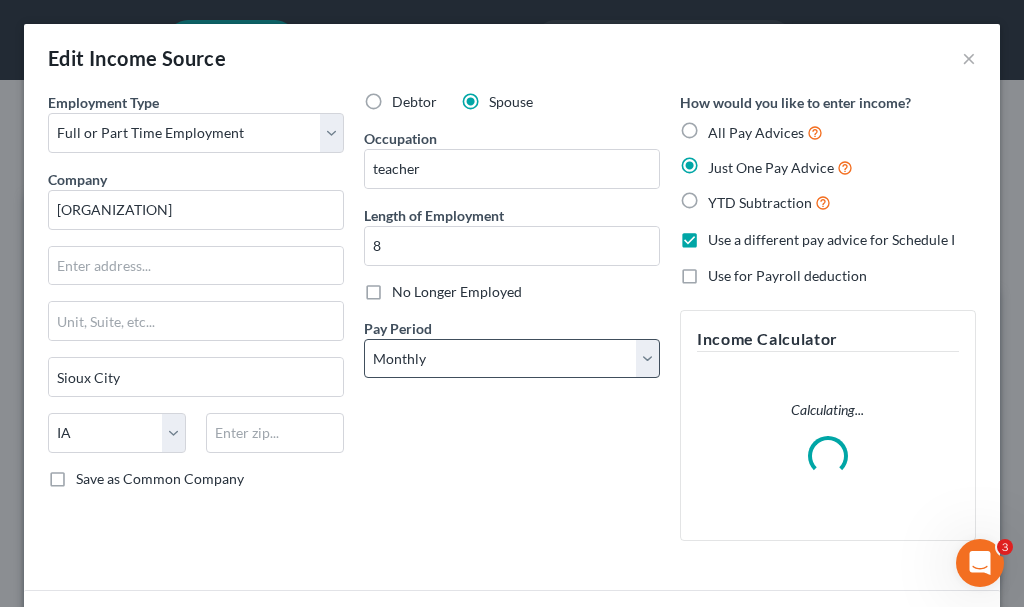 scroll, scrollTop: 999718, scrollLeft: 999396, axis: both 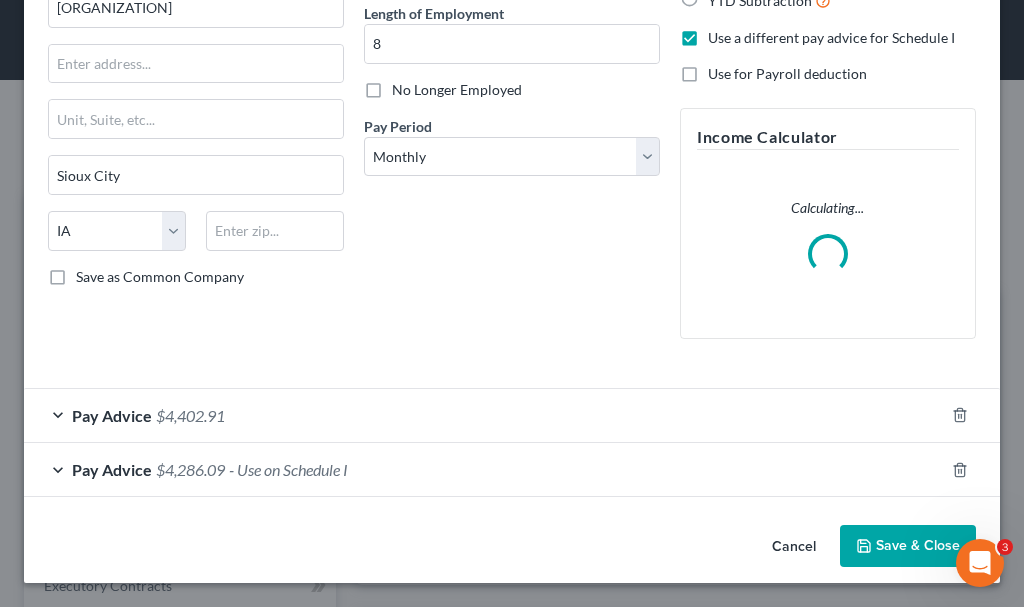 click on "$4,402.91" at bounding box center [190, 415] 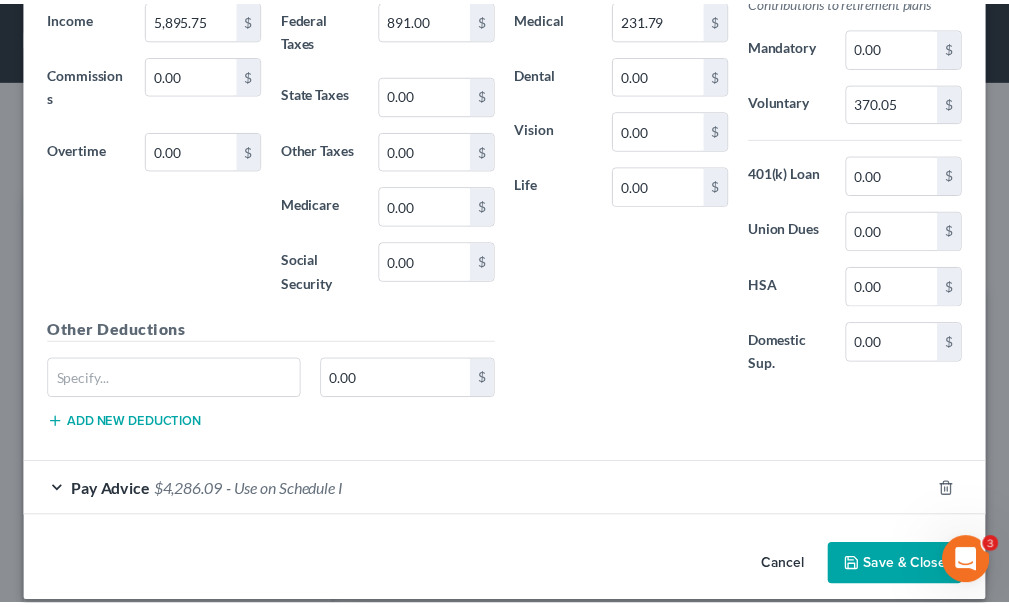 scroll, scrollTop: 712, scrollLeft: 0, axis: vertical 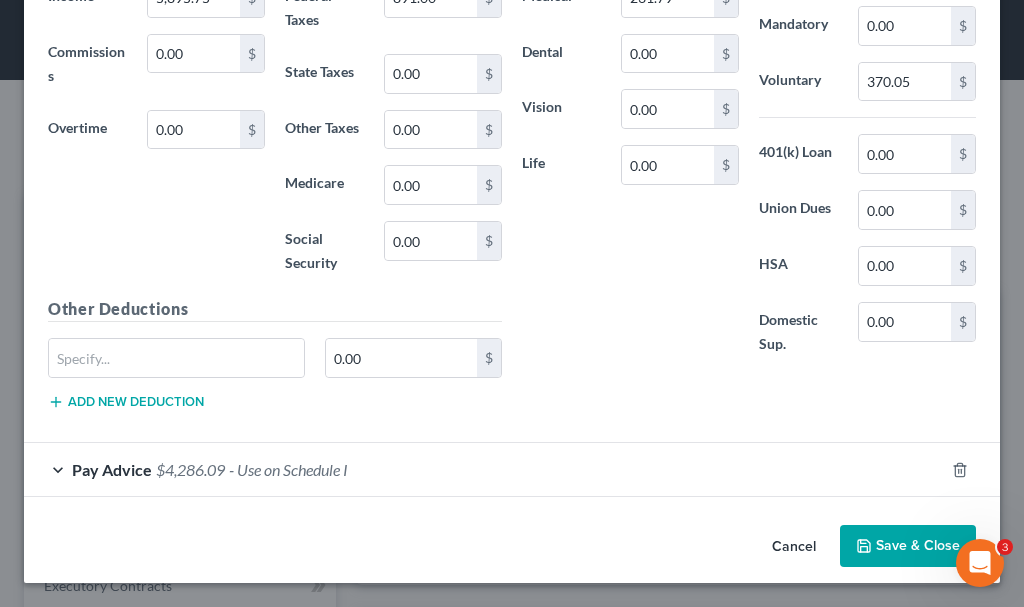 click on "Save & Close" at bounding box center (908, 546) 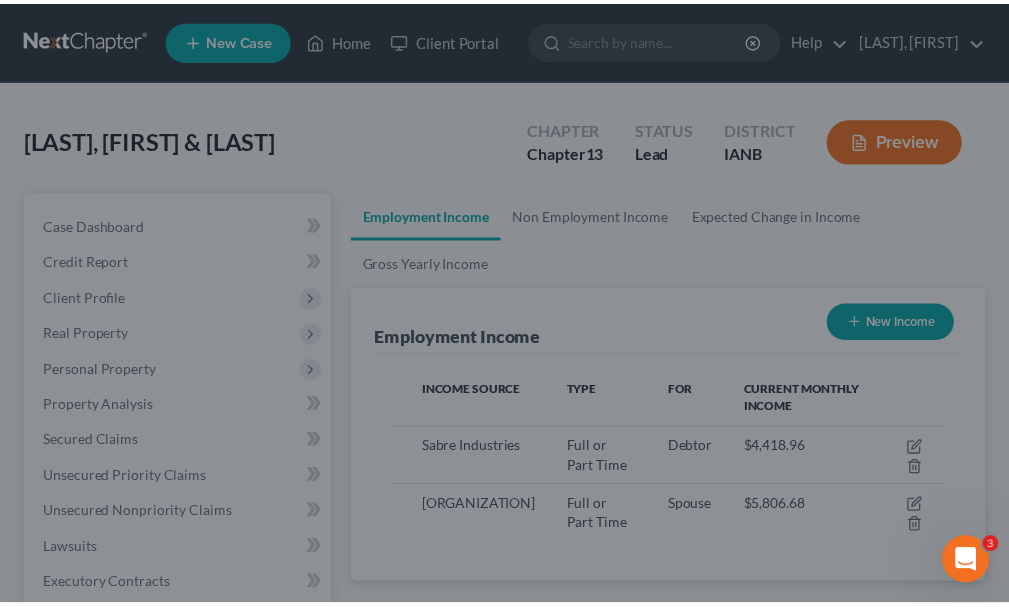 scroll, scrollTop: 277, scrollLeft: 594, axis: both 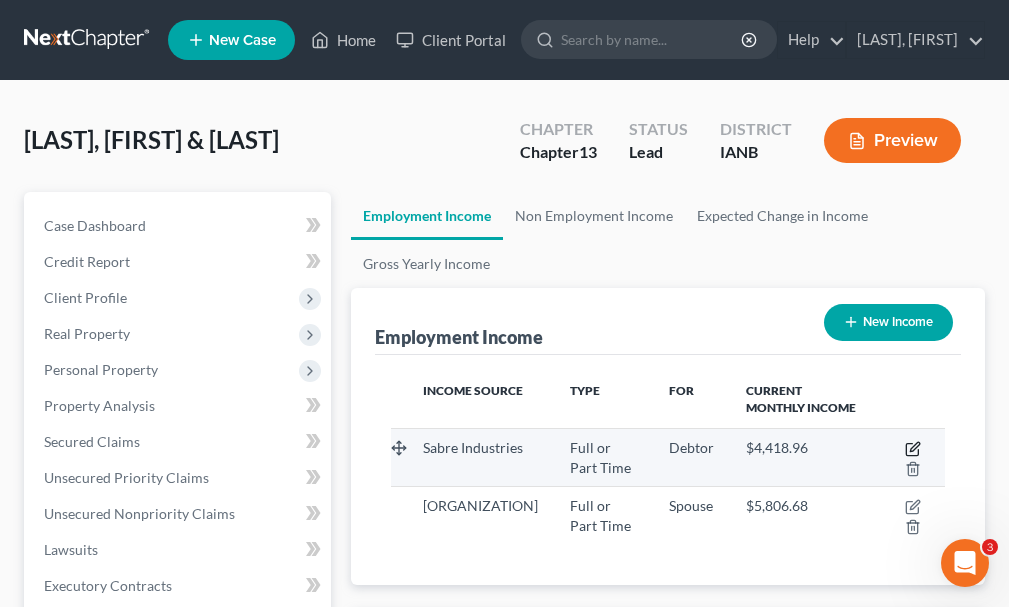 click 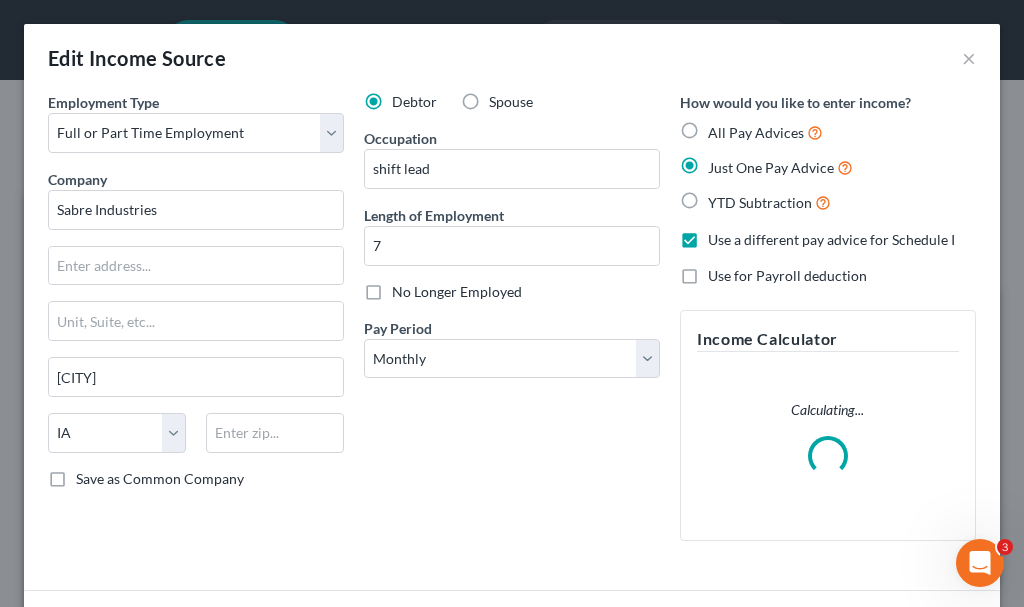 scroll, scrollTop: 999718, scrollLeft: 999396, axis: both 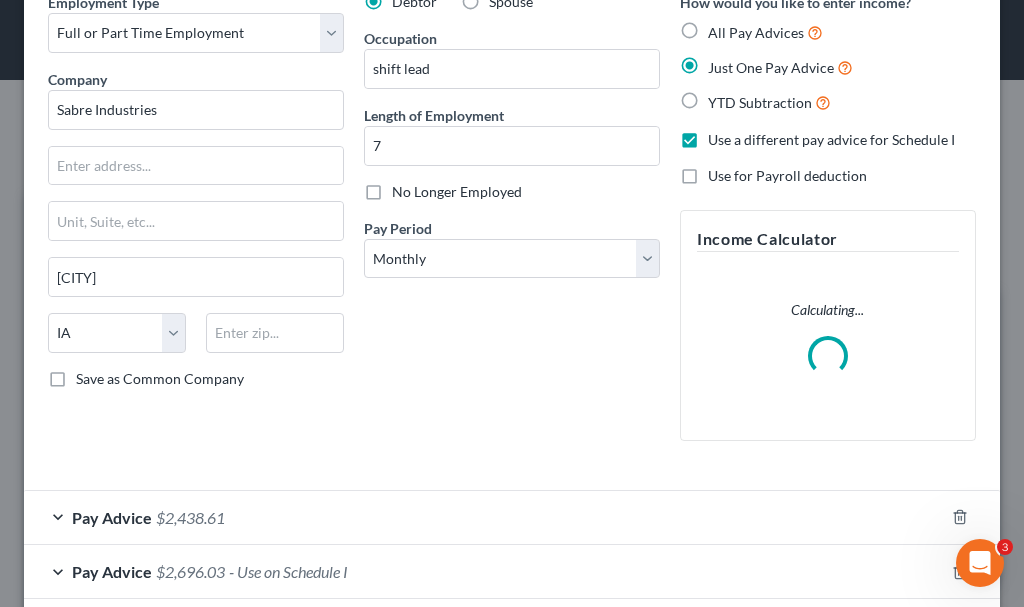 click on "$2,438.61" at bounding box center (190, 517) 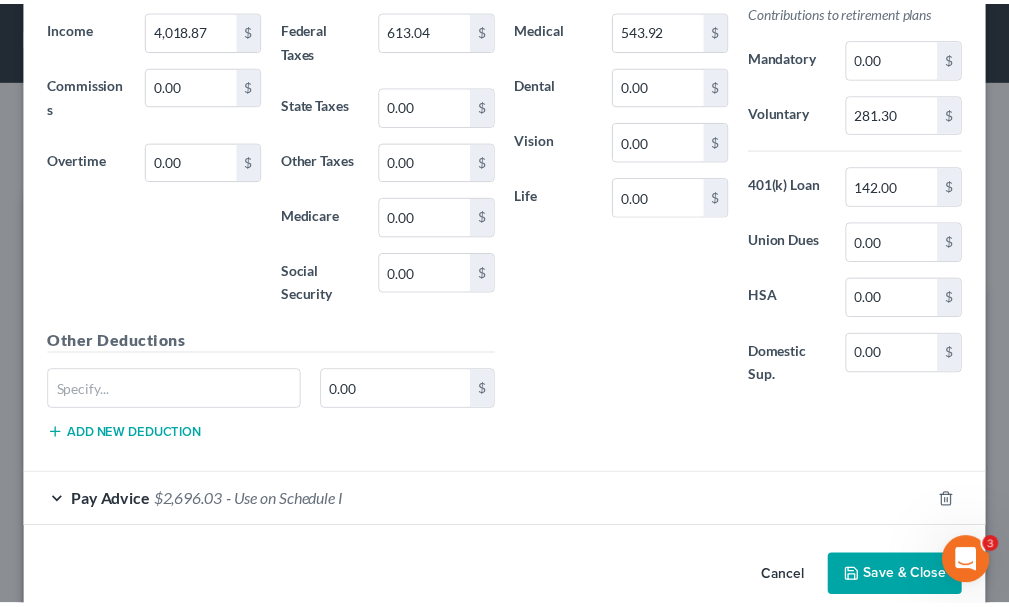 scroll, scrollTop: 680, scrollLeft: 0, axis: vertical 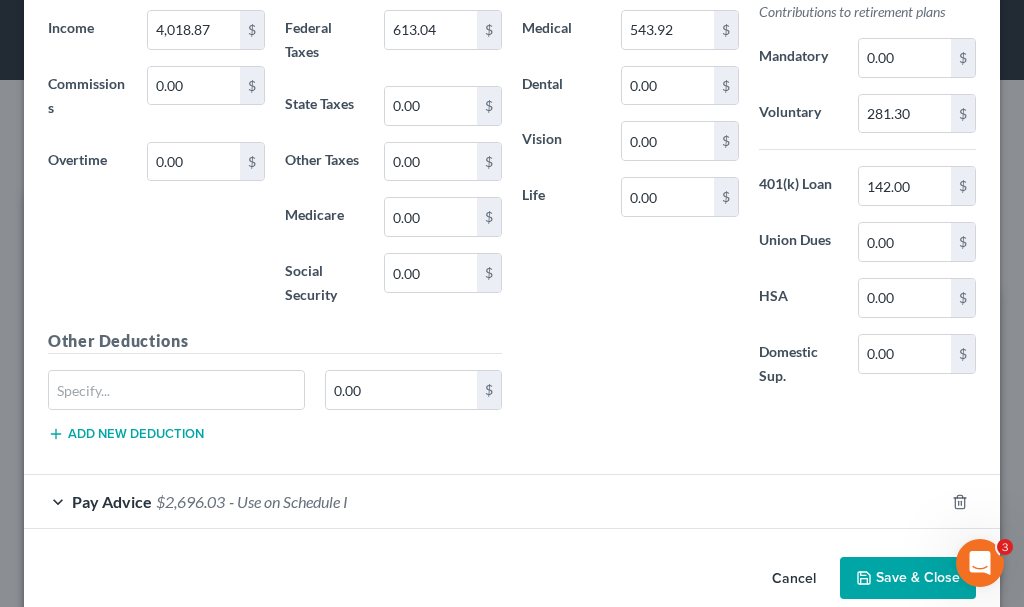 click on "Save & Close" at bounding box center (908, 578) 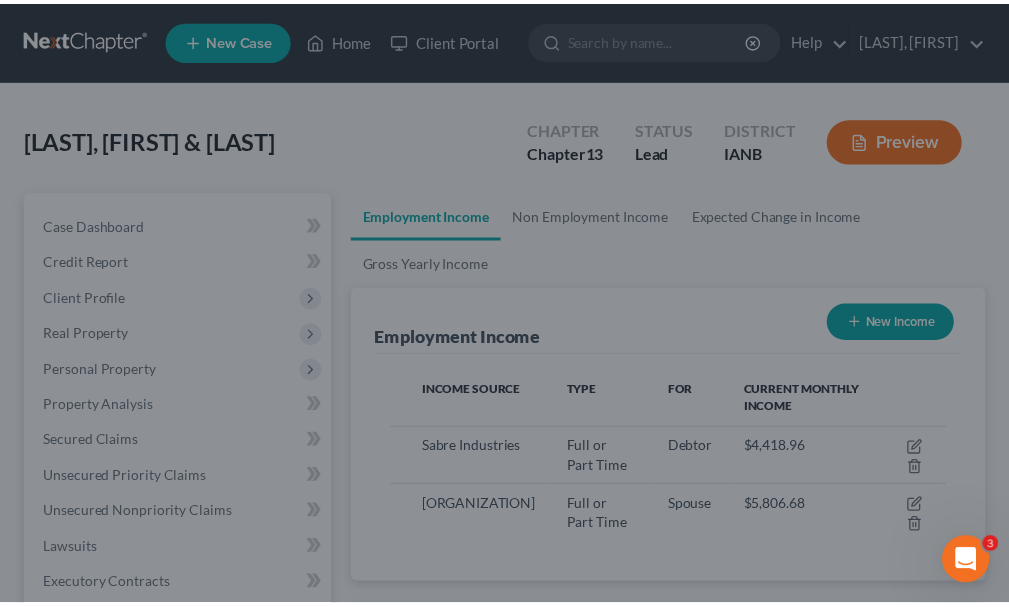 scroll, scrollTop: 277, scrollLeft: 594, axis: both 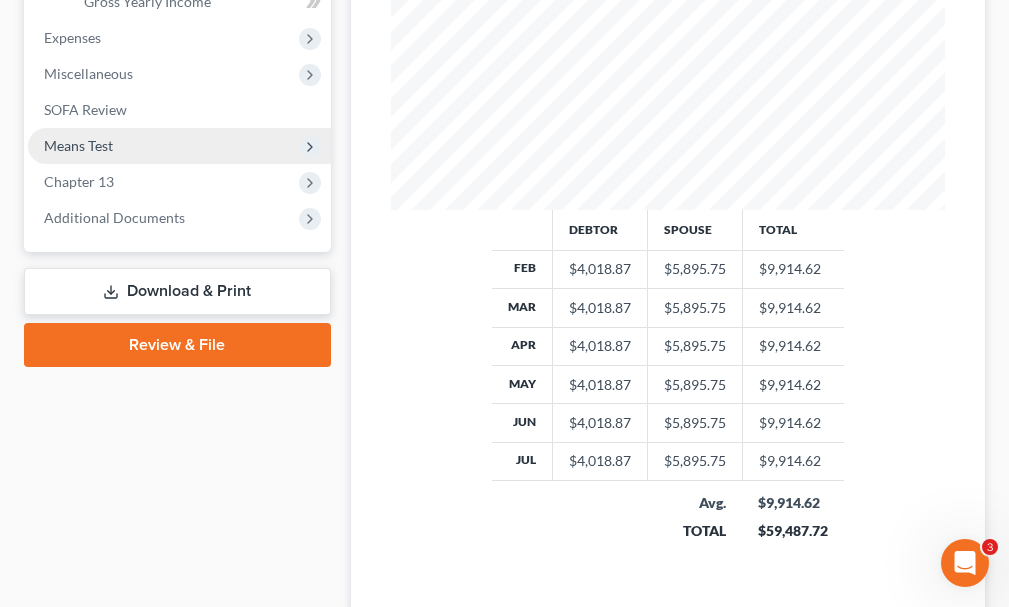 click on "Means Test" at bounding box center (78, 145) 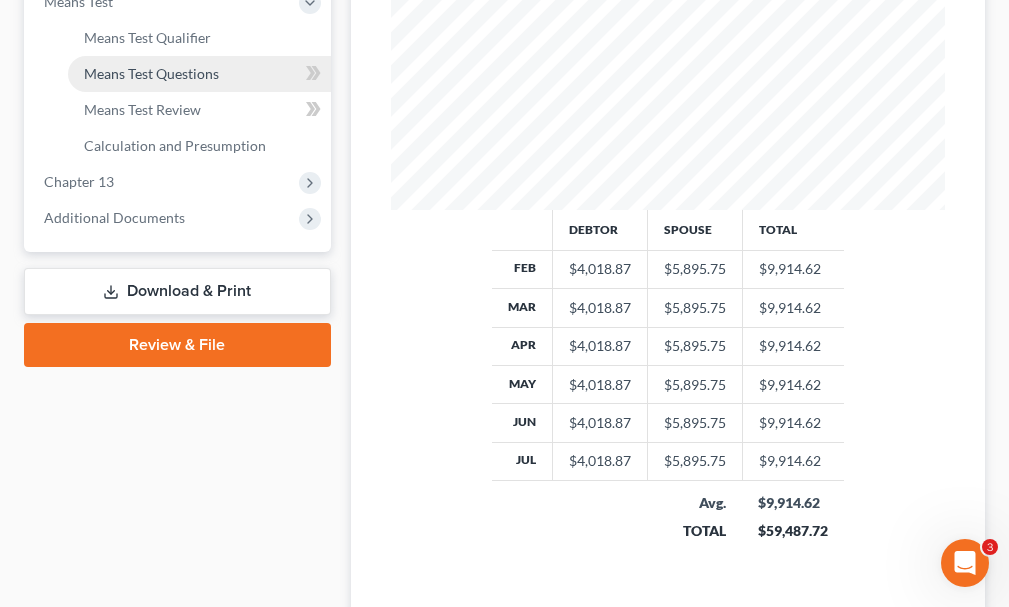 click on "Means Test Questions" at bounding box center (151, 73) 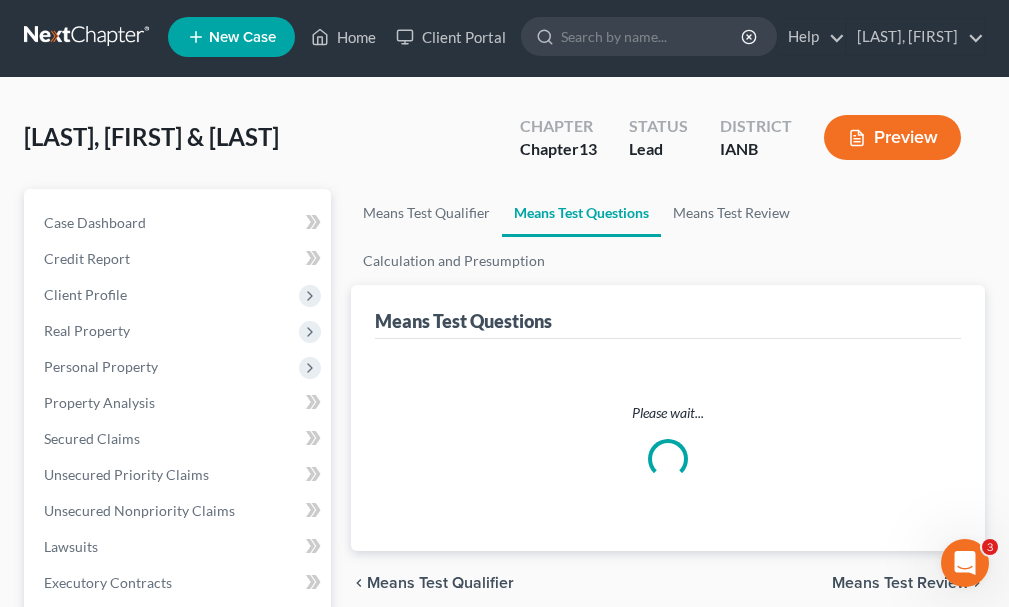 scroll, scrollTop: 0, scrollLeft: 0, axis: both 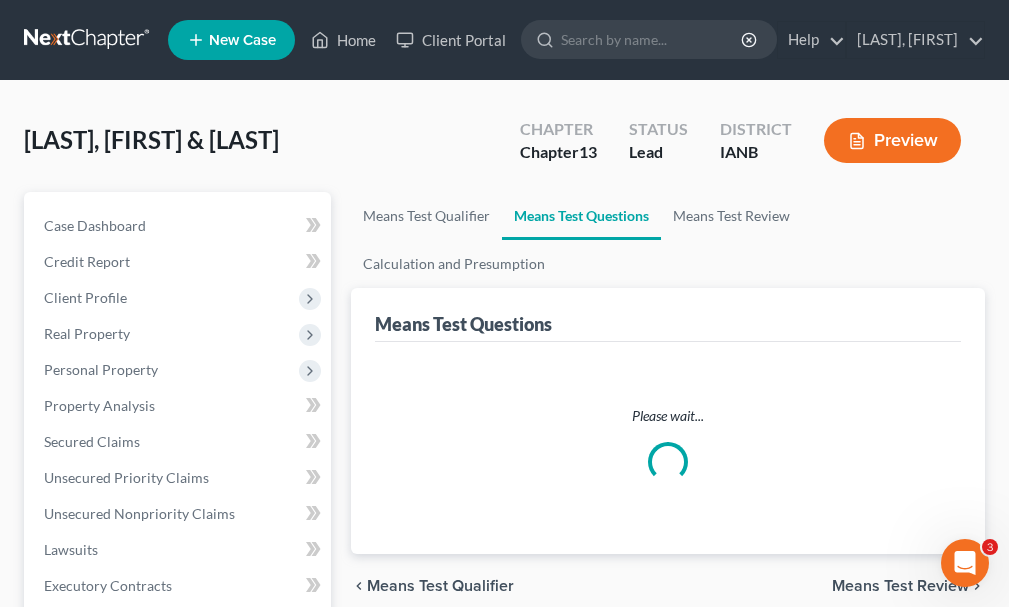 select on "4" 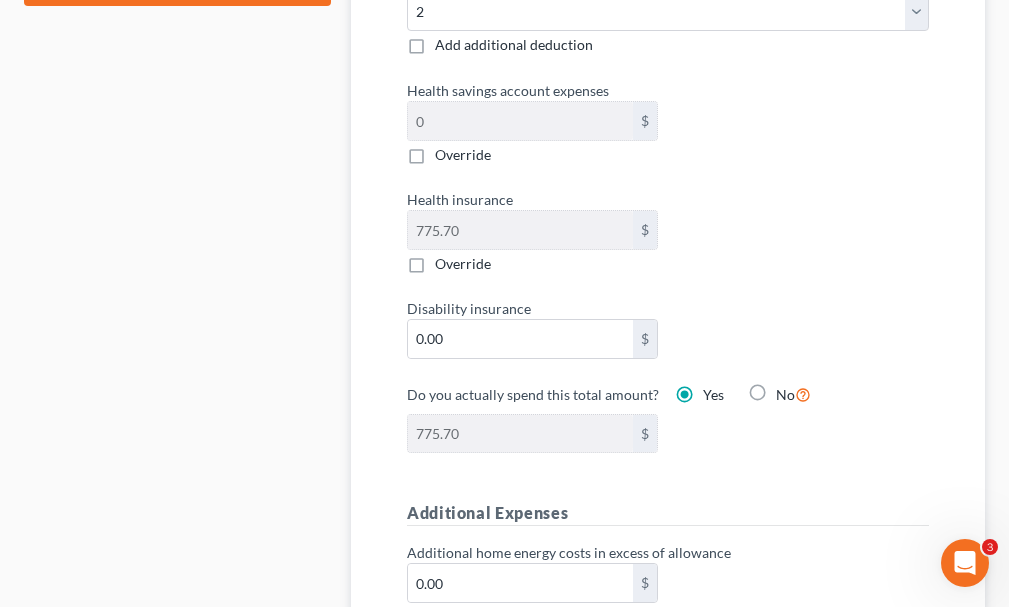 scroll, scrollTop: 1167, scrollLeft: 0, axis: vertical 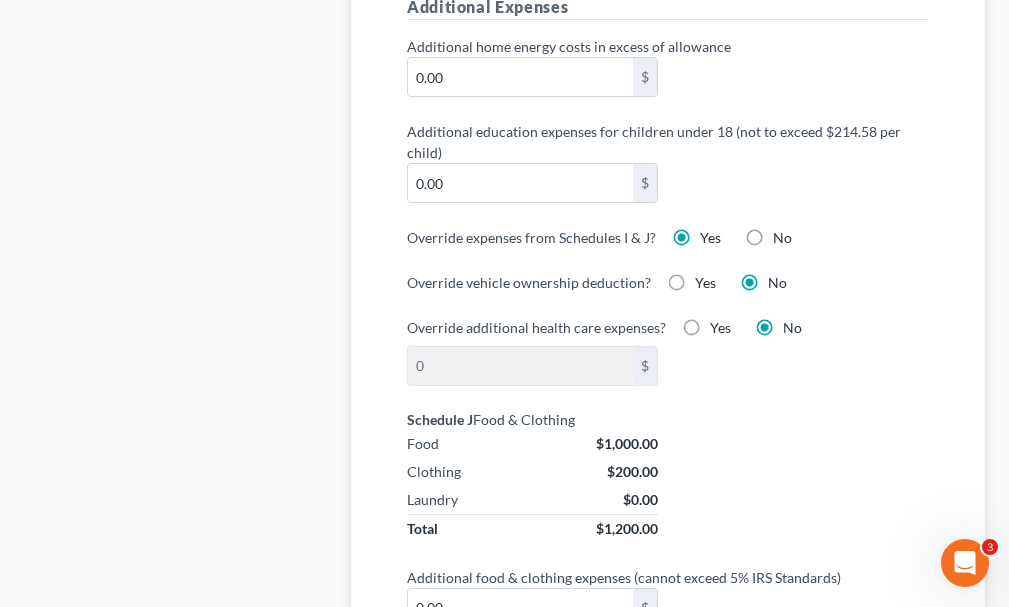 click on "No" at bounding box center (782, 238) 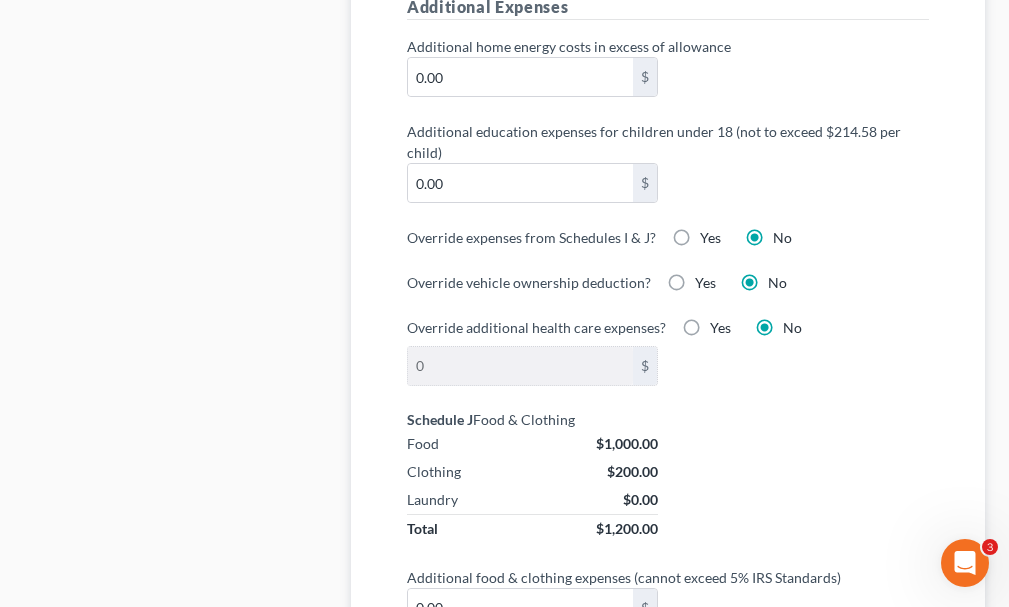 click on "Yes" at bounding box center [710, 238] 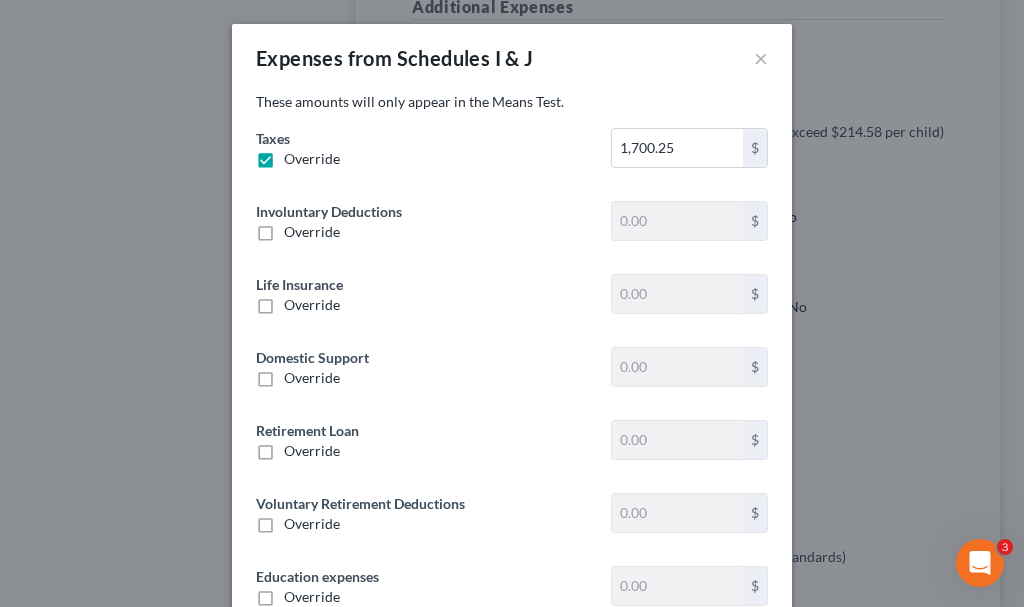 type on "0" 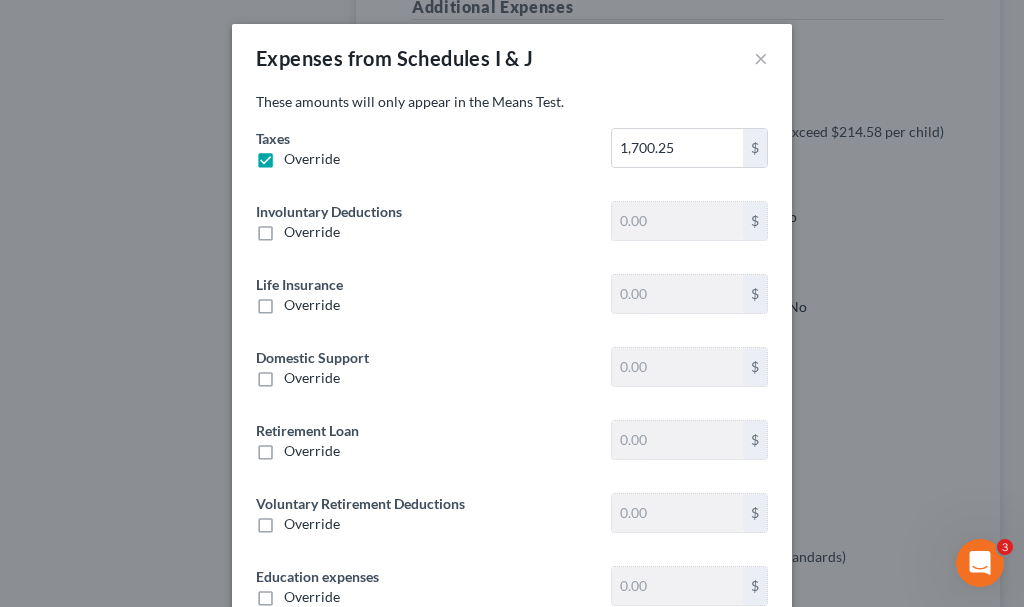 type on "0" 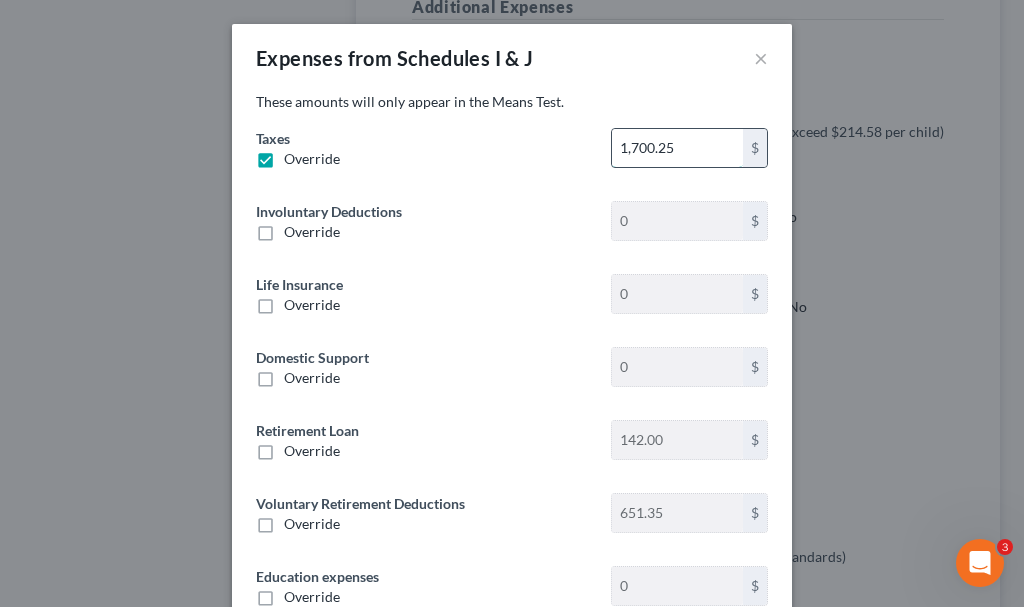 click on "1,700.25" at bounding box center (677, 148) 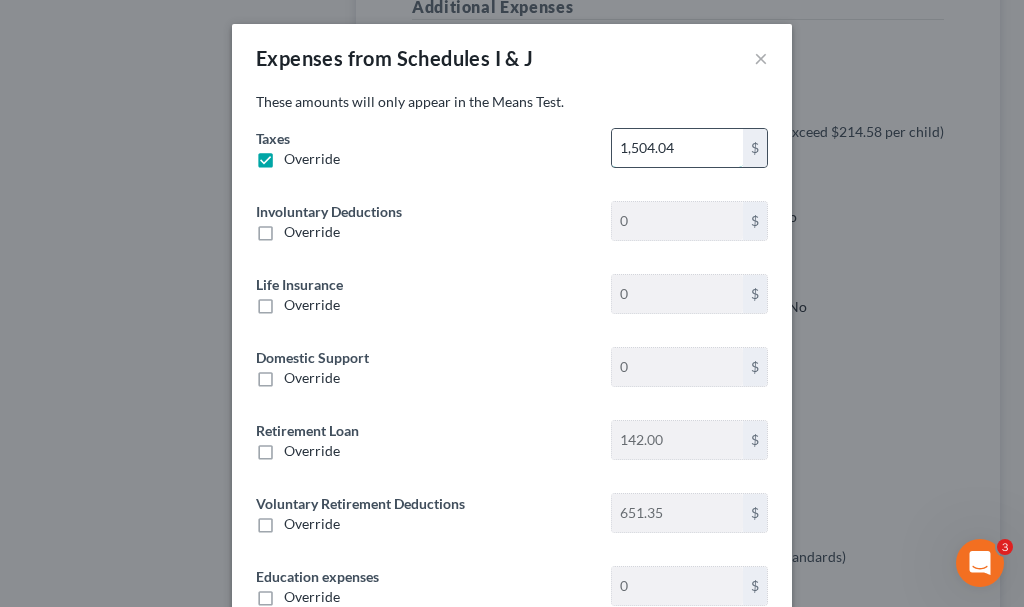 type on "1,504.04" 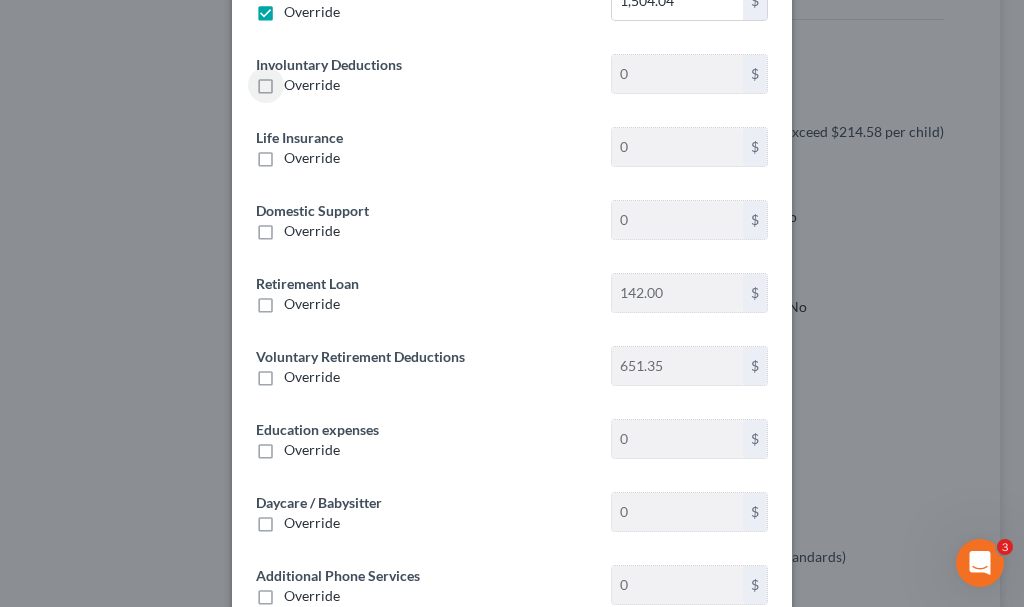 scroll, scrollTop: 200, scrollLeft: 0, axis: vertical 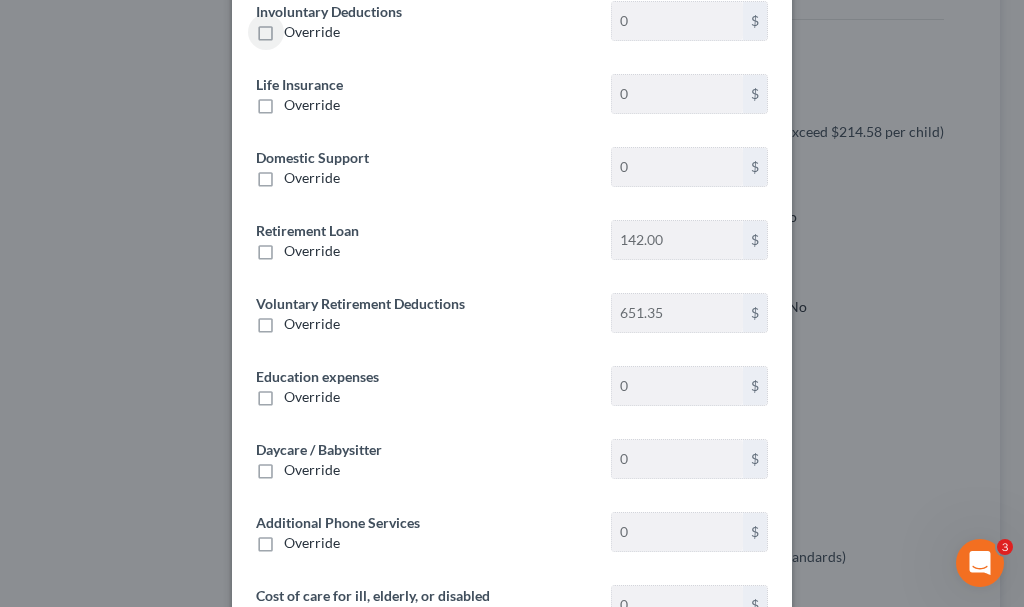 drag, startPoint x: 255, startPoint y: 323, endPoint x: 326, endPoint y: 346, distance: 74.63243 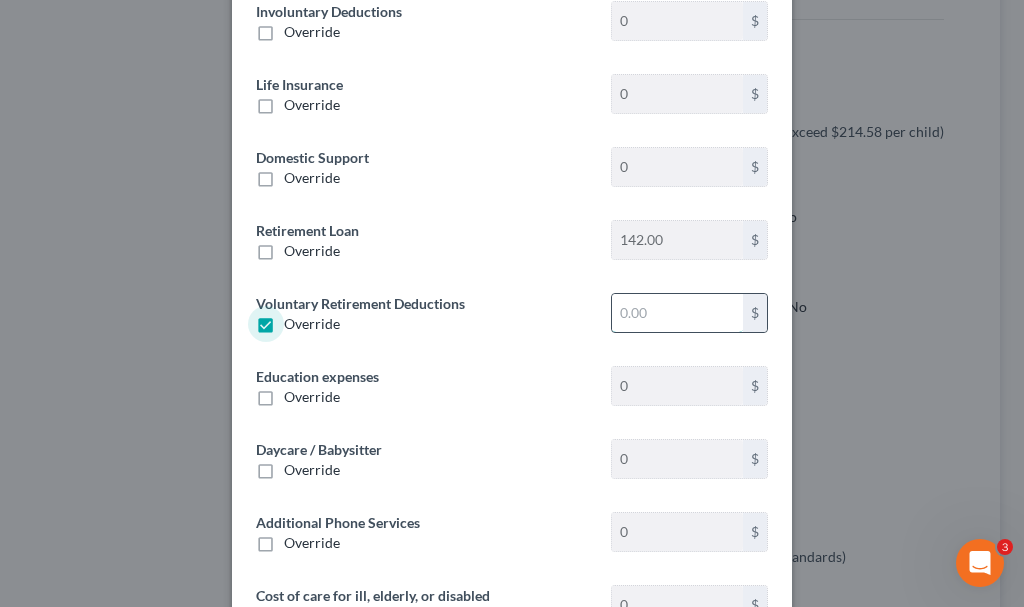click at bounding box center [677, 313] 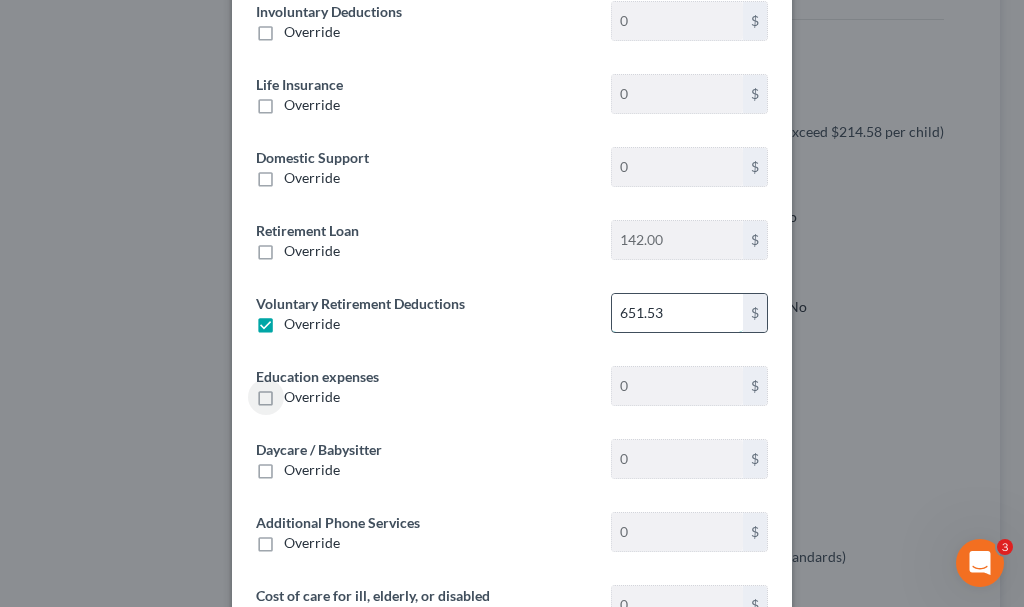 click on "651.53" at bounding box center [677, 313] 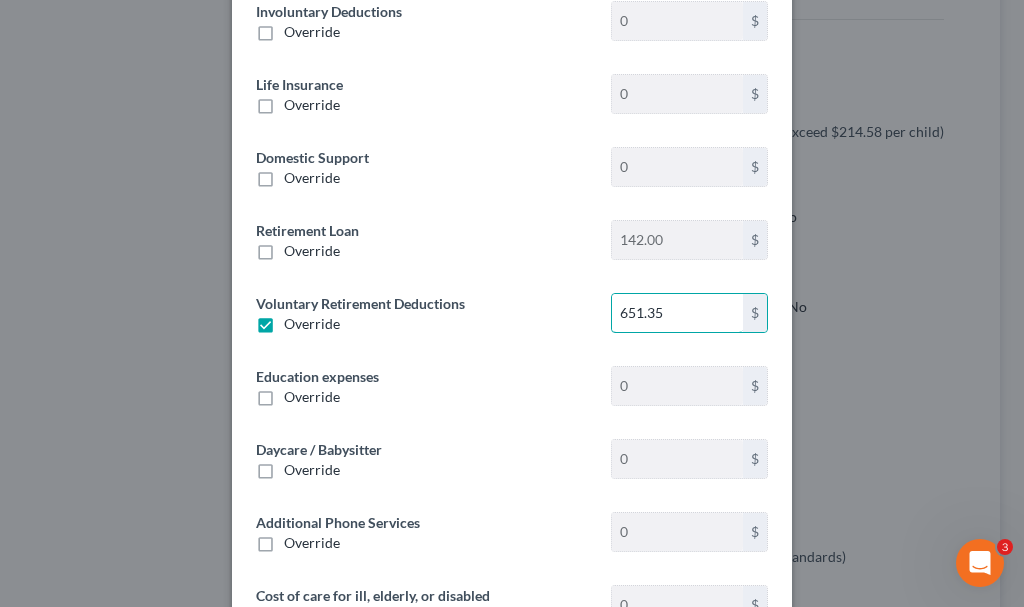 type on "651.35" 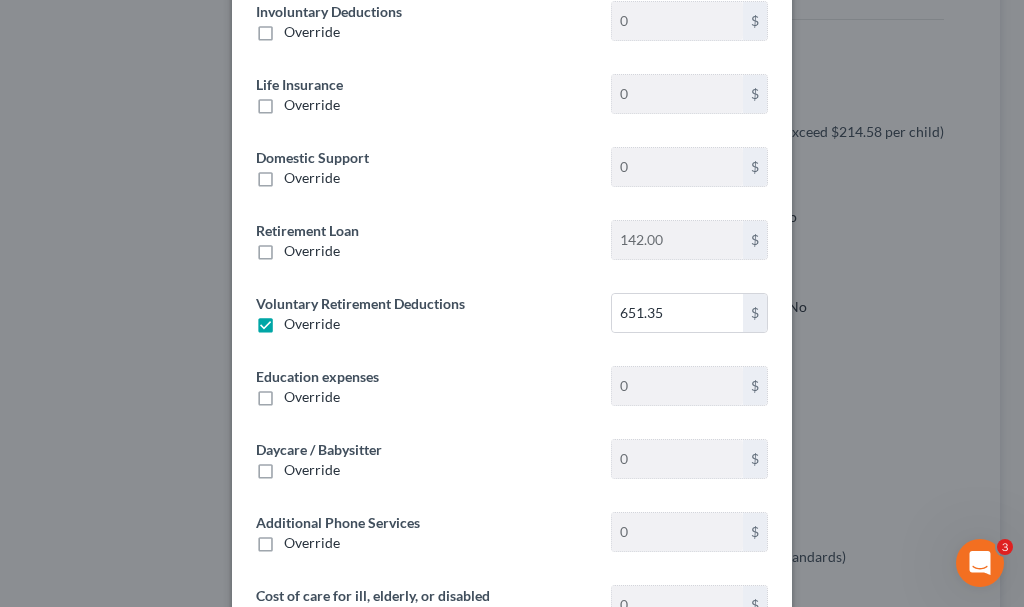 click on "Override" at bounding box center [312, 251] 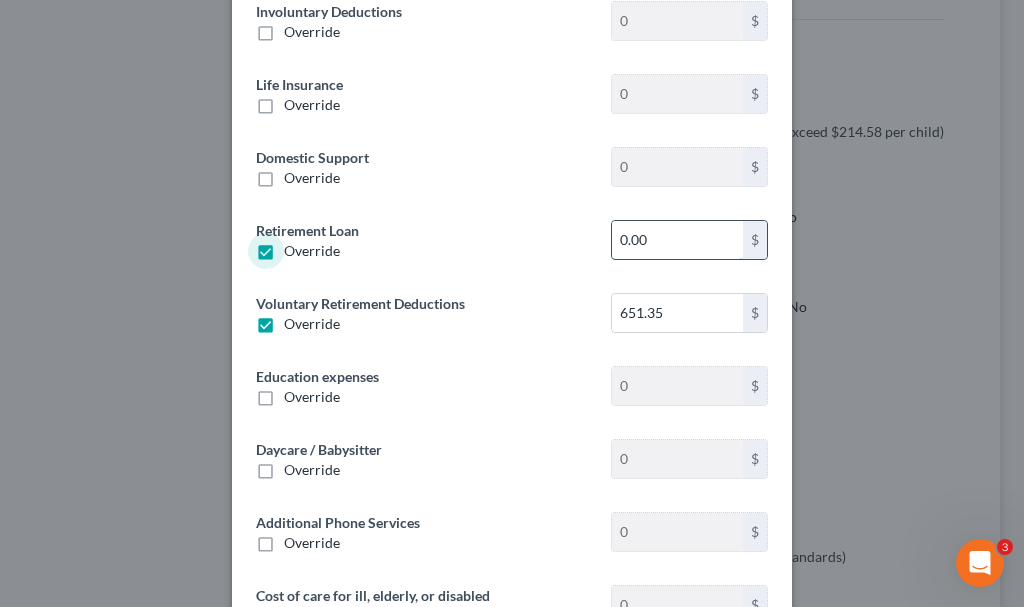 click on "0.00" at bounding box center [677, 240] 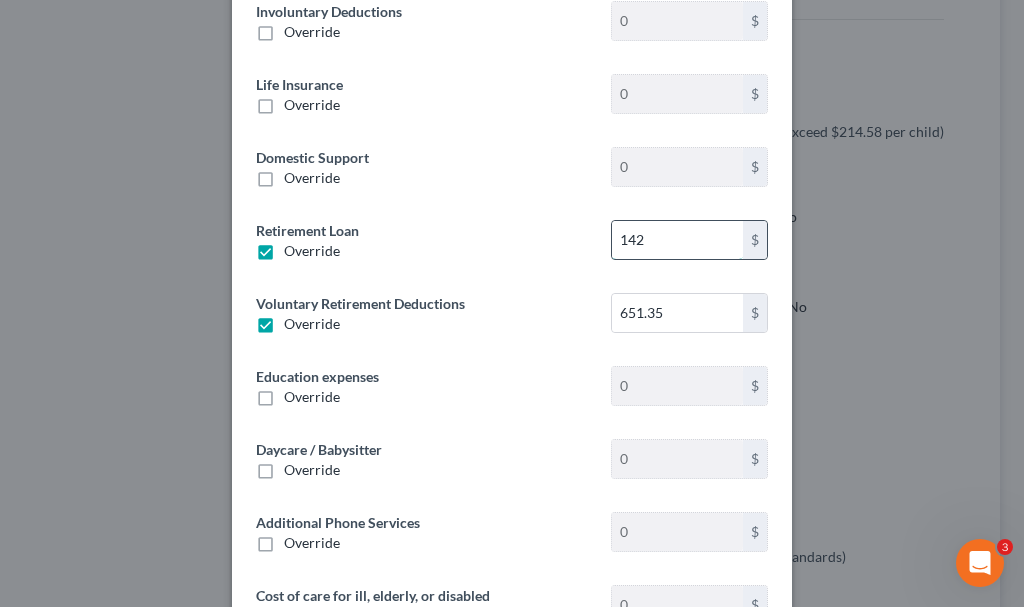 type on "142" 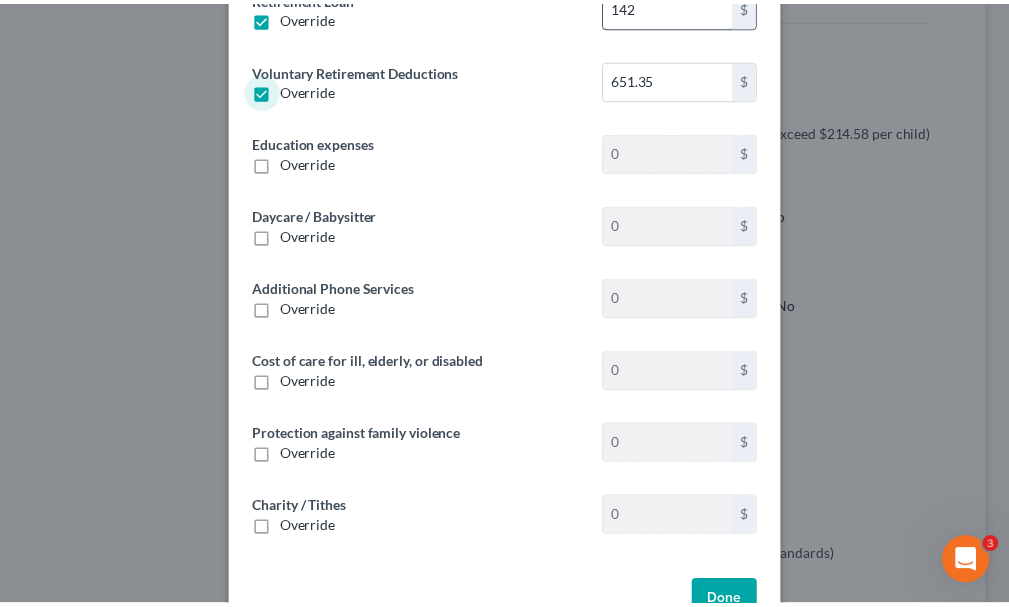 scroll, scrollTop: 489, scrollLeft: 0, axis: vertical 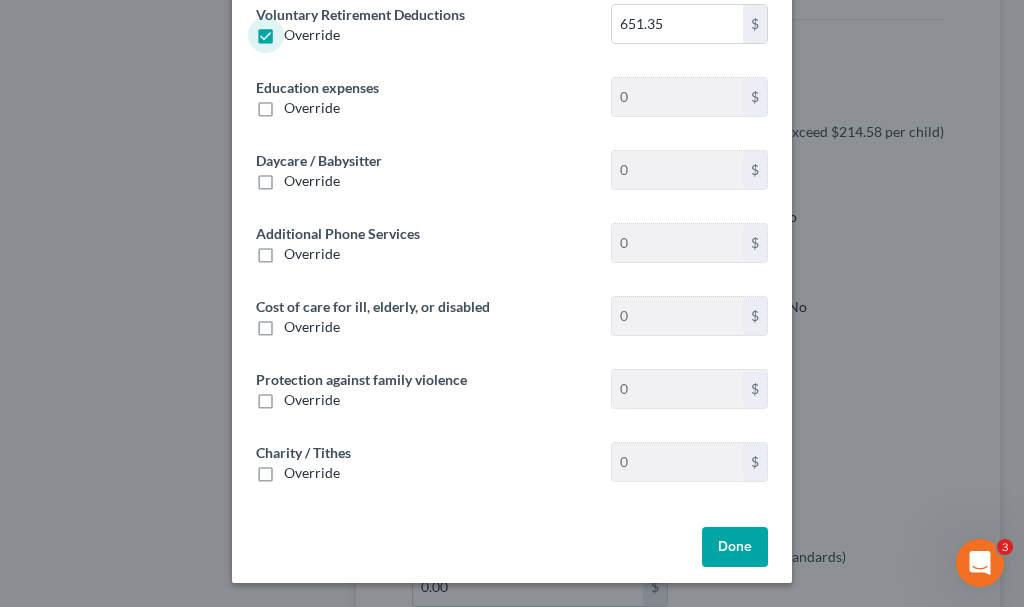 click on "Done" at bounding box center (735, 547) 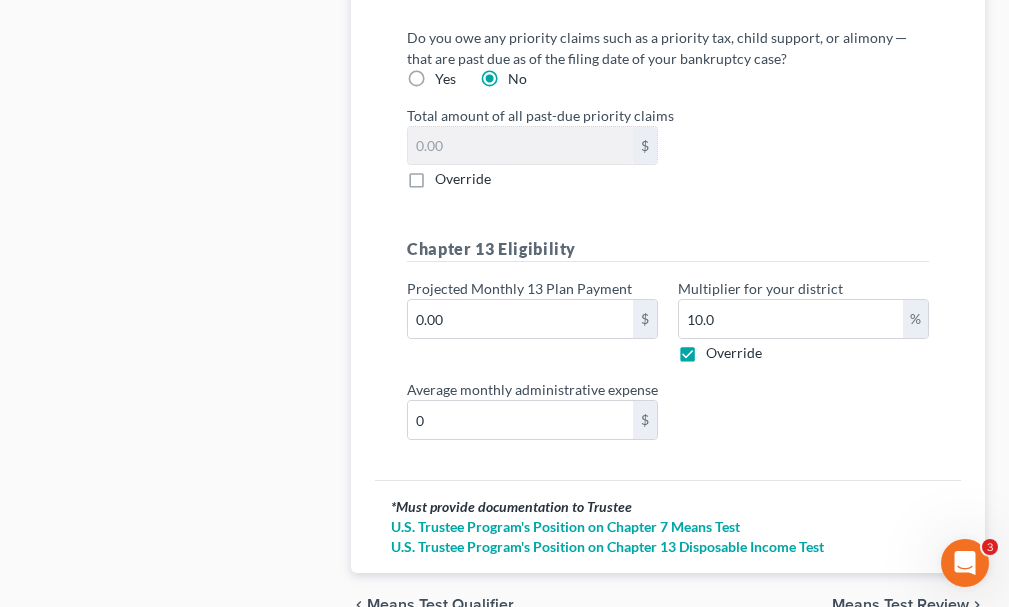 scroll, scrollTop: 2937, scrollLeft: 0, axis: vertical 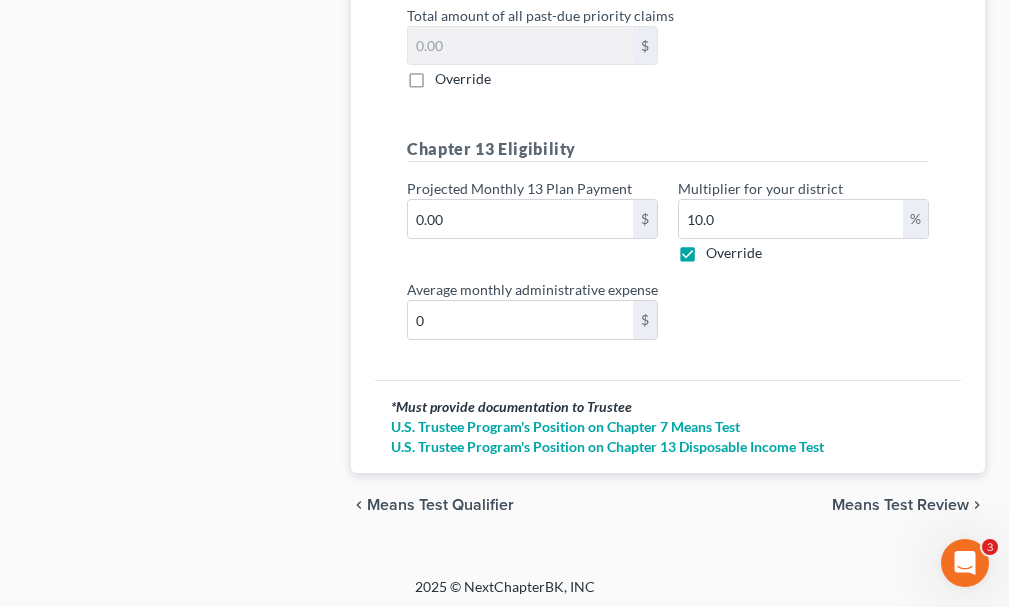 click on "Means Test Review" at bounding box center (900, 505) 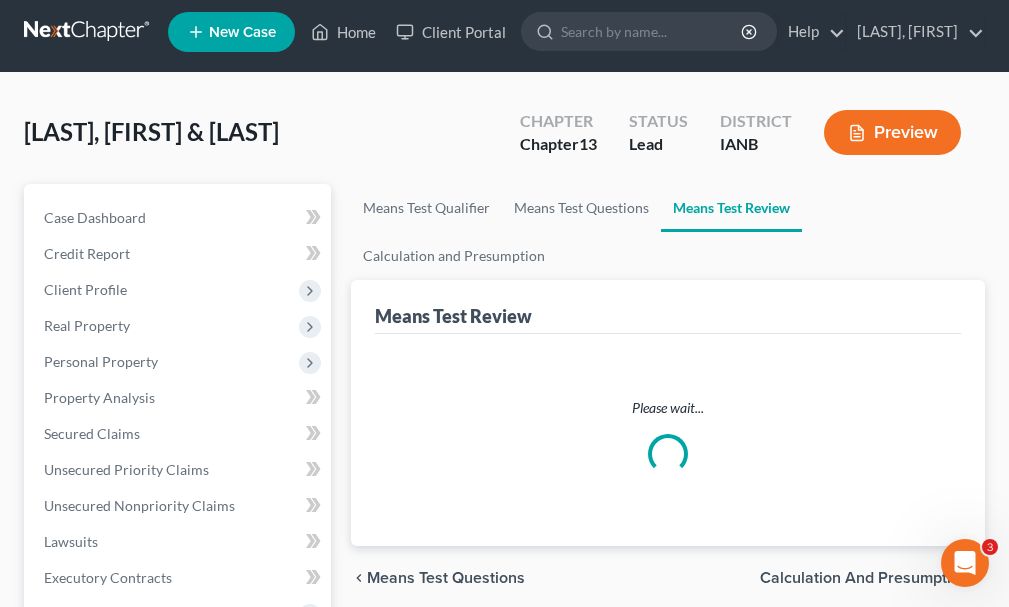 scroll, scrollTop: 0, scrollLeft: 0, axis: both 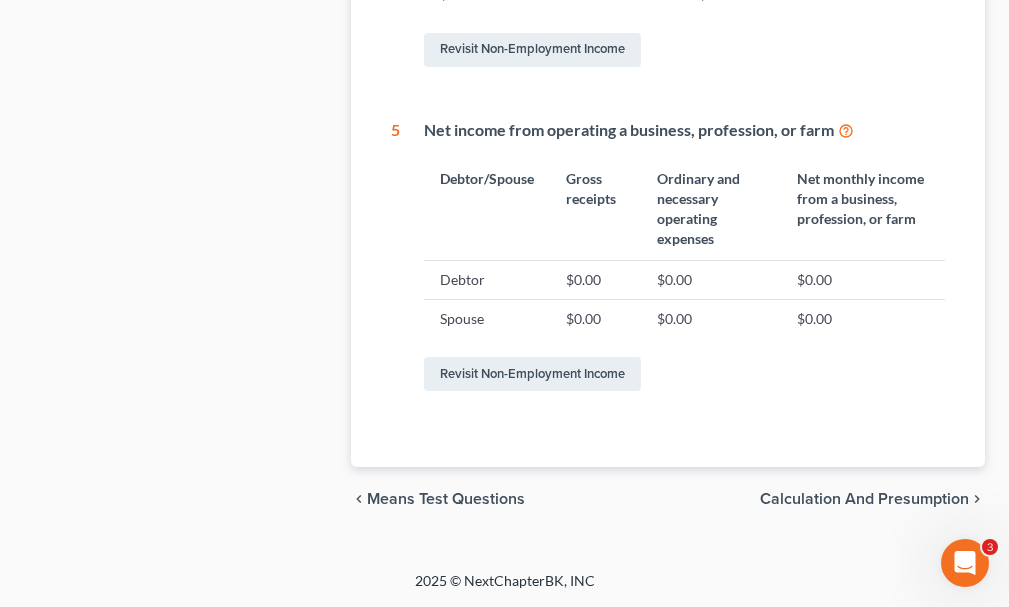 click on "Calculation and Presumption" at bounding box center (864, 499) 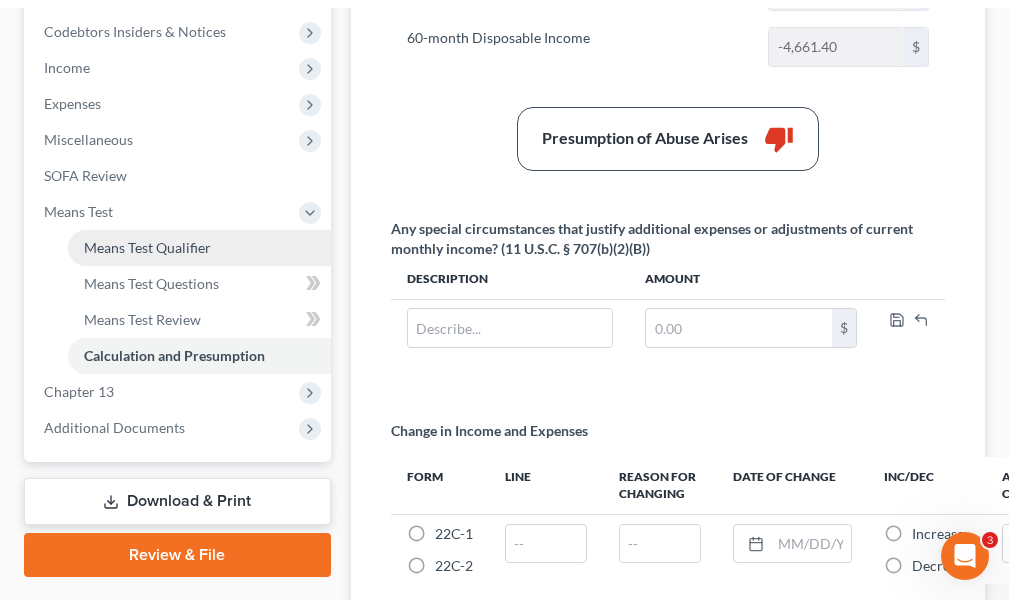 scroll, scrollTop: 600, scrollLeft: 0, axis: vertical 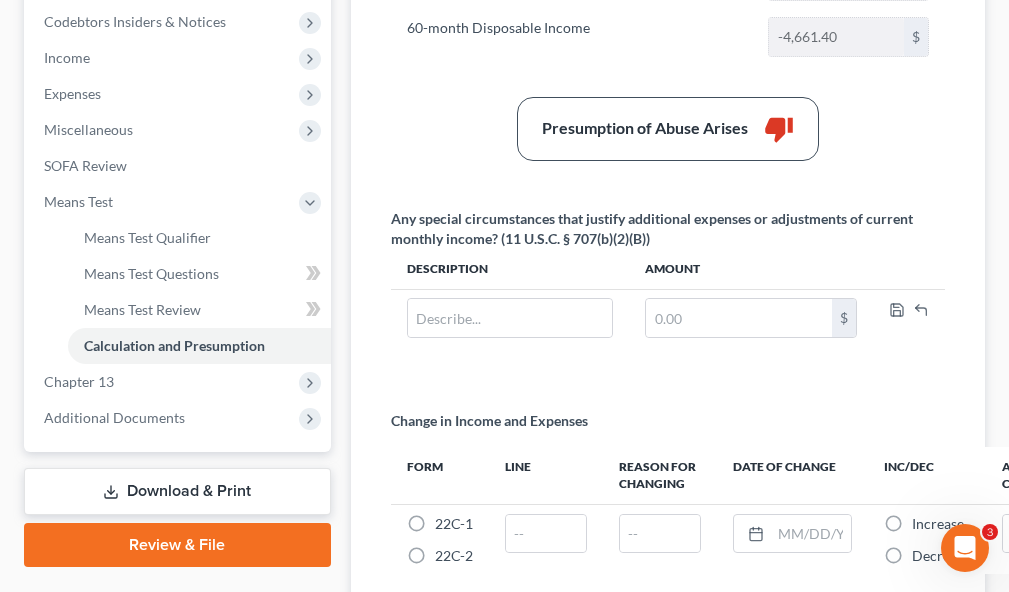 click on "Download & Print" at bounding box center (177, 491) 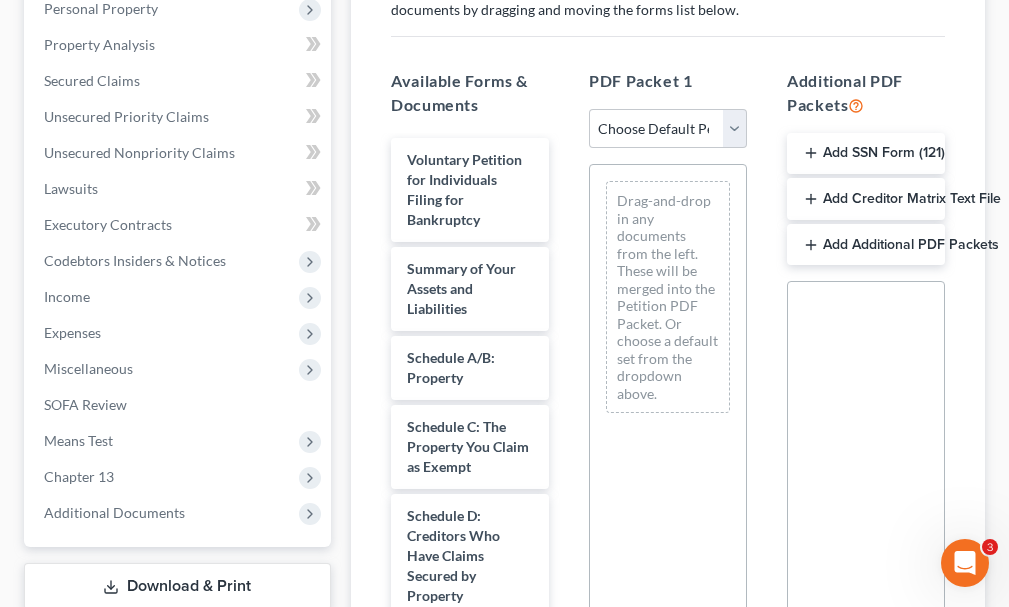 scroll, scrollTop: 400, scrollLeft: 0, axis: vertical 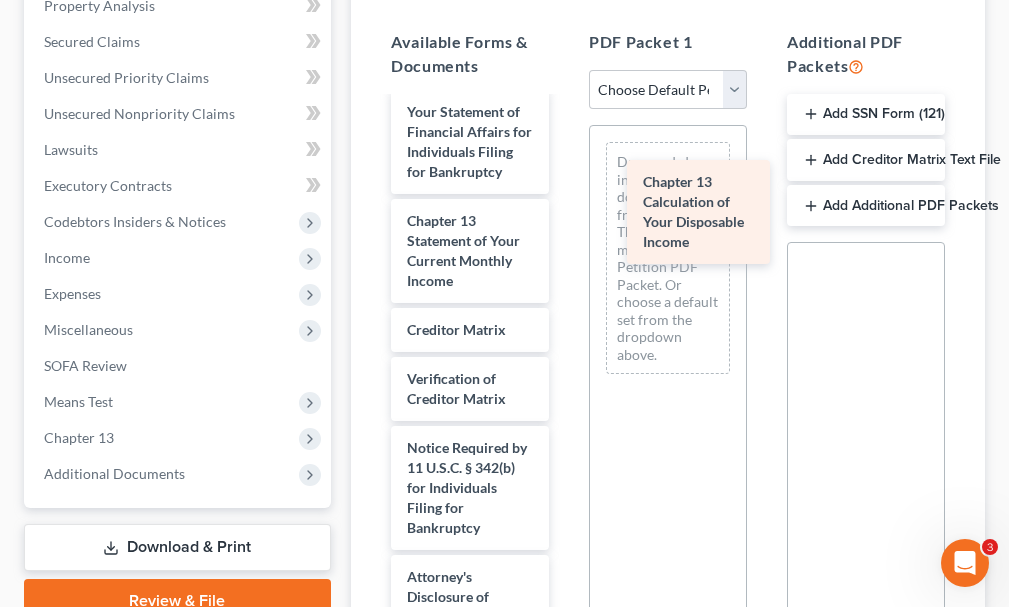 drag, startPoint x: 443, startPoint y: 308, endPoint x: 680, endPoint y: 191, distance: 264.30664 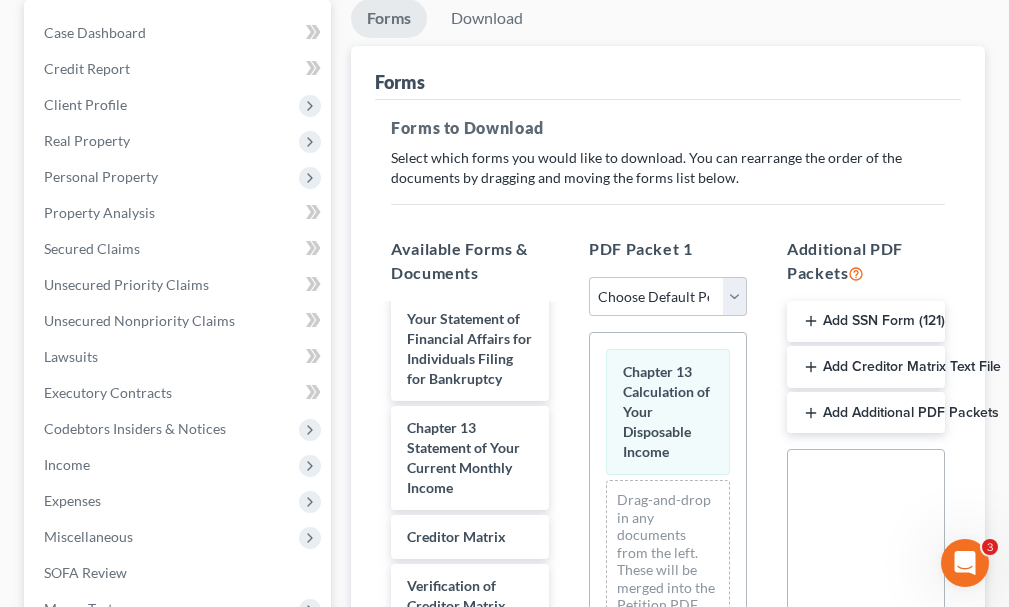 scroll, scrollTop: 0, scrollLeft: 0, axis: both 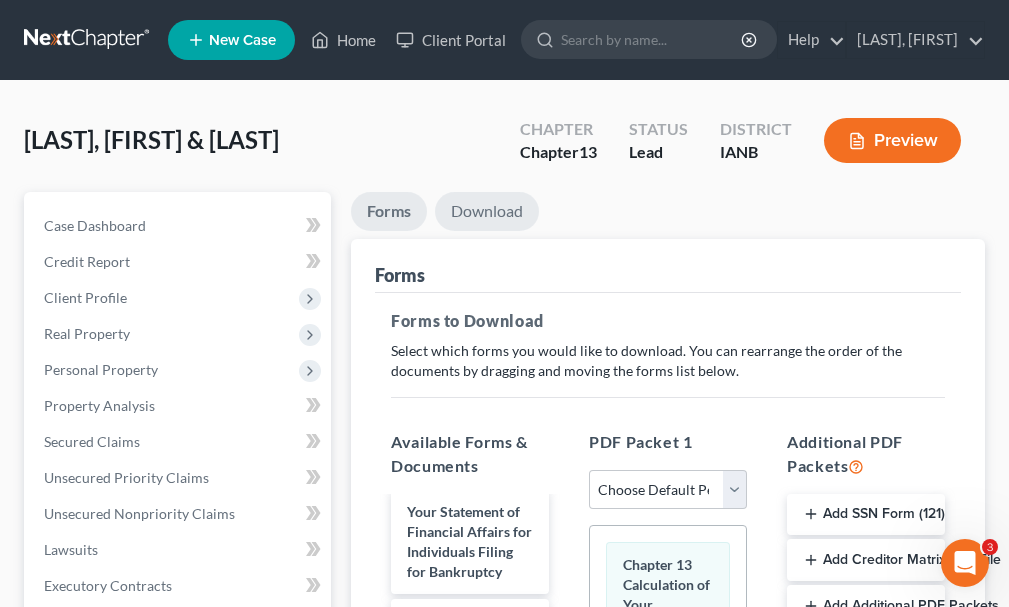 click on "Download" at bounding box center [487, 211] 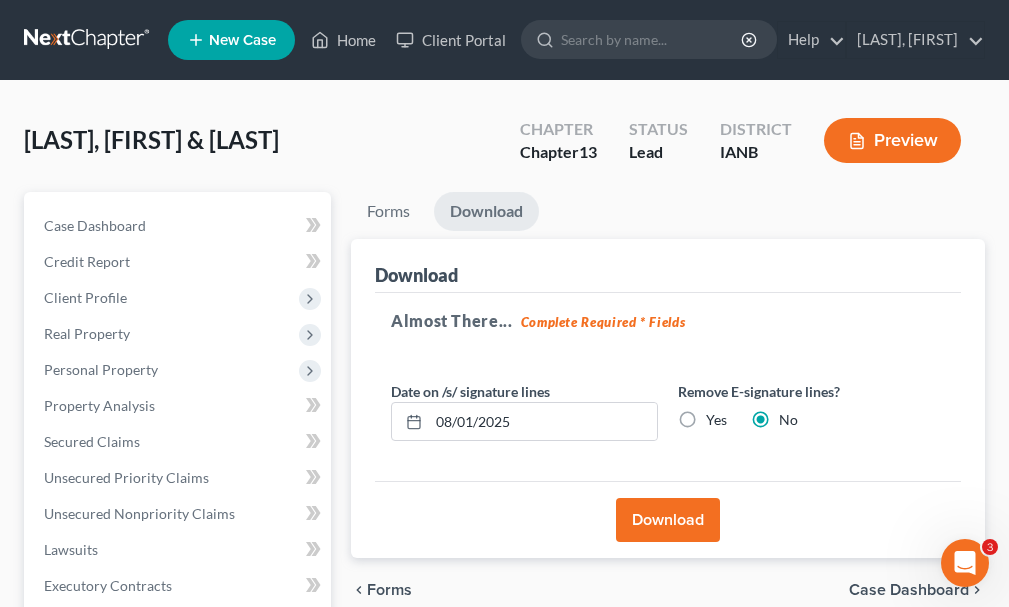 click on "Download" at bounding box center (668, 520) 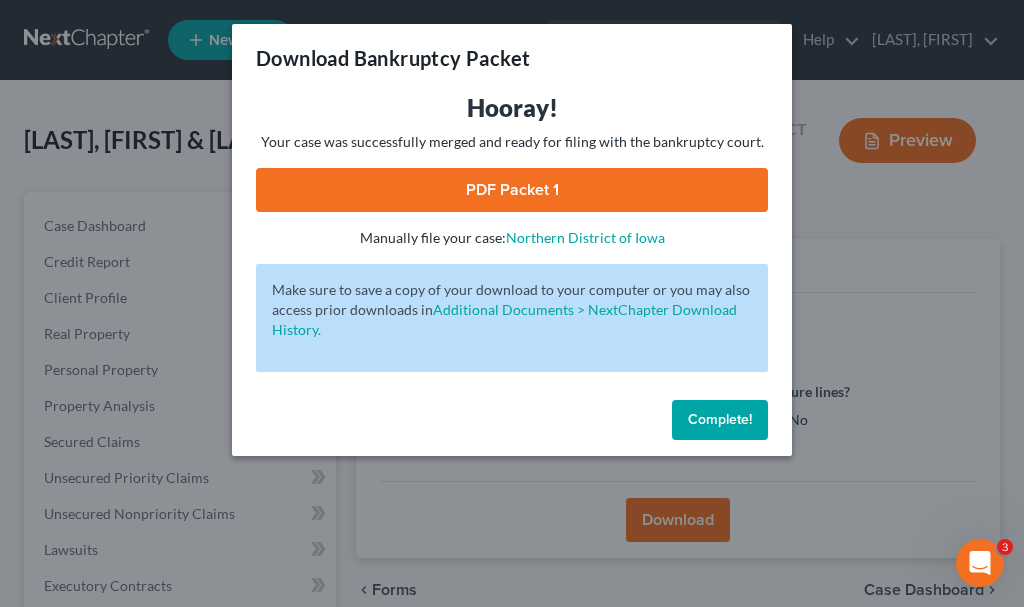 click on "PDF Packet 1" at bounding box center [512, 190] 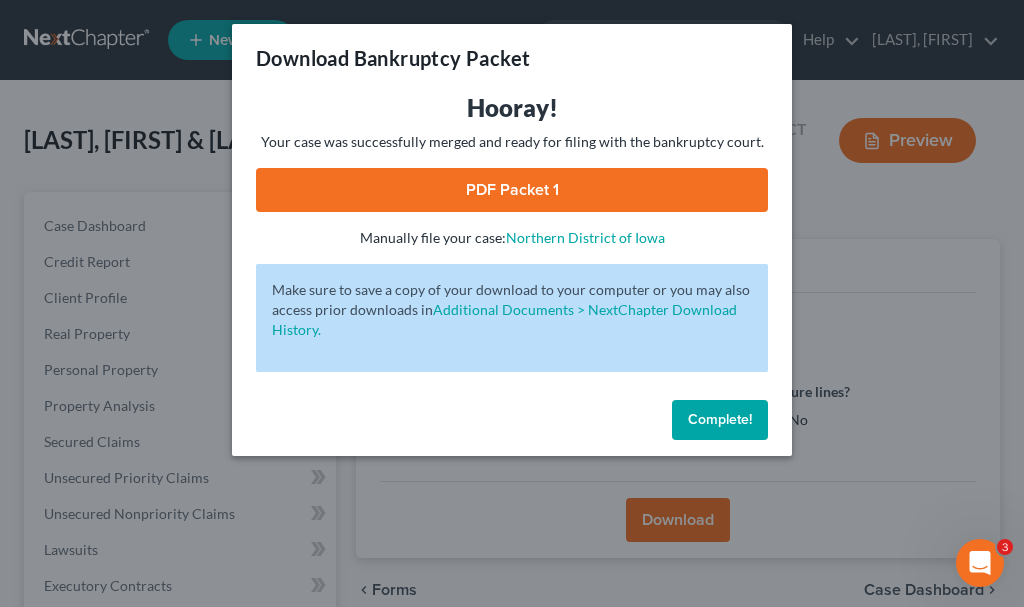 click on "Complete!" at bounding box center (720, 419) 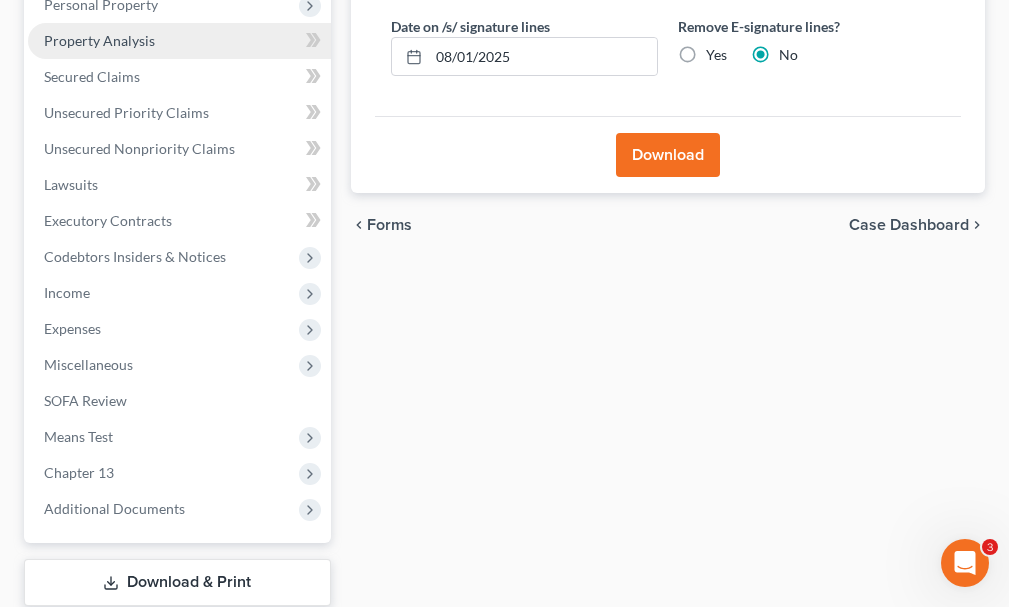 scroll, scrollTop: 392, scrollLeft: 0, axis: vertical 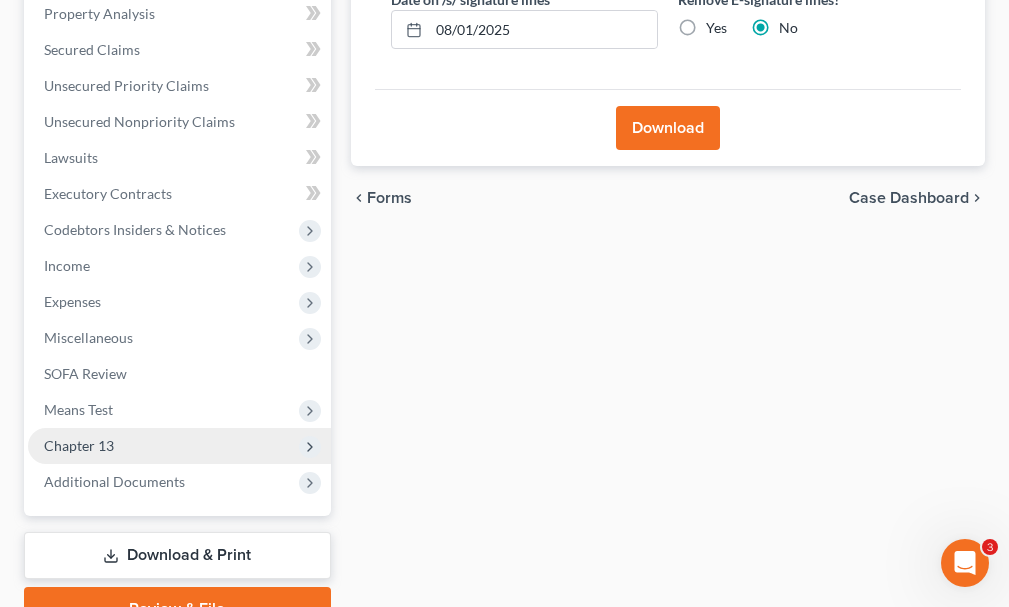 click on "Chapter 13" at bounding box center [79, 445] 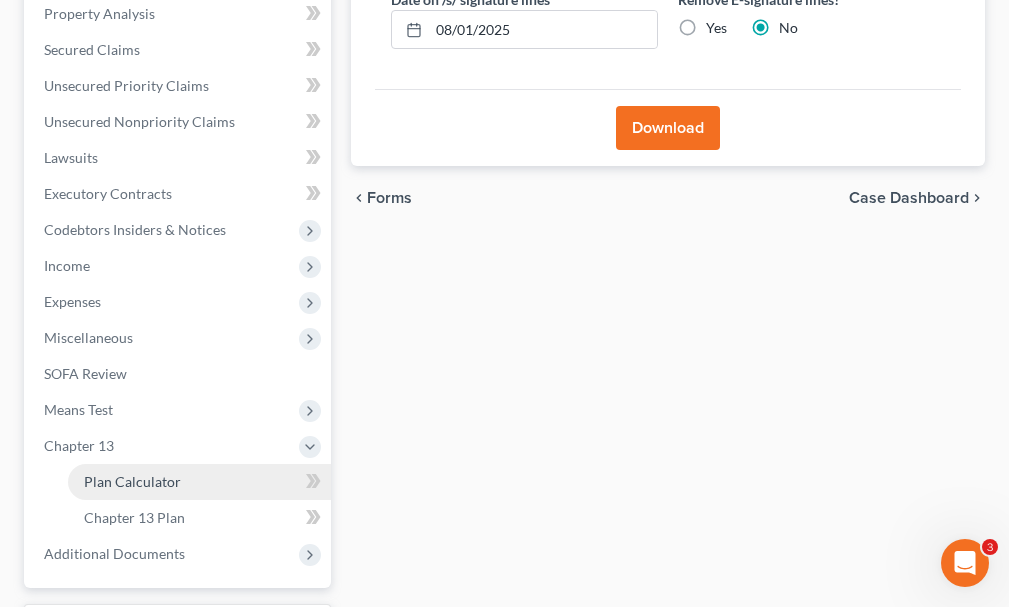 click on "Plan Calculator" at bounding box center [132, 481] 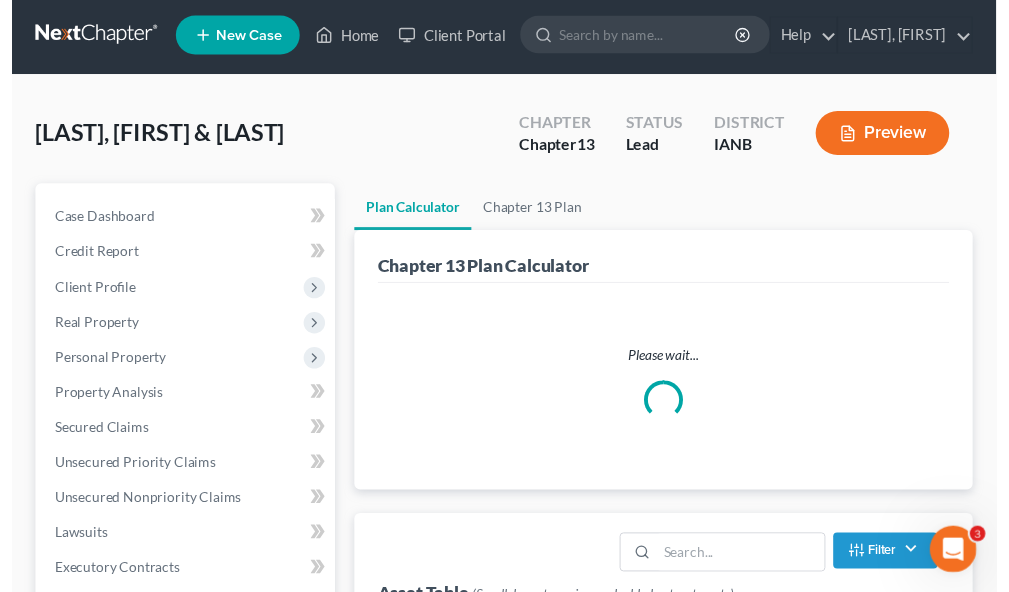 scroll, scrollTop: 0, scrollLeft: 0, axis: both 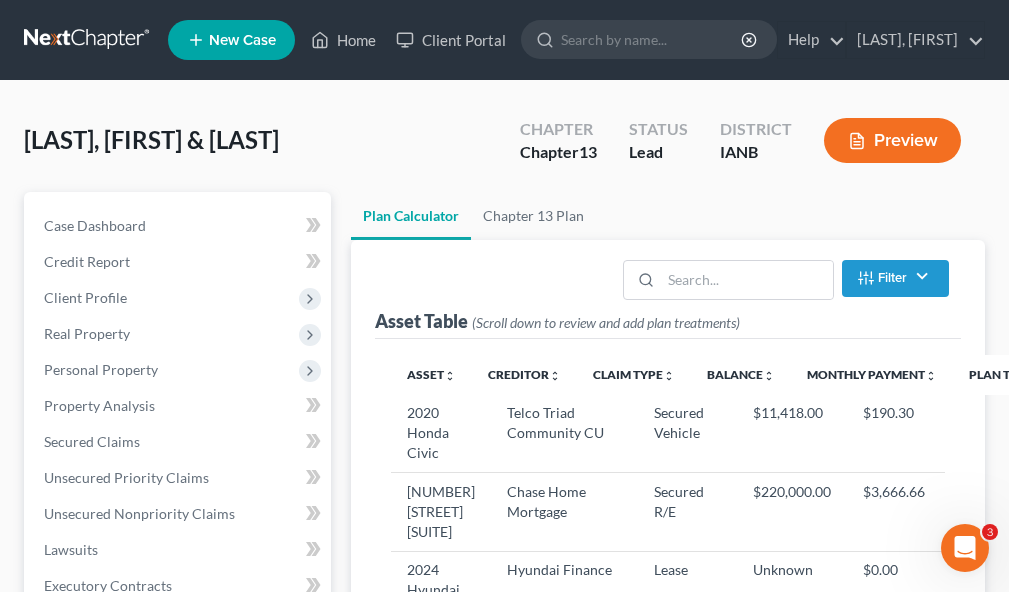 select on "59" 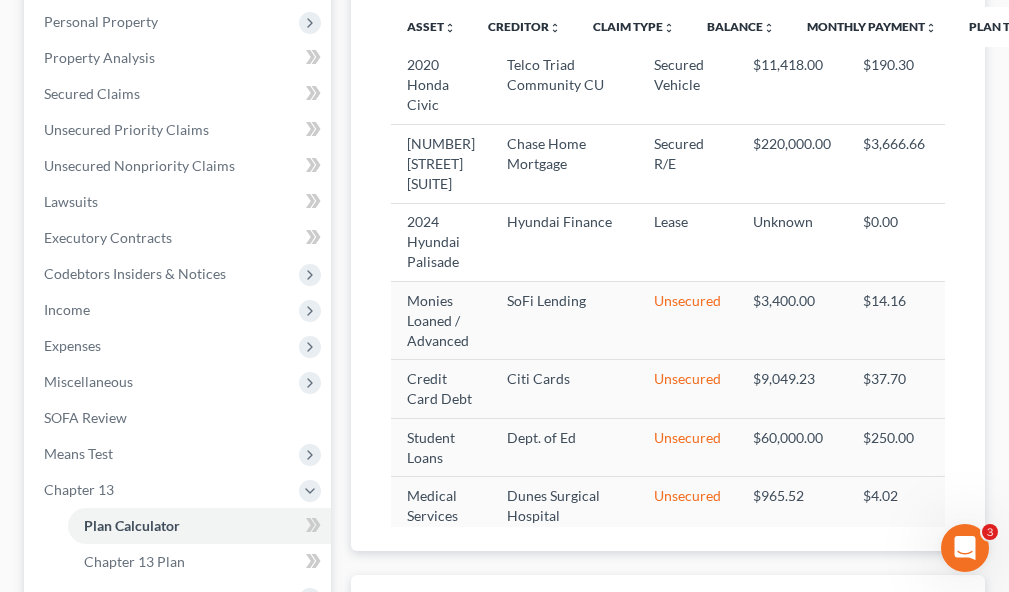 scroll, scrollTop: 400, scrollLeft: 0, axis: vertical 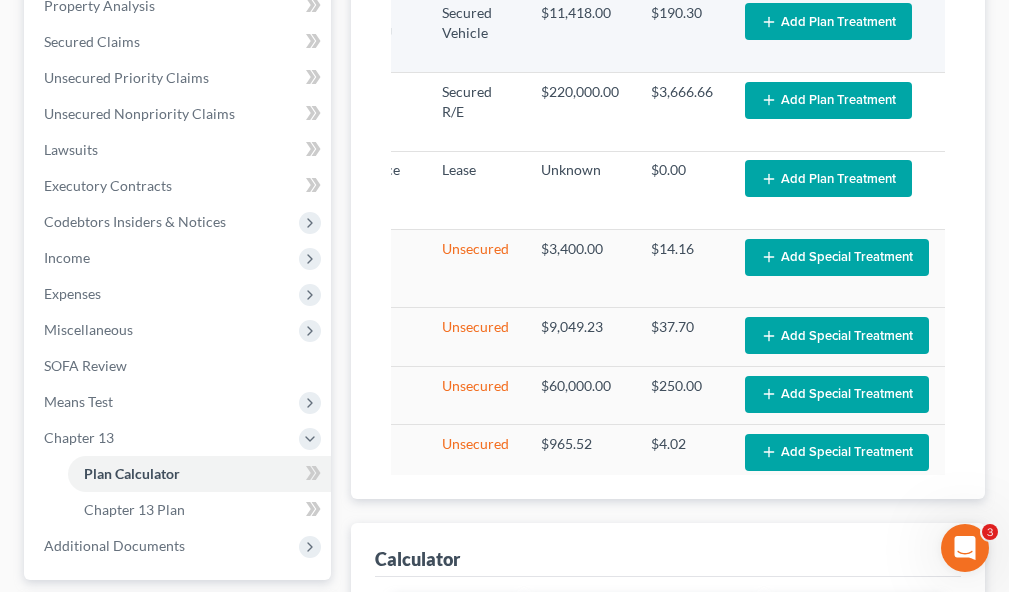 click on "Add Plan Treatment" at bounding box center [828, 21] 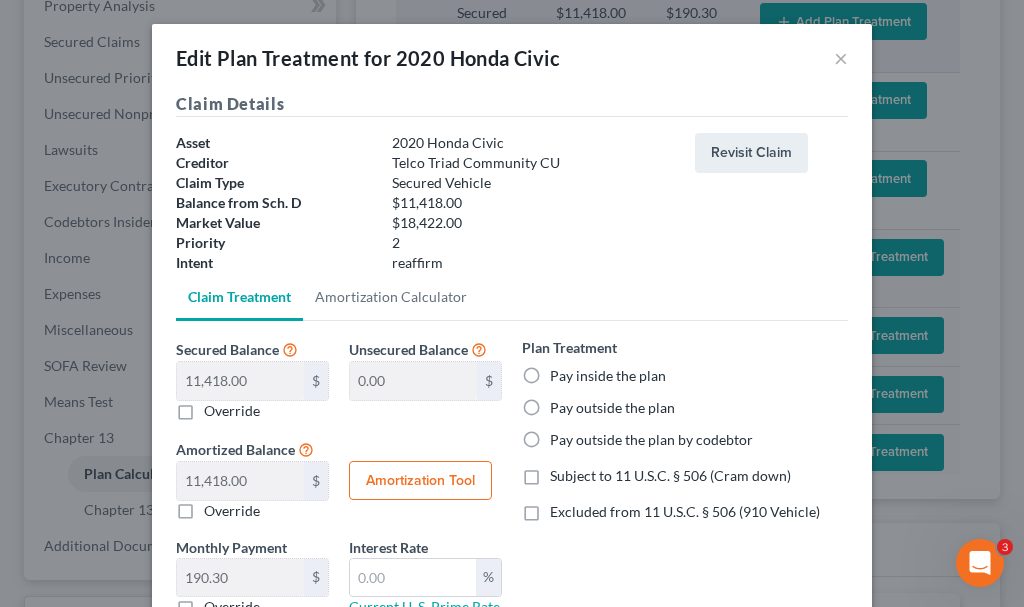scroll, scrollTop: 0, scrollLeft: 211, axis: horizontal 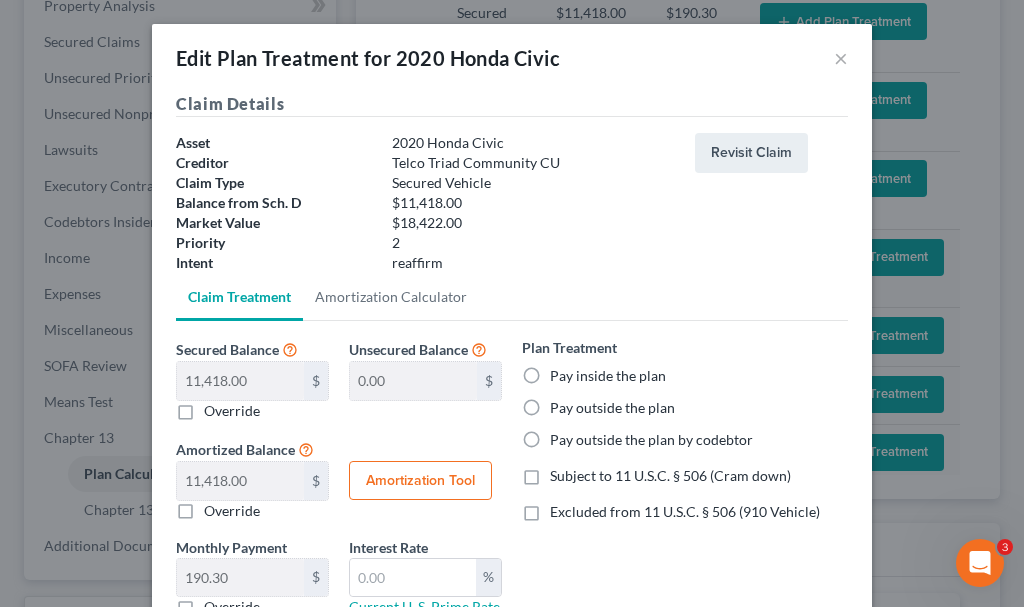 click on "Pay outside the plan" at bounding box center (612, 408) 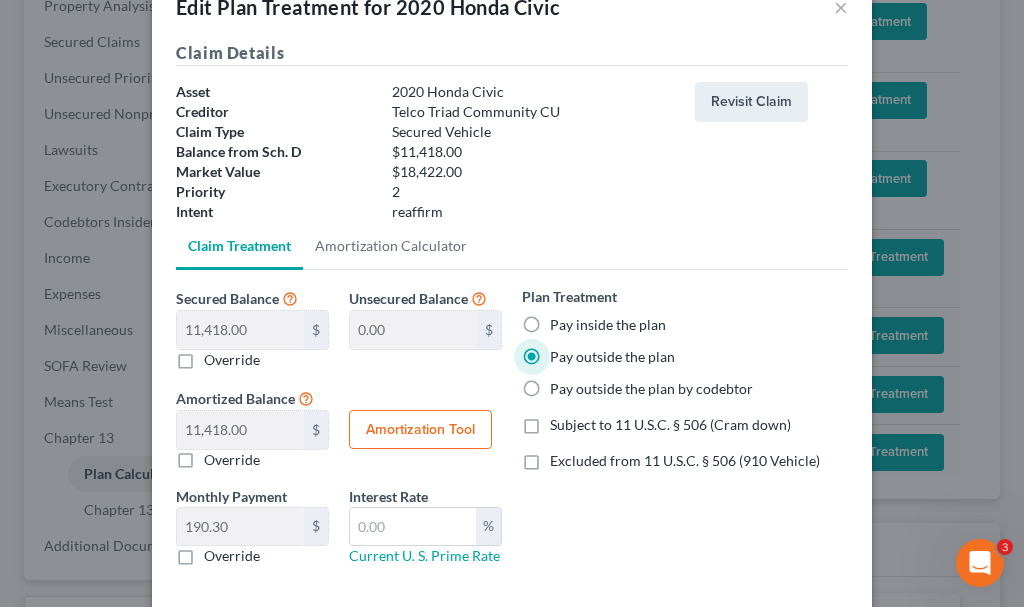 scroll, scrollTop: 152, scrollLeft: 0, axis: vertical 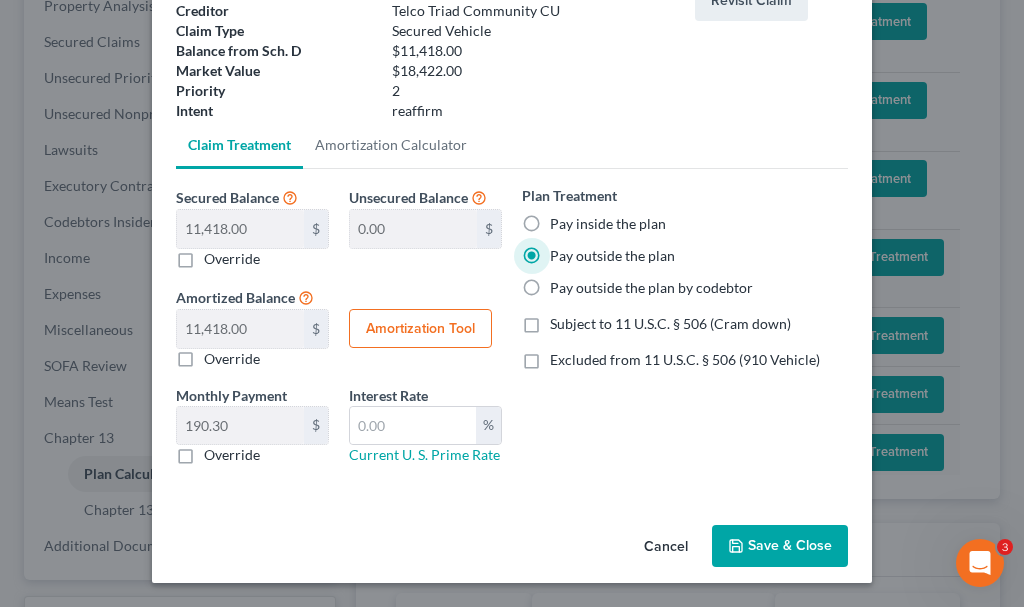 click 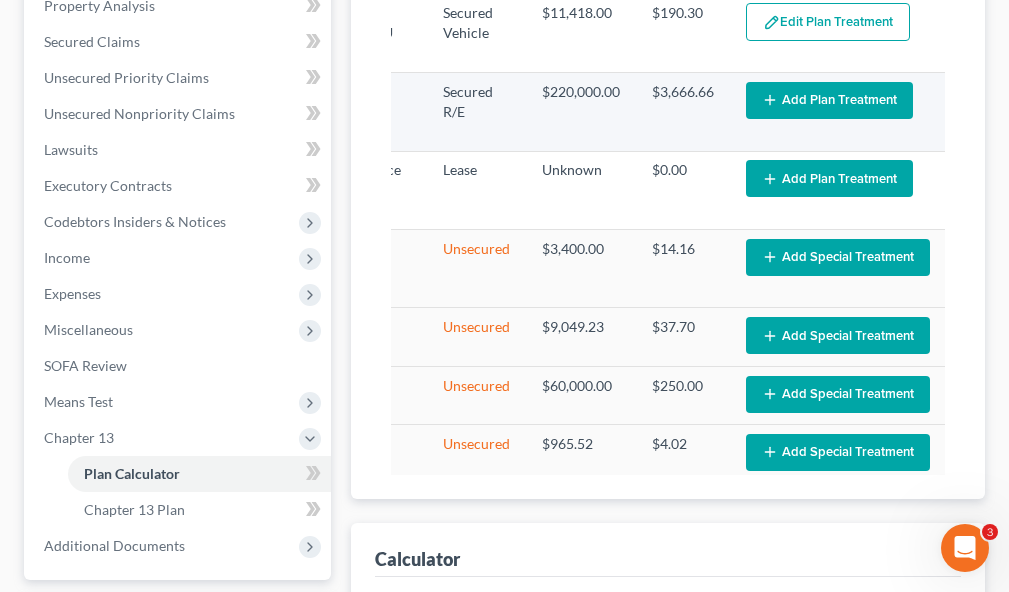 select on "59" 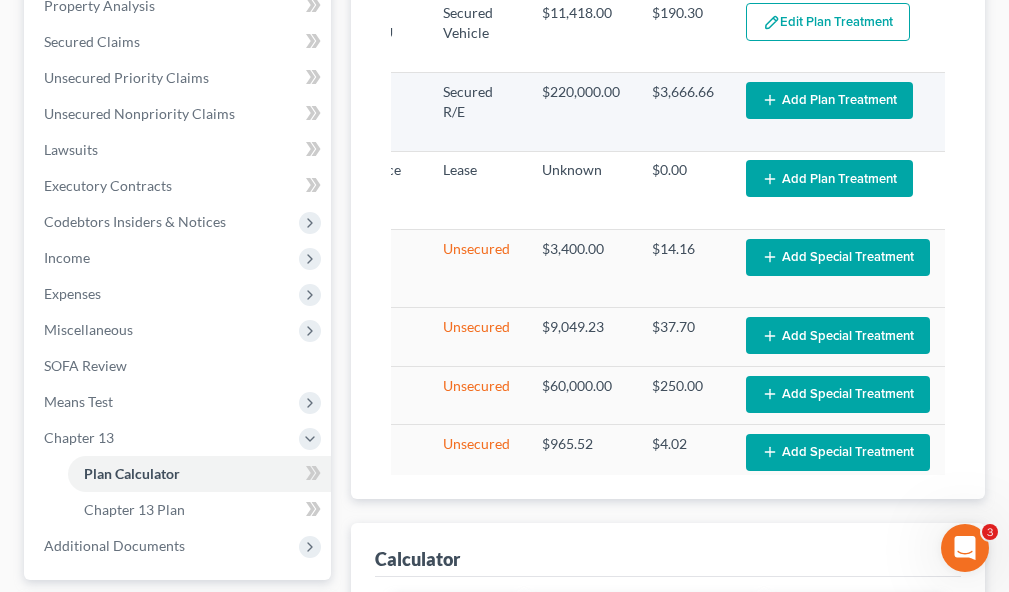 click on "Add Plan Treatment" at bounding box center [829, 100] 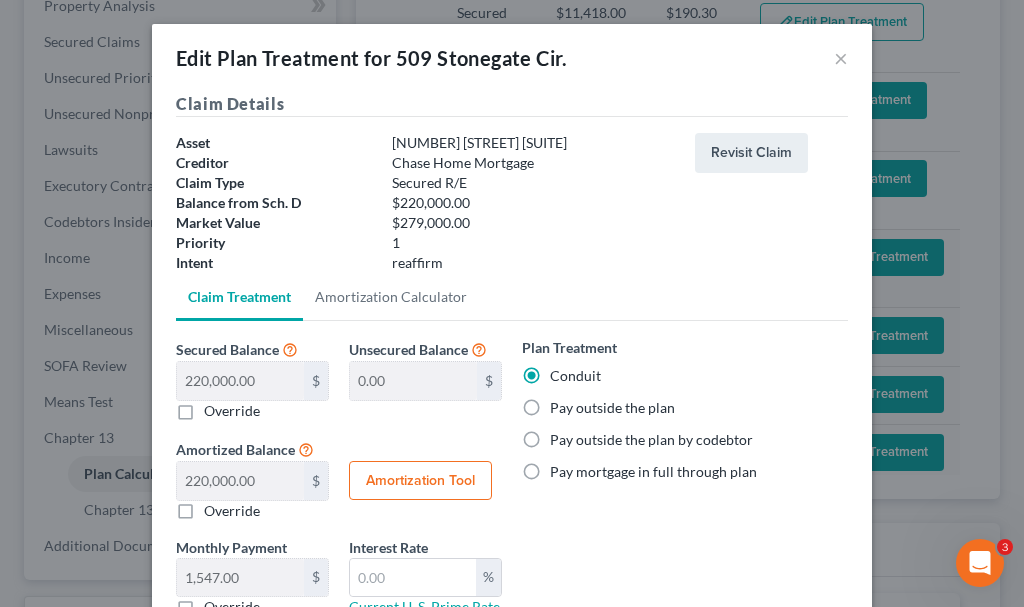 click on "Pay outside the plan" at bounding box center [612, 408] 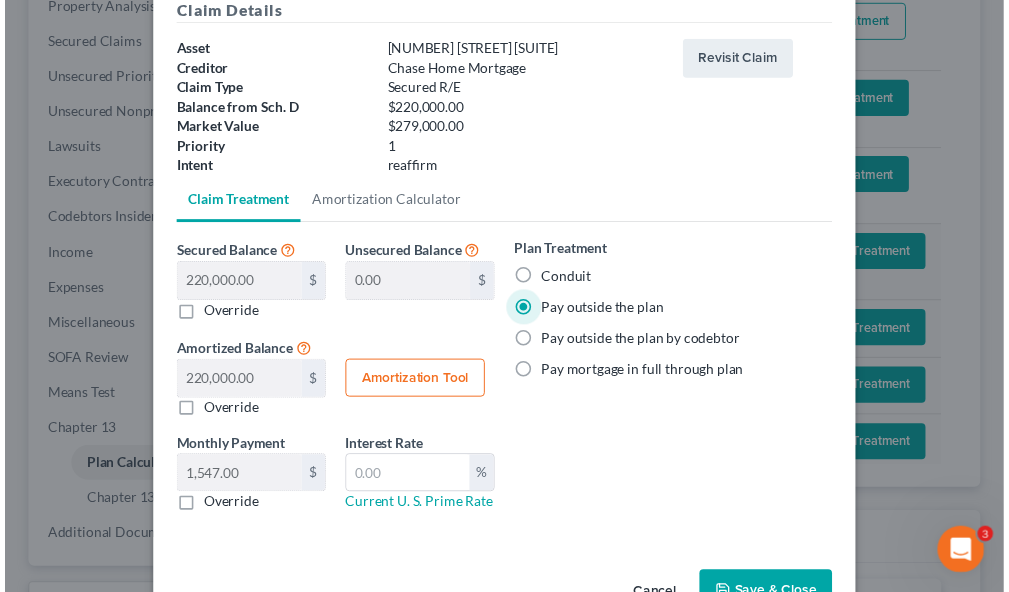 scroll, scrollTop: 152, scrollLeft: 0, axis: vertical 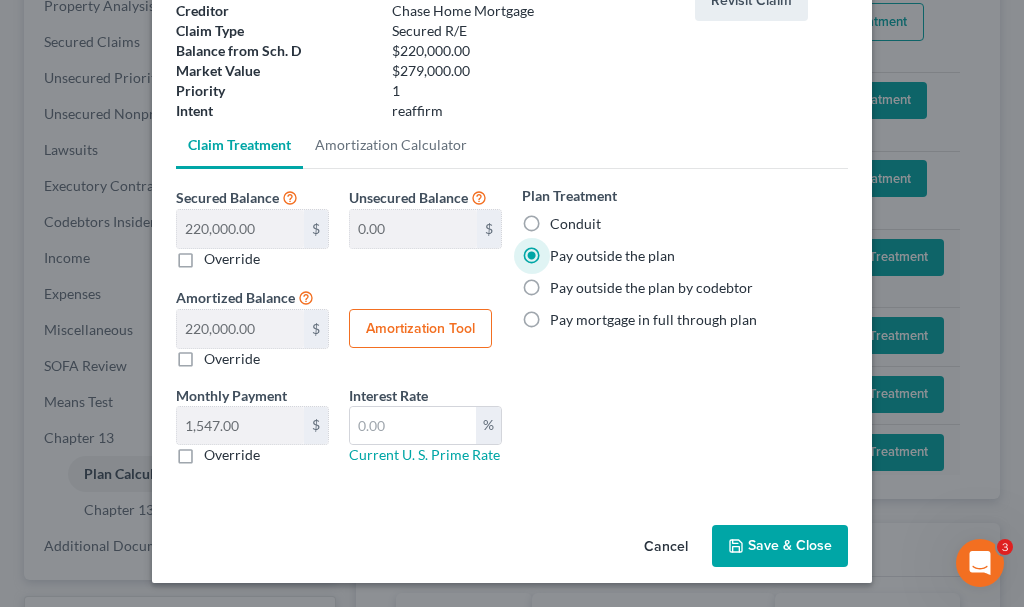 click on "Save & Close" at bounding box center [780, 546] 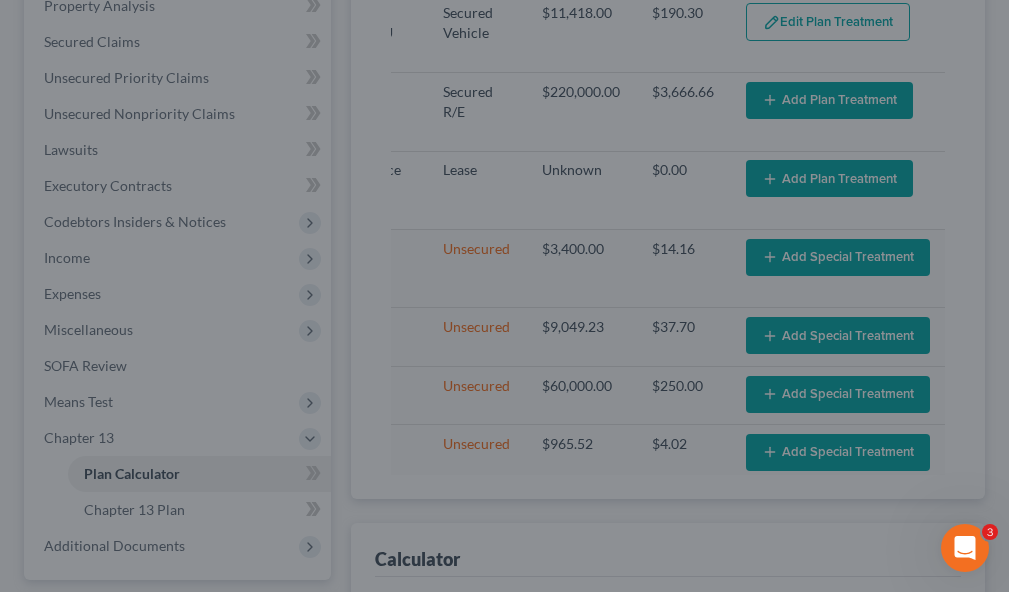 select on "59" 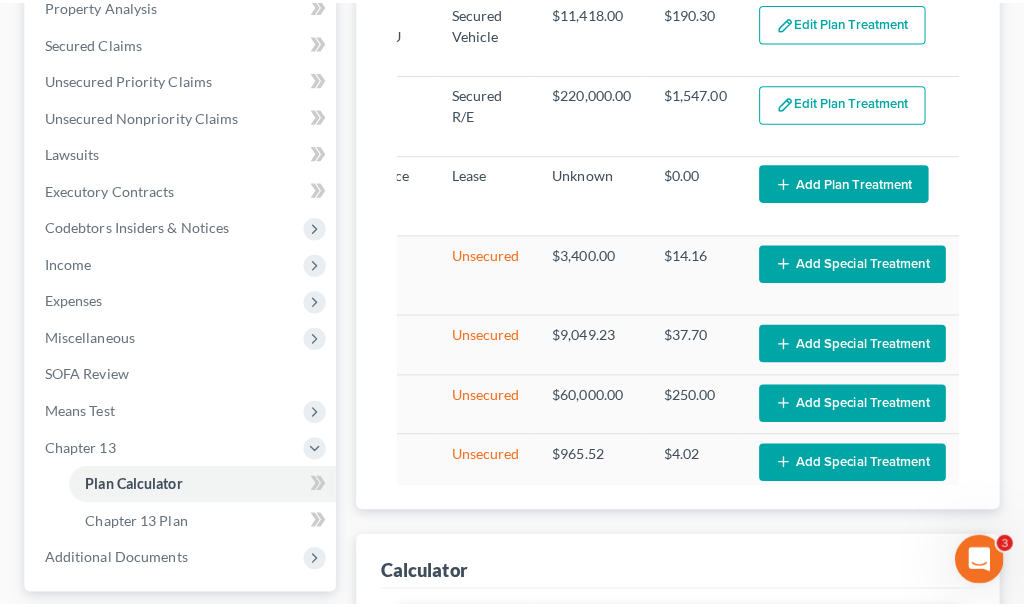 scroll, scrollTop: 0, scrollLeft: 221, axis: horizontal 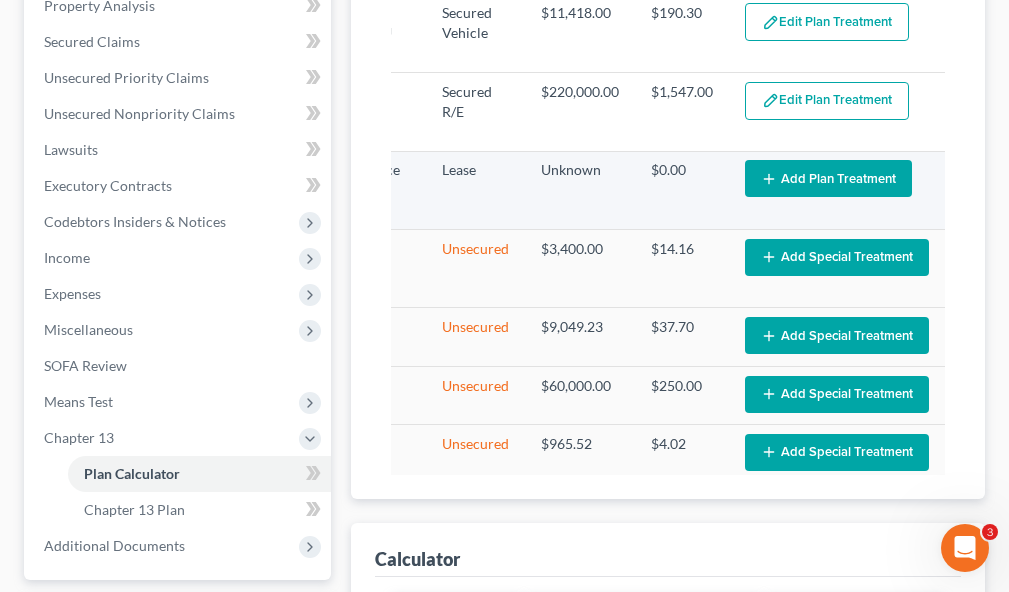 click on "Add Plan Treatment" at bounding box center (828, 178) 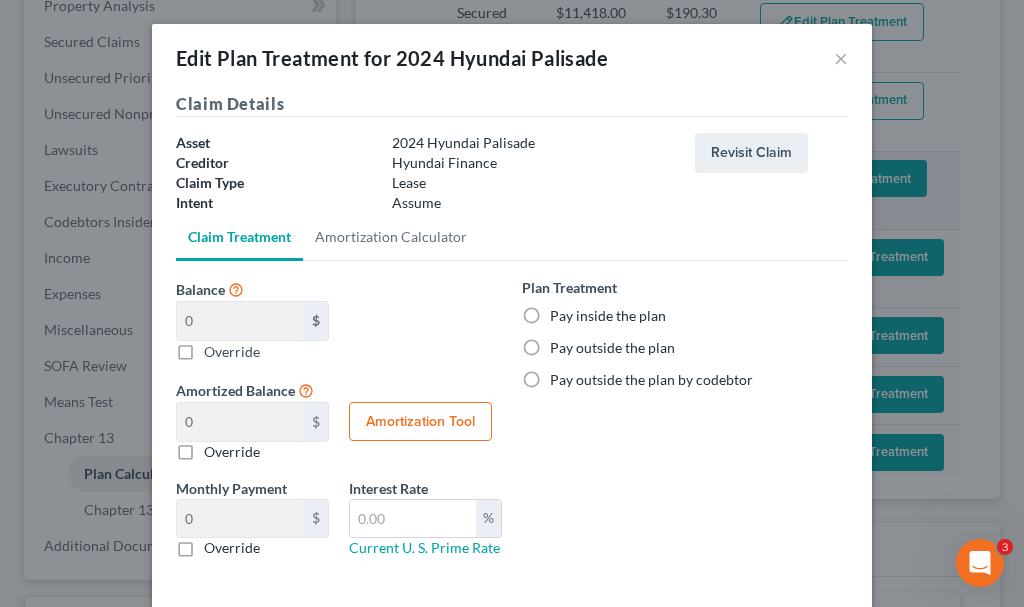 scroll, scrollTop: 0, scrollLeft: 211, axis: horizontal 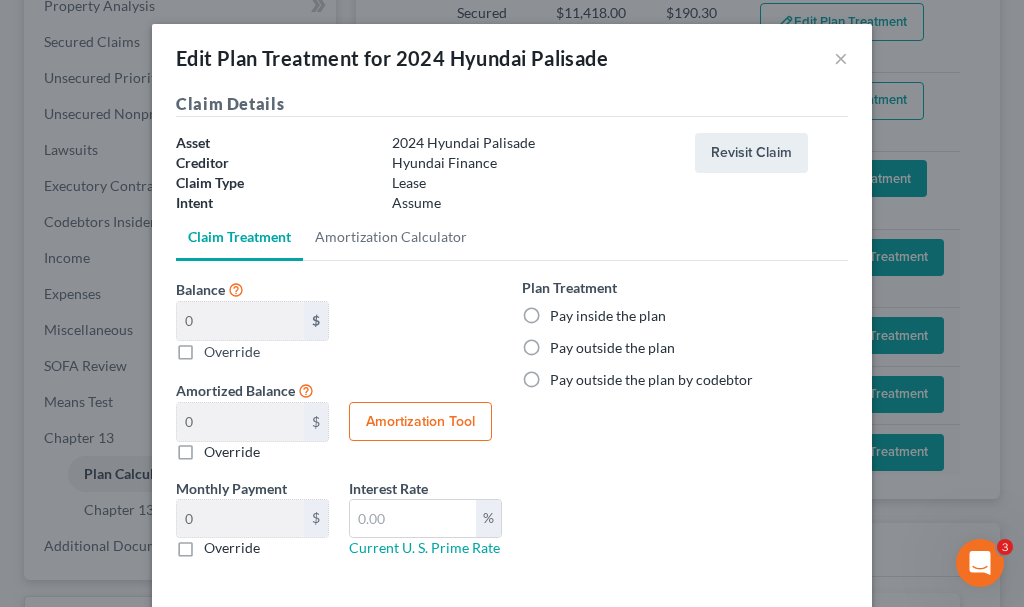 click on "Pay outside the plan" at bounding box center (612, 348) 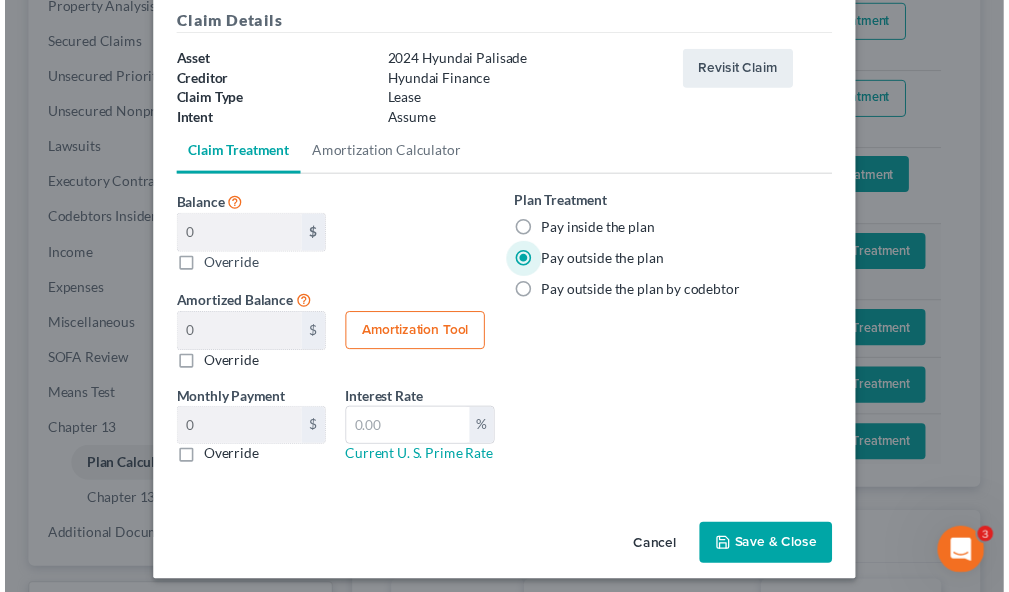 scroll, scrollTop: 93, scrollLeft: 0, axis: vertical 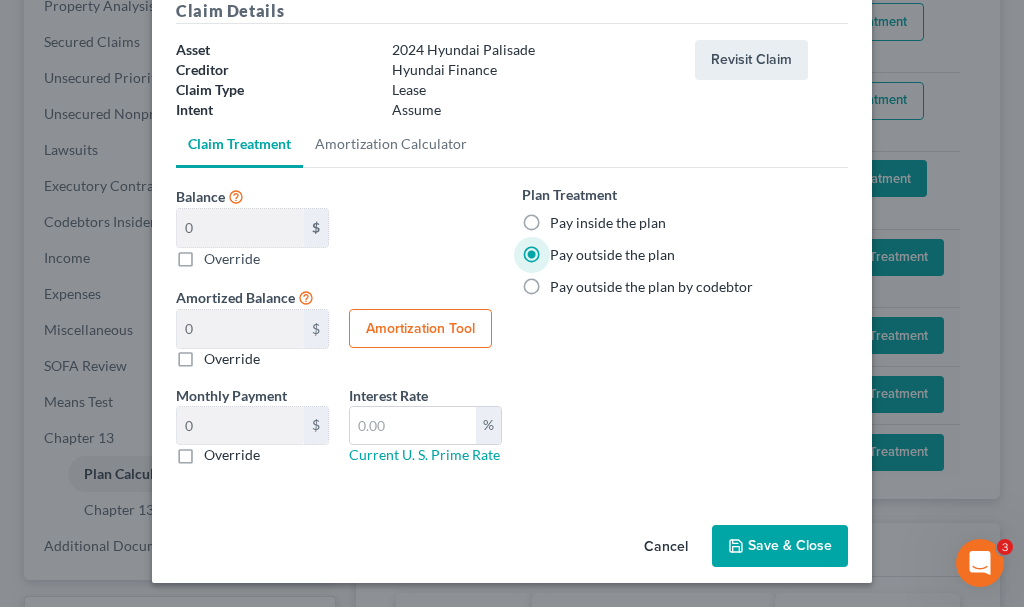 click on "Save & Close" at bounding box center [780, 546] 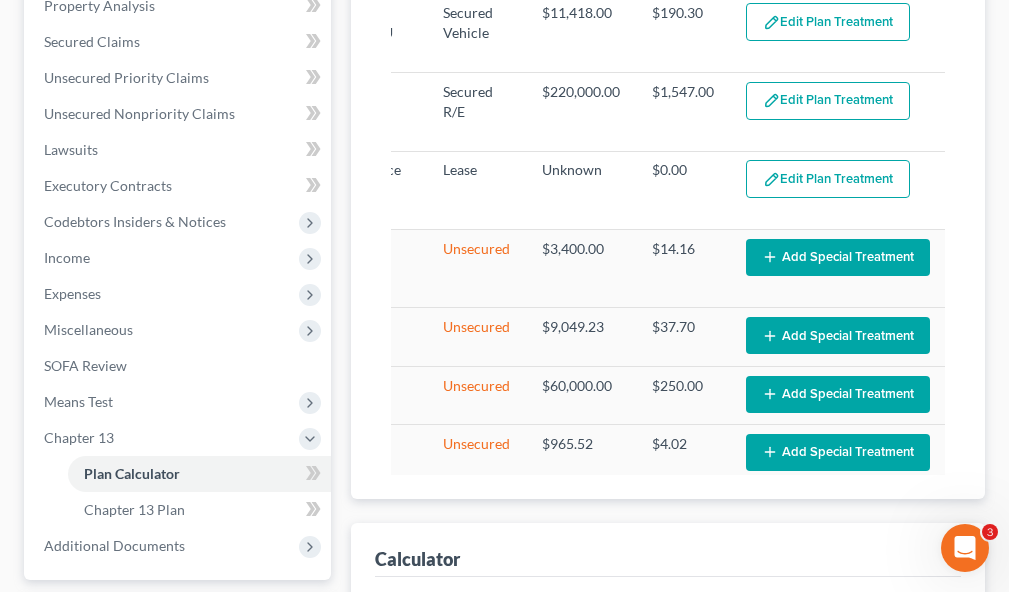 select on "59" 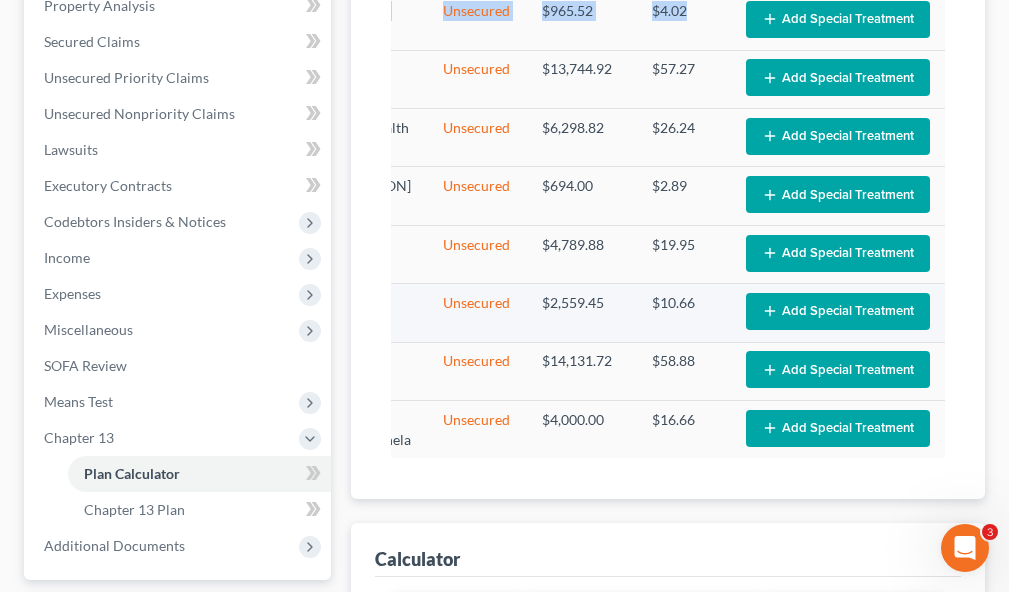 drag, startPoint x: 687, startPoint y: 459, endPoint x: 529, endPoint y: 459, distance: 158 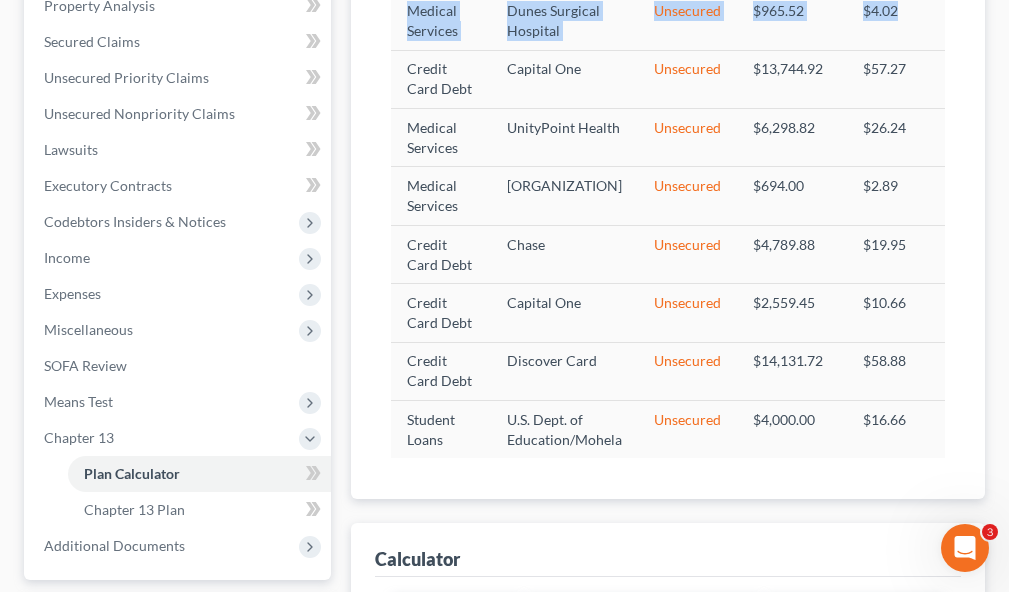 scroll, scrollTop: 0, scrollLeft: 0, axis: both 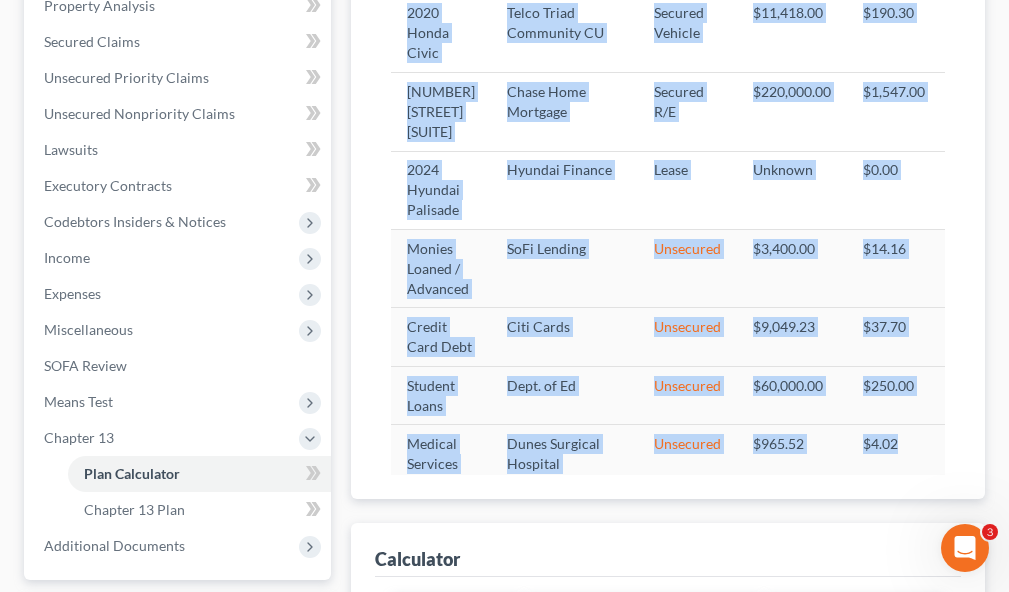 click on "Plan Treatment 2020 Honda Civic Telco Triad Community CU Secured Vehicle $[AMOUNT] $[AMOUNT] Edit Plan Treatment Add Plan Treatment [NUMBER] [STREET] [SUITE] Chase Home Mortgage Secured R/E $[AMOUNT] $[AMOUNT] Edit Plan Treatment Add Plan Treatment 2024 Hyundai Palisade Hyundai Finance Lease Unknown $[AMOUNT] Edit Plan Treatment Add Plan Treatment Monies Loaned / Advanced SoFi Lending Unsecured $[AMOUNT] Unknown $[AMOUNT] Edit Special Treatment Add Special Treatment Credit Card Debt Citi Cards Unsecured $[AMOUNT] Unknown $[AMOUNT] Edit Special Treatment Add Special Treatment Student Loans Dept. of Ed Unsecured $[AMOUNT]" at bounding box center [668, 219] 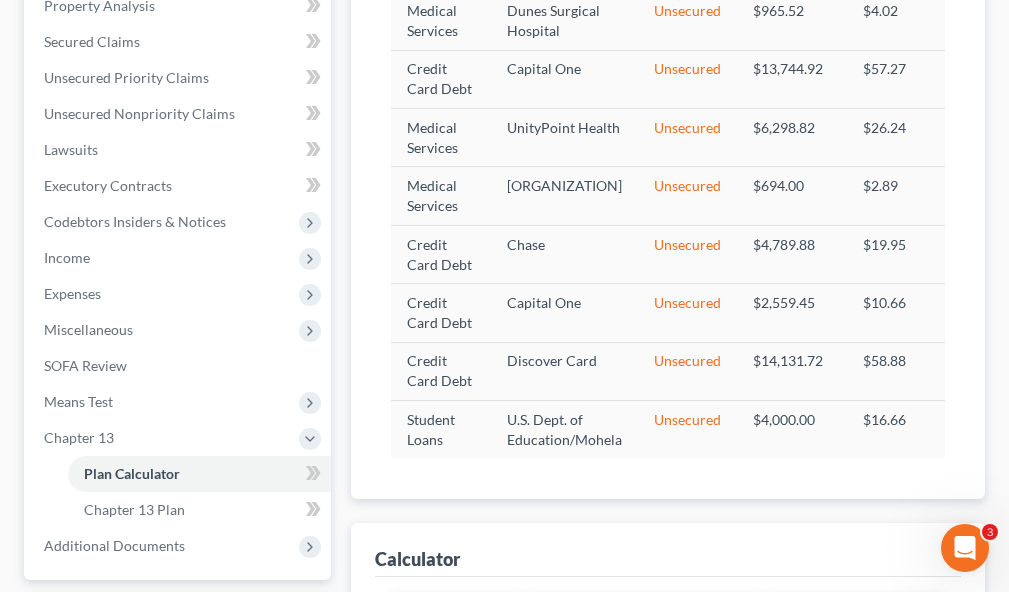 scroll, scrollTop: 547, scrollLeft: 0, axis: vertical 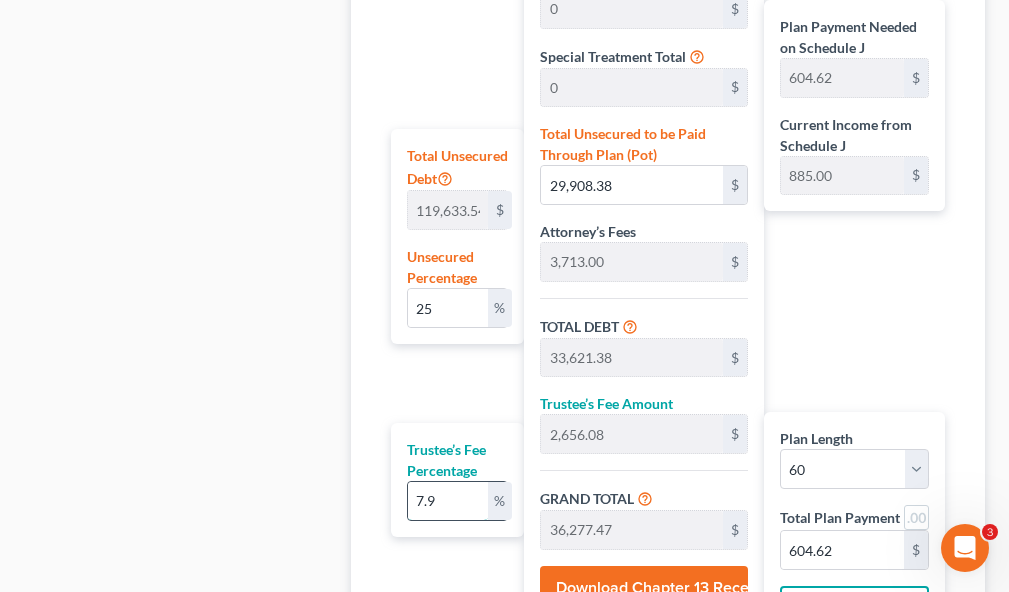 click on "7.9" at bounding box center [448, 501] 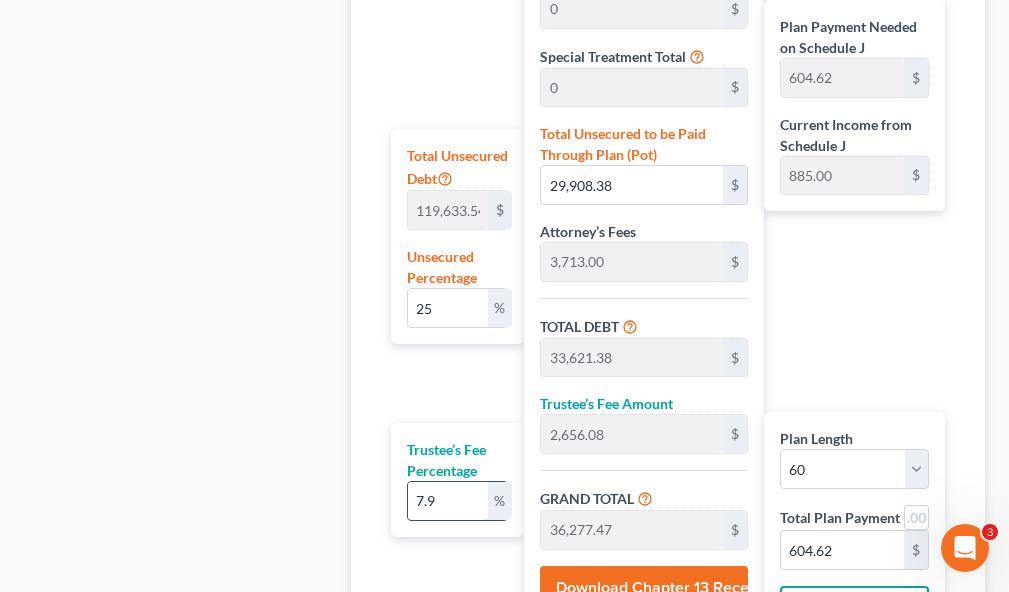 type on "7." 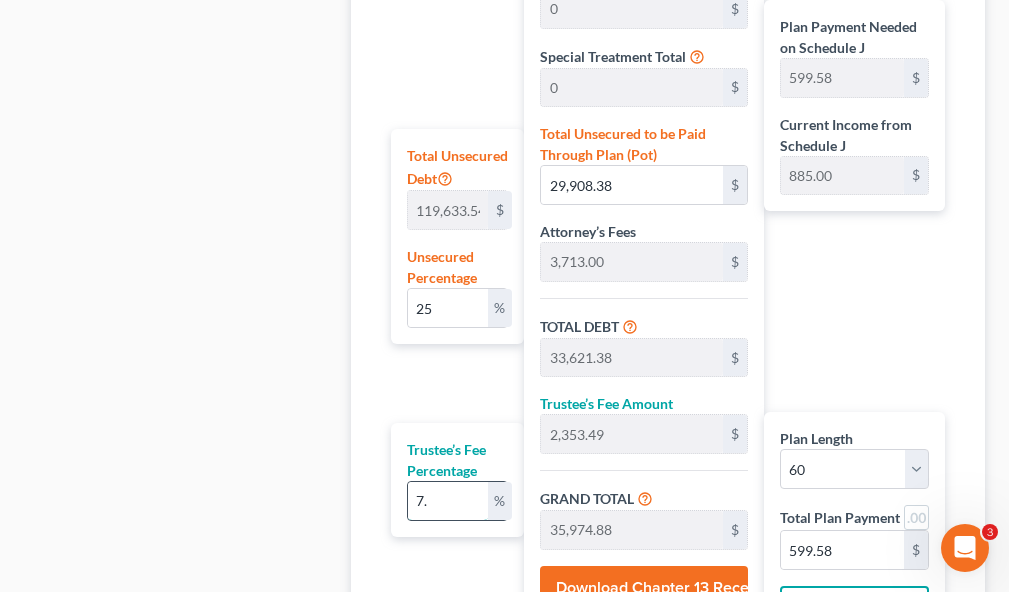 type on "7" 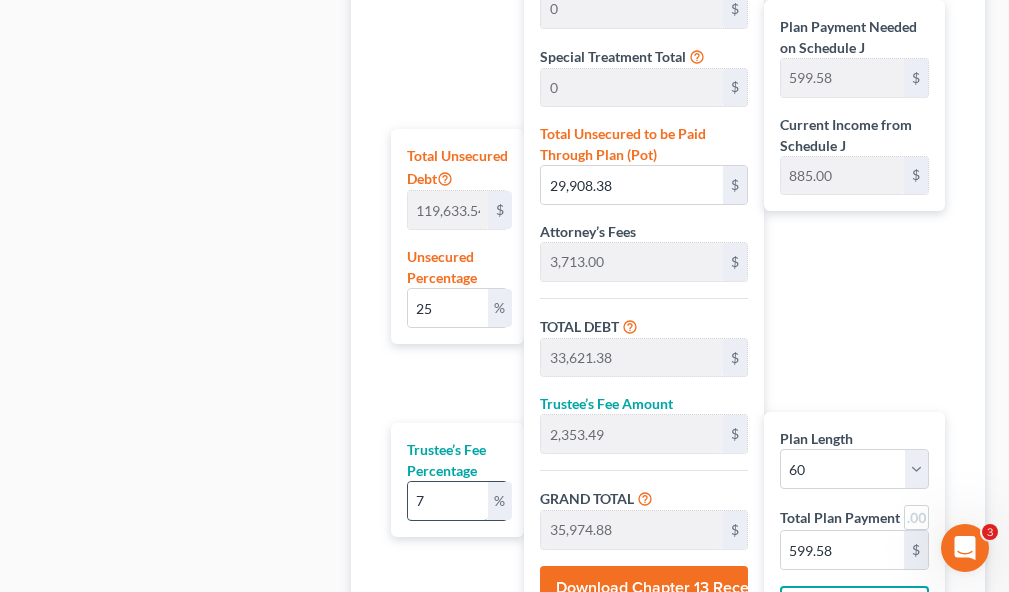 type 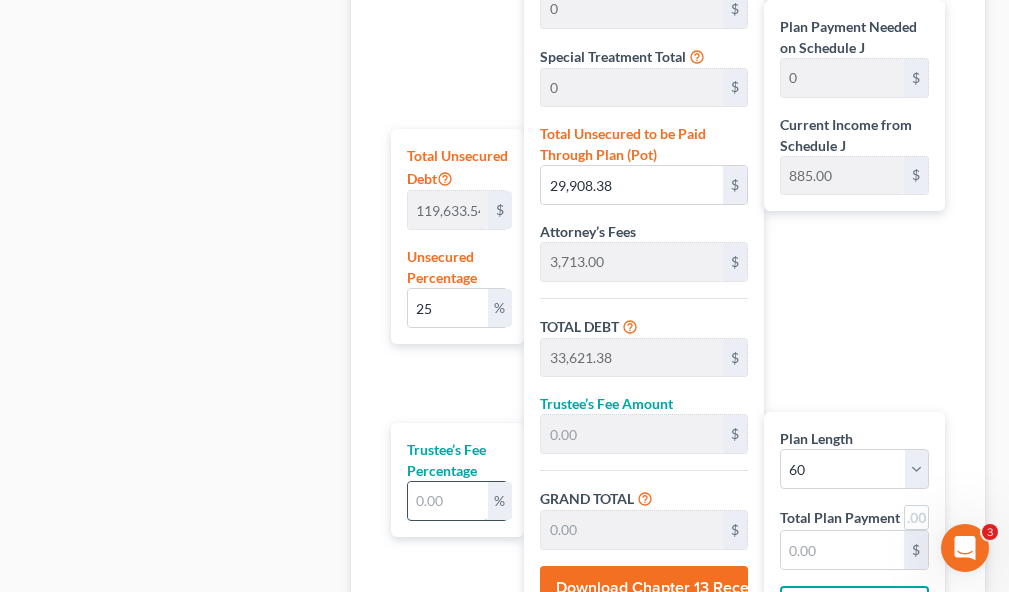 type on "1" 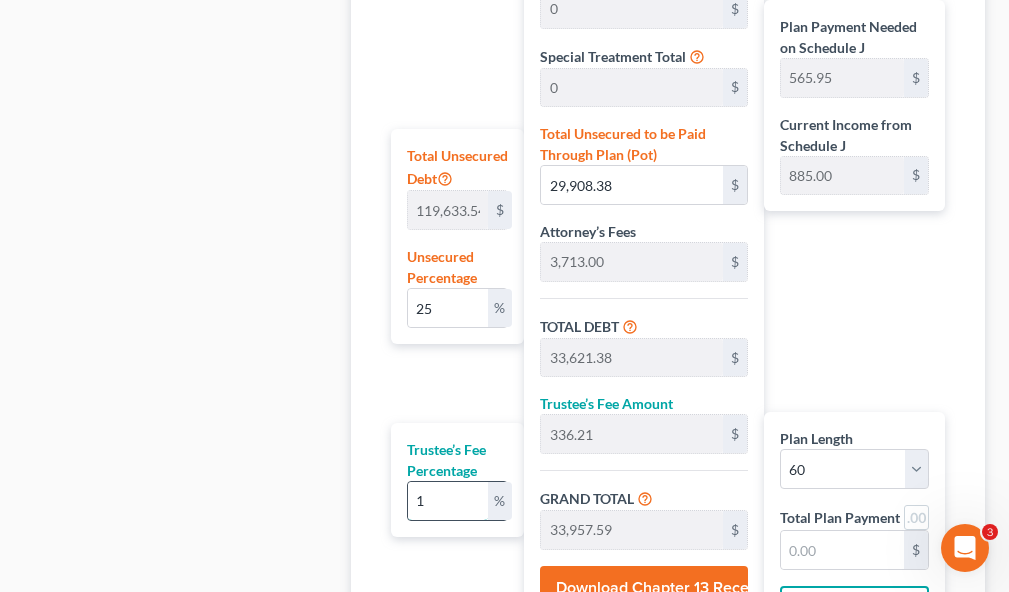type on "565.95" 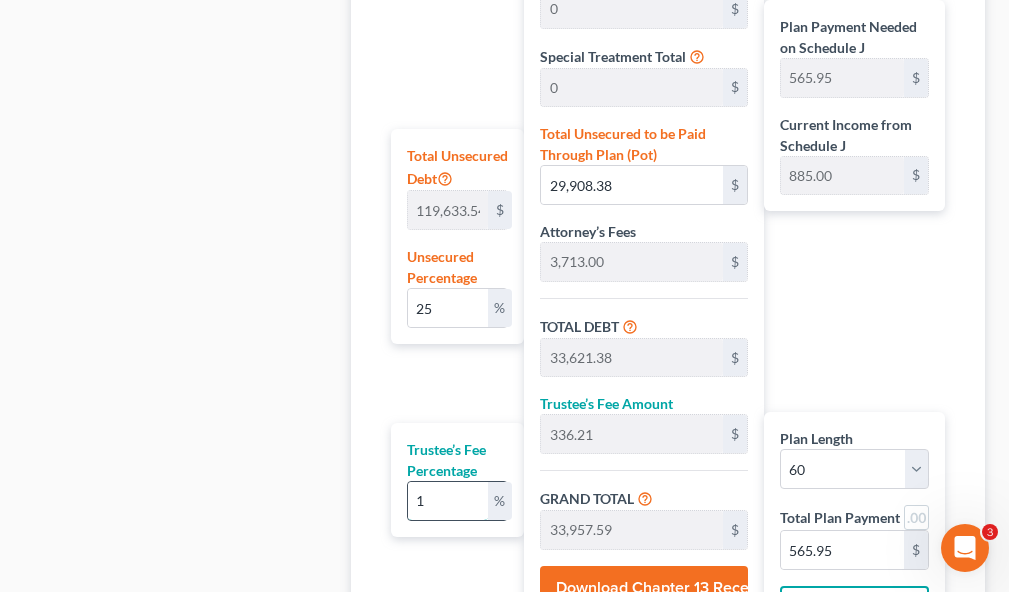 type on "10" 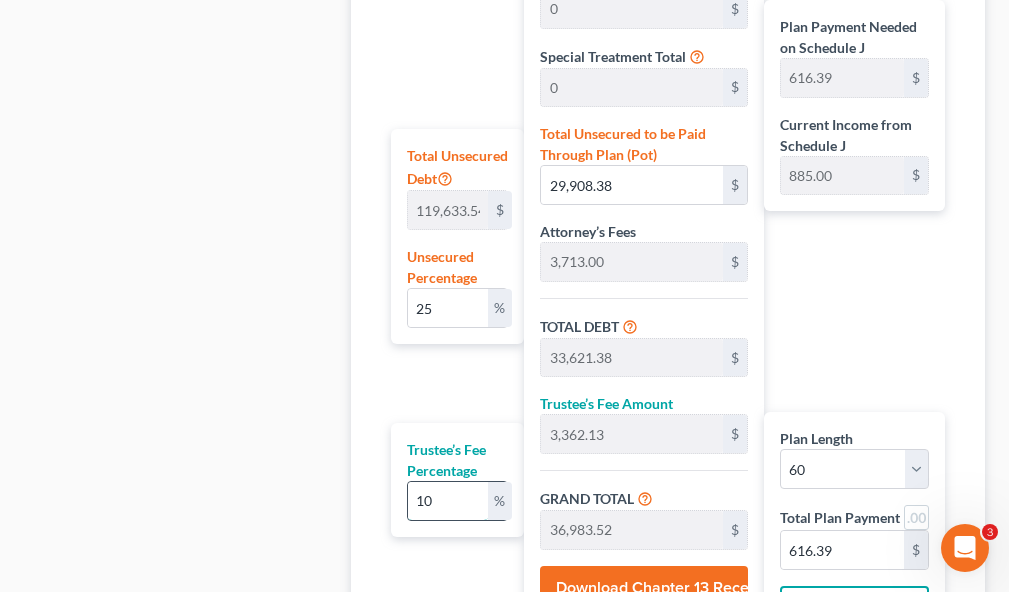 type on "10" 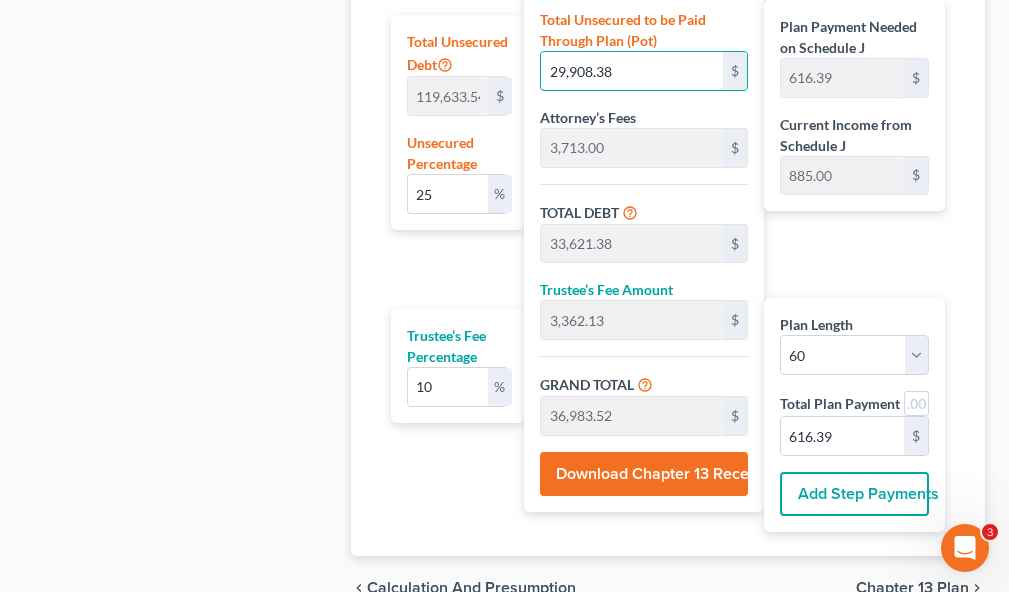 scroll, scrollTop: 1400, scrollLeft: 0, axis: vertical 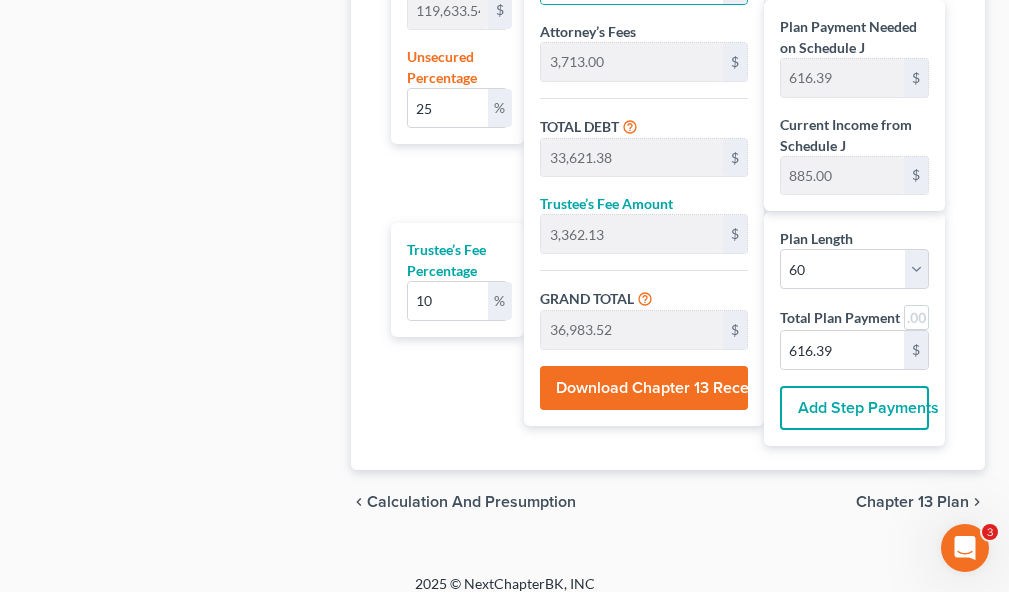 click on "Chapter 13 Plan" at bounding box center (912, 502) 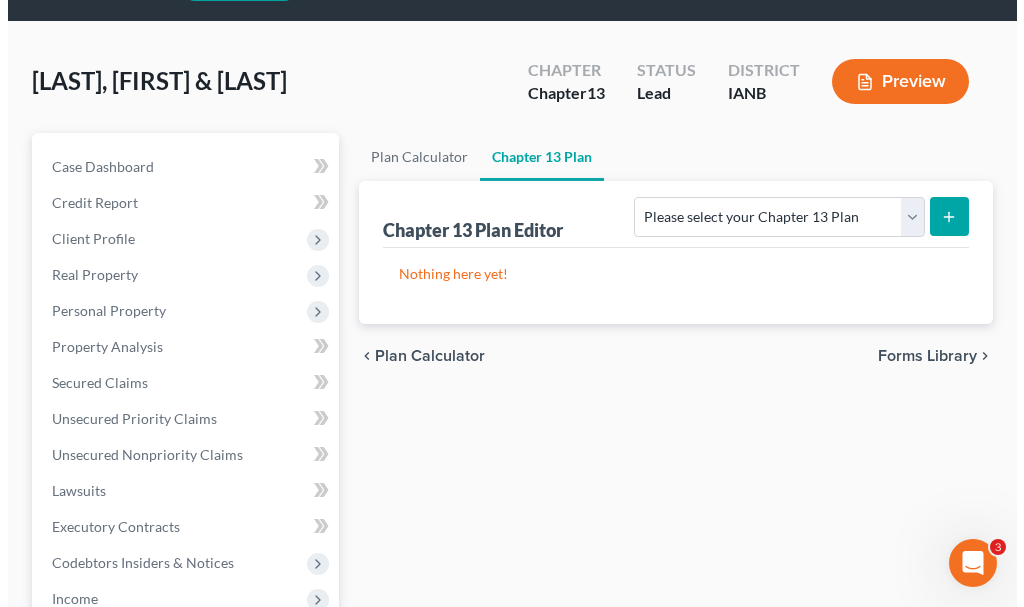 scroll, scrollTop: 0, scrollLeft: 0, axis: both 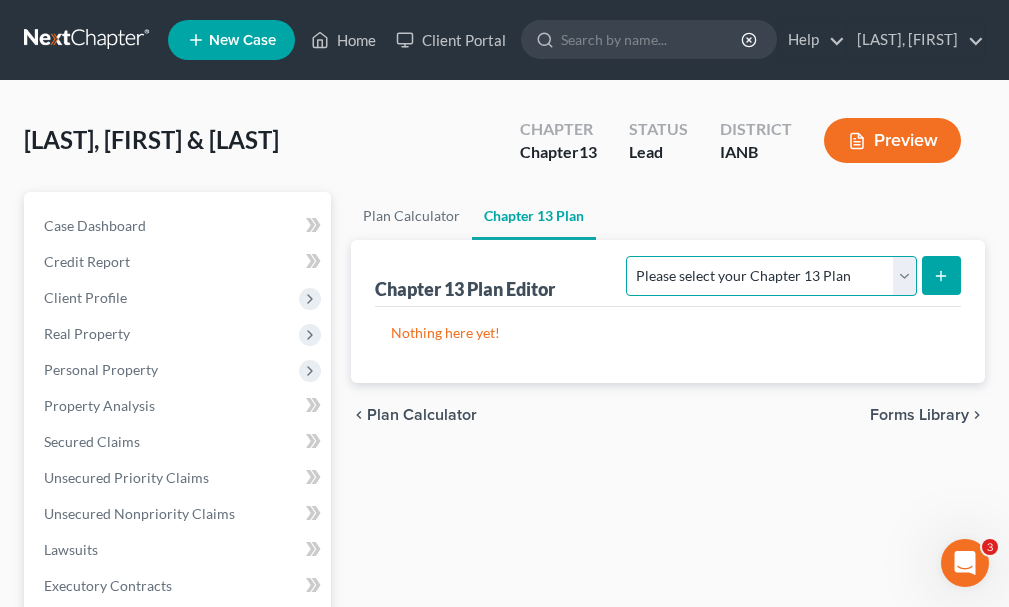 click on "Please select your Chapter 13 Plan National Form Plan - Official Form 113" at bounding box center (771, 276) 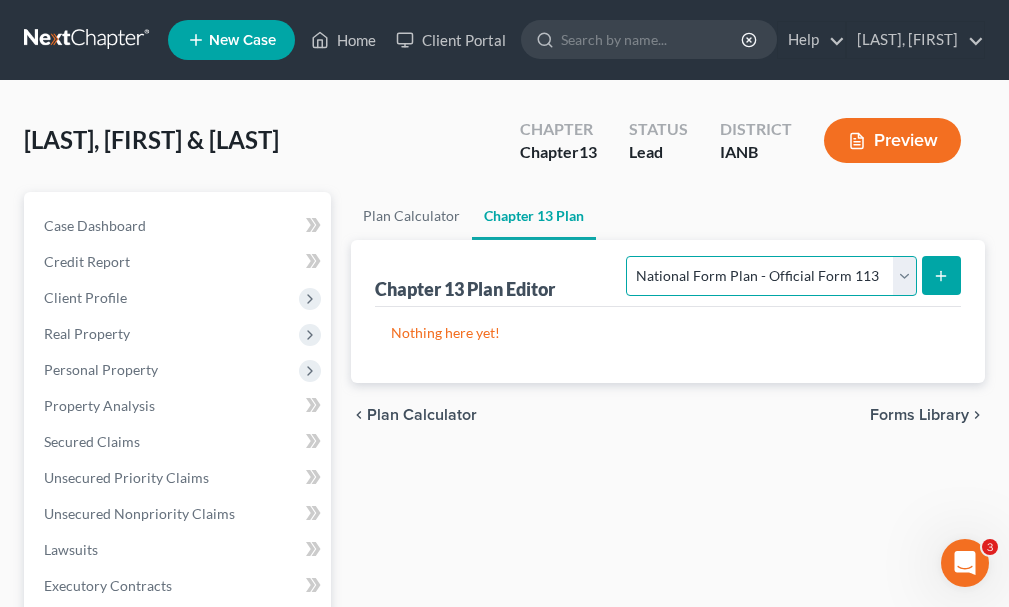 click on "Please select your Chapter 13 Plan National Form Plan - Official Form 113" at bounding box center (771, 276) 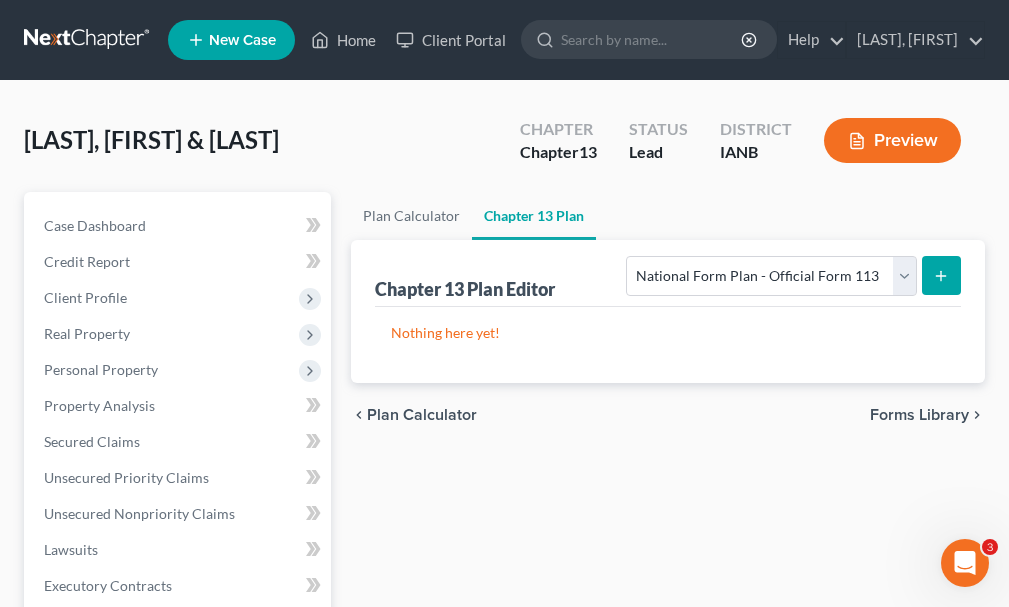 click 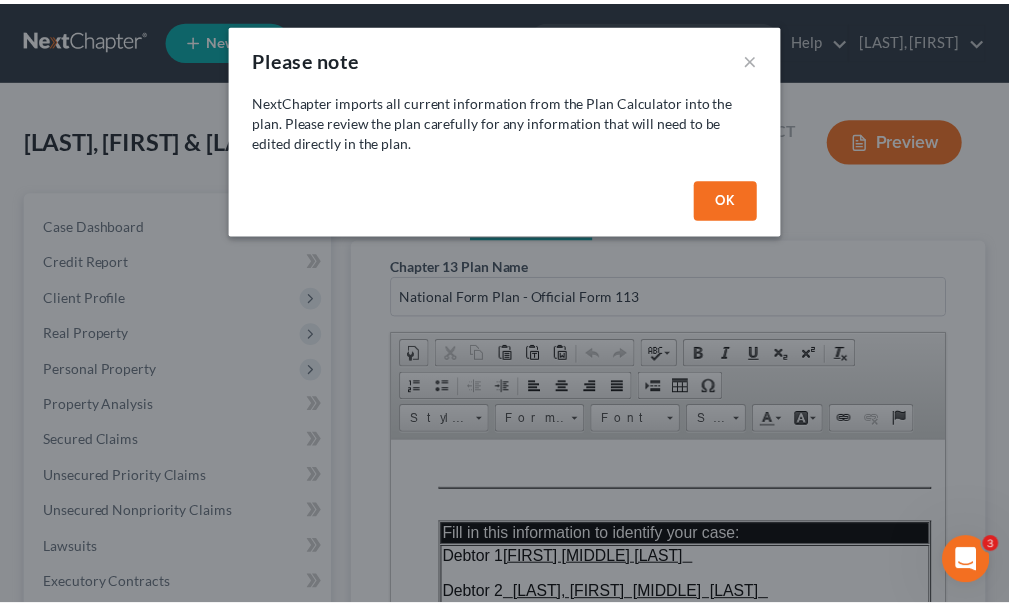 scroll, scrollTop: 0, scrollLeft: 0, axis: both 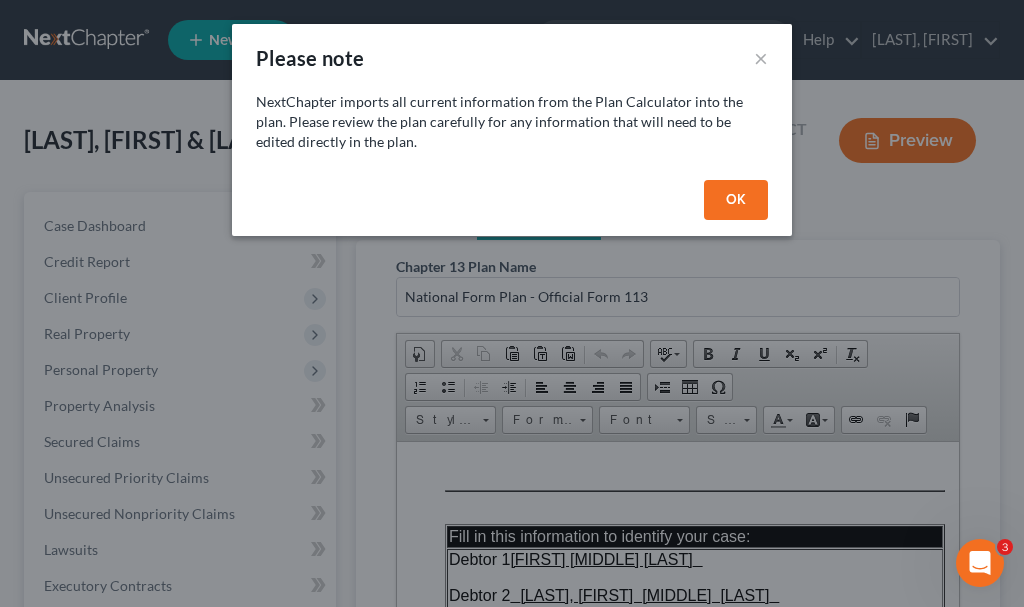 click on "OK" at bounding box center (736, 200) 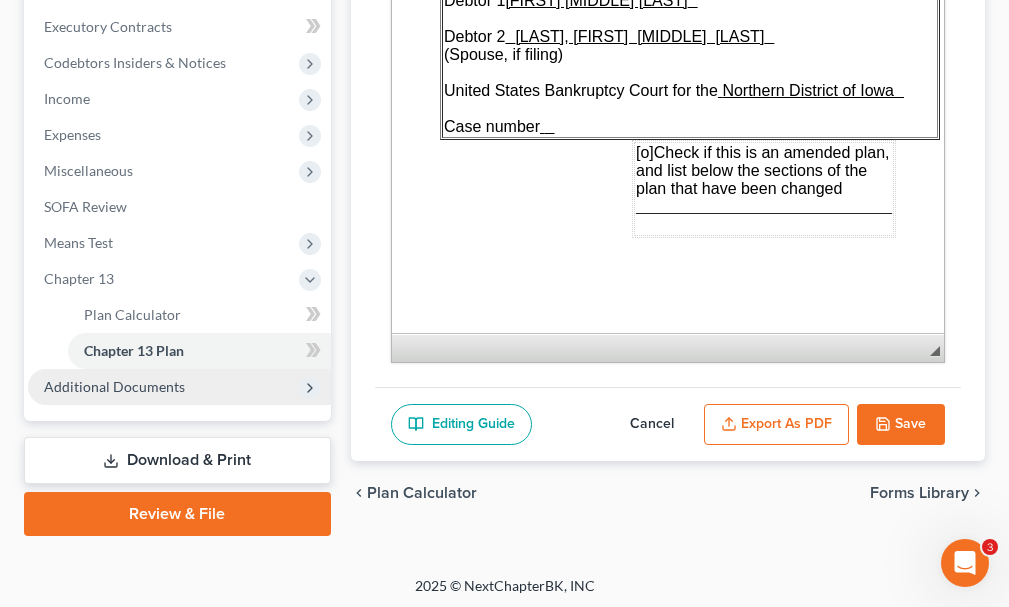 scroll, scrollTop: 564, scrollLeft: 0, axis: vertical 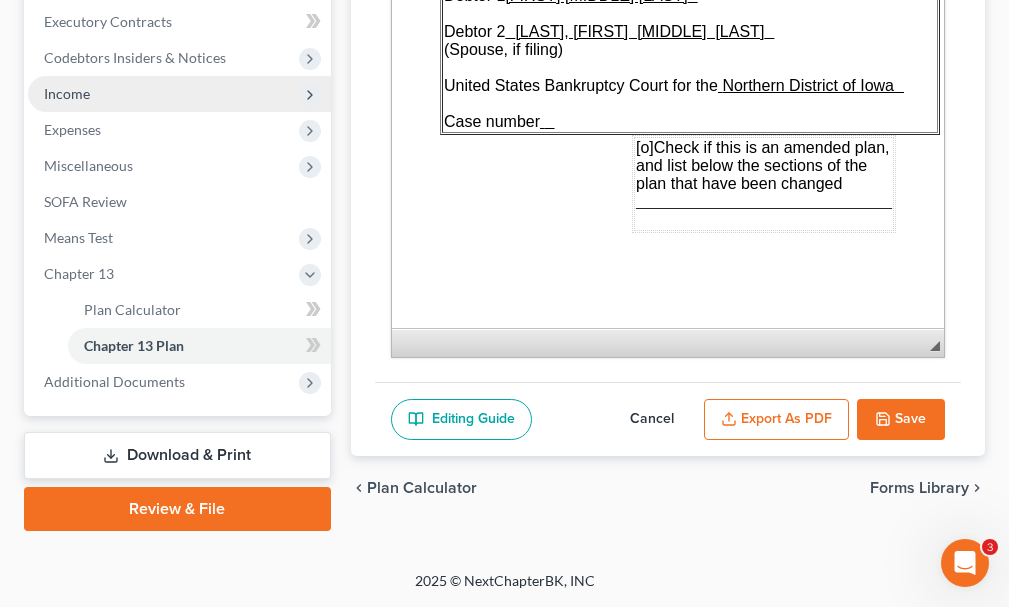 click on "Income" at bounding box center [67, 93] 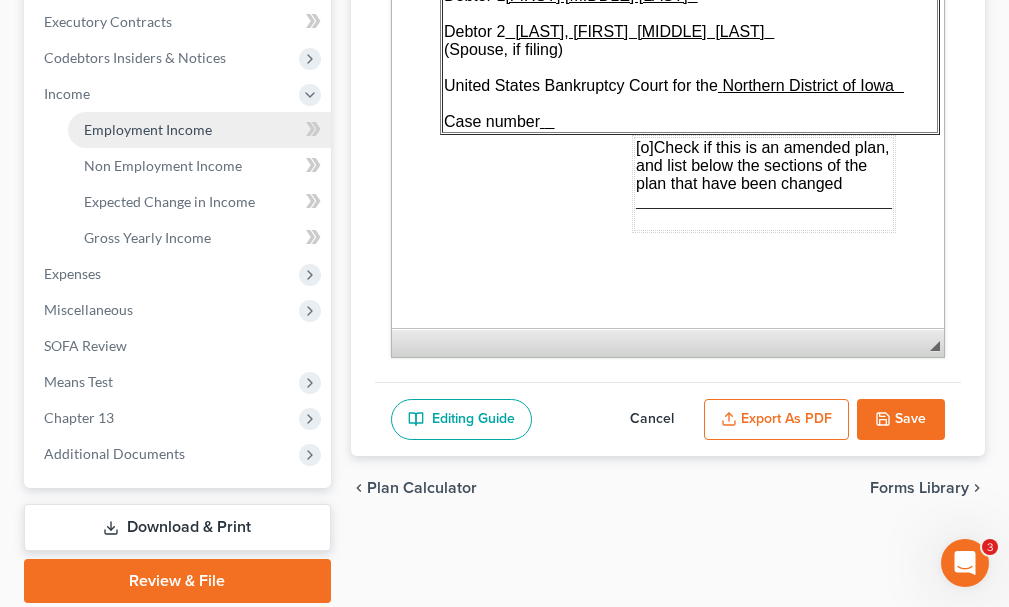 click on "Employment Income" at bounding box center (148, 129) 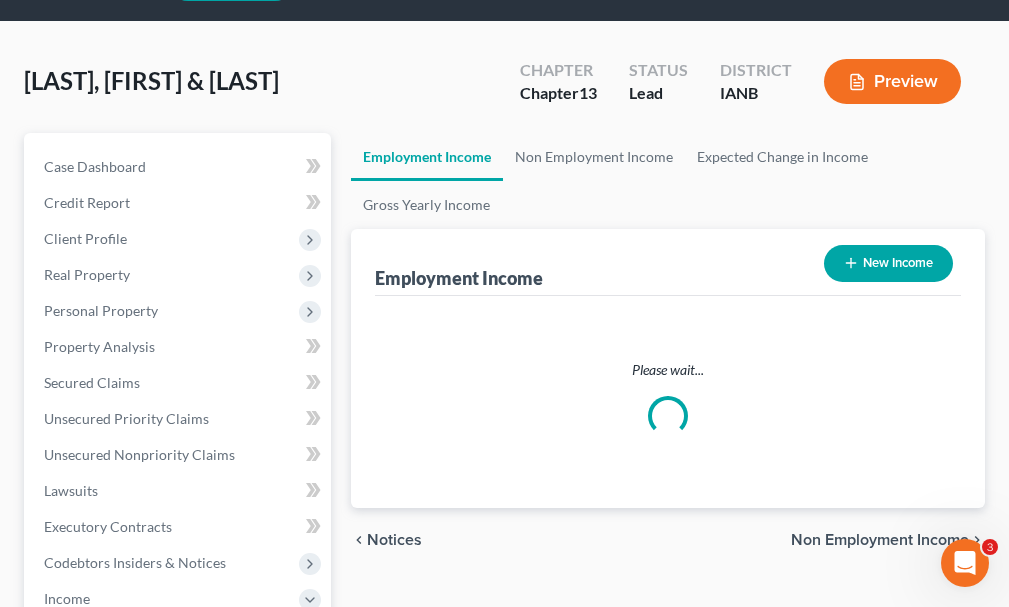 scroll, scrollTop: 0, scrollLeft: 0, axis: both 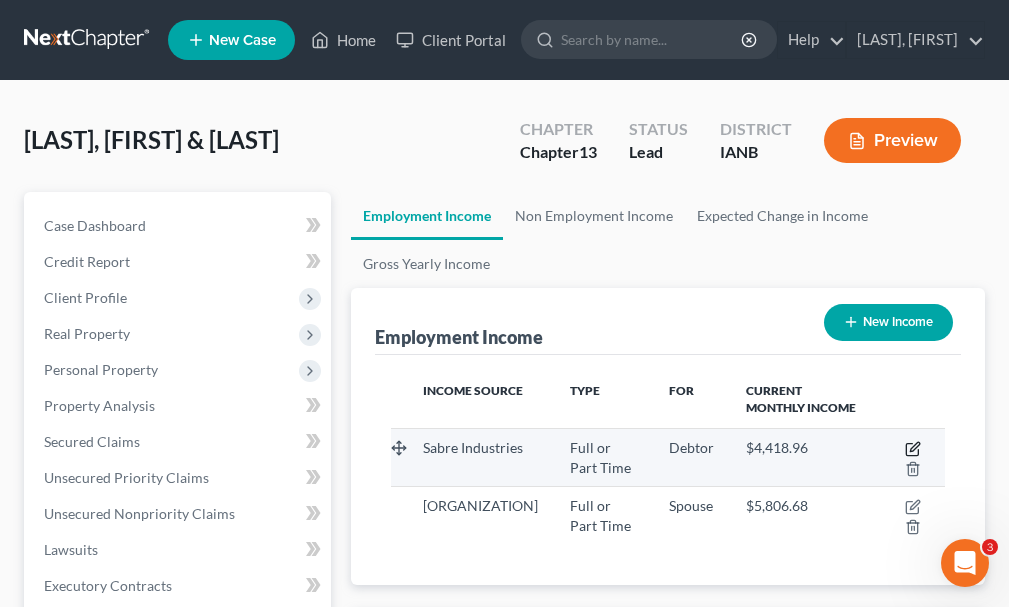 click 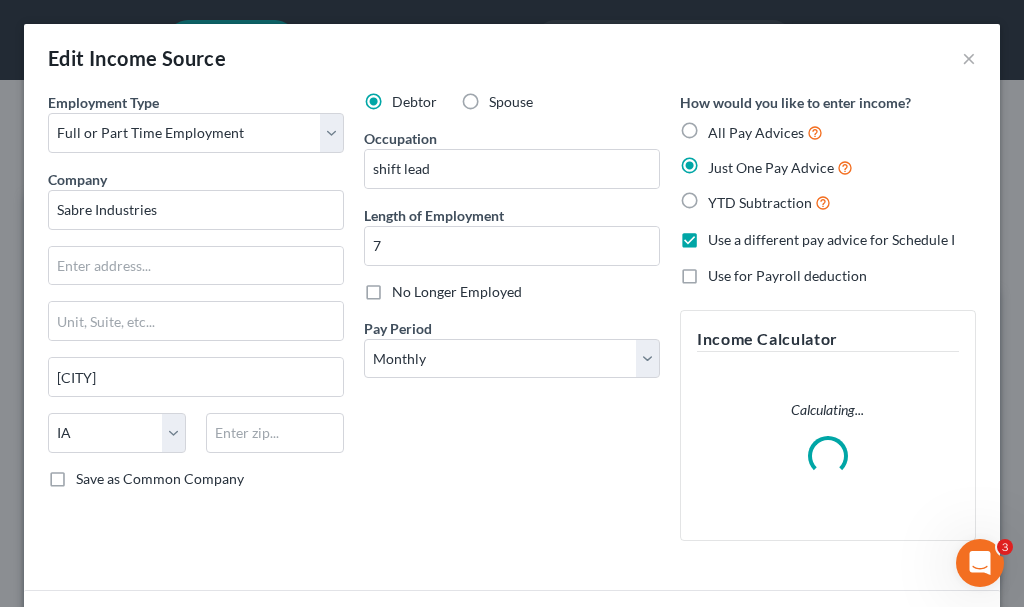 scroll, scrollTop: 999718, scrollLeft: 999396, axis: both 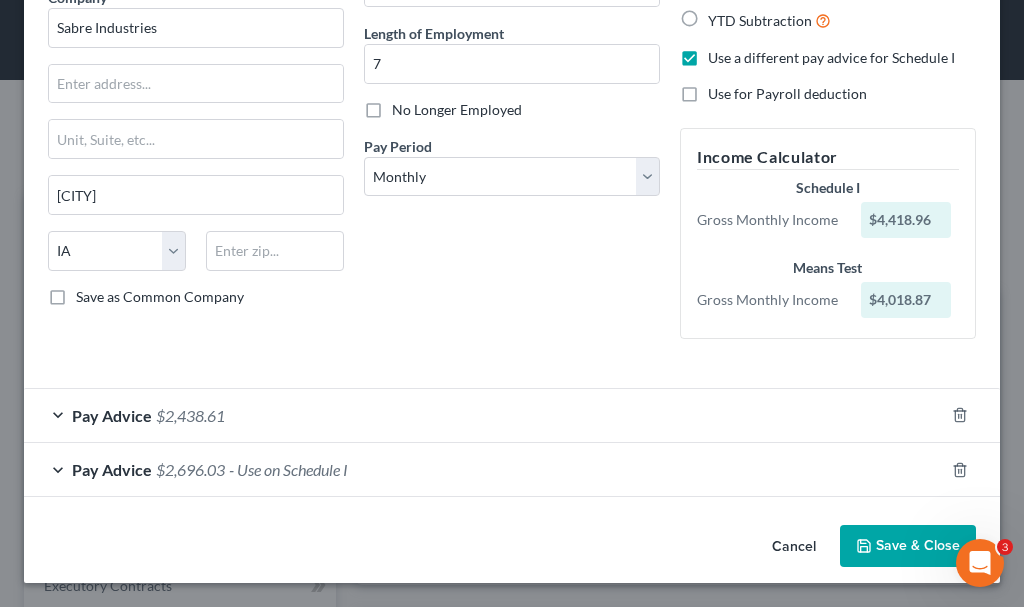 click on "Save & Close" at bounding box center [908, 546] 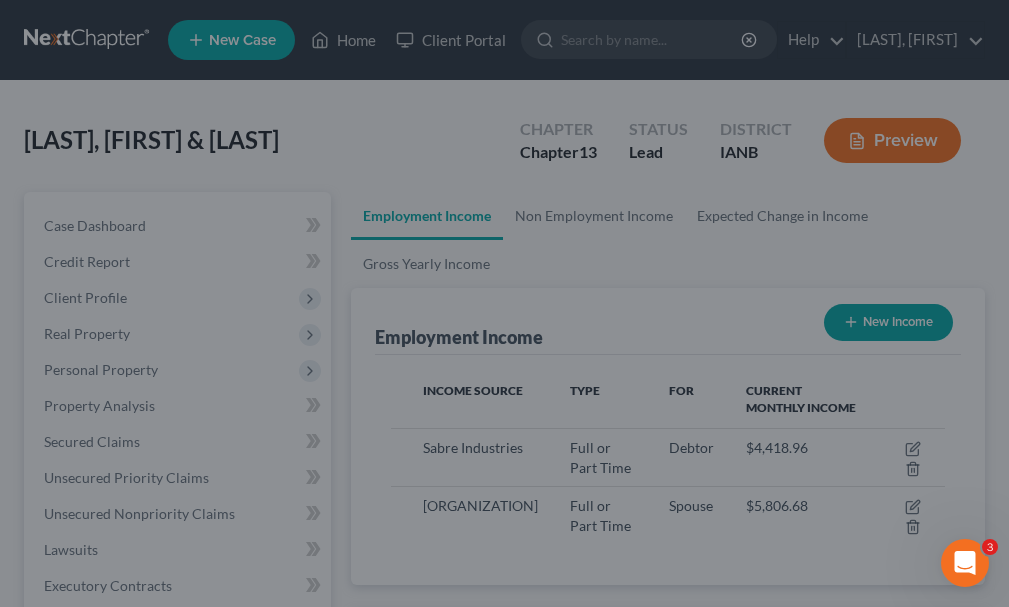 scroll, scrollTop: 277, scrollLeft: 594, axis: both 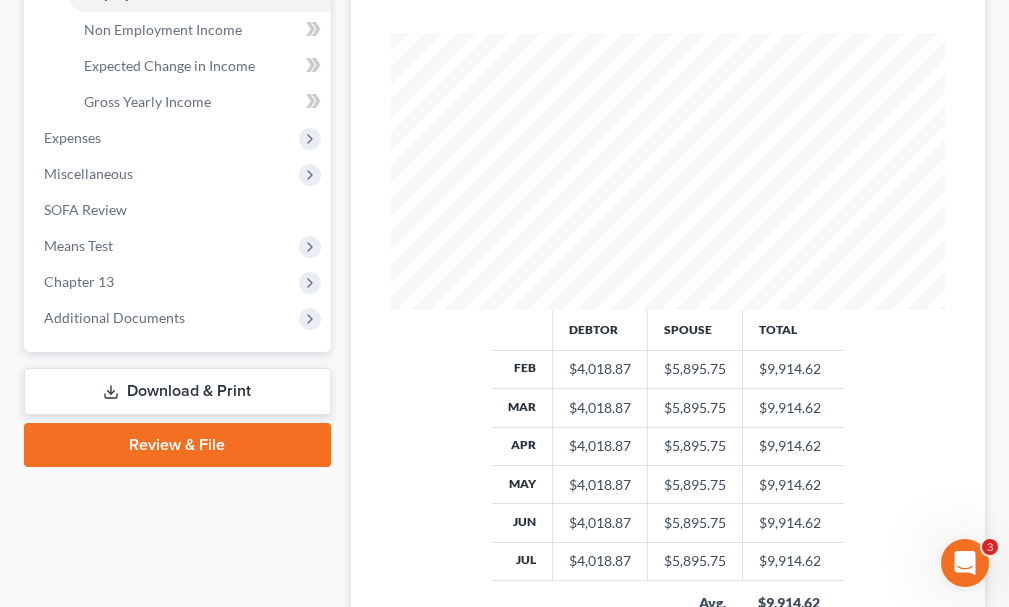 click on "Download & Print" at bounding box center [177, 391] 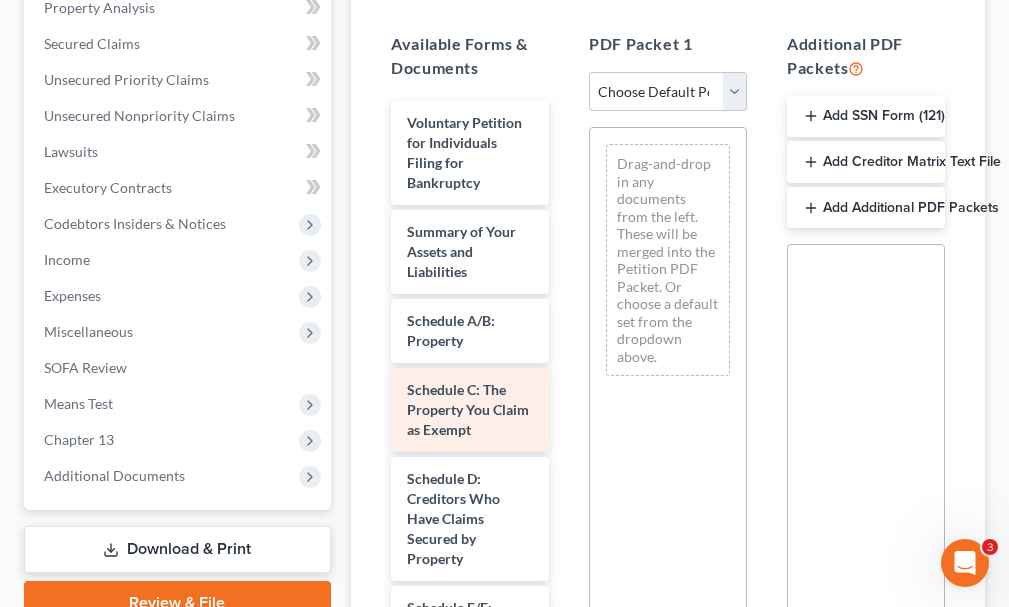 scroll, scrollTop: 400, scrollLeft: 0, axis: vertical 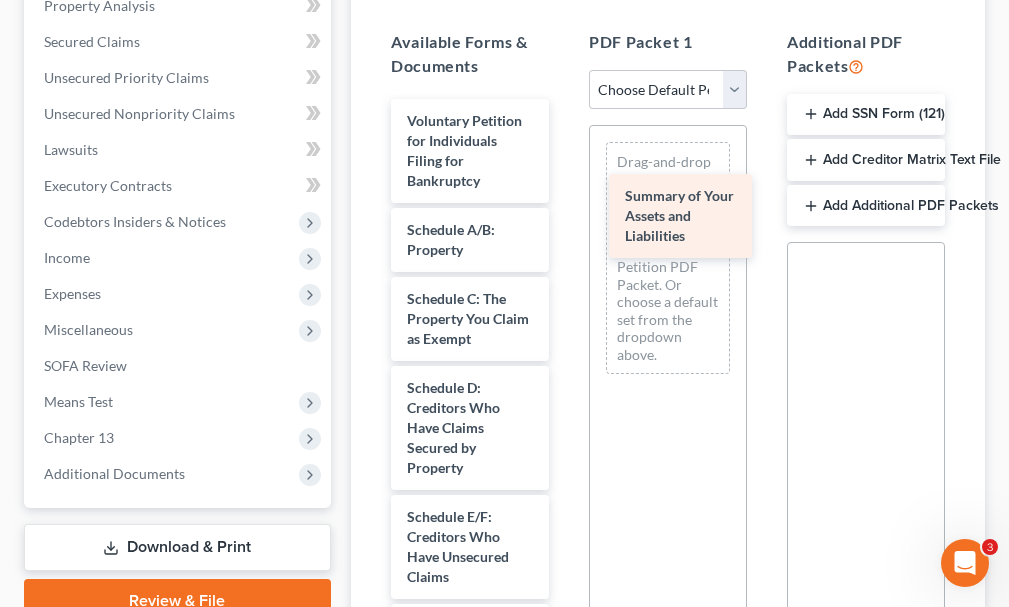 drag, startPoint x: 418, startPoint y: 253, endPoint x: 639, endPoint y: 215, distance: 224.24316 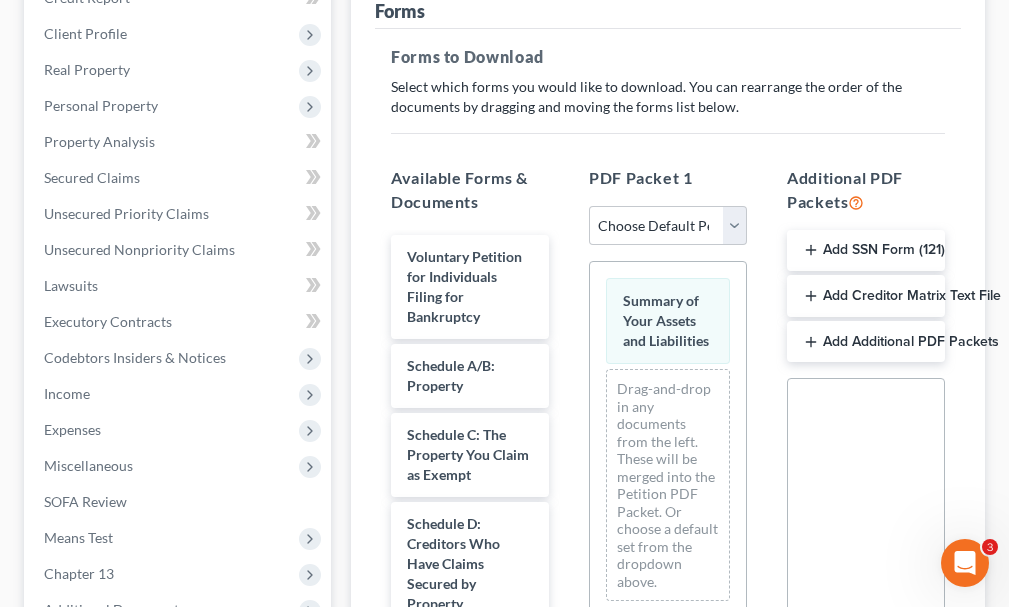 scroll, scrollTop: 0, scrollLeft: 0, axis: both 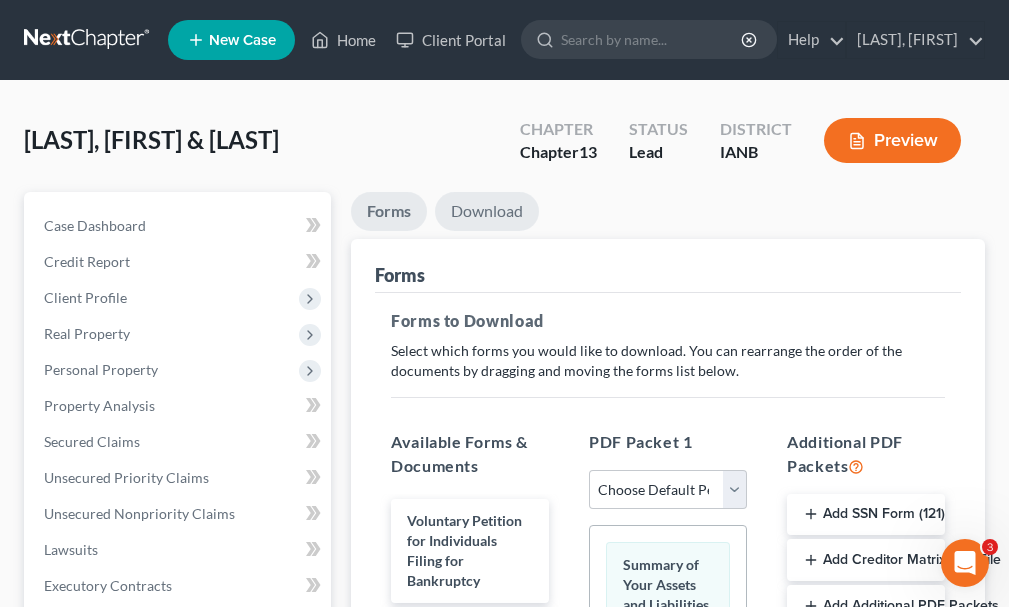 click on "Download" at bounding box center [487, 211] 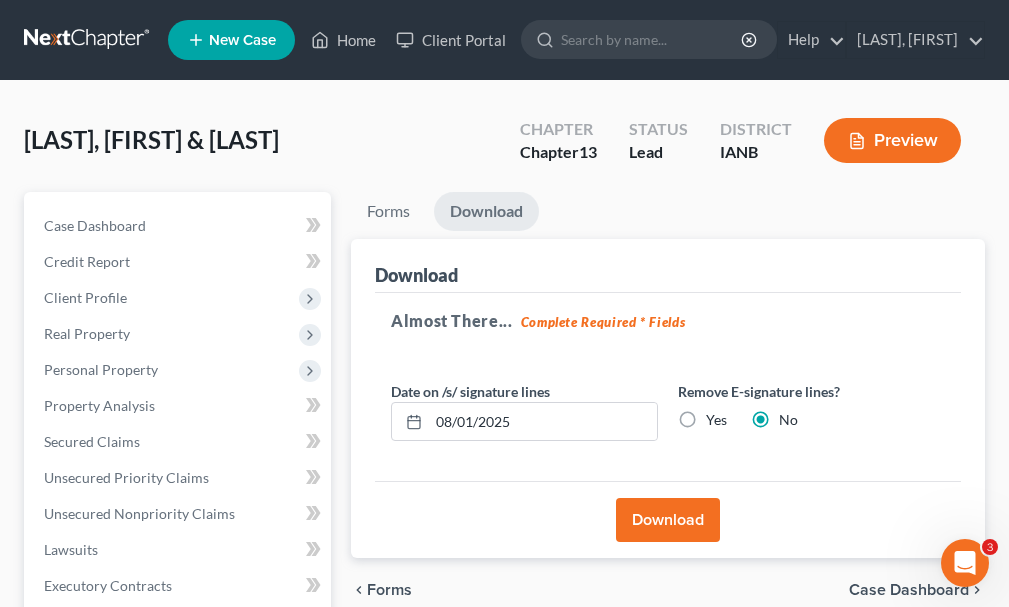 click on "Download" at bounding box center (668, 520) 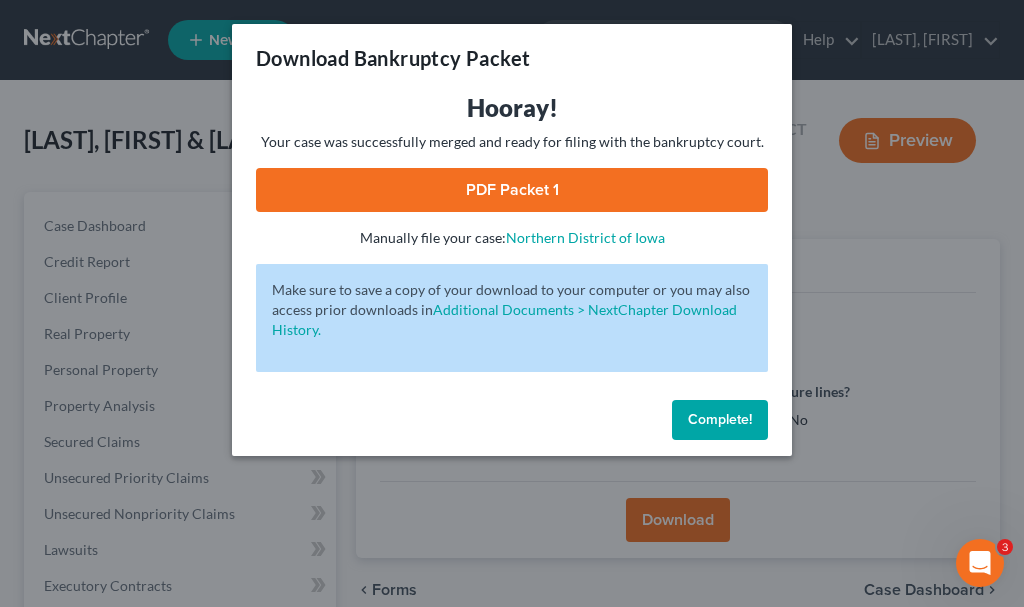 click on "PDF Packet 1" at bounding box center (512, 190) 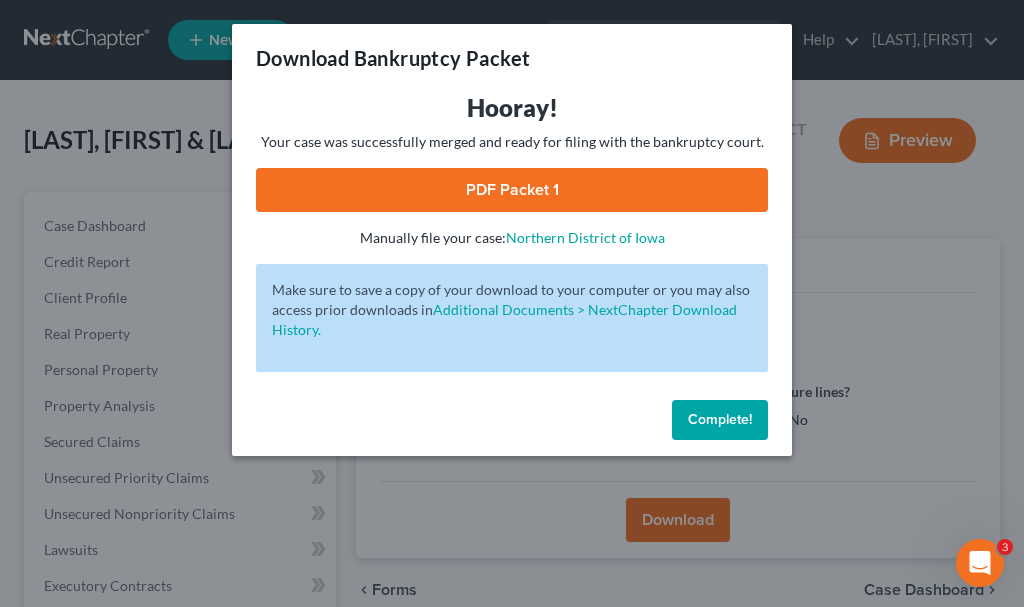 click on "Complete!" at bounding box center (720, 419) 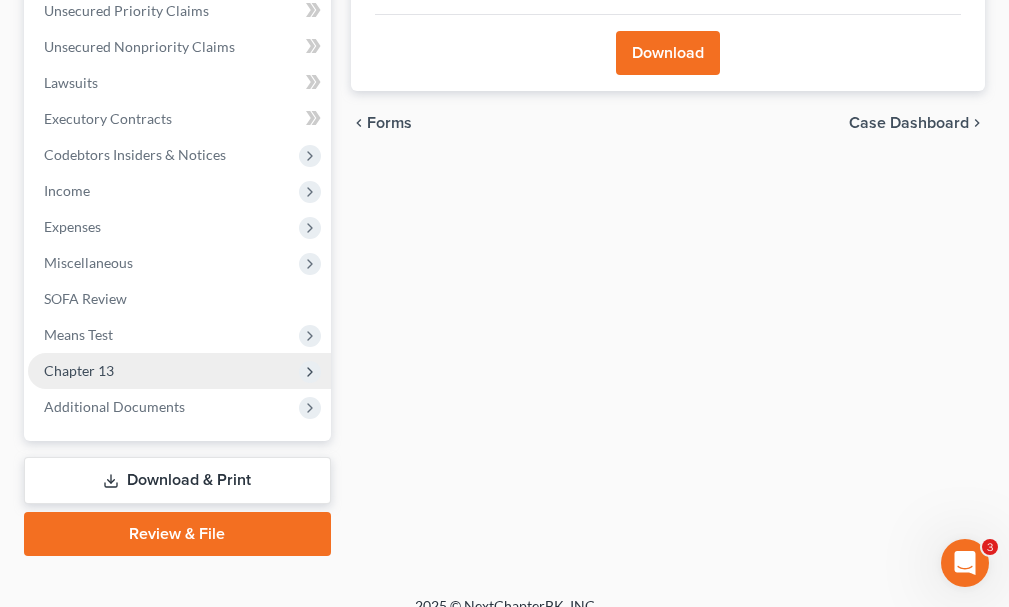 scroll, scrollTop: 492, scrollLeft: 0, axis: vertical 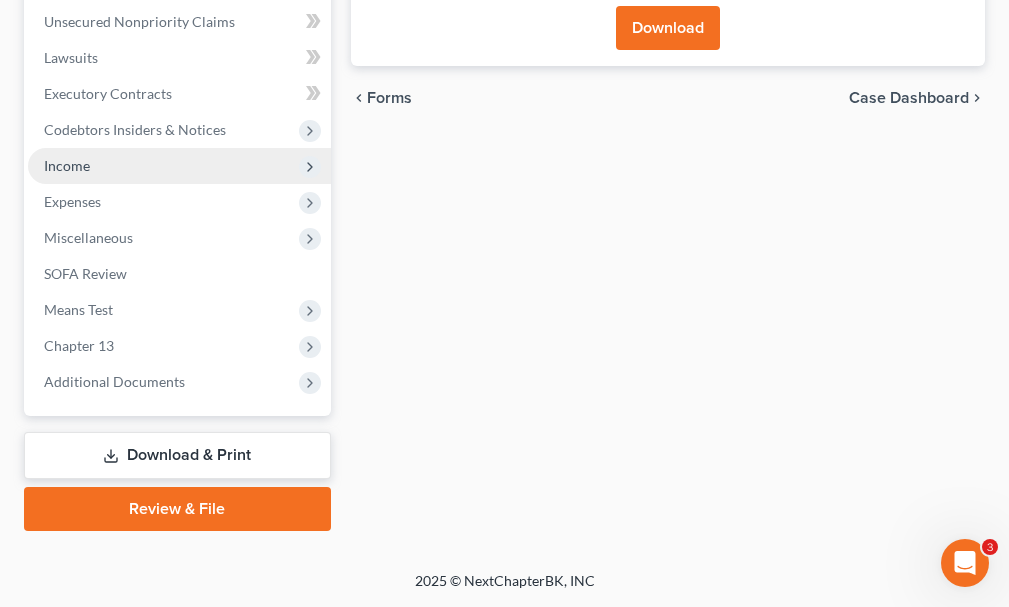 click on "Income" at bounding box center [67, 165] 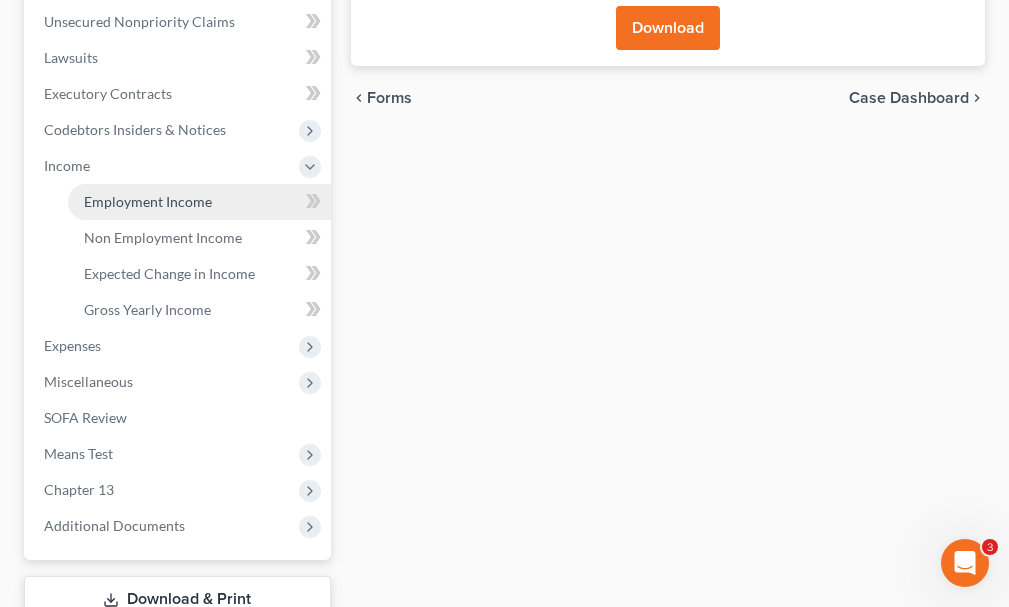 click on "Employment Income" at bounding box center (148, 201) 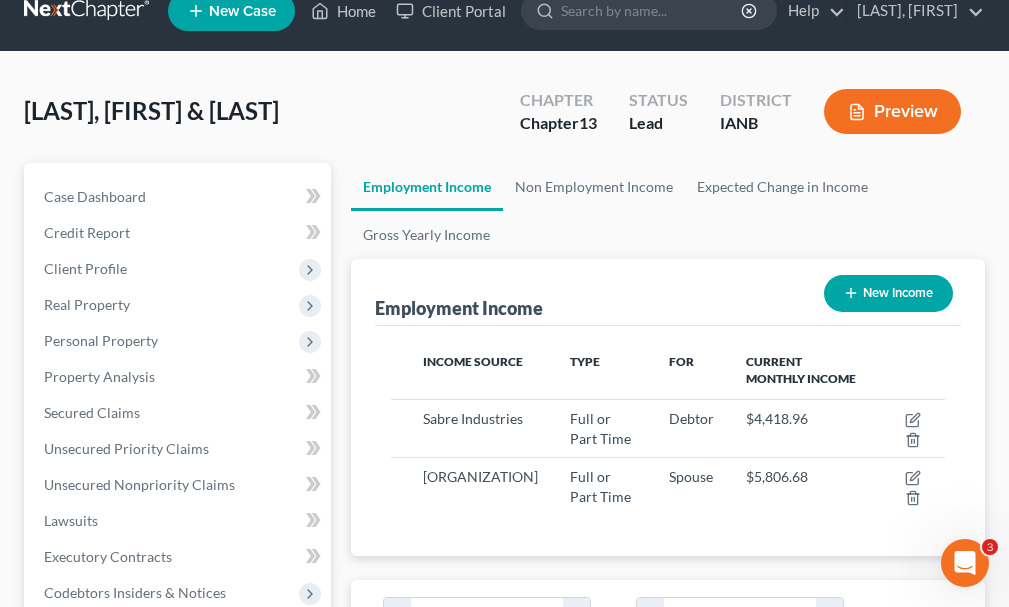 scroll, scrollTop: 0, scrollLeft: 0, axis: both 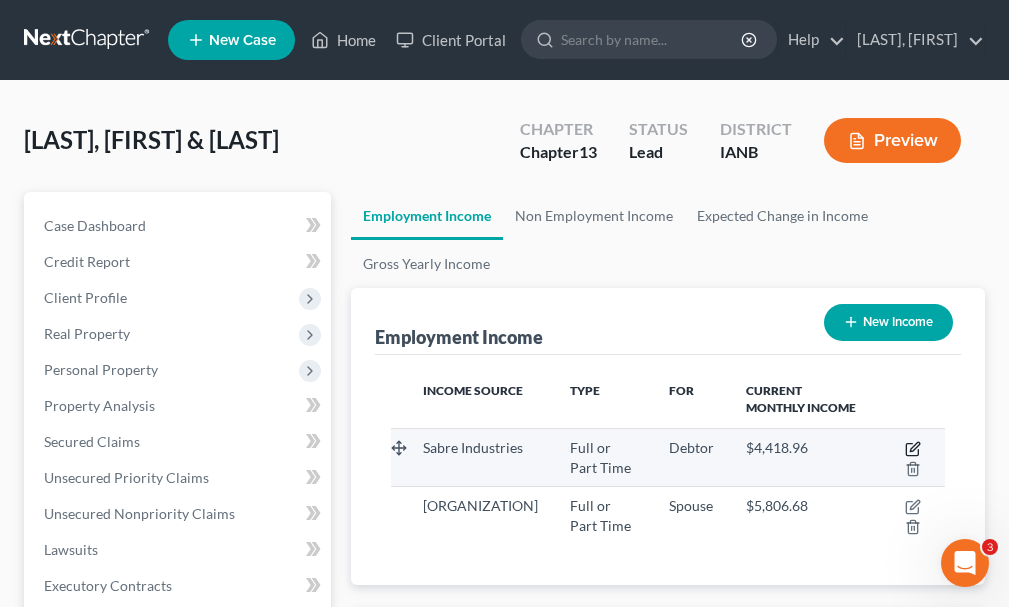 click 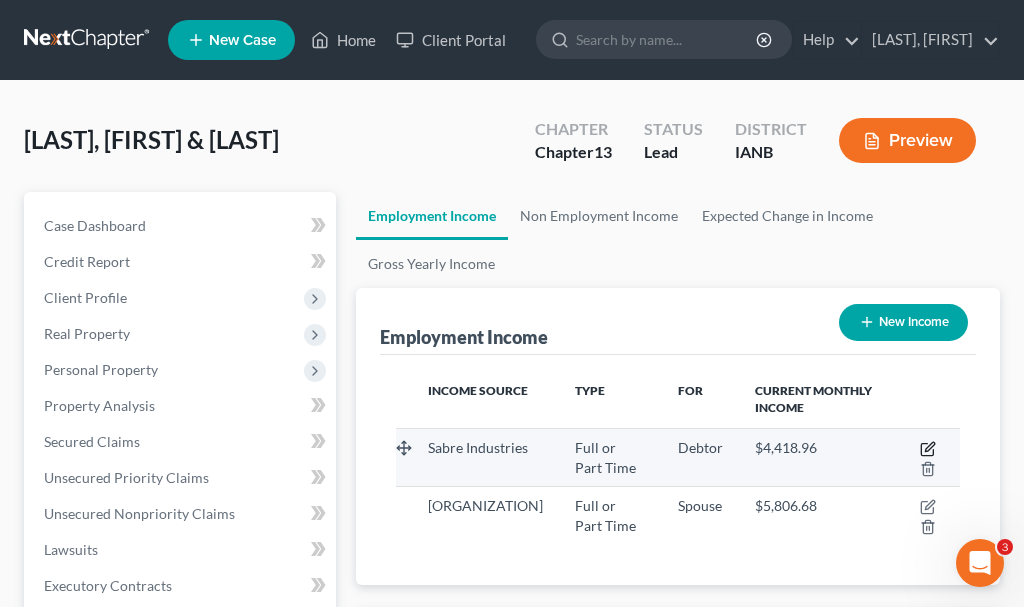 select on "0" 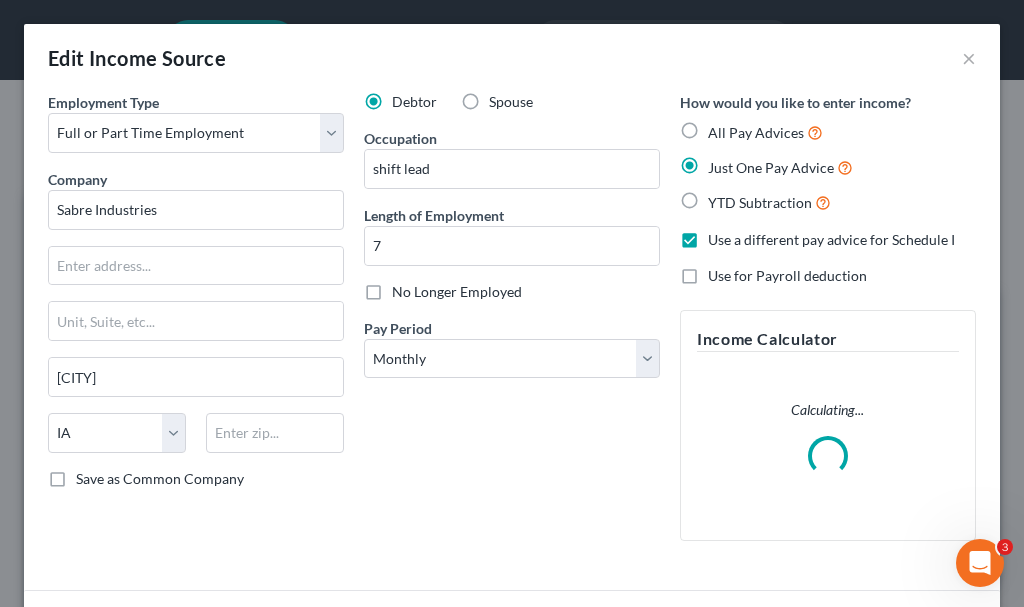 scroll, scrollTop: 999718, scrollLeft: 999396, axis: both 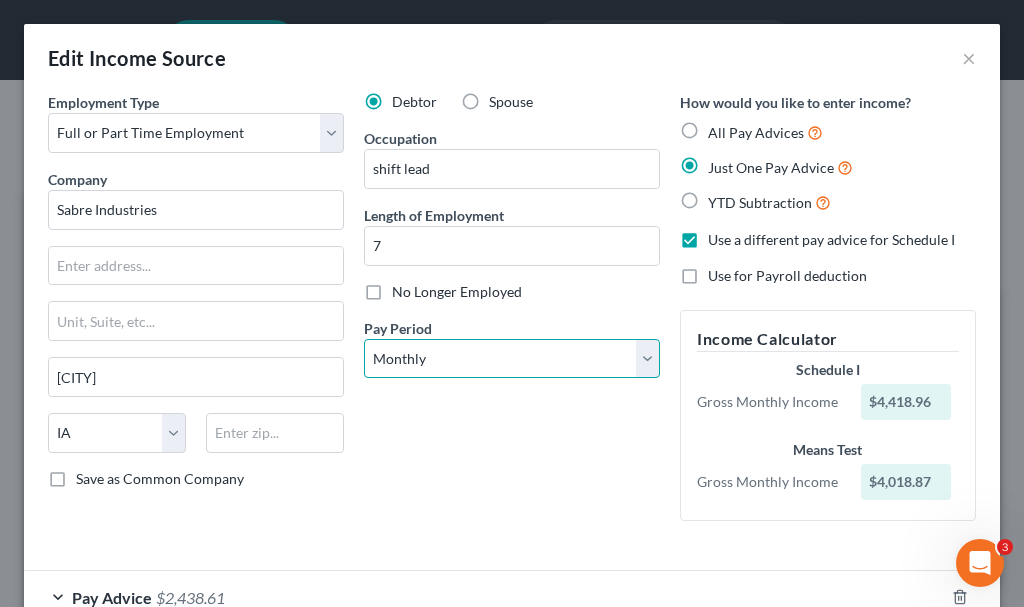 click on "Select Monthly Twice Monthly Every Other Week Weekly" at bounding box center (512, 359) 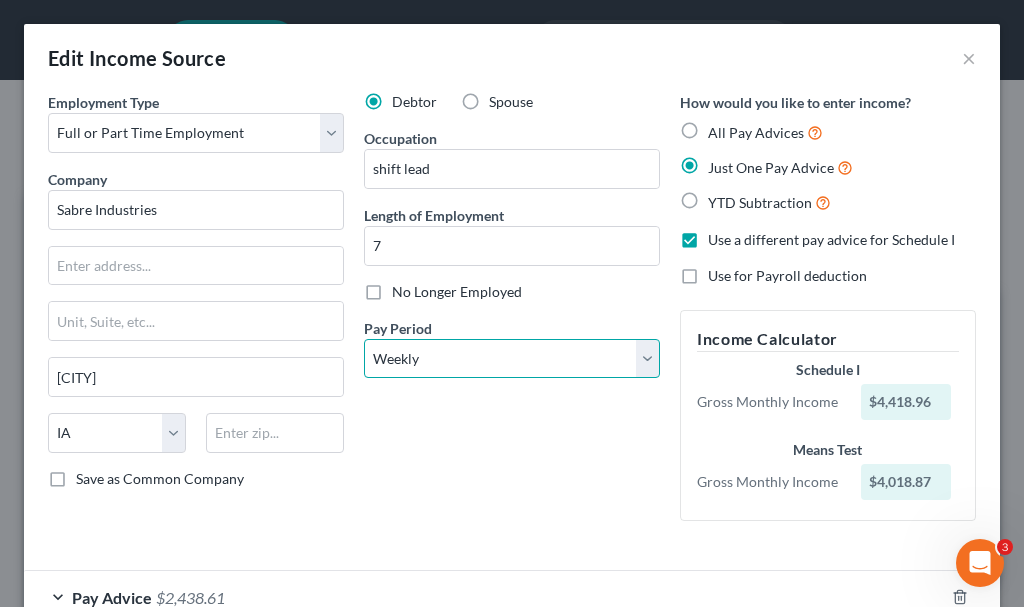 click on "Select Monthly Twice Monthly Every Other Week Weekly" at bounding box center (512, 359) 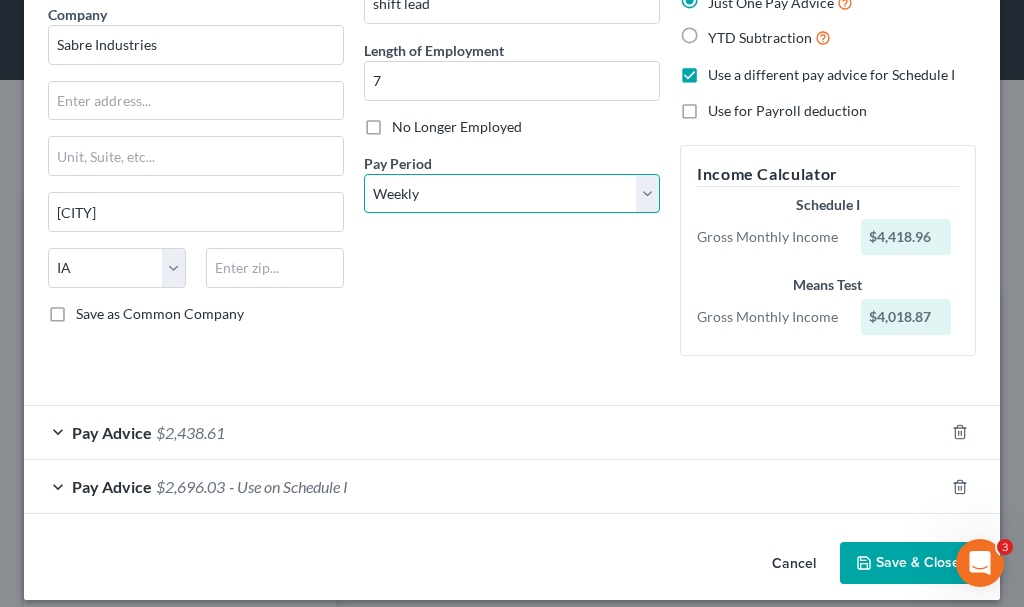 scroll, scrollTop: 182, scrollLeft: 0, axis: vertical 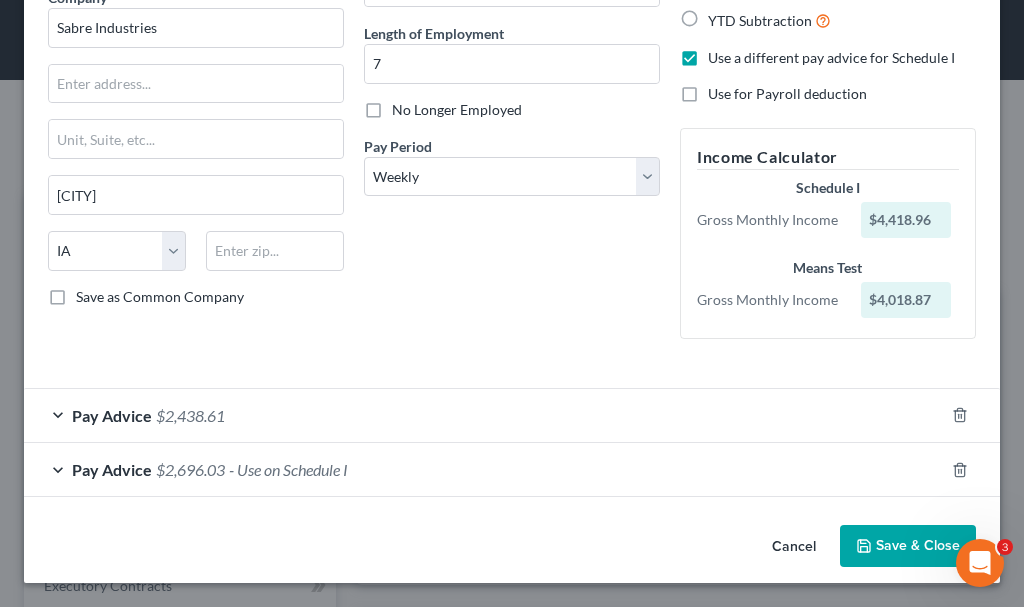 click on "$2,696.03" at bounding box center [190, 469] 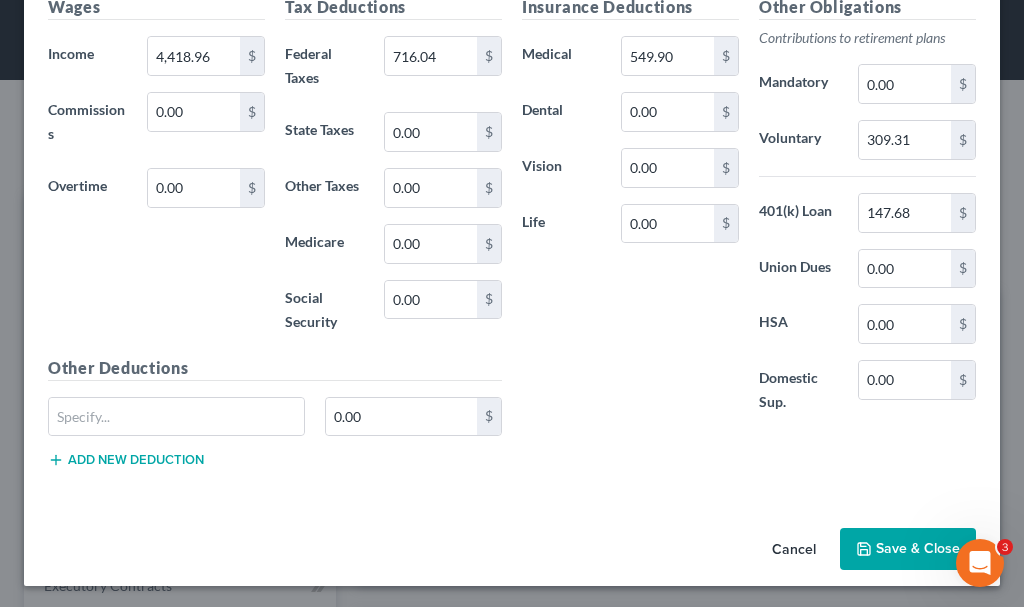 scroll, scrollTop: 711, scrollLeft: 0, axis: vertical 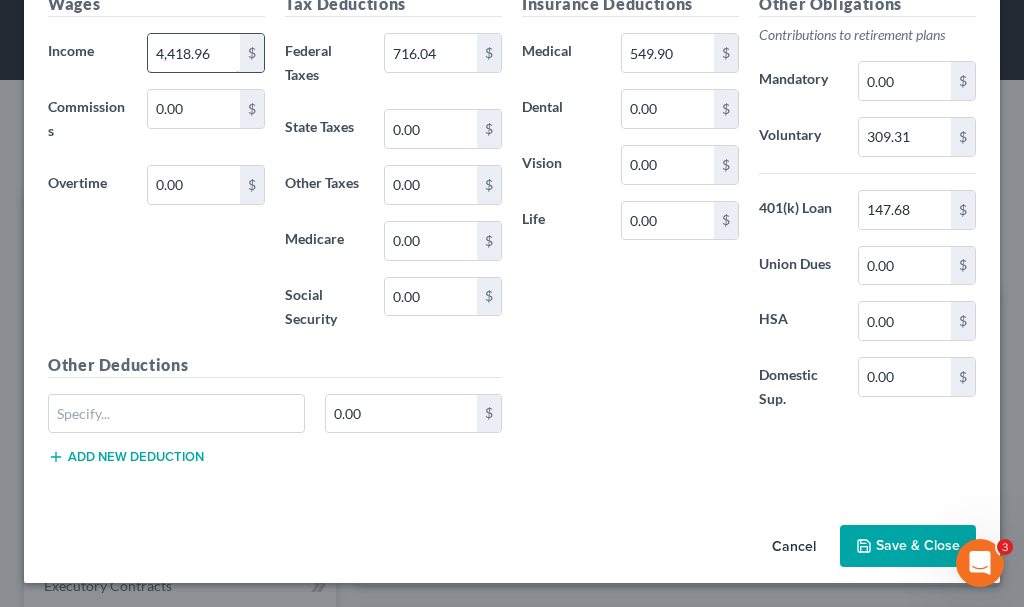click on "4,418.96" at bounding box center (194, 53) 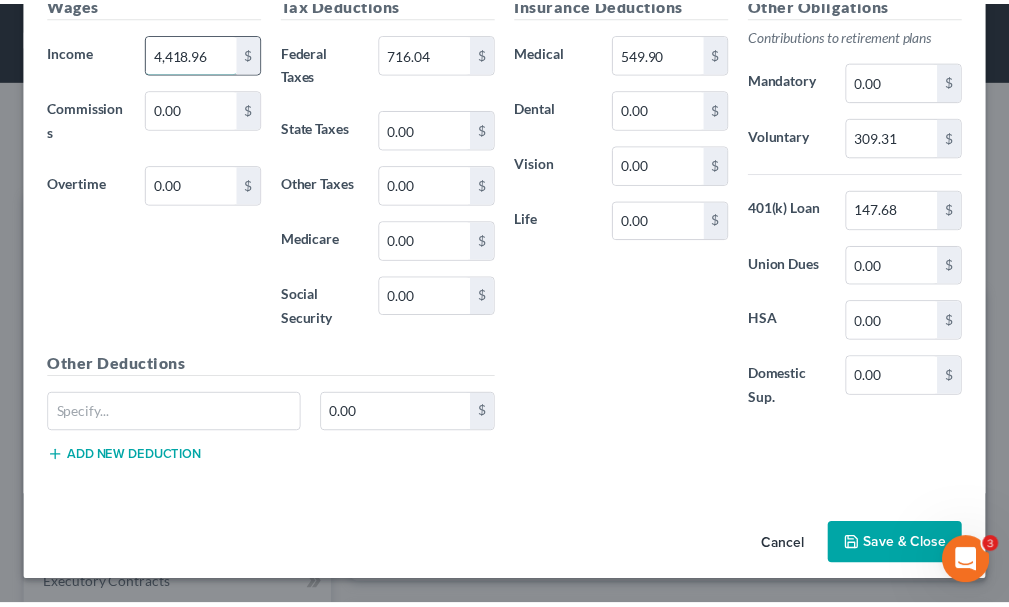 scroll, scrollTop: 799, scrollLeft: 0, axis: vertical 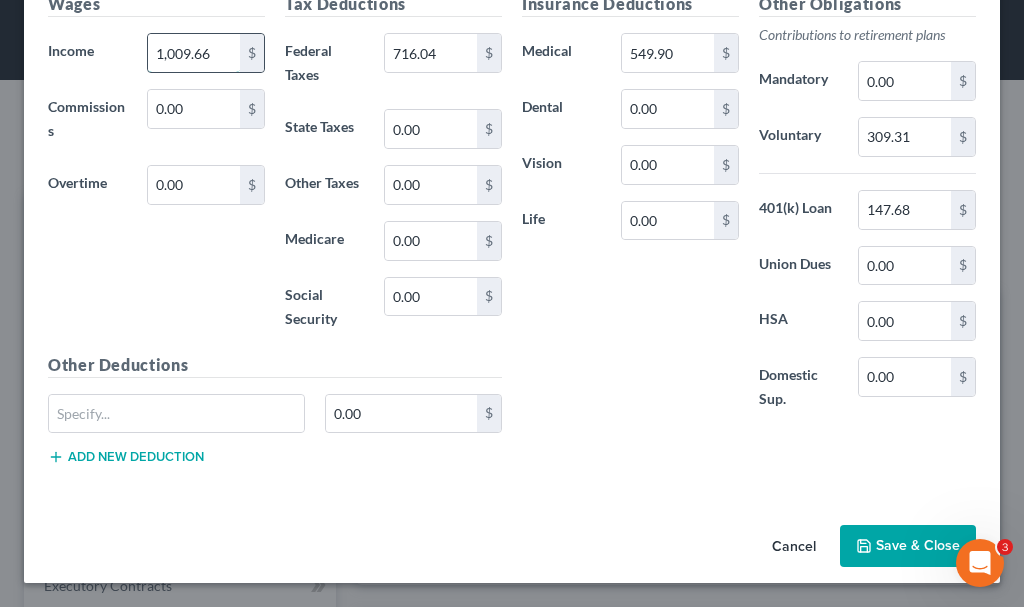 type on "1,009.66" 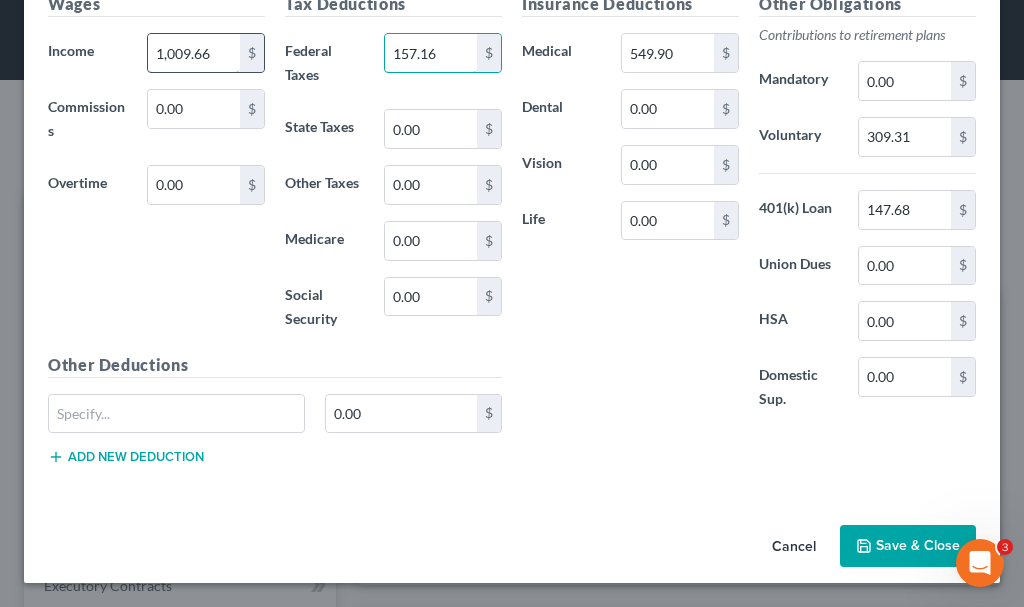 type on "157.16" 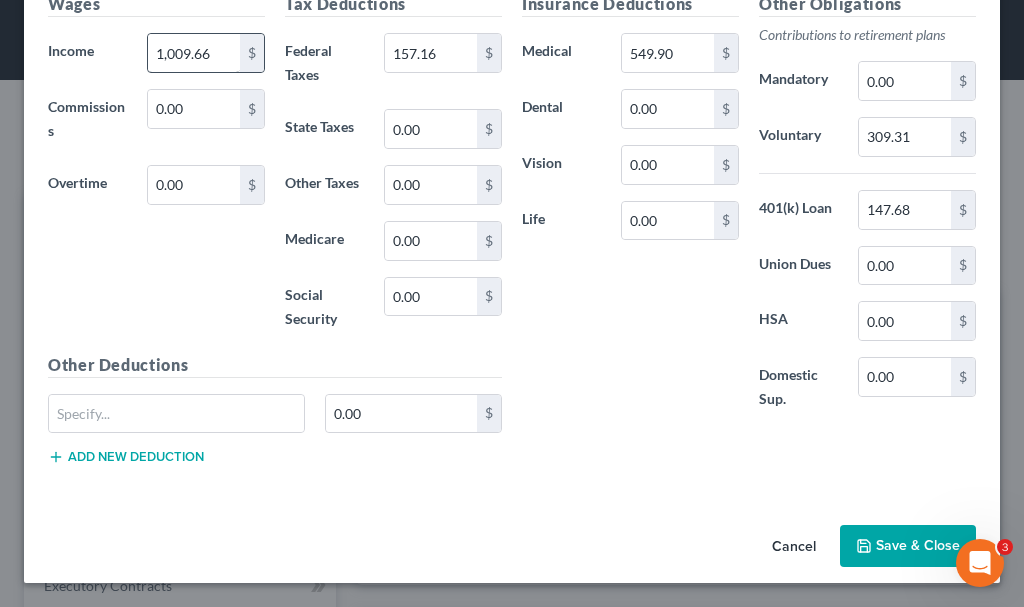 type 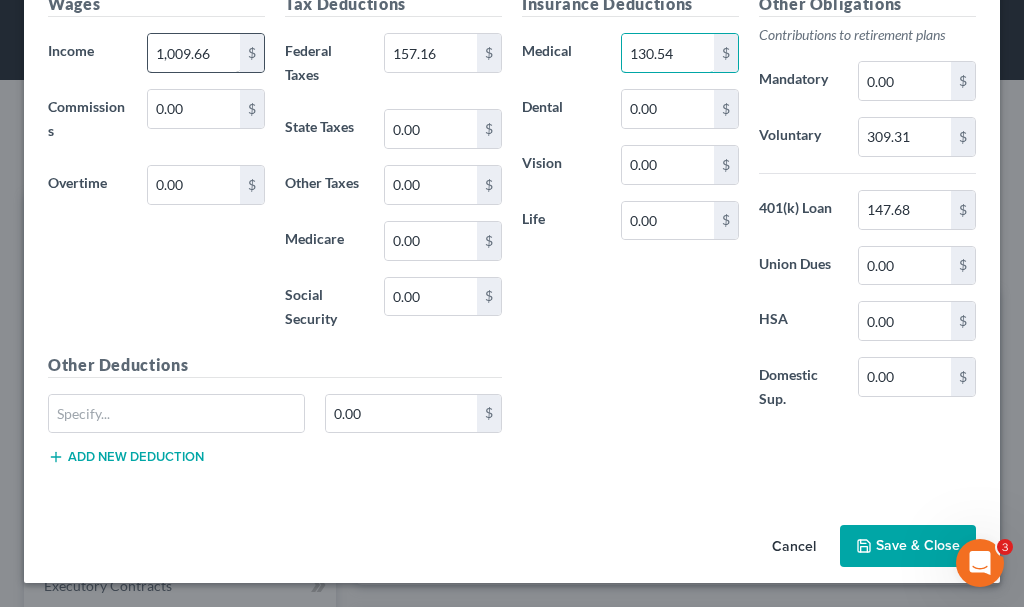 type on "130.54" 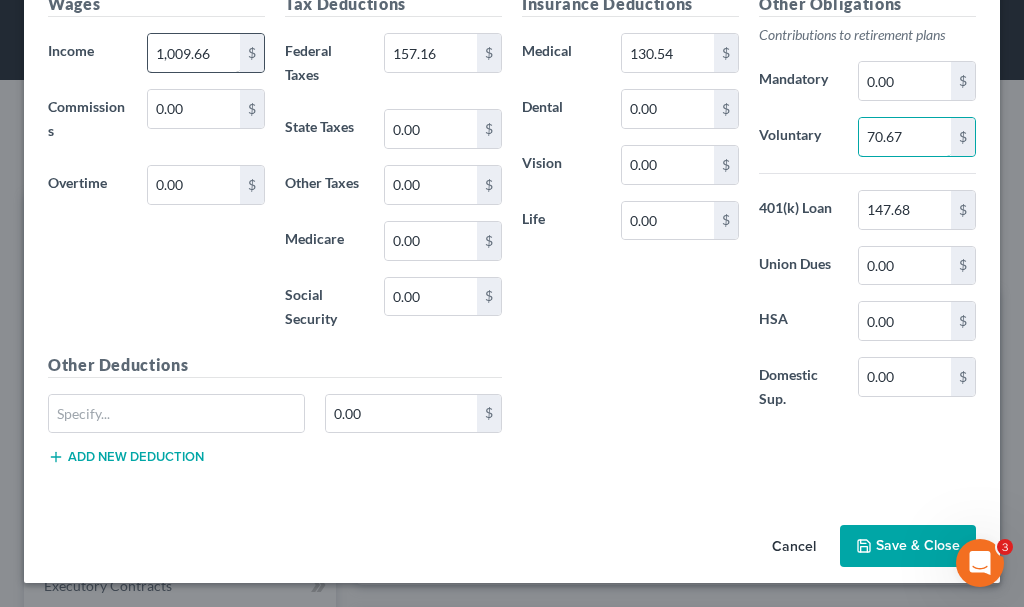 type on "70.67" 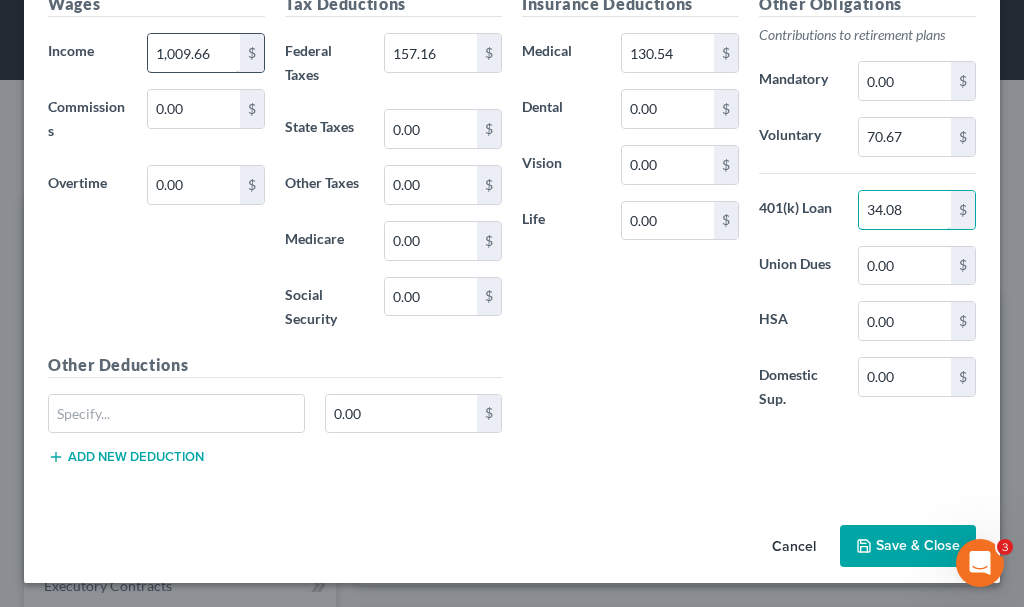 type on "34.08" 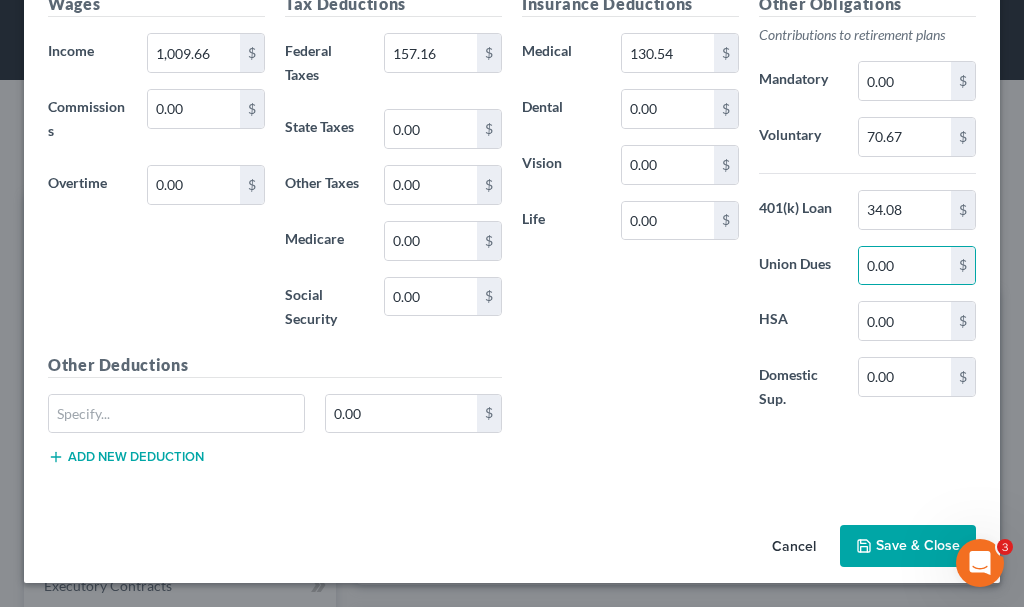 click on "Save & Close" at bounding box center [908, 546] 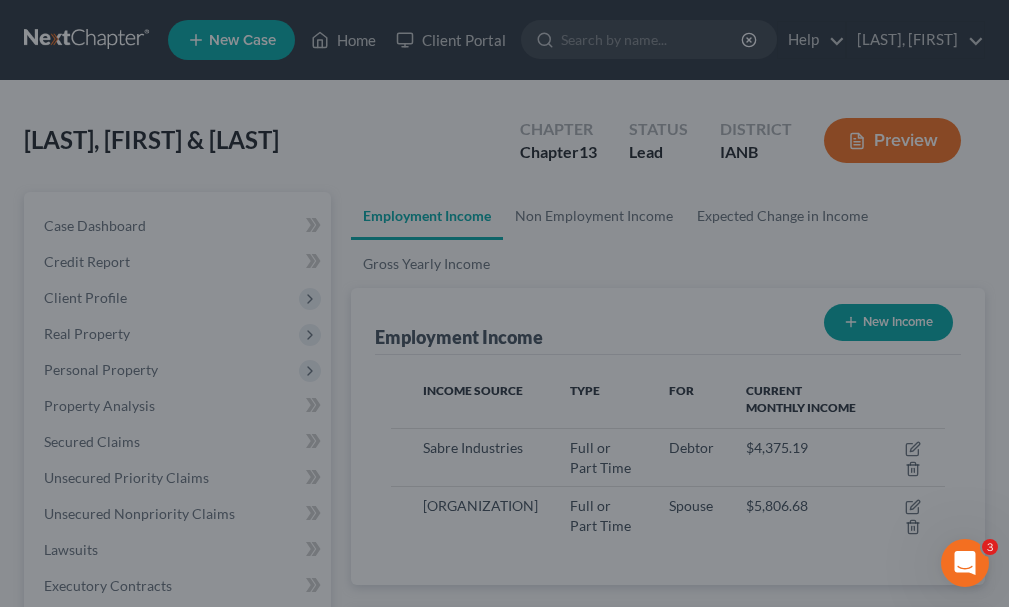 scroll, scrollTop: 277, scrollLeft: 594, axis: both 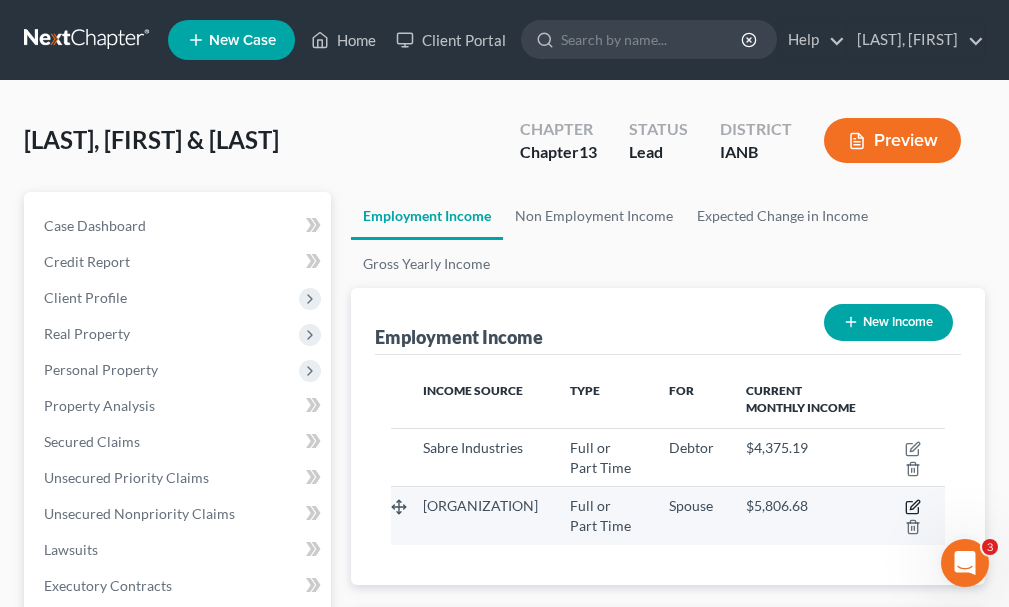 click 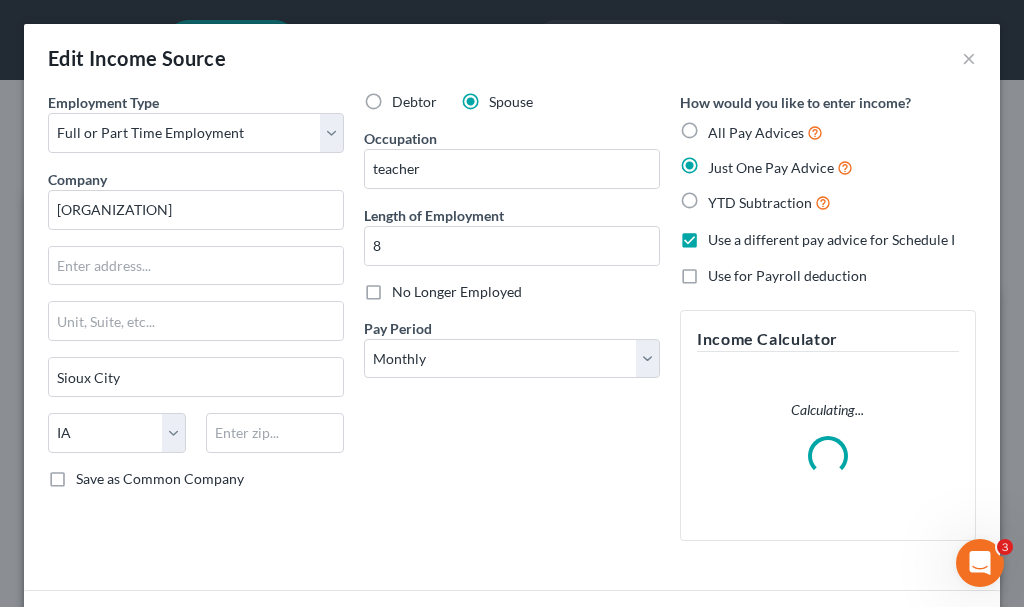 scroll, scrollTop: 999718, scrollLeft: 999396, axis: both 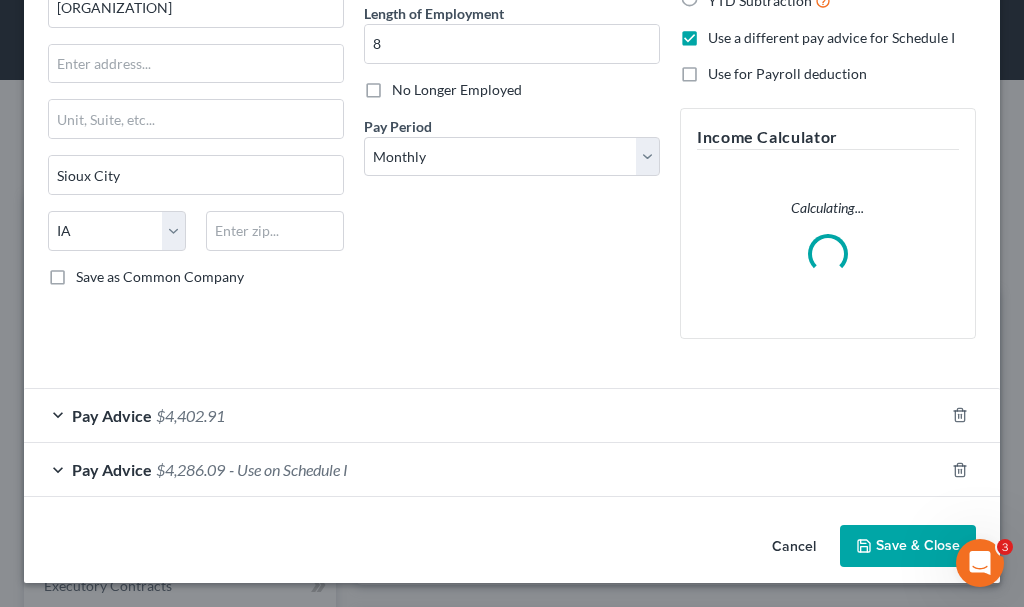 click on "$4,286.09" at bounding box center [190, 469] 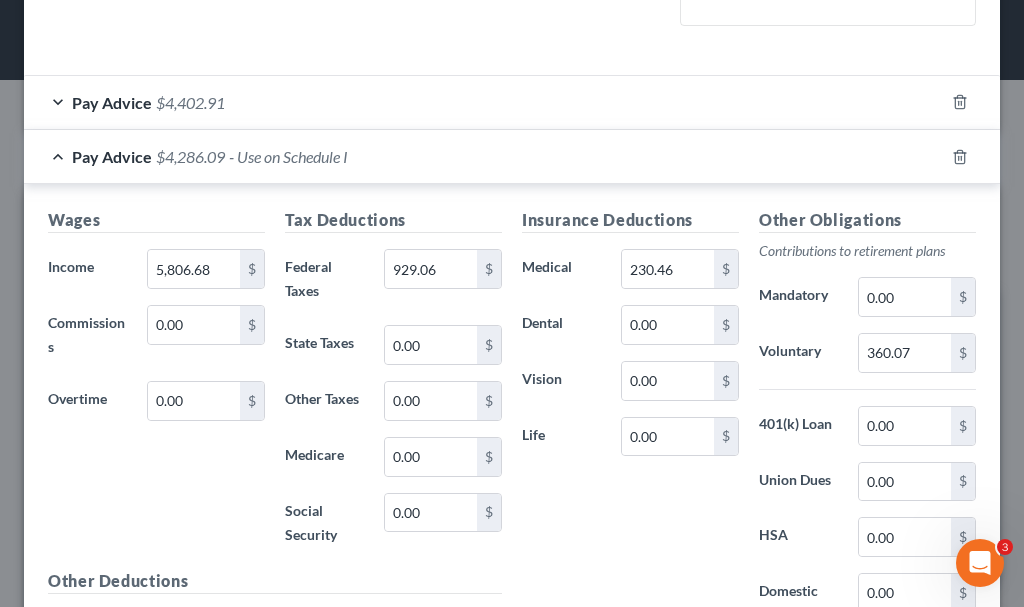 scroll, scrollTop: 731, scrollLeft: 0, axis: vertical 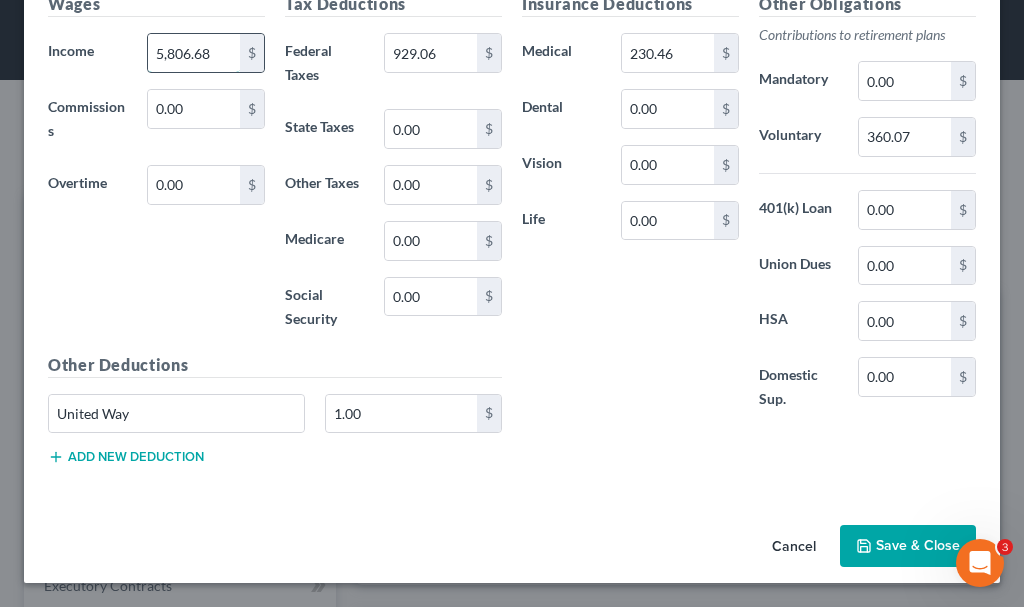 click on "5,806.68" at bounding box center [194, 53] 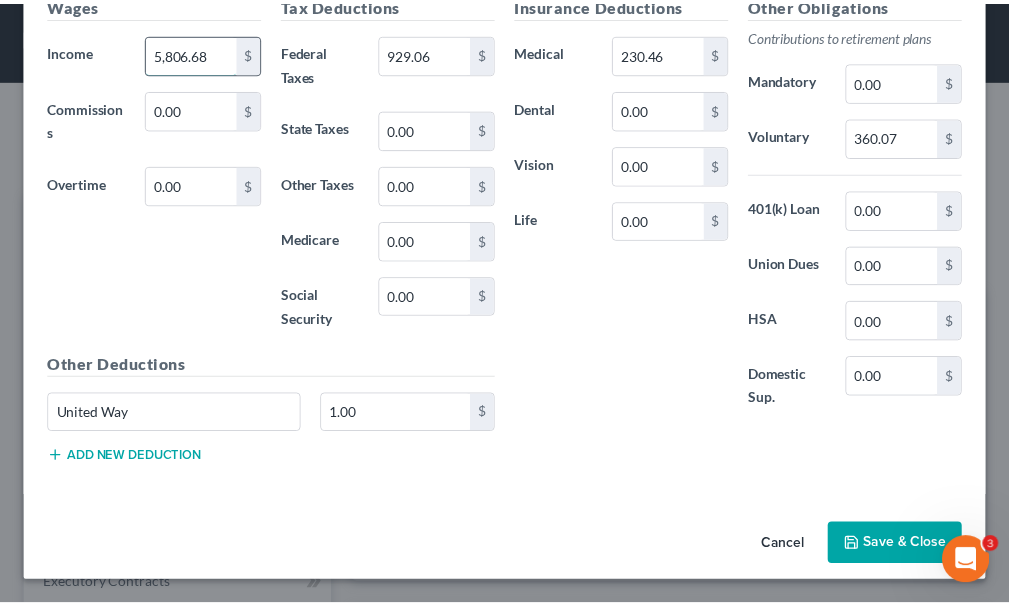 scroll, scrollTop: 711, scrollLeft: 0, axis: vertical 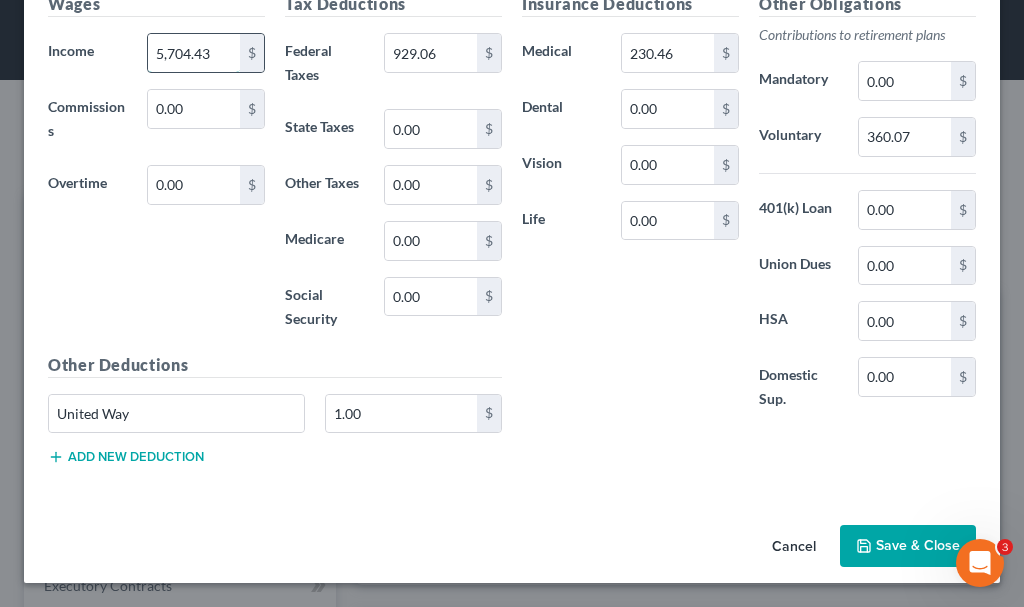 type on "5,704.43" 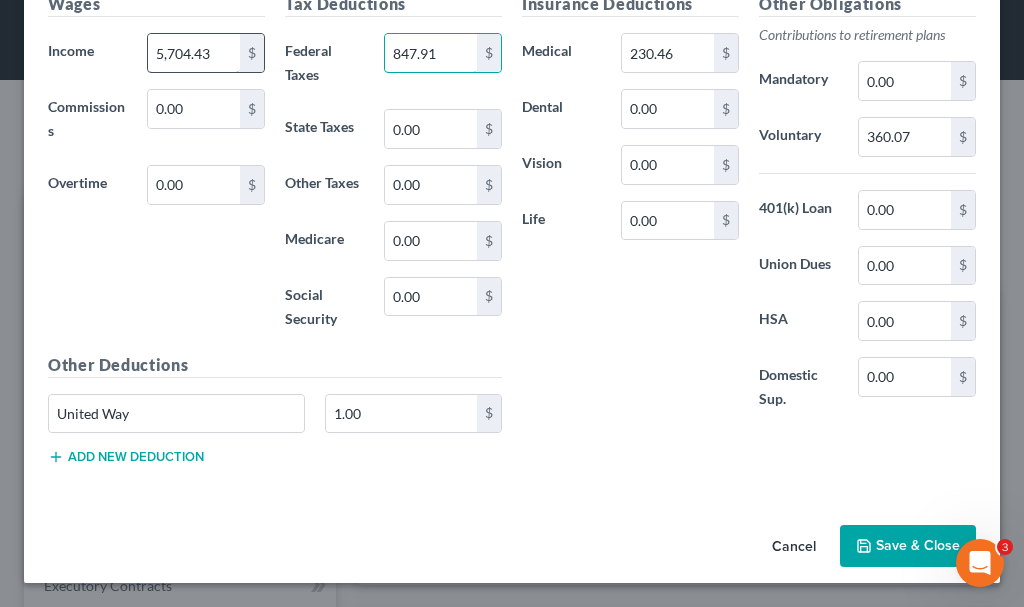 type on "847.91" 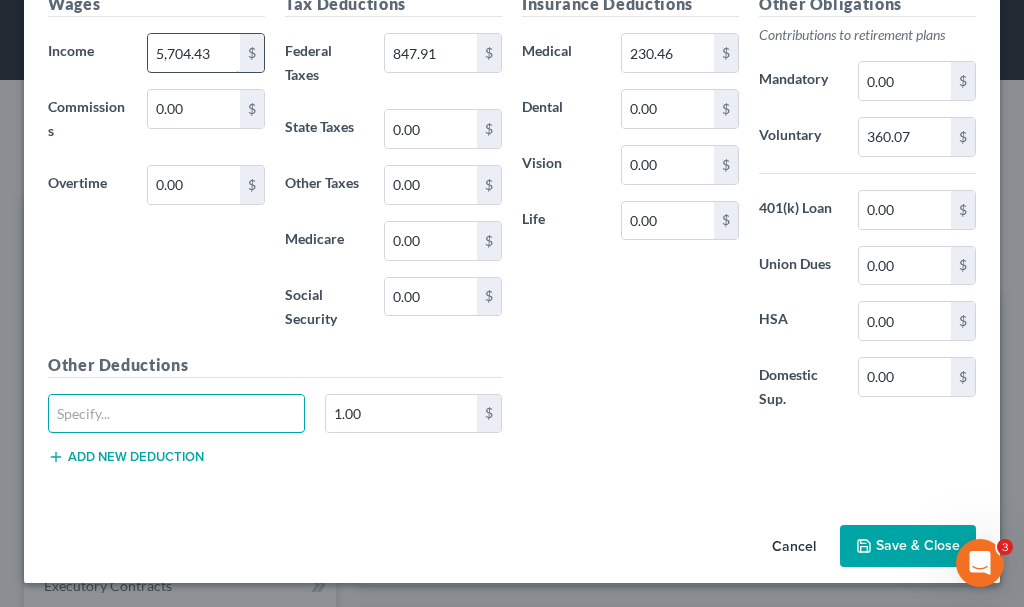 type 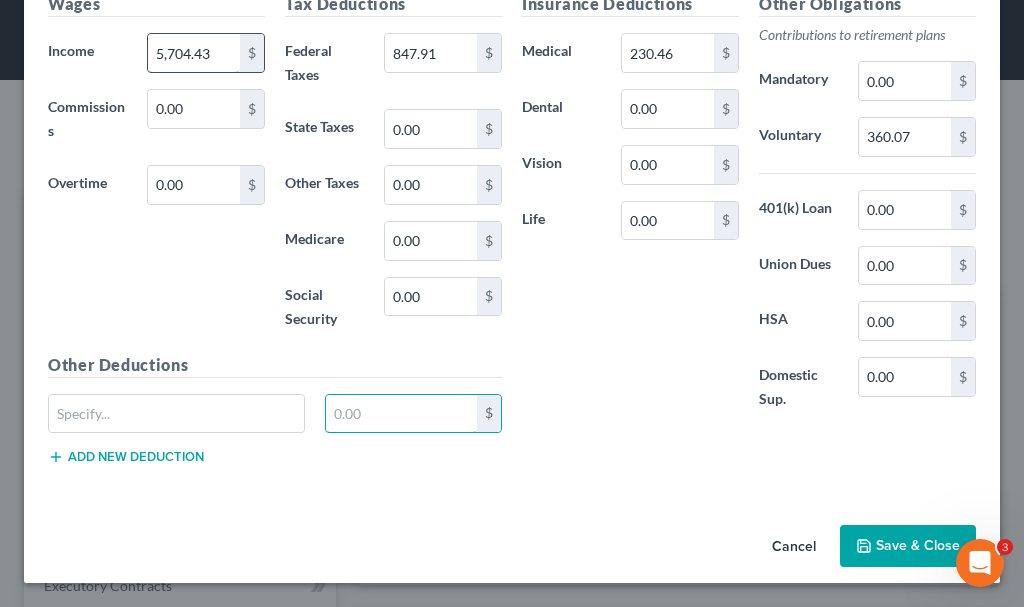 type 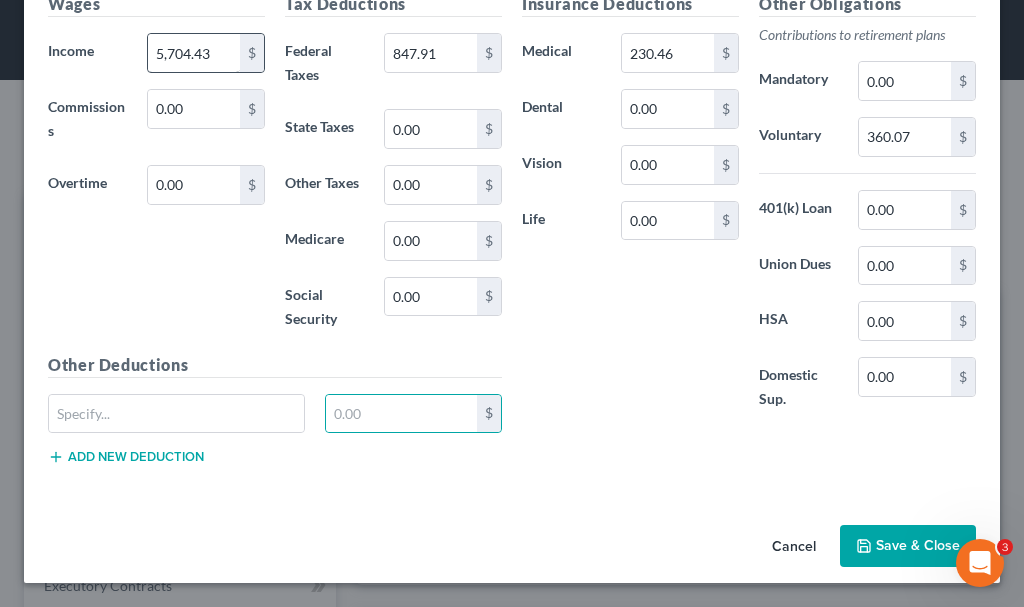 type 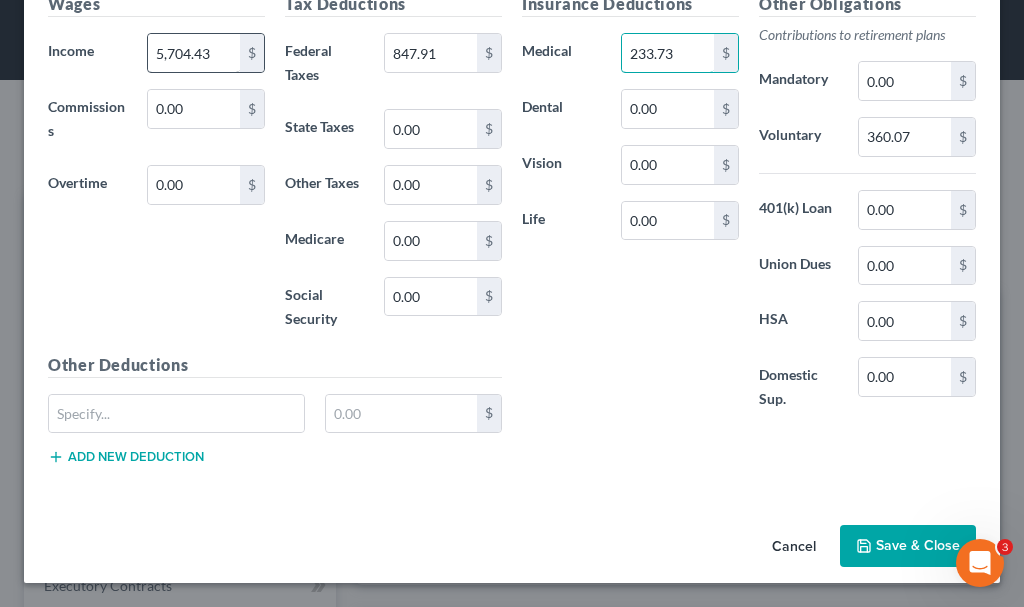 type on "233.73" 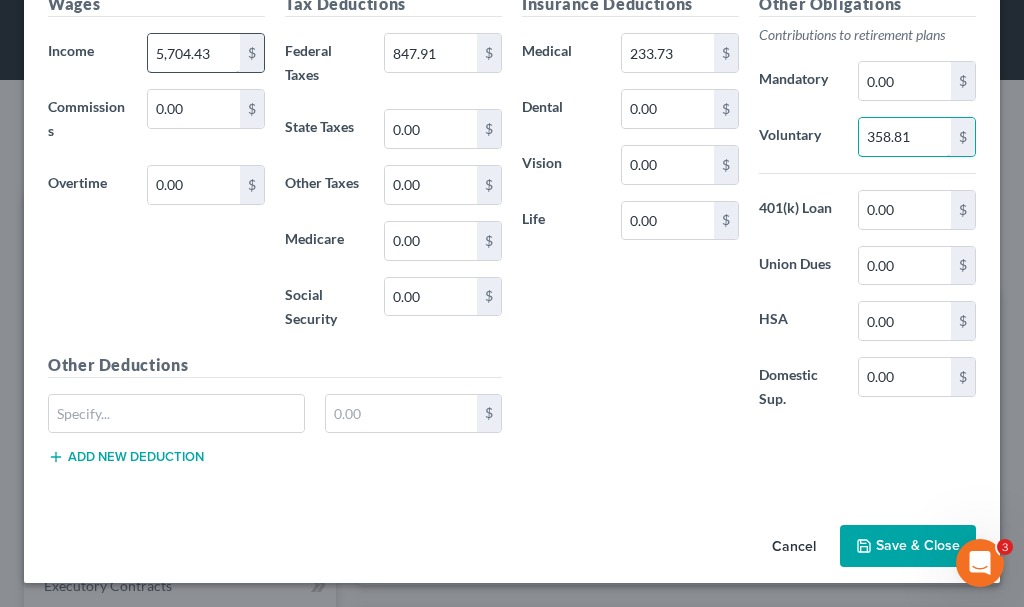 type on "358.81" 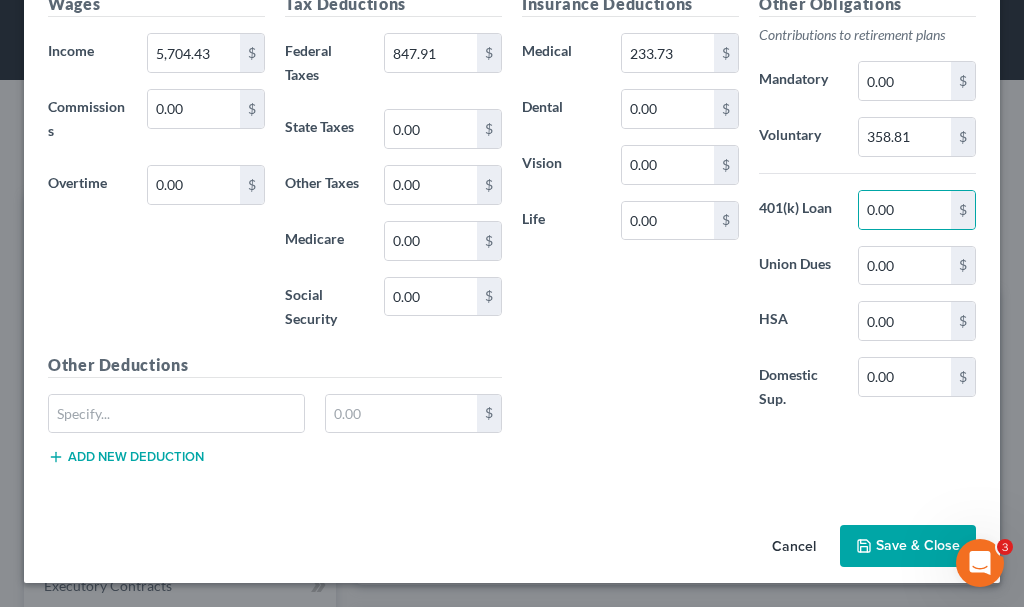 click 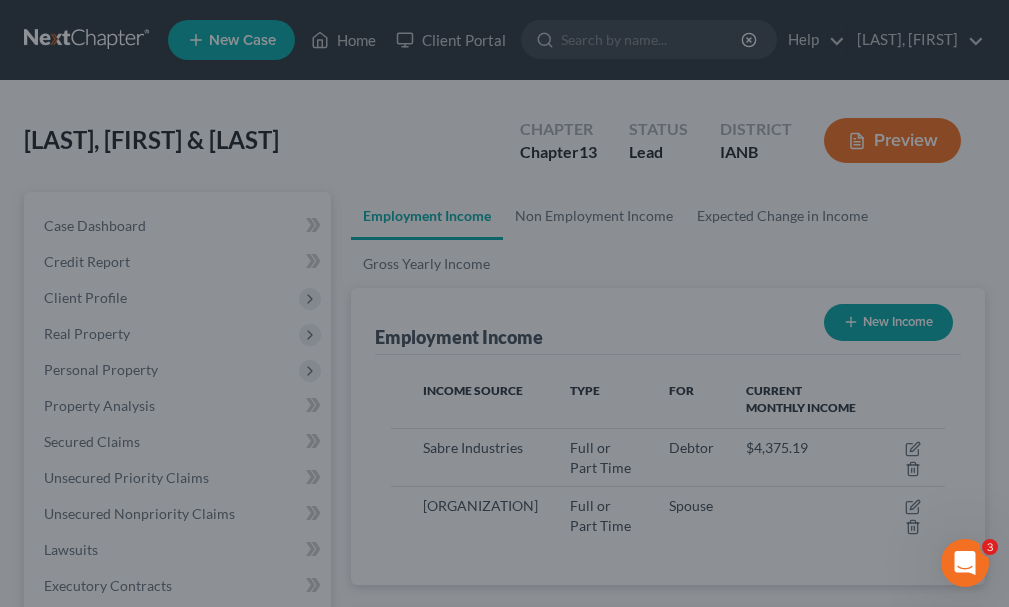 scroll, scrollTop: 277, scrollLeft: 594, axis: both 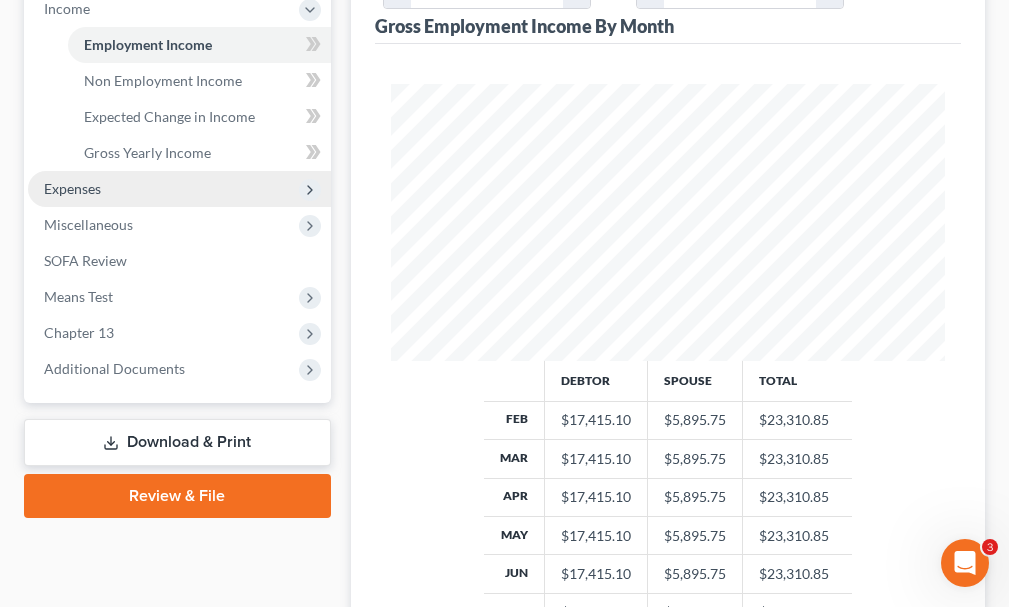 click on "Expenses" at bounding box center (72, 188) 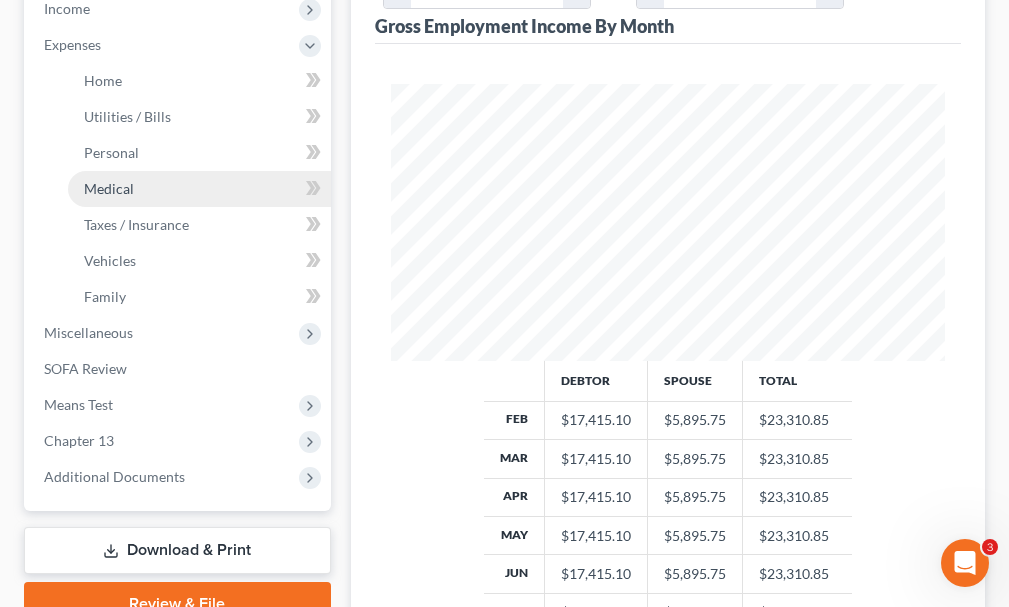 click on "Medical" at bounding box center (109, 188) 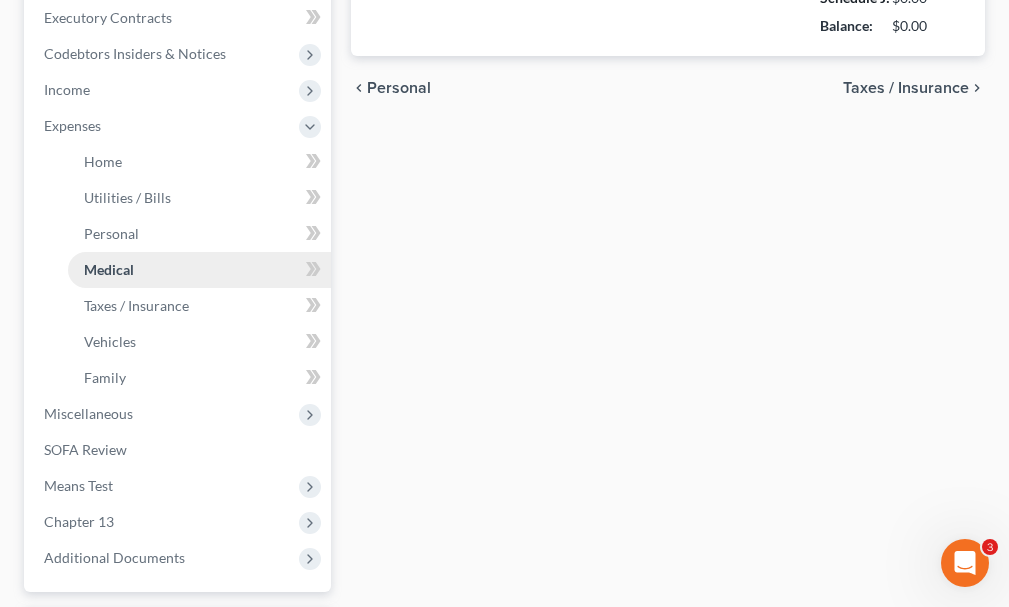 type on "200.00" 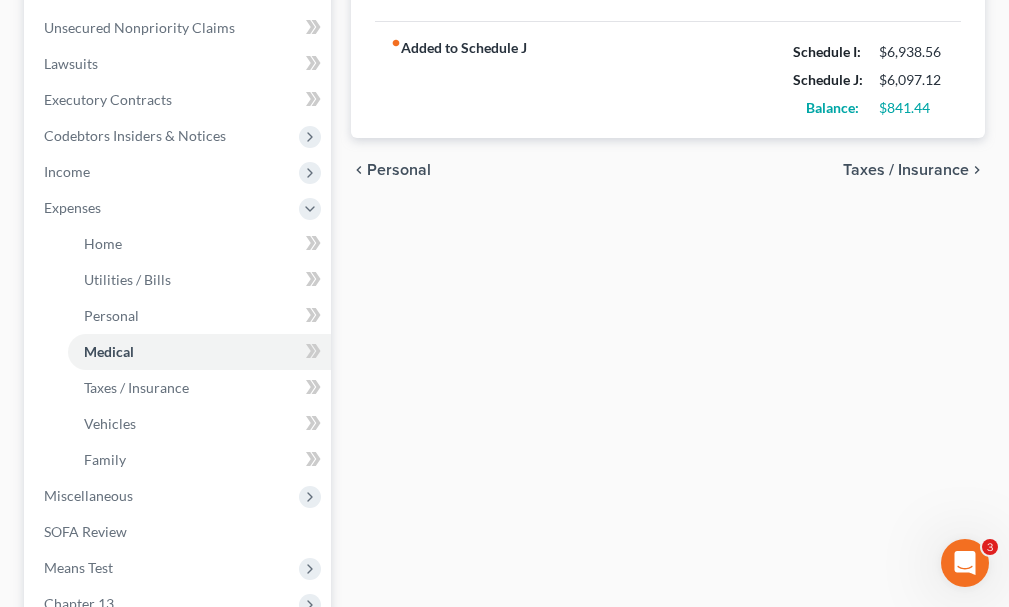 scroll, scrollTop: 500, scrollLeft: 0, axis: vertical 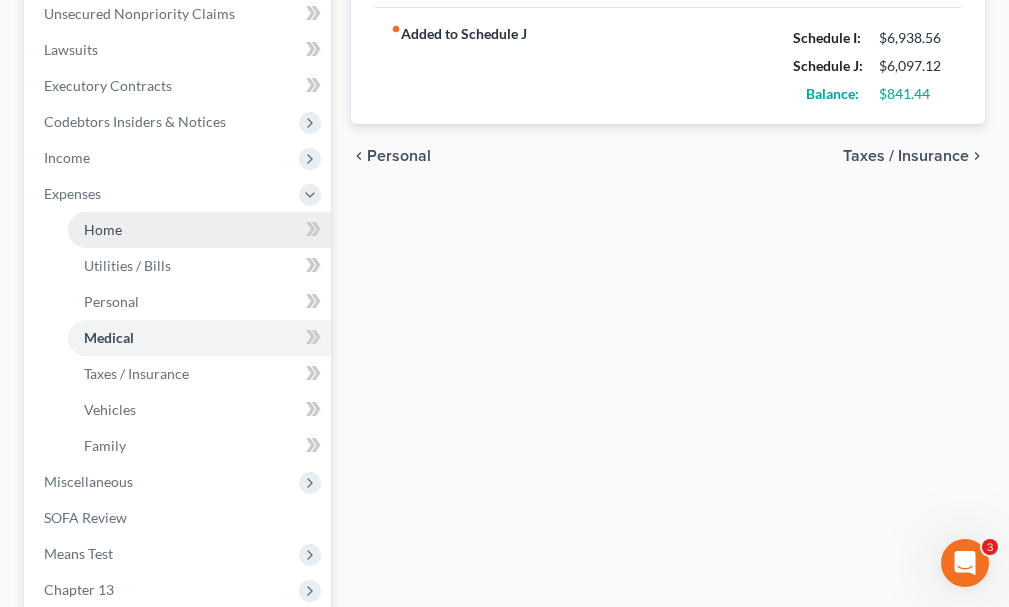 click on "Home" at bounding box center [103, 229] 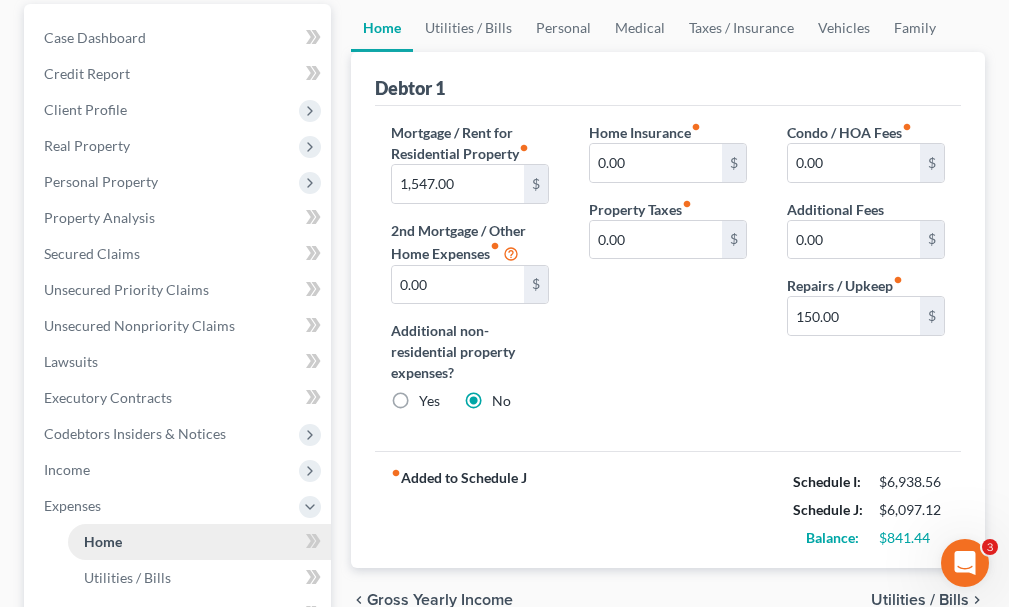 scroll, scrollTop: 0, scrollLeft: 0, axis: both 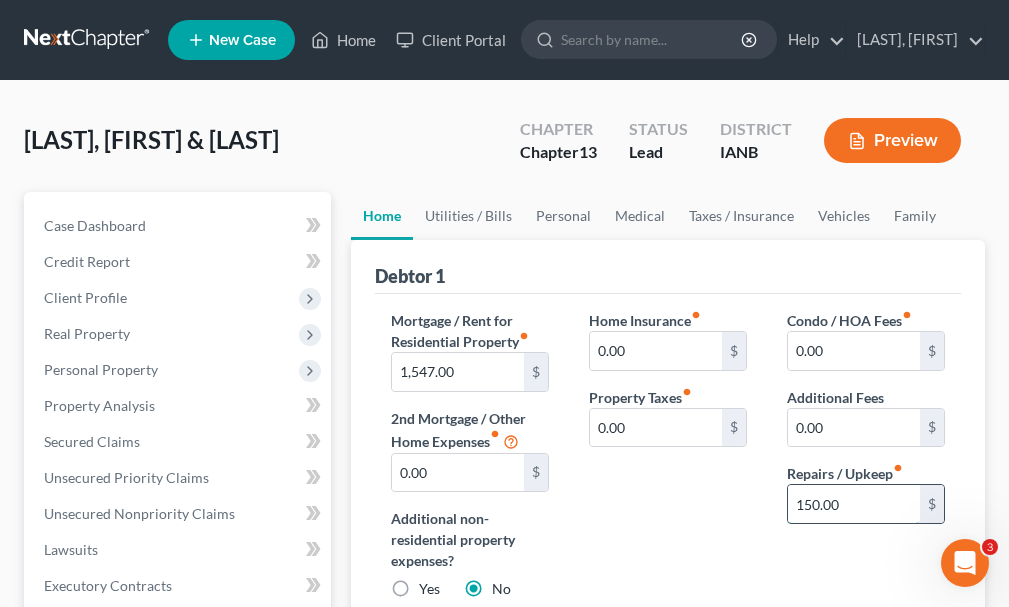 click on "150.00" at bounding box center (854, 504) 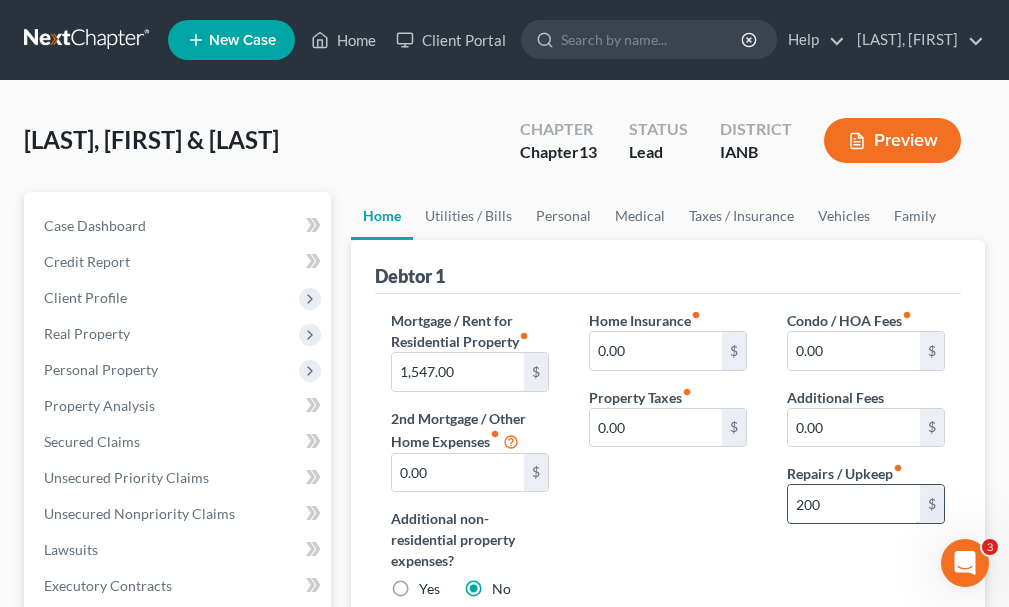 type on "200" 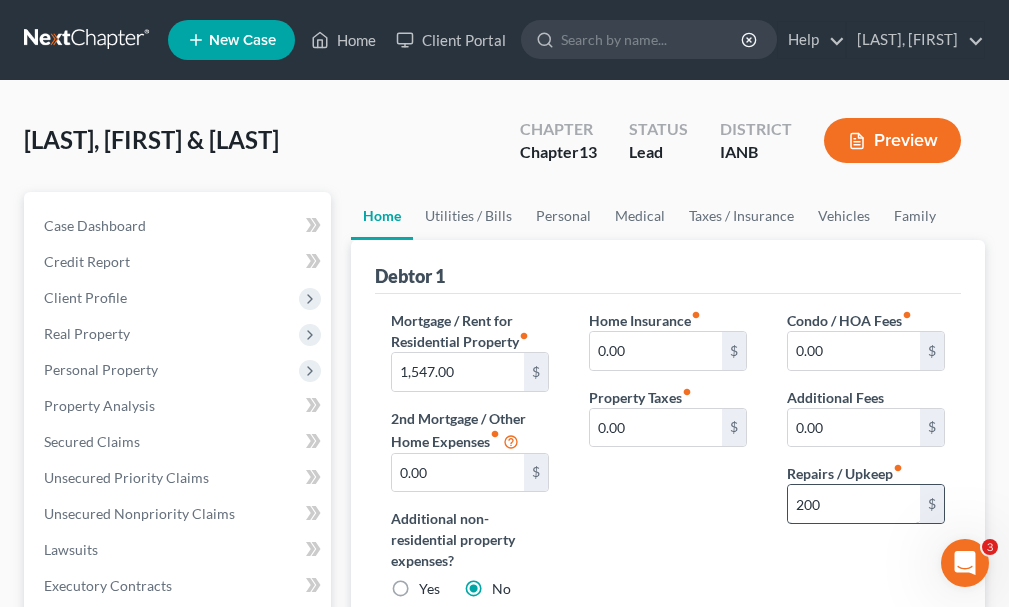 scroll, scrollTop: 485, scrollLeft: 0, axis: vertical 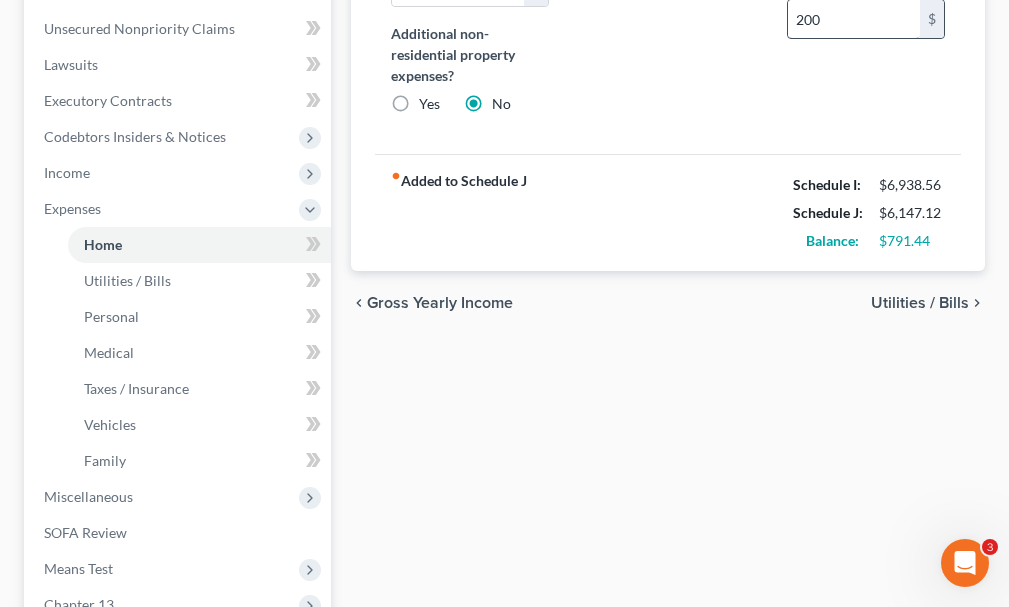 type 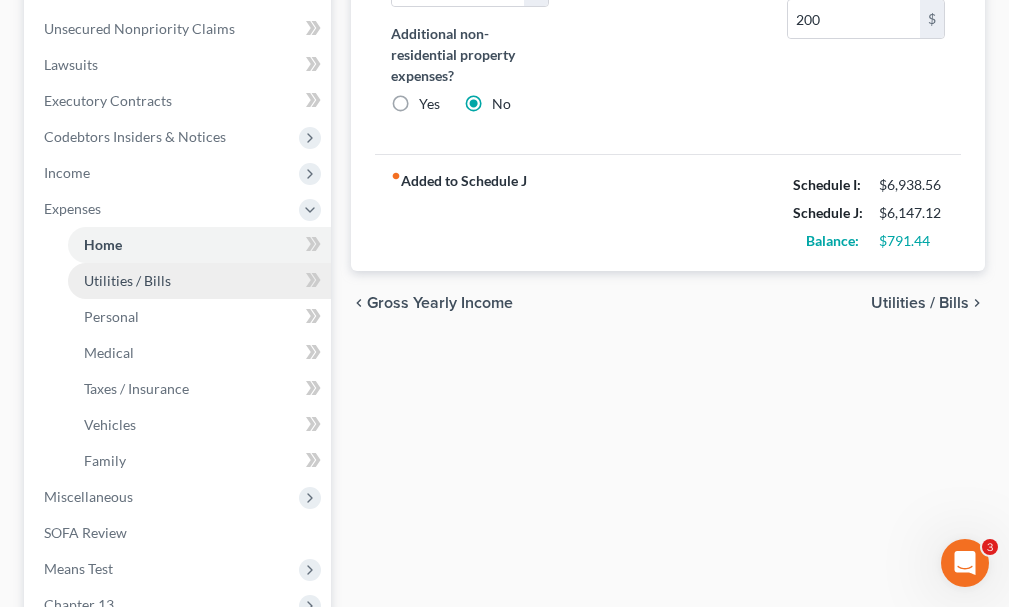 click on "Utilities / Bills" at bounding box center [127, 280] 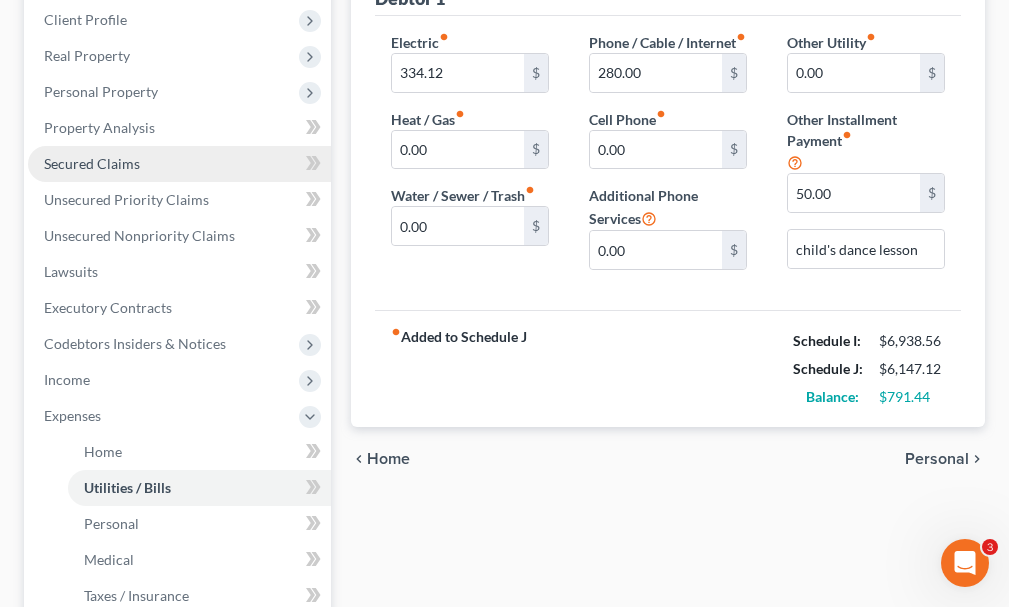 scroll, scrollTop: 300, scrollLeft: 0, axis: vertical 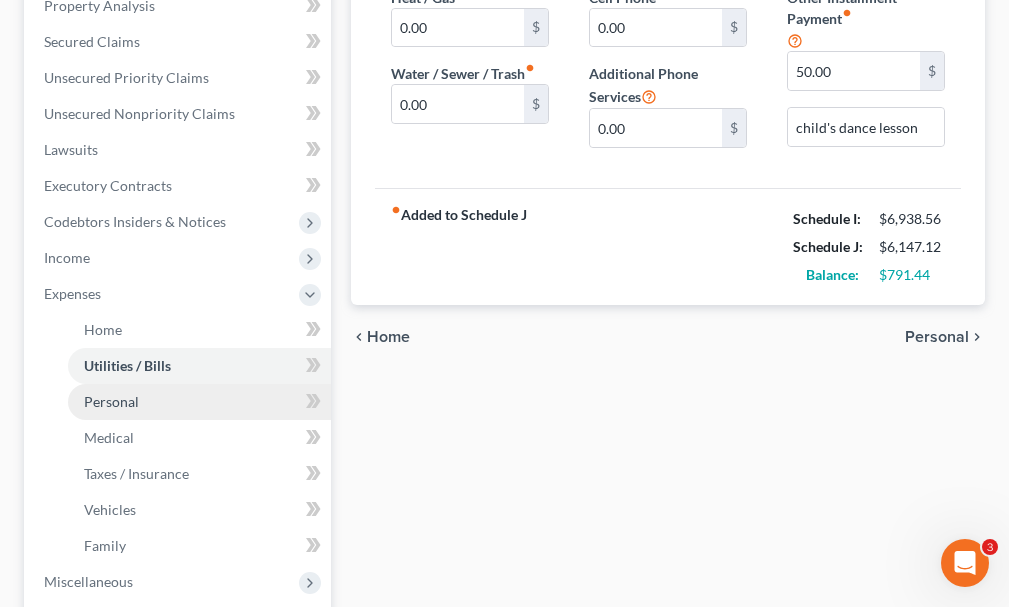 click on "Personal" at bounding box center (111, 401) 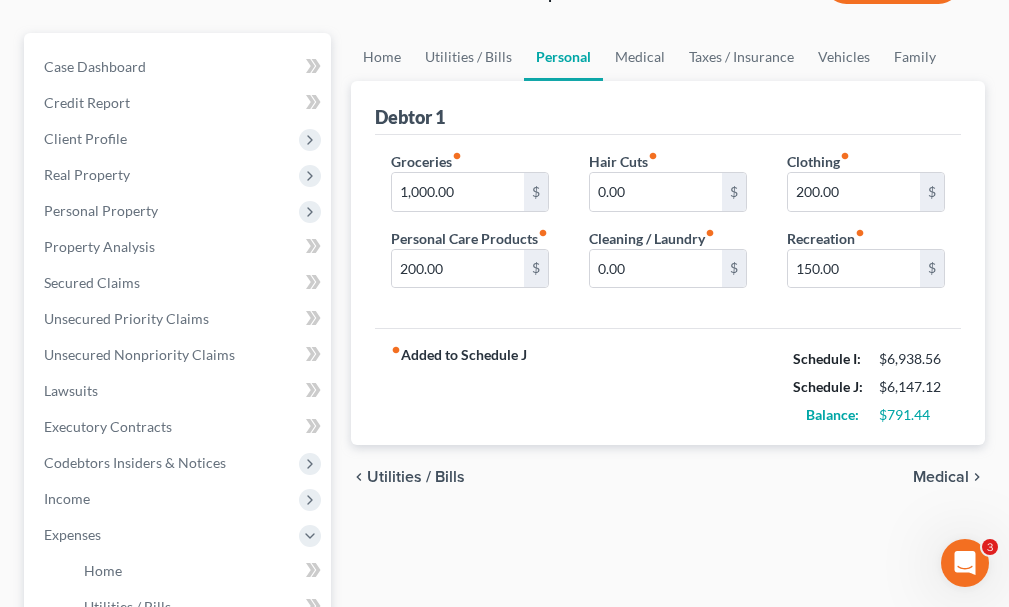 scroll, scrollTop: 0, scrollLeft: 0, axis: both 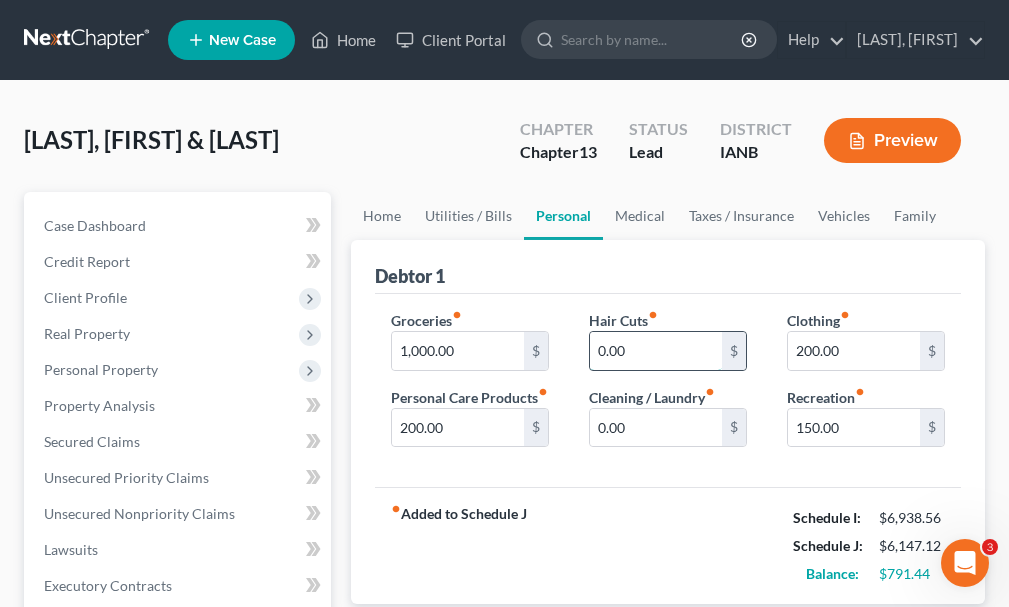 click on "0.00" at bounding box center (656, 351) 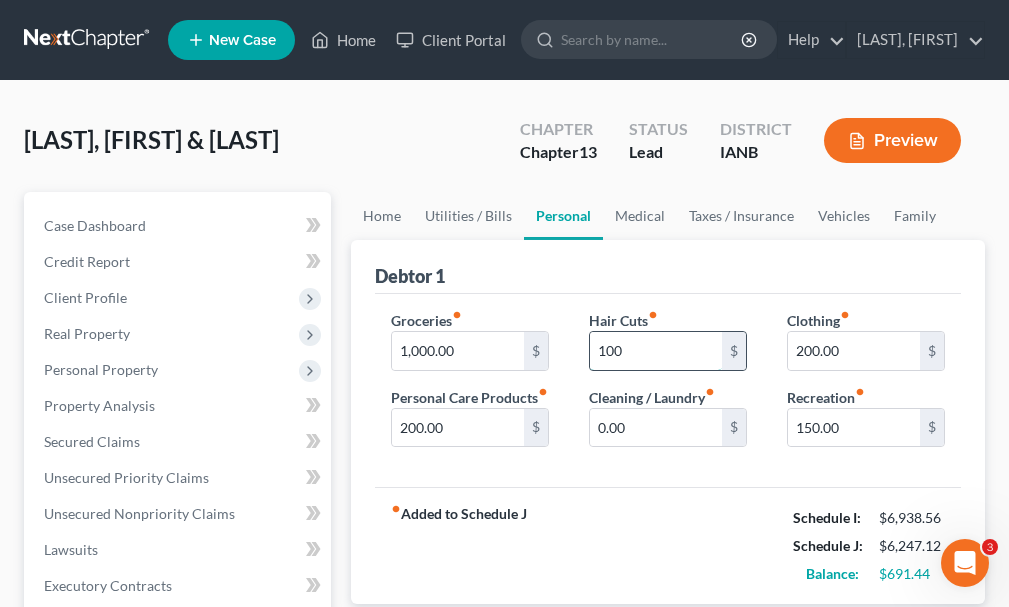type on "100" 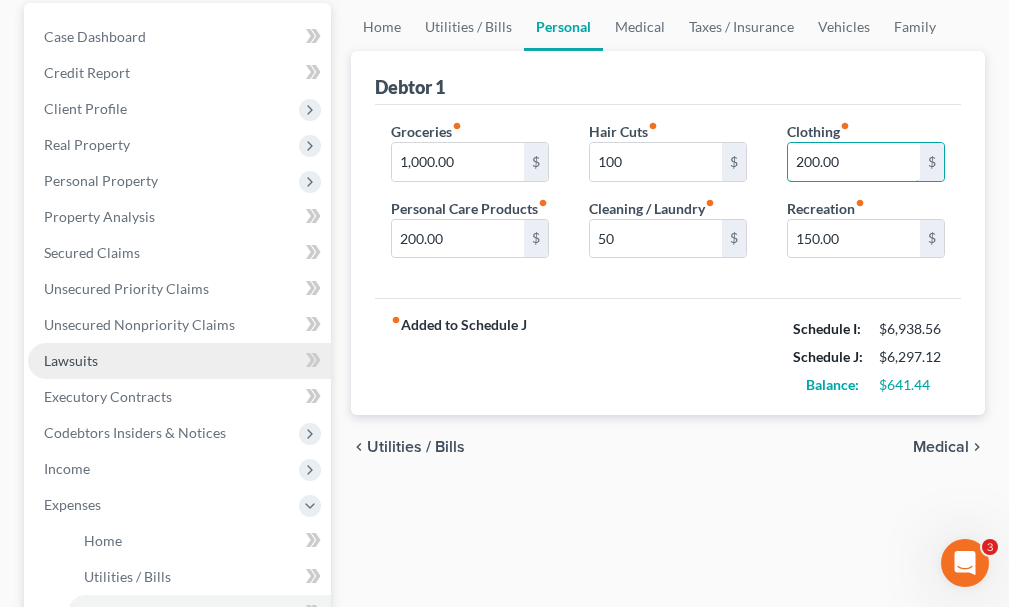 scroll, scrollTop: 200, scrollLeft: 0, axis: vertical 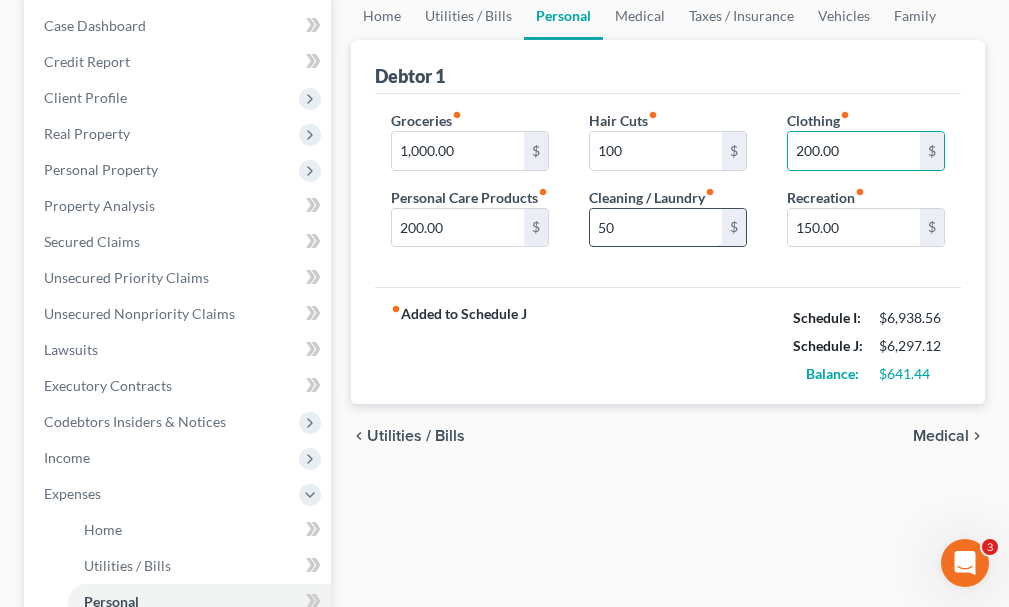 click on "50" at bounding box center [656, 228] 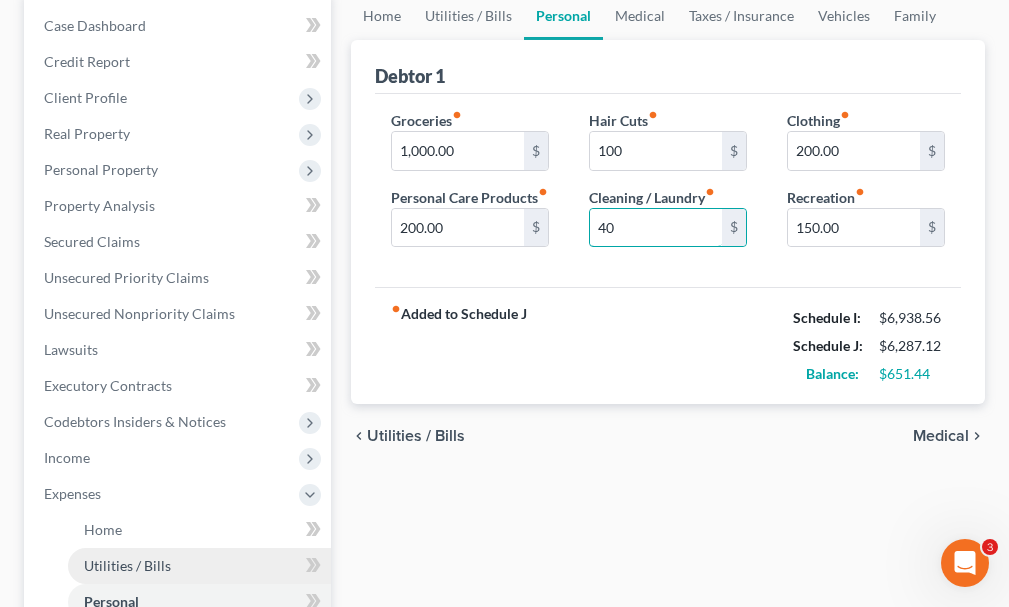 type on "40" 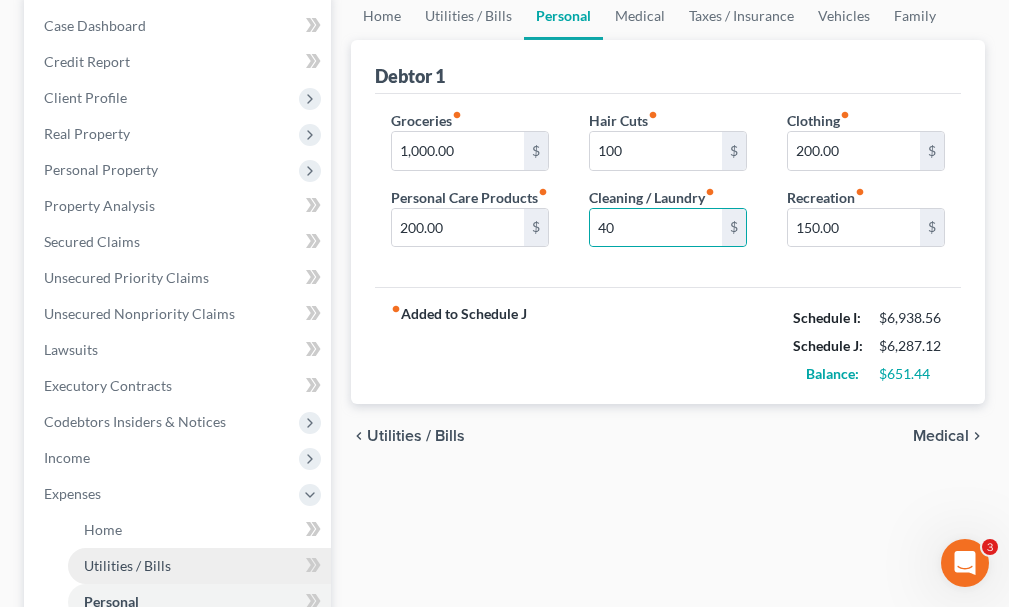 click on "Utilities / Bills" at bounding box center [127, 565] 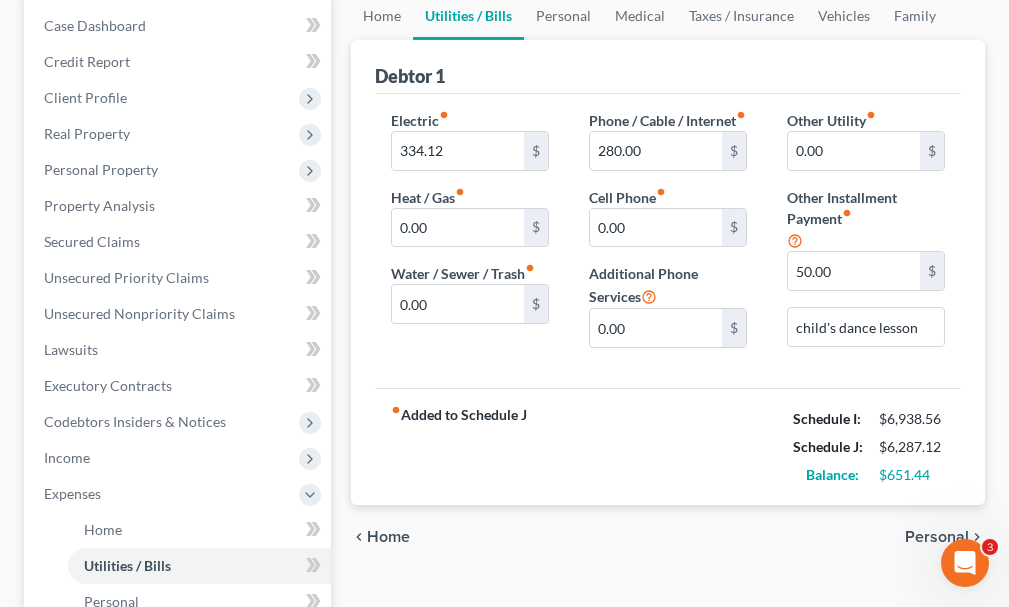 scroll, scrollTop: 100, scrollLeft: 0, axis: vertical 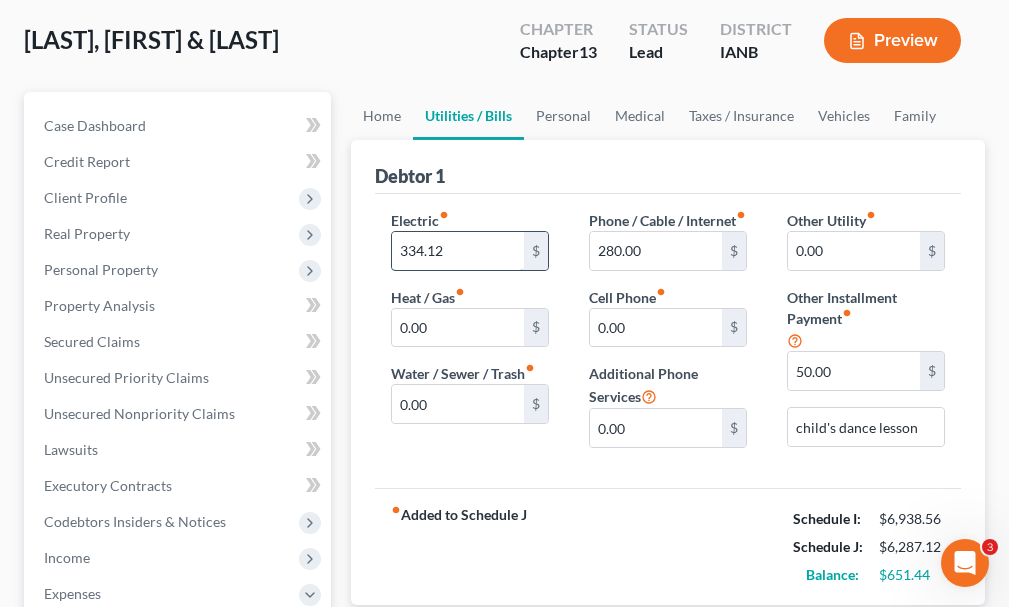 click on "334.12" at bounding box center [458, 251] 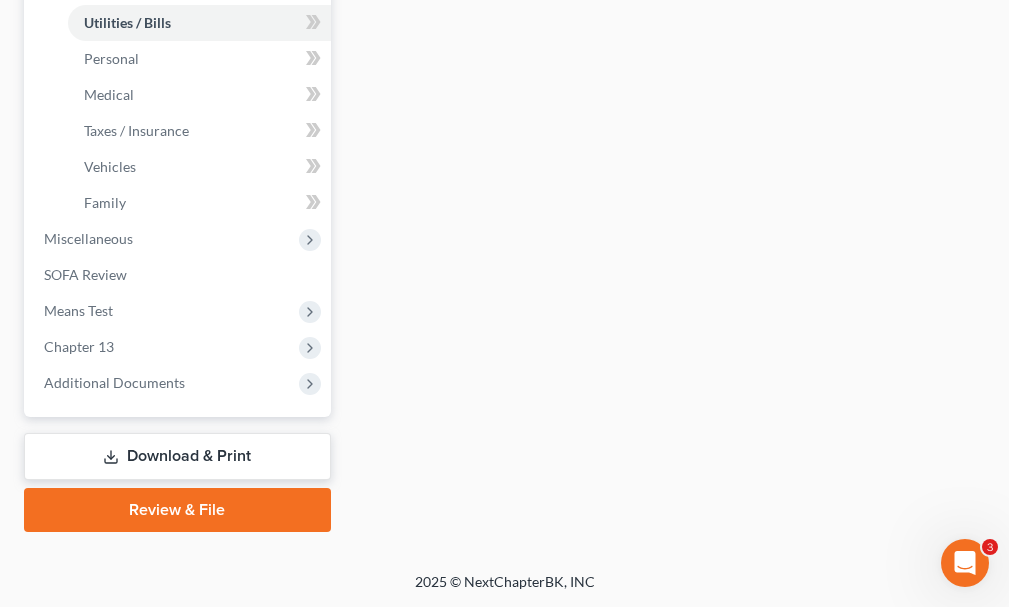 scroll, scrollTop: 744, scrollLeft: 0, axis: vertical 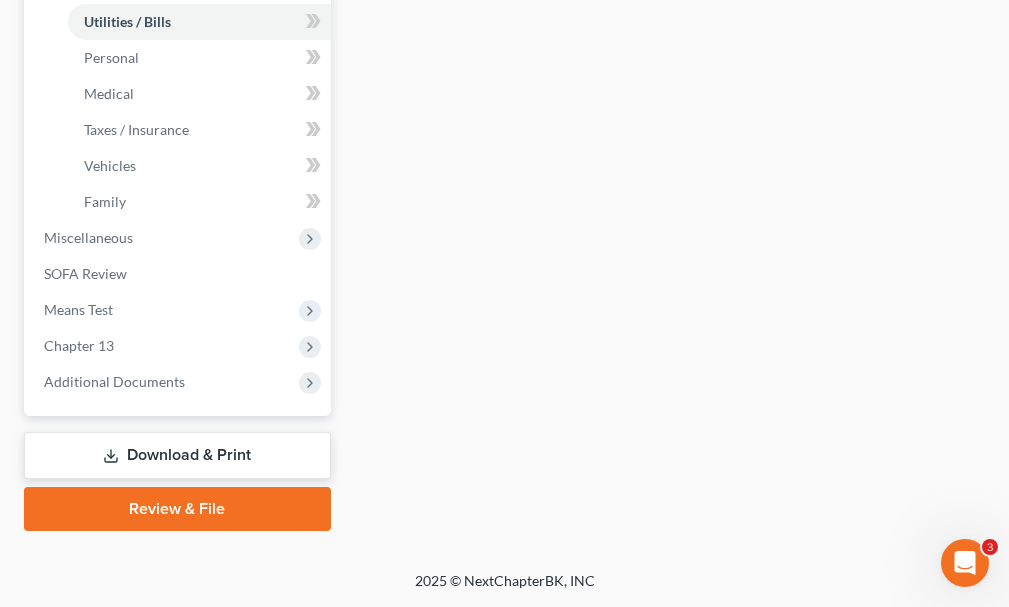 type on "335.56" 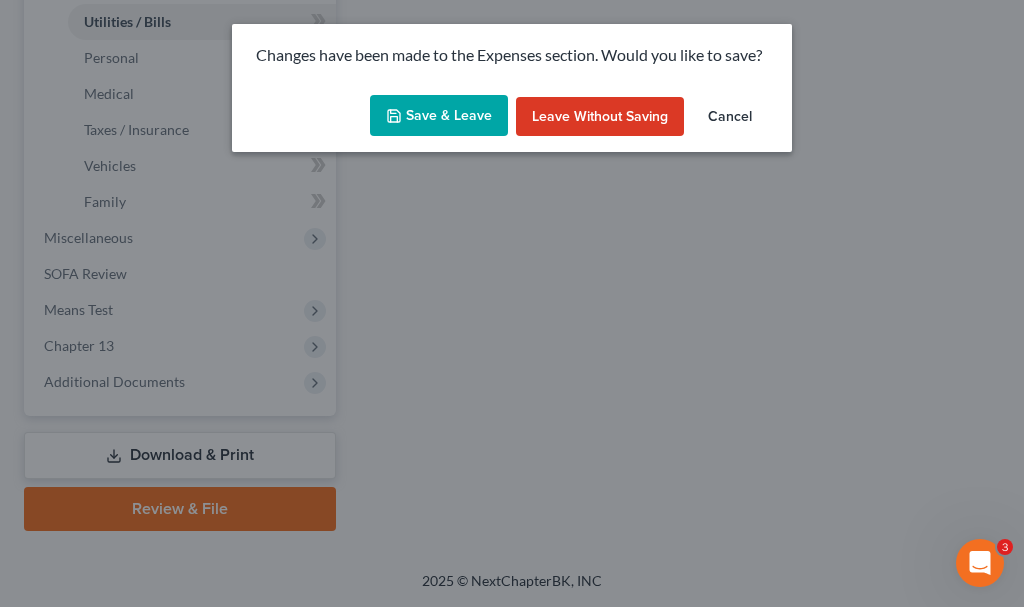click on "Save & Leave" at bounding box center [439, 116] 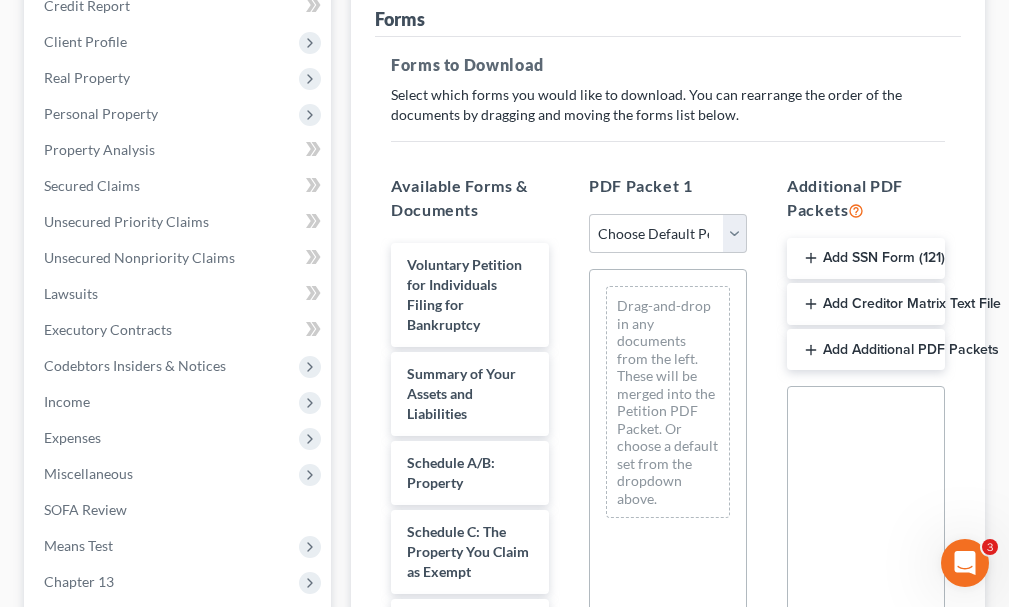 scroll, scrollTop: 300, scrollLeft: 0, axis: vertical 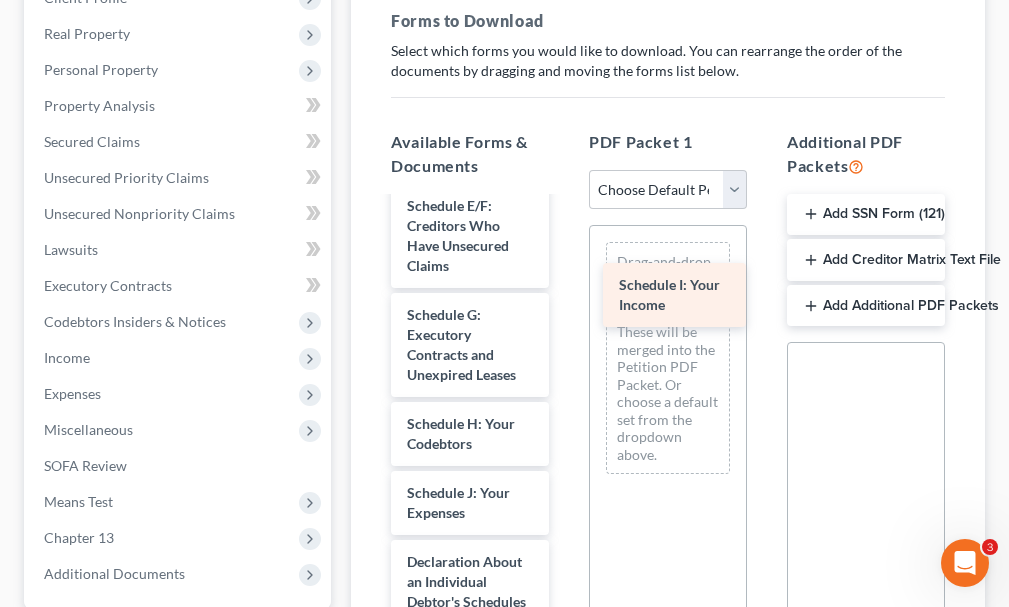 drag, startPoint x: 439, startPoint y: 496, endPoint x: 656, endPoint y: 275, distance: 309.72568 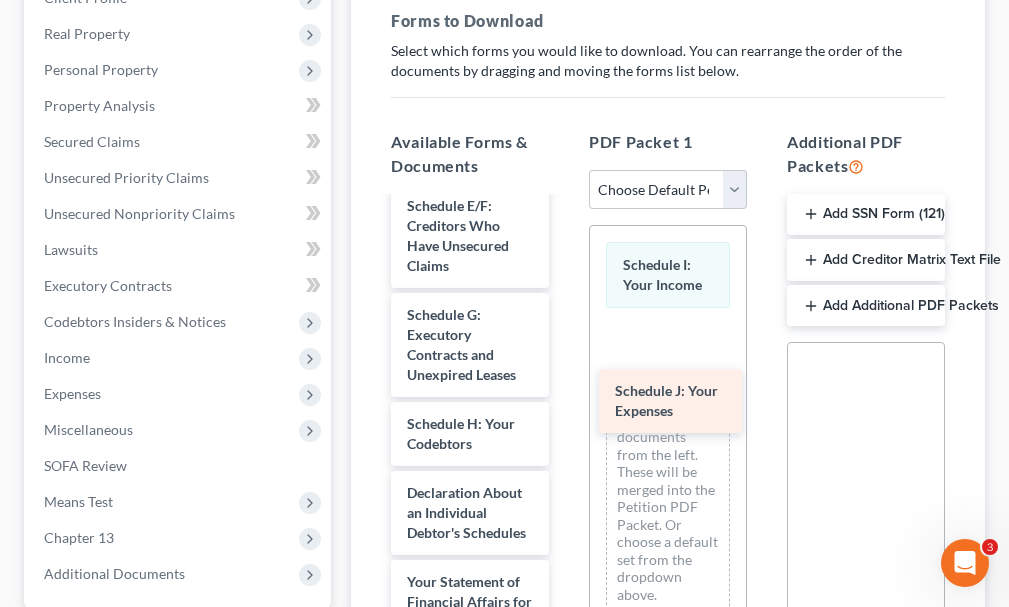 drag, startPoint x: 436, startPoint y: 500, endPoint x: 655, endPoint y: 391, distance: 244.62625 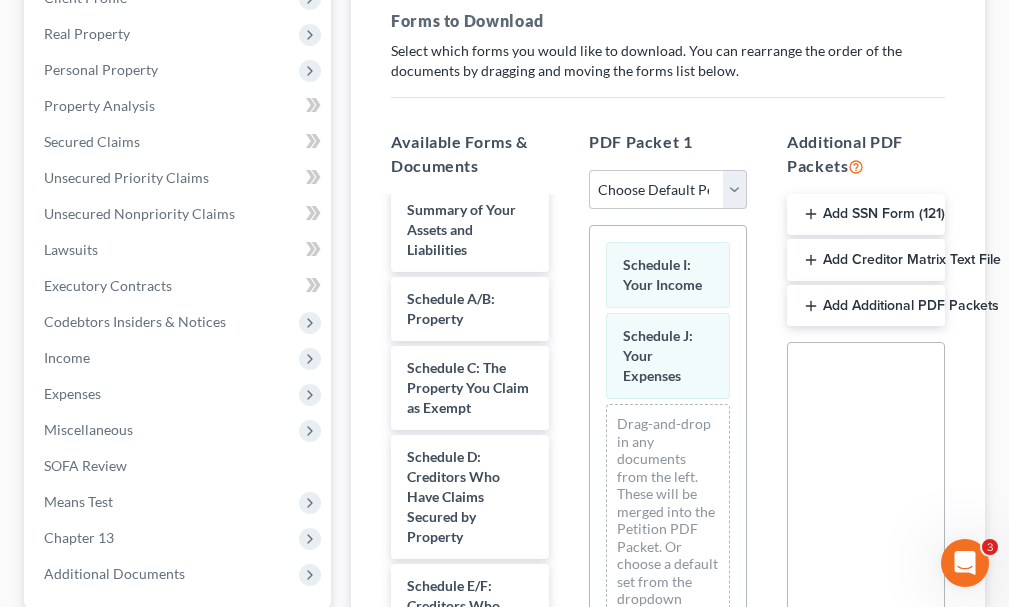 scroll, scrollTop: 0, scrollLeft: 0, axis: both 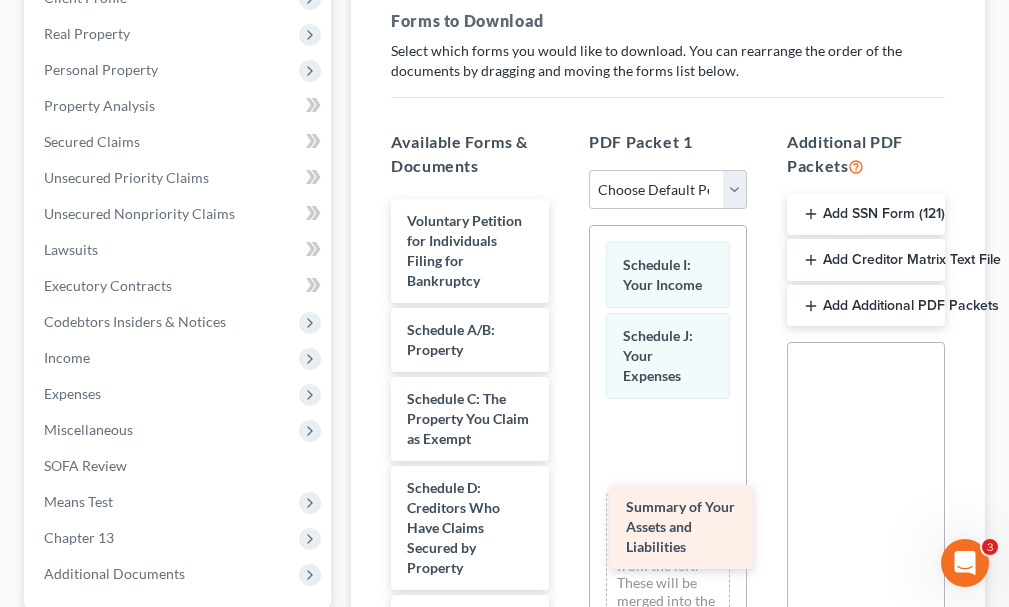 drag, startPoint x: 432, startPoint y: 329, endPoint x: 651, endPoint y: 506, distance: 281.5848 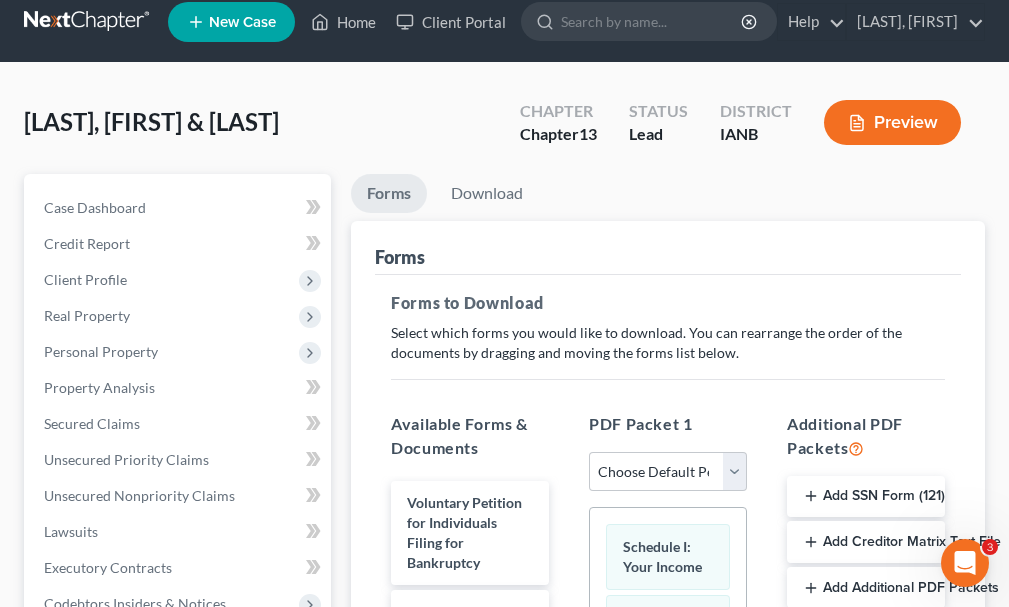 scroll, scrollTop: 0, scrollLeft: 0, axis: both 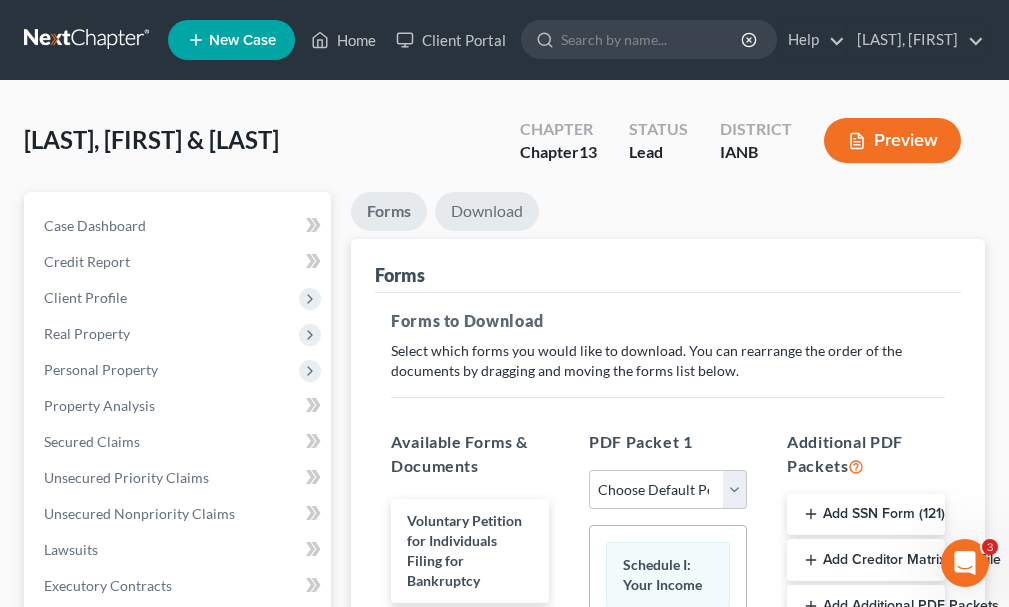 click on "Download" at bounding box center (487, 211) 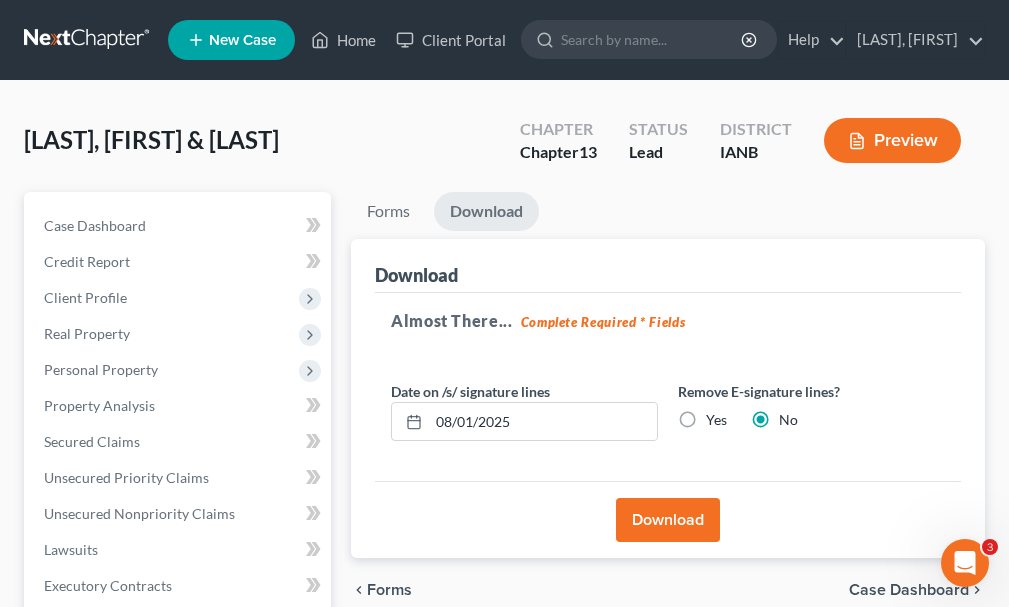 click on "Download" at bounding box center [668, 520] 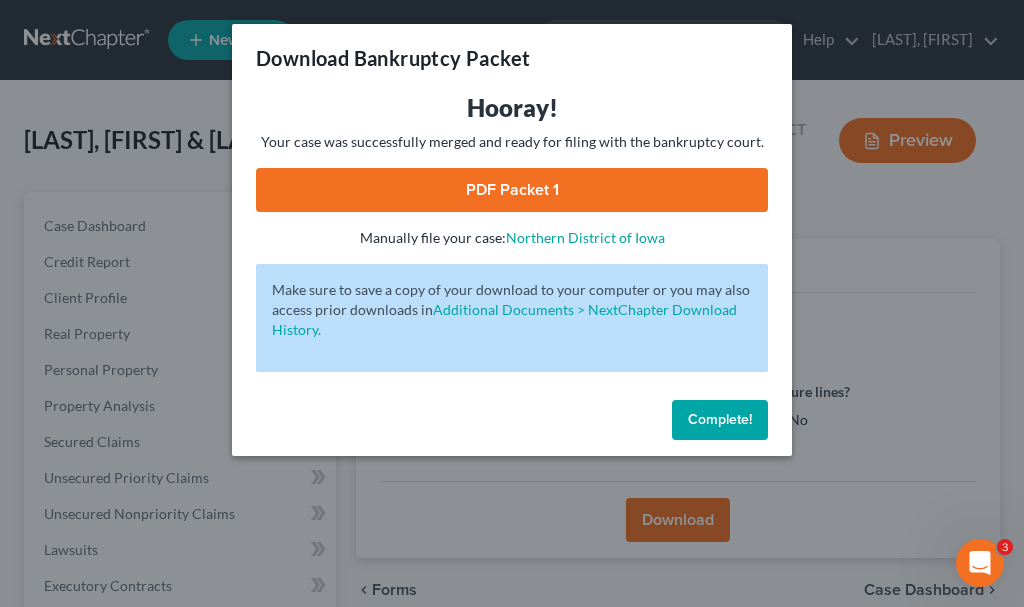 click on "PDF Packet 1" at bounding box center [512, 190] 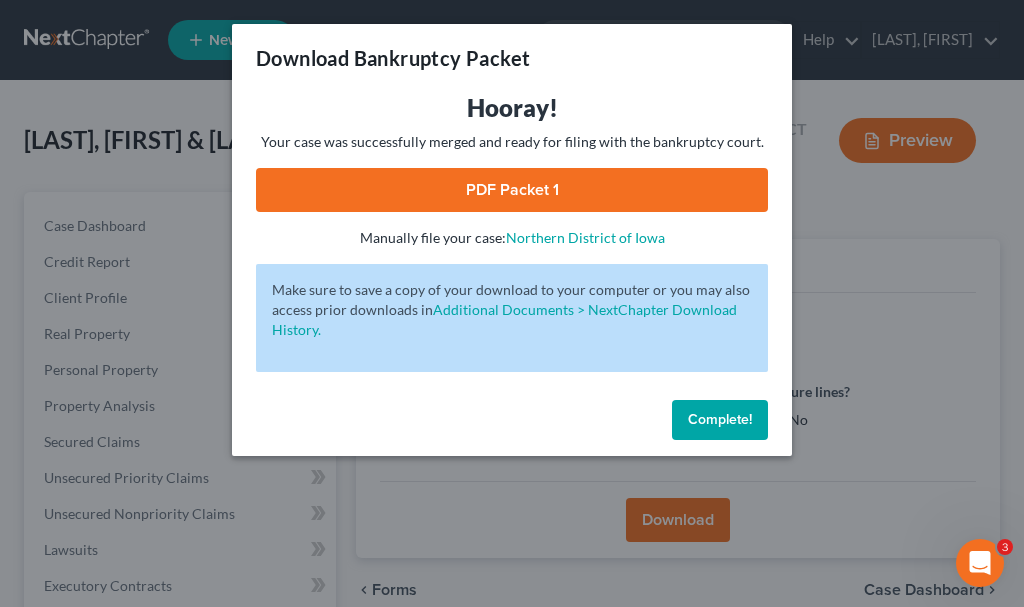 click on "Complete!" at bounding box center [720, 419] 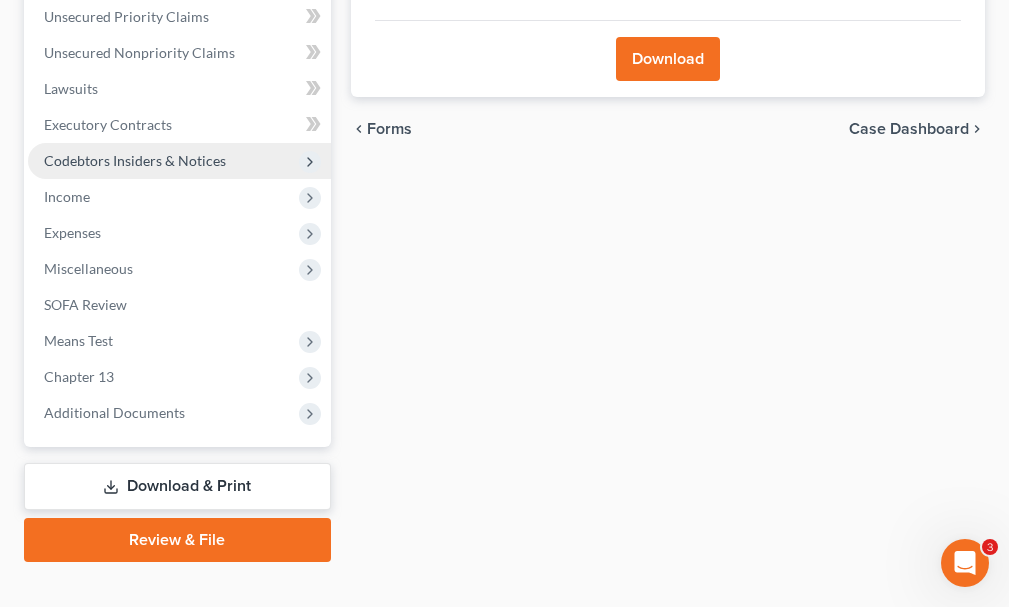 scroll, scrollTop: 492, scrollLeft: 0, axis: vertical 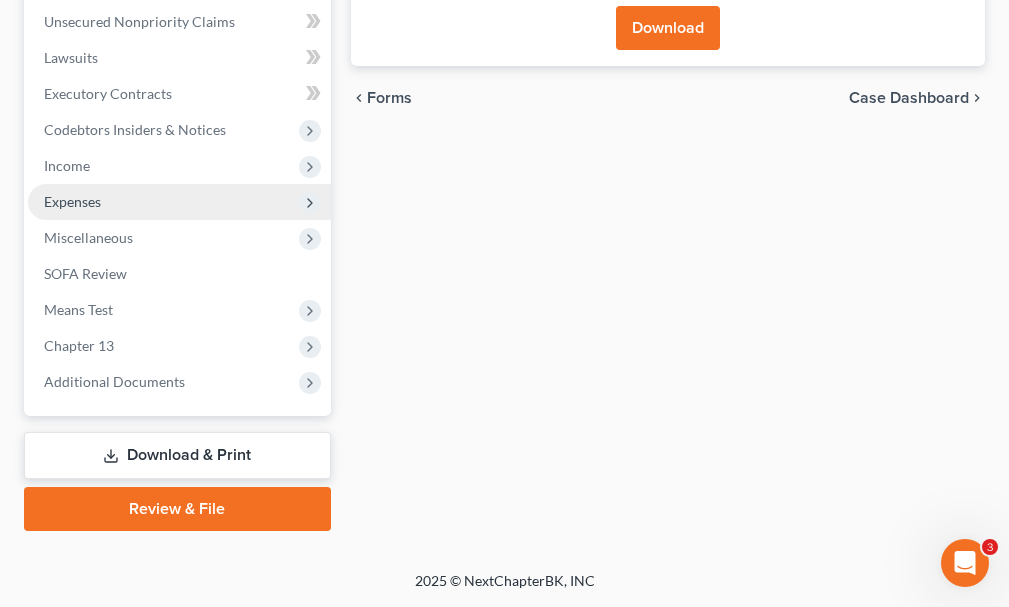 click on "Expenses" at bounding box center (72, 201) 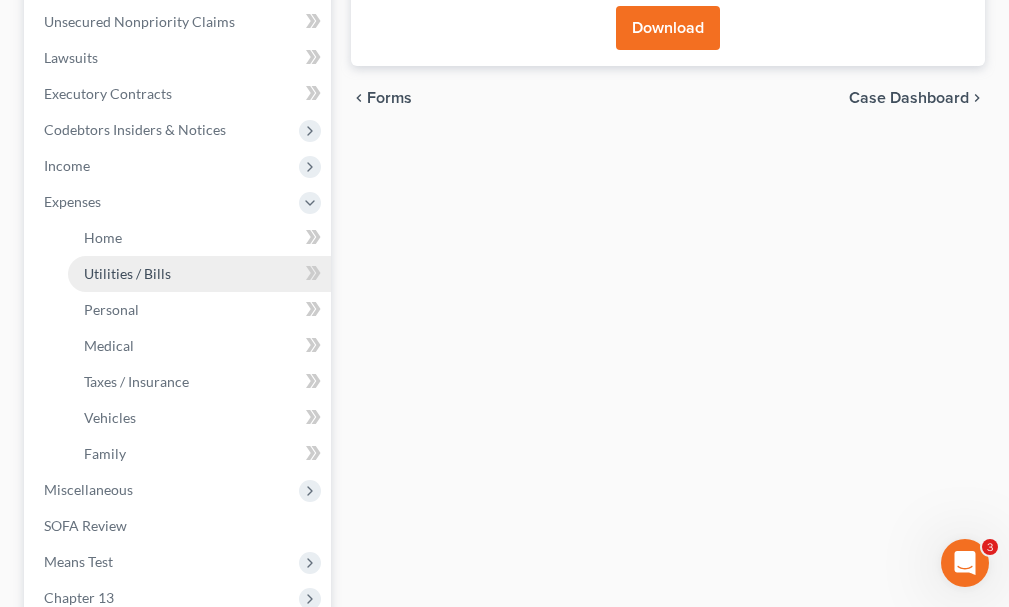 click on "Utilities / Bills" at bounding box center [127, 273] 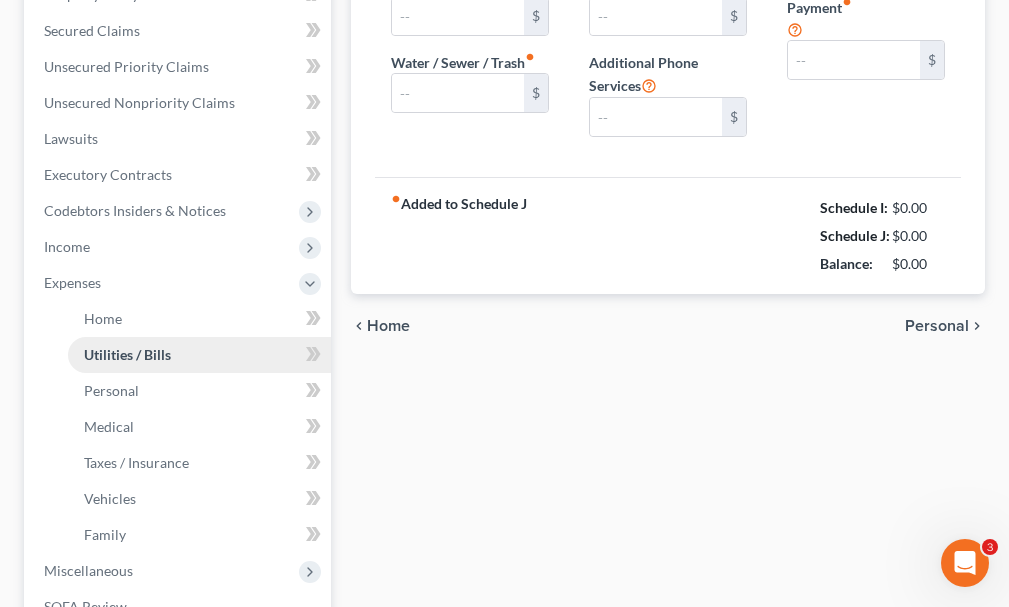 type on "335.56" 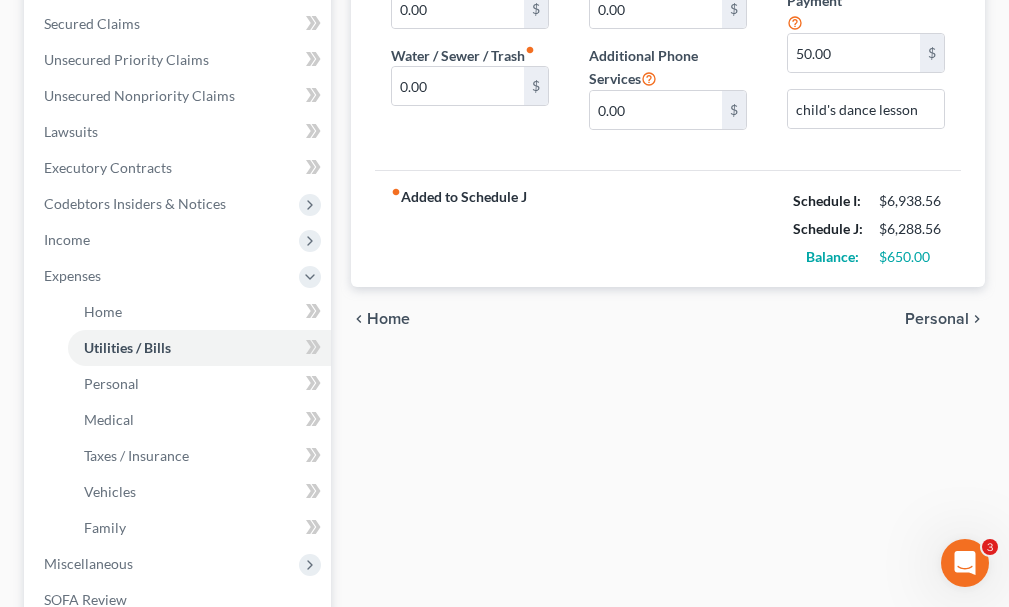 scroll, scrollTop: 500, scrollLeft: 0, axis: vertical 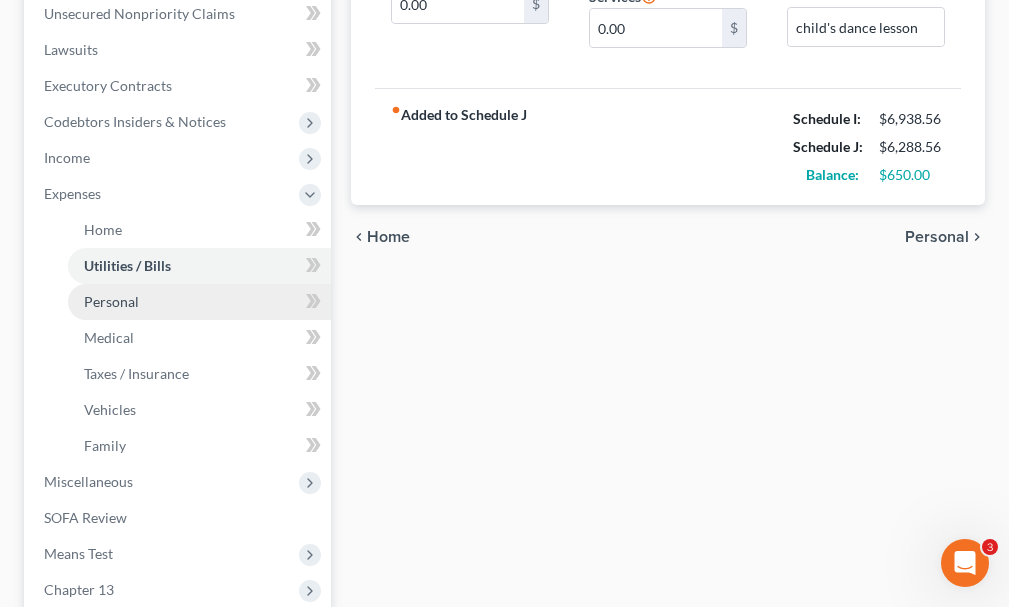 click on "Personal" at bounding box center (111, 301) 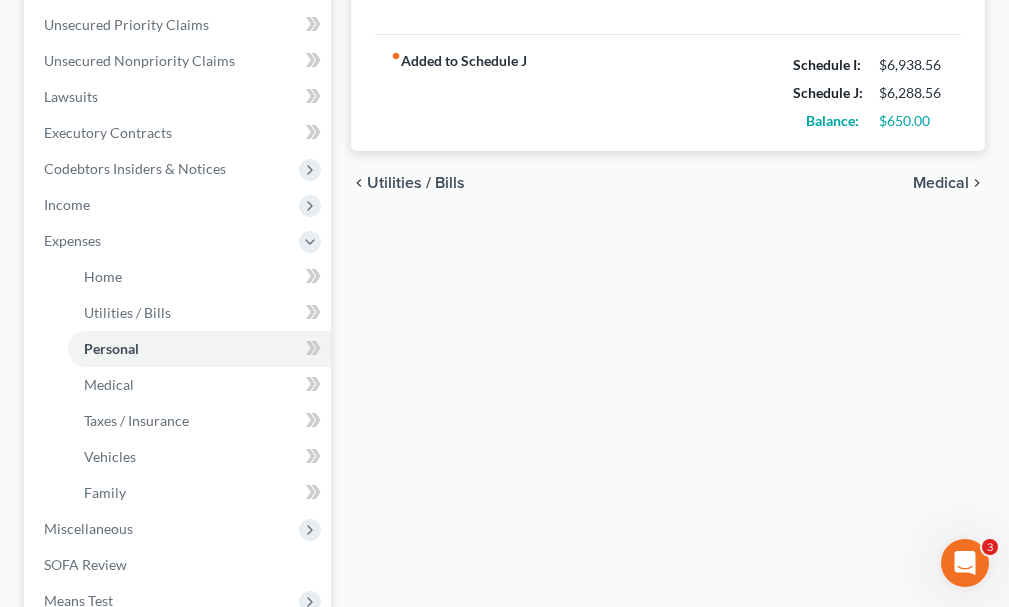 scroll, scrollTop: 700, scrollLeft: 0, axis: vertical 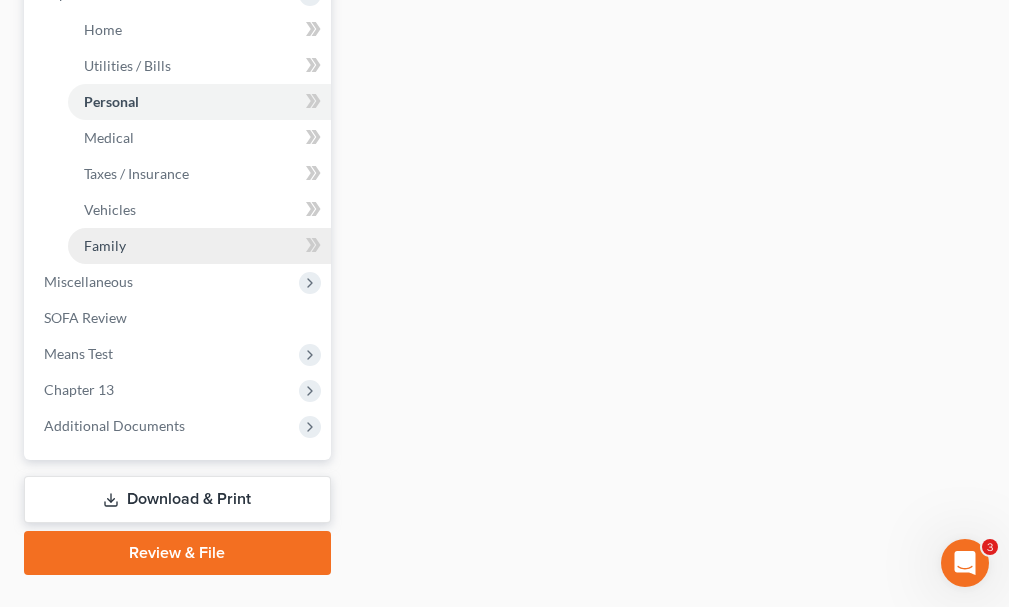 click on "Family" at bounding box center [199, 246] 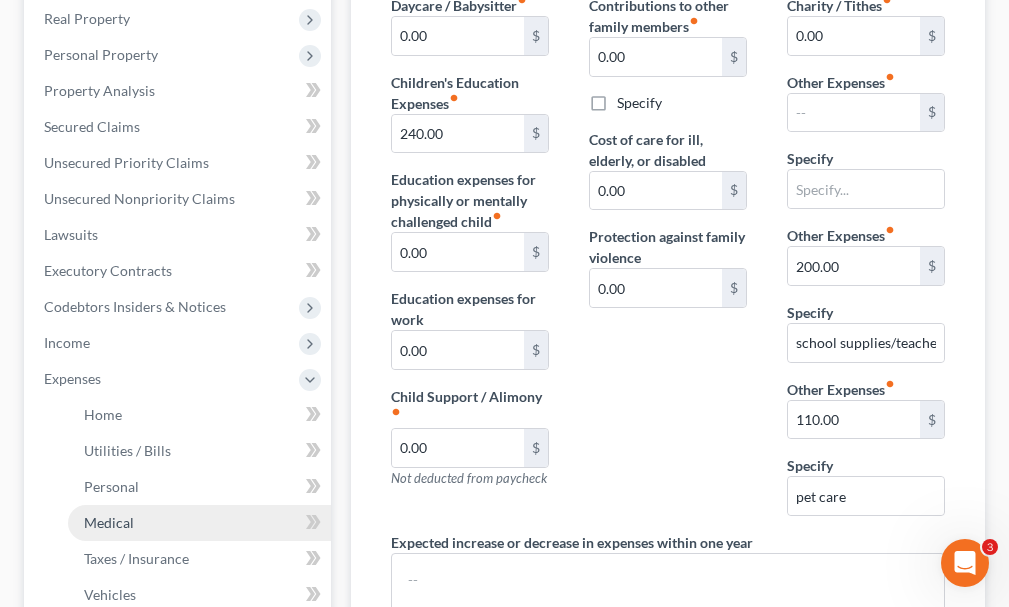 scroll, scrollTop: 300, scrollLeft: 0, axis: vertical 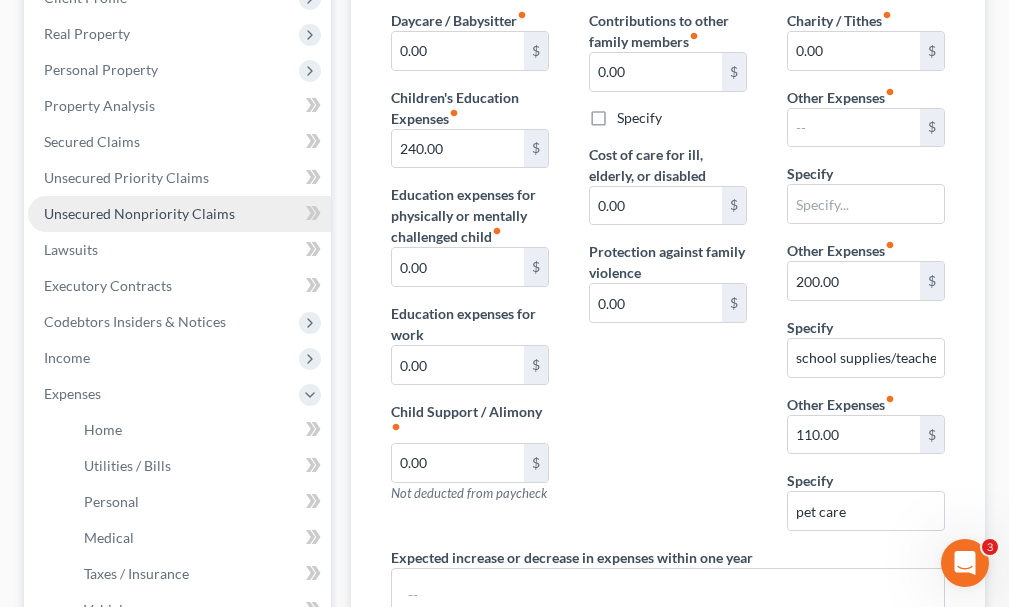 click on "Unsecured Nonpriority Claims" at bounding box center (139, 213) 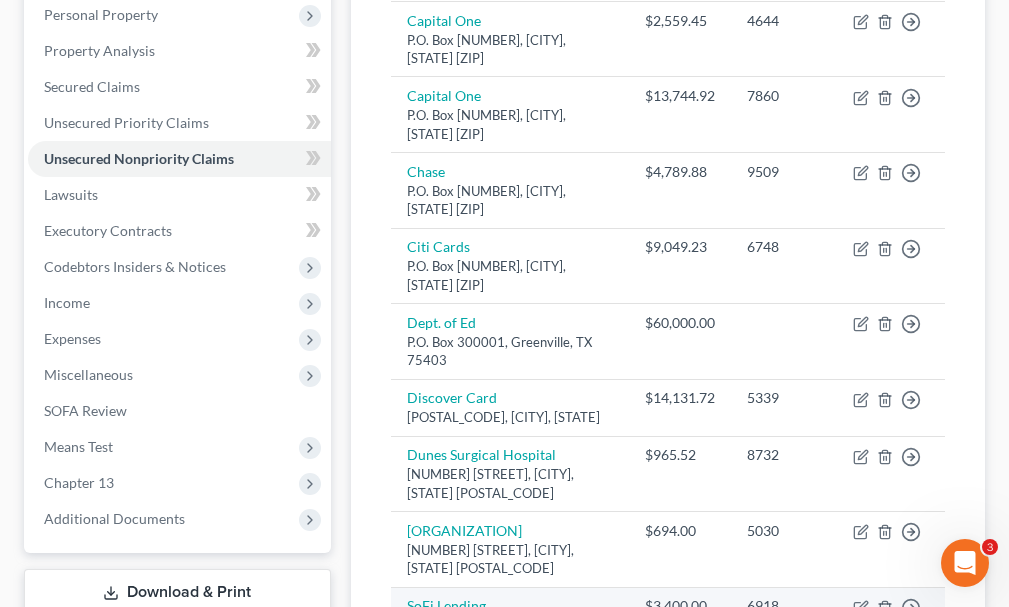 scroll, scrollTop: 300, scrollLeft: 0, axis: vertical 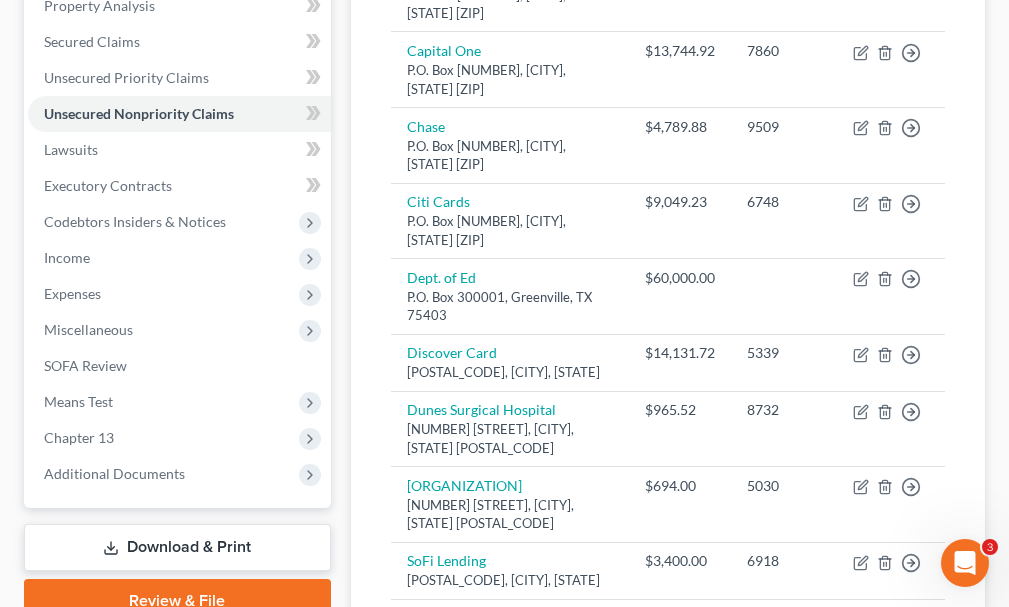 click on "Download & Print" at bounding box center [177, 547] 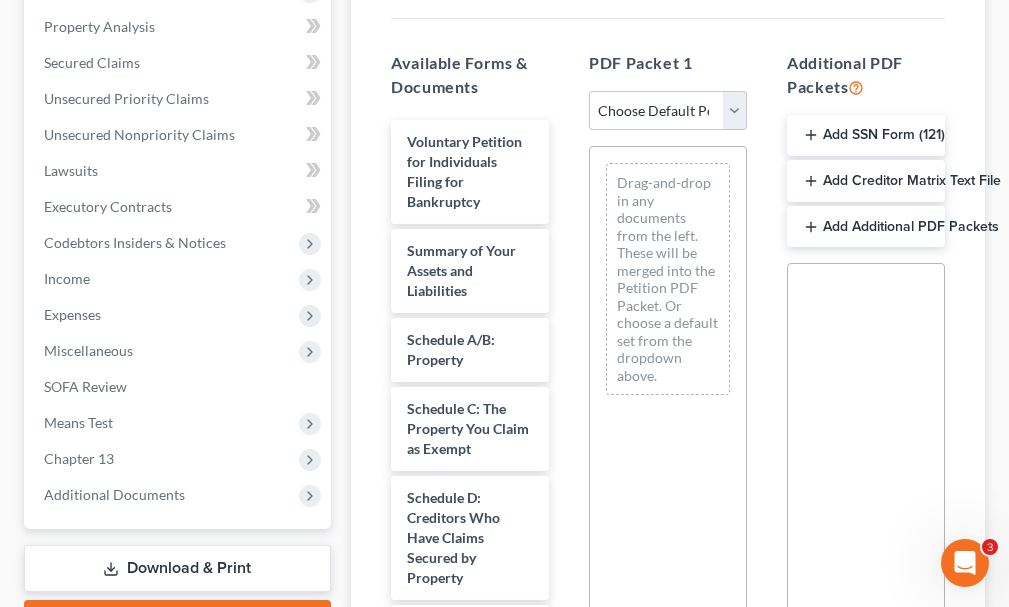 scroll, scrollTop: 400, scrollLeft: 0, axis: vertical 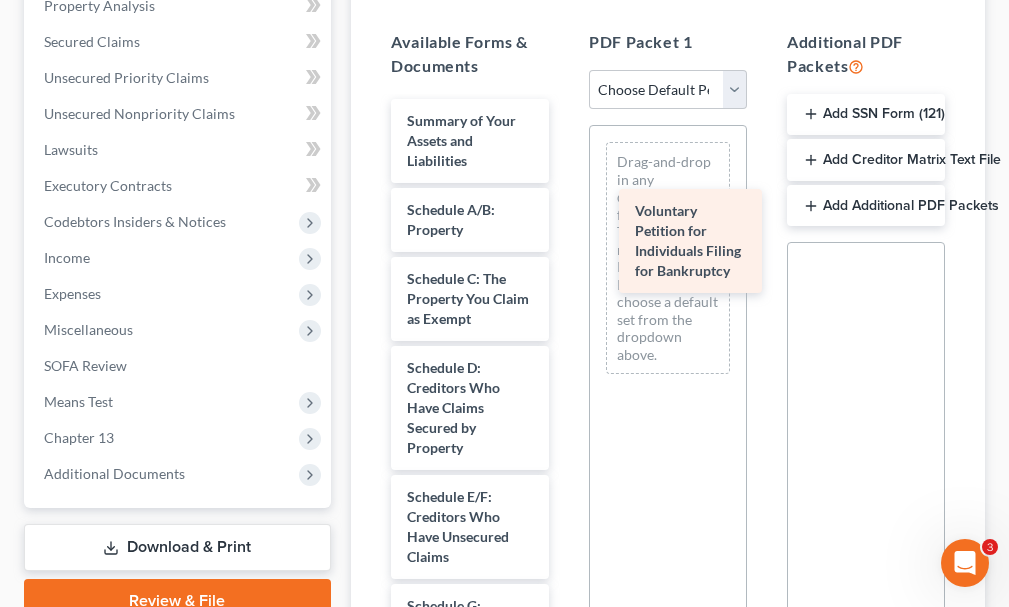 drag, startPoint x: 434, startPoint y: 136, endPoint x: 662, endPoint y: 226, distance: 245.12038 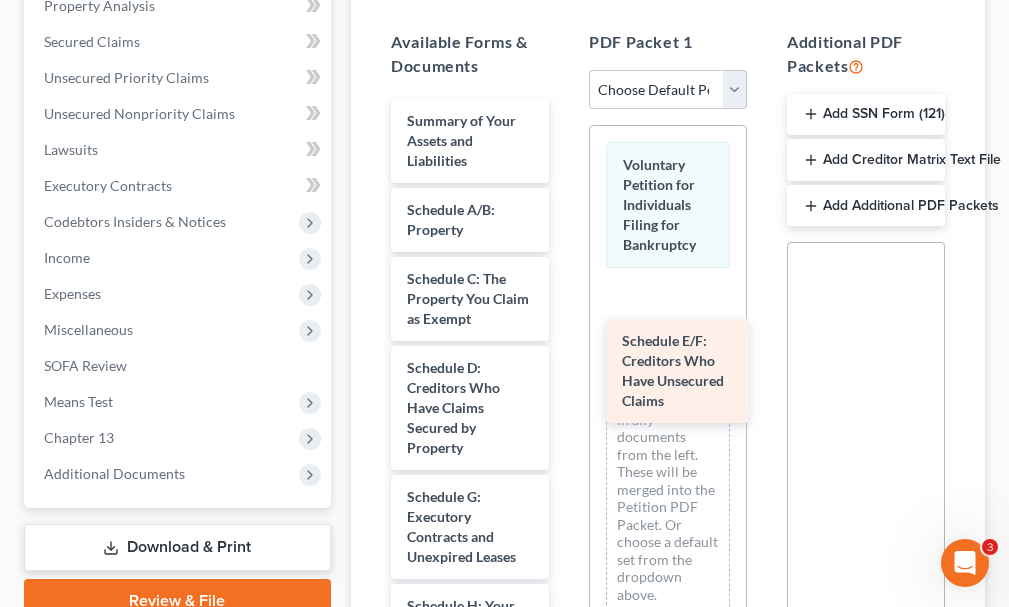 drag, startPoint x: 446, startPoint y: 527, endPoint x: 661, endPoint y: 371, distance: 265.6332 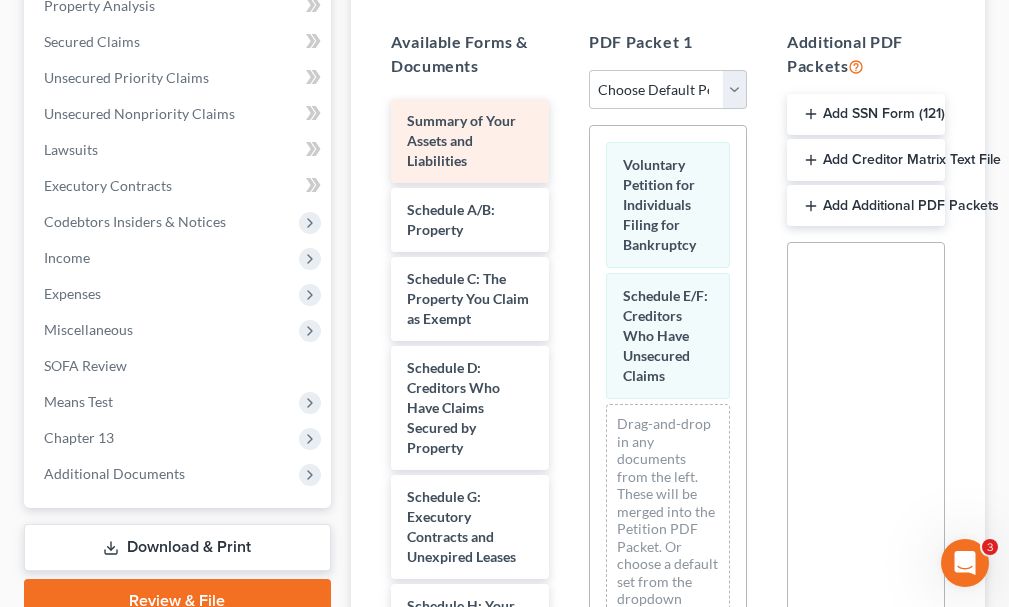 scroll, scrollTop: 100, scrollLeft: 0, axis: vertical 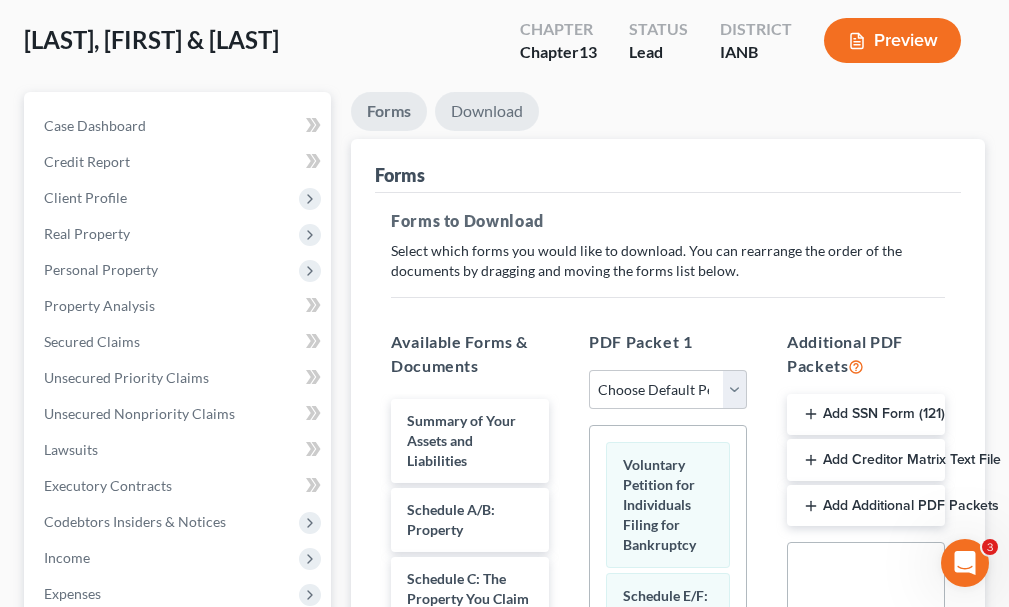 click on "Download" at bounding box center [487, 111] 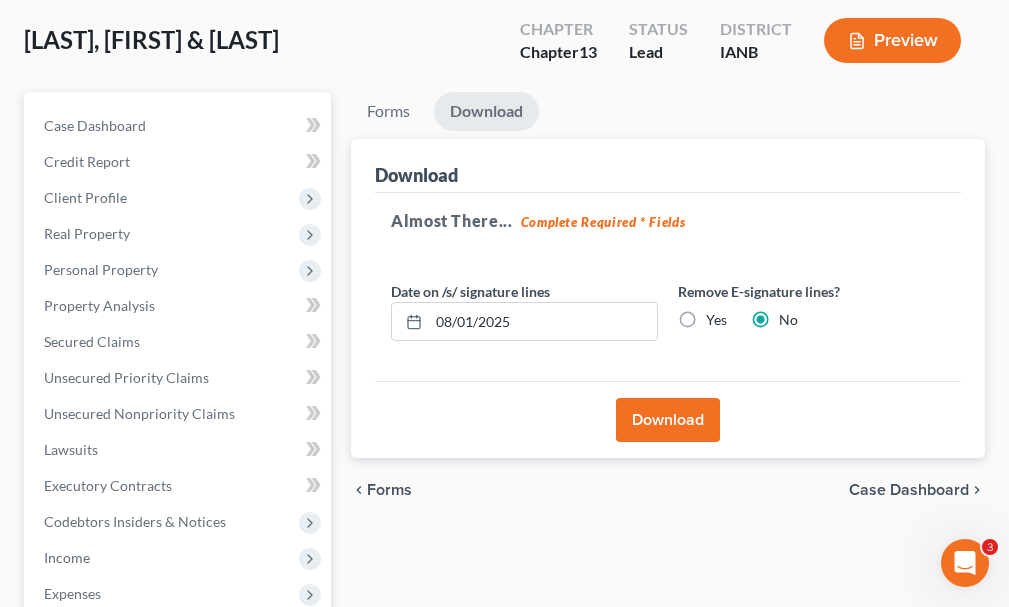 click on "Download" at bounding box center [668, 420] 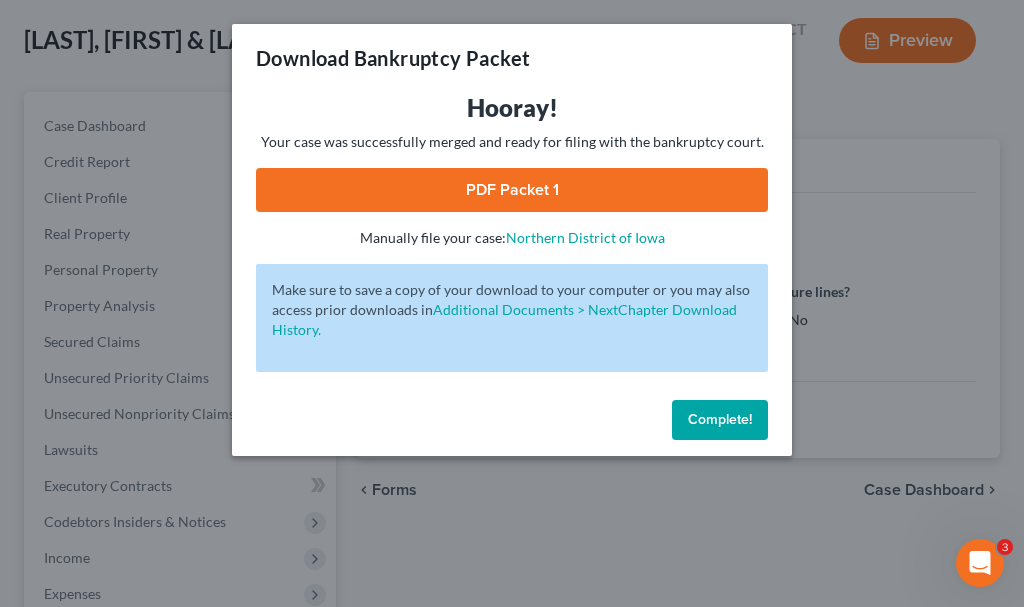 click on "PDF Packet 1" at bounding box center (512, 190) 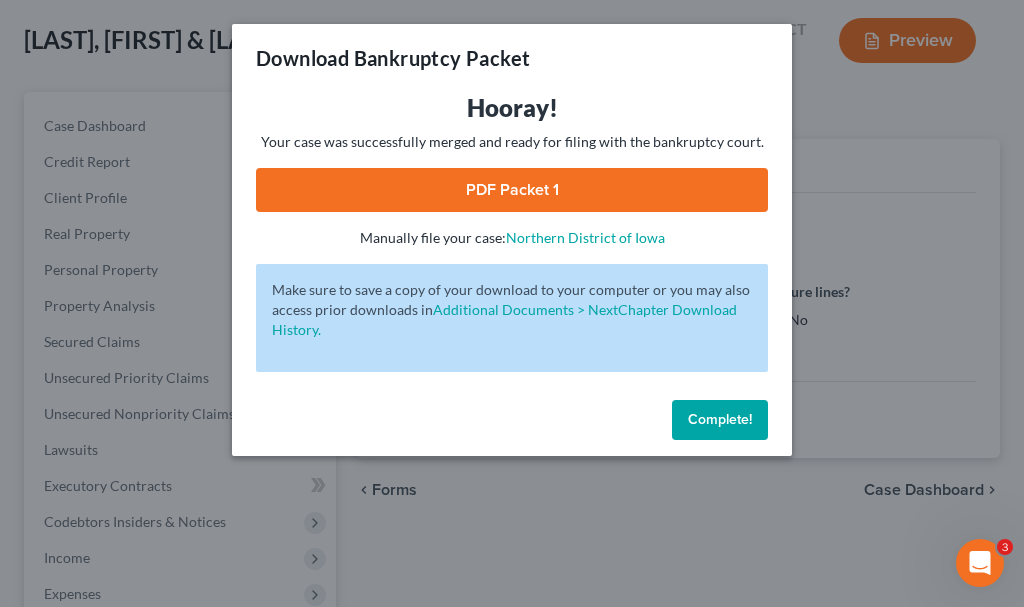 click on "Complete!" at bounding box center (720, 419) 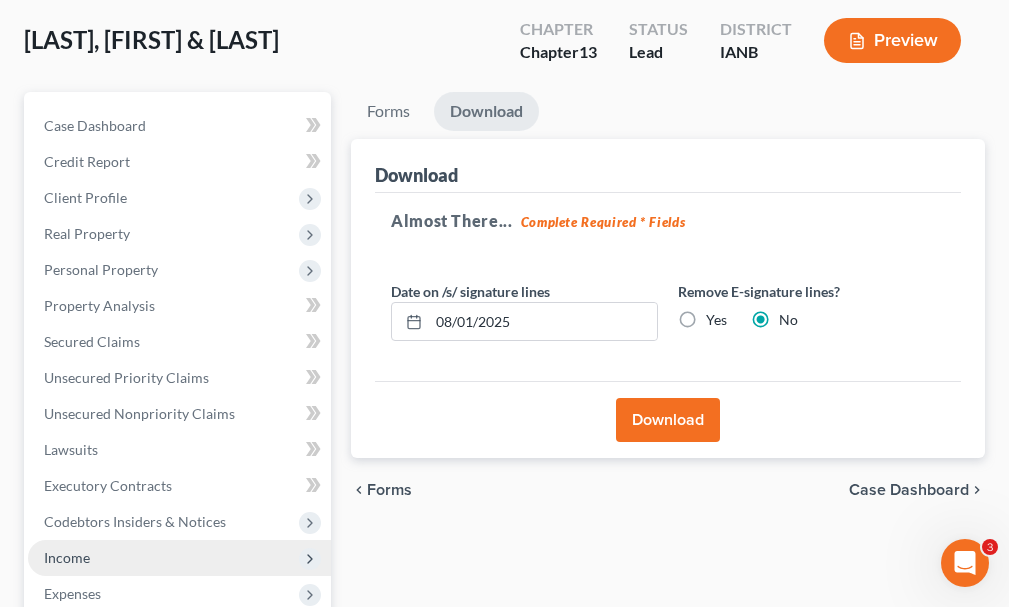 click on "Income" at bounding box center [67, 557] 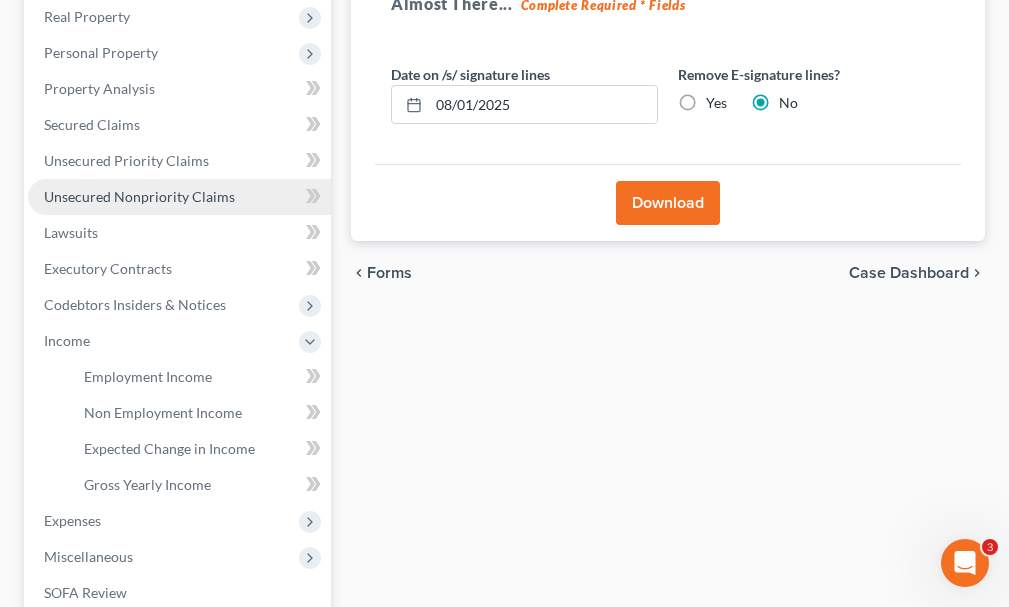 scroll, scrollTop: 500, scrollLeft: 0, axis: vertical 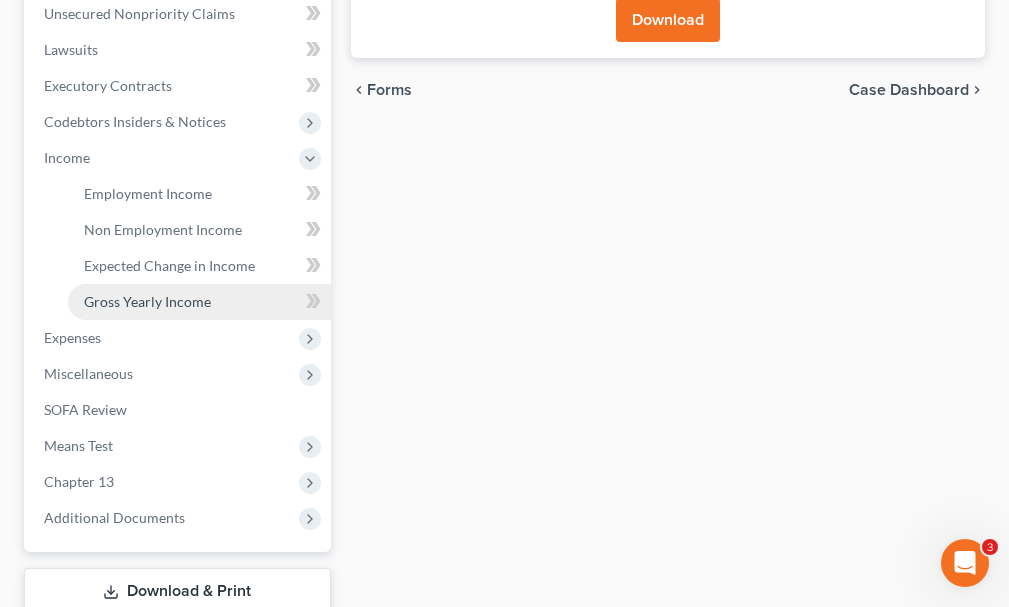 click on "Gross Yearly Income" at bounding box center [147, 301] 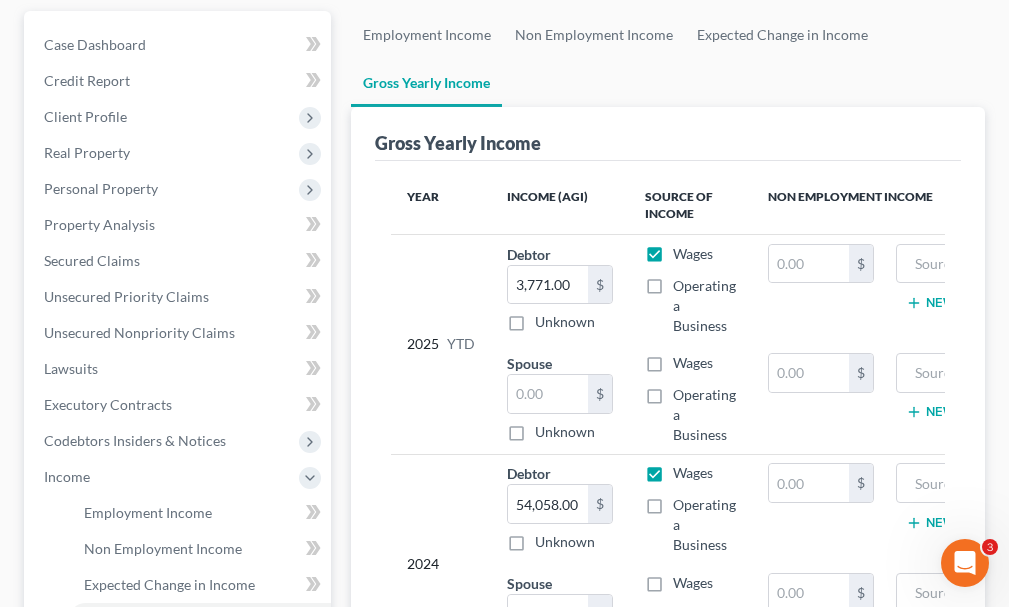 scroll, scrollTop: 100, scrollLeft: 0, axis: vertical 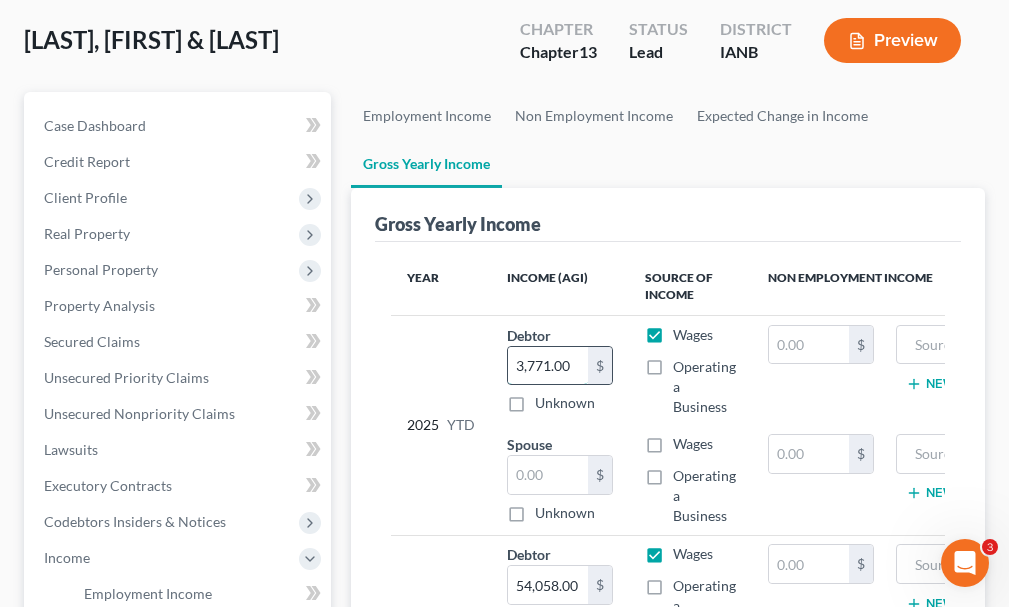 click on "3,771.00" at bounding box center [548, 366] 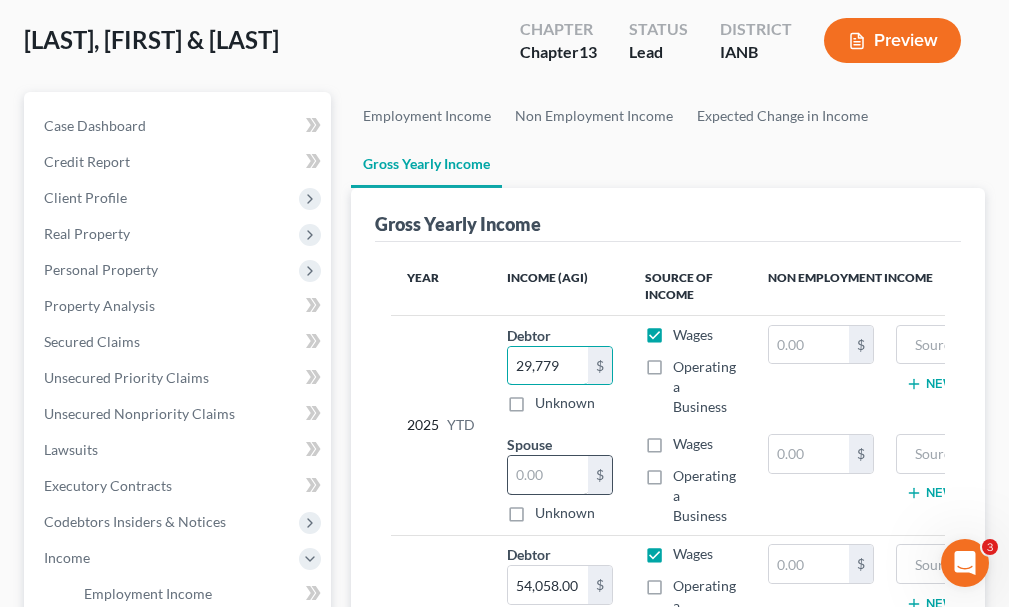 type on "29,779" 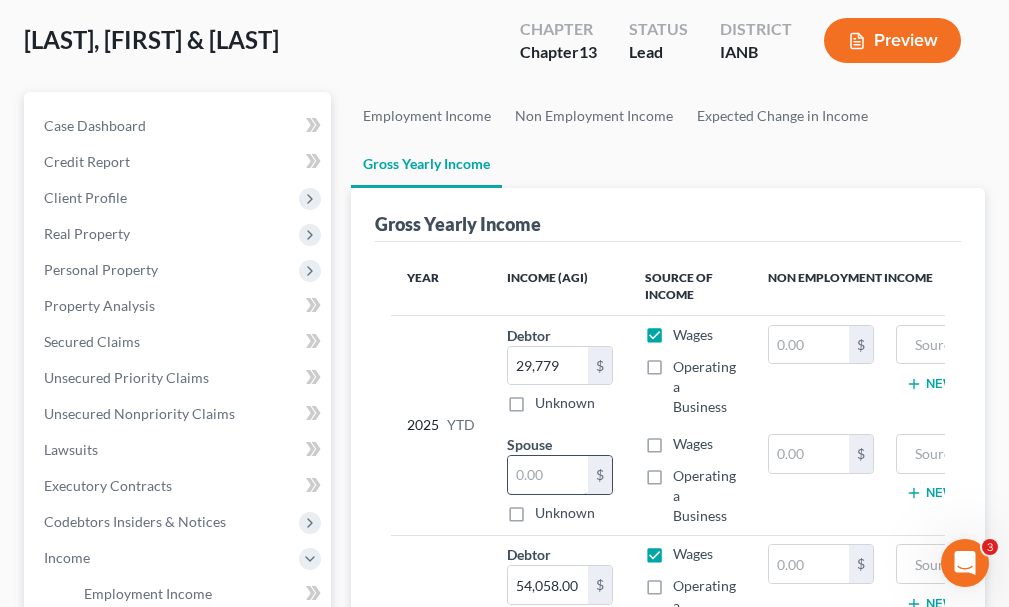click at bounding box center (548, 475) 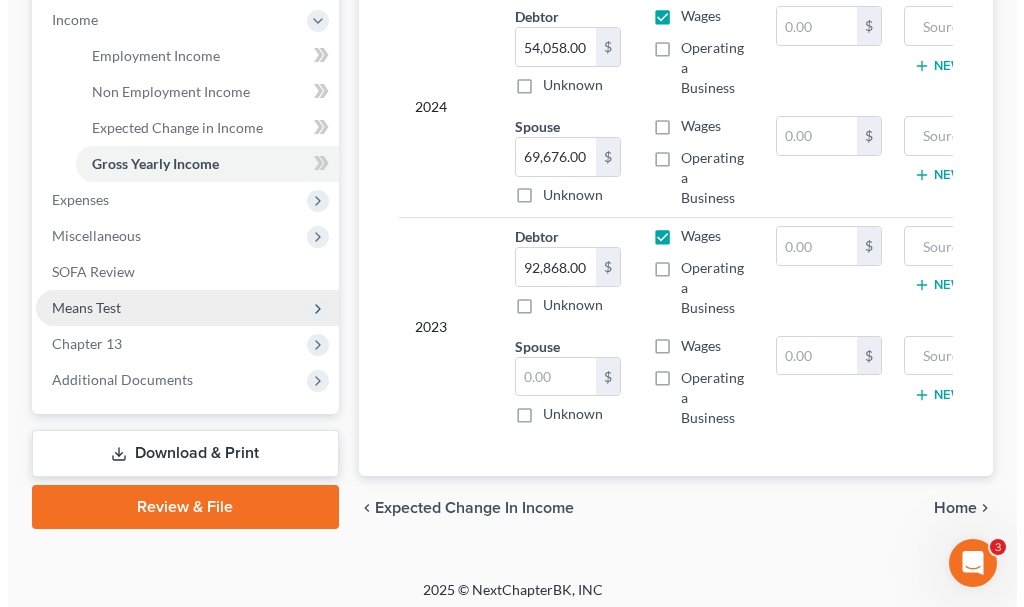 scroll, scrollTop: 662, scrollLeft: 0, axis: vertical 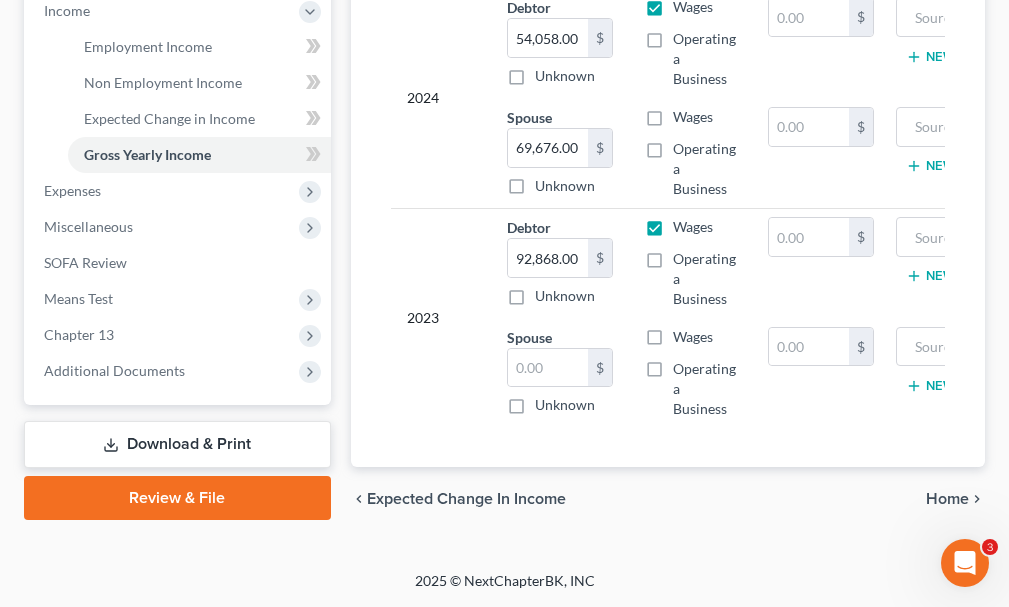 type on "35,374" 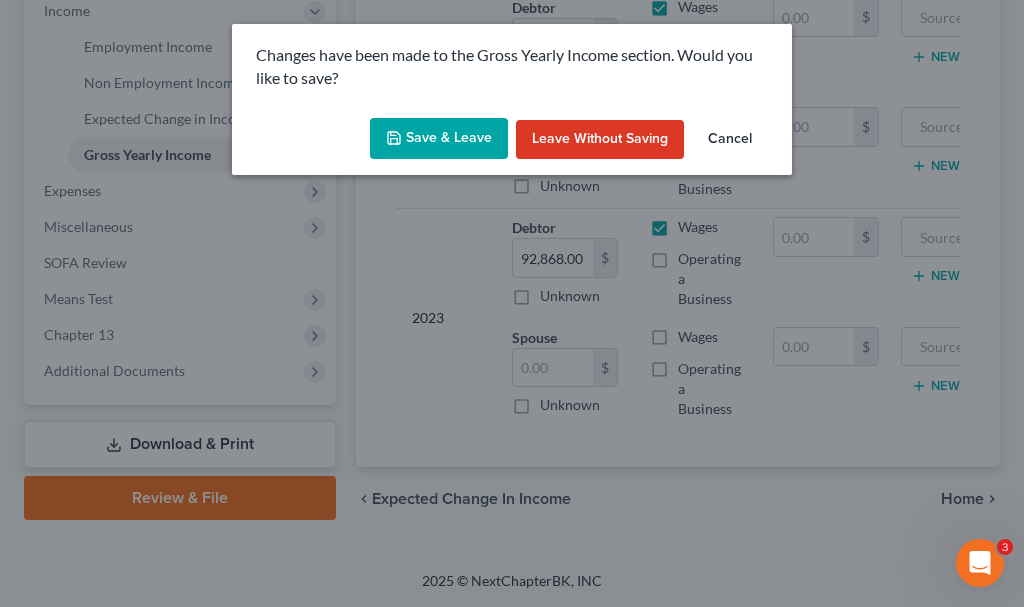 click on "Save & Leave" at bounding box center [439, 139] 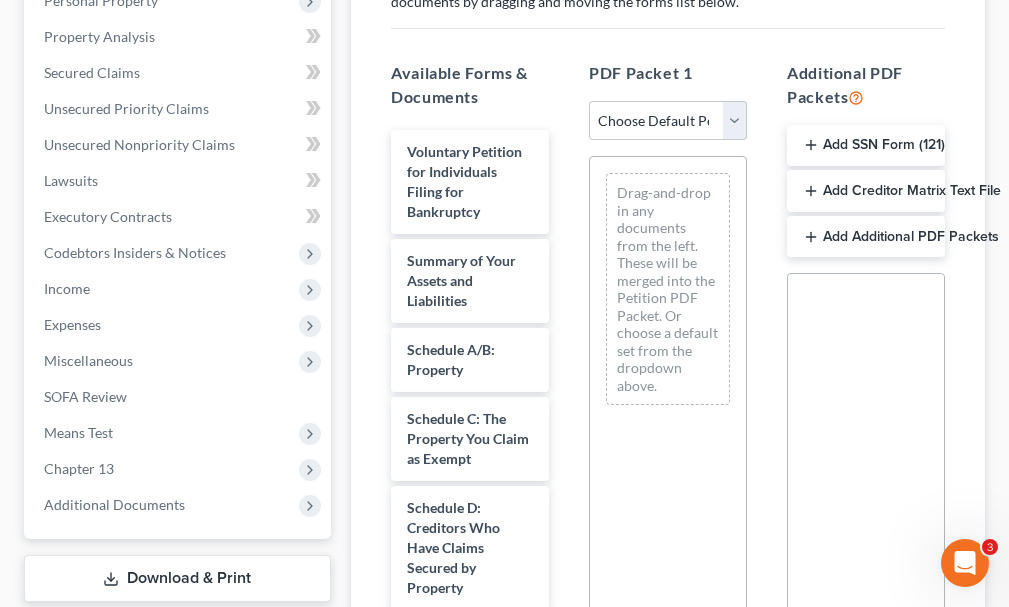 scroll, scrollTop: 400, scrollLeft: 0, axis: vertical 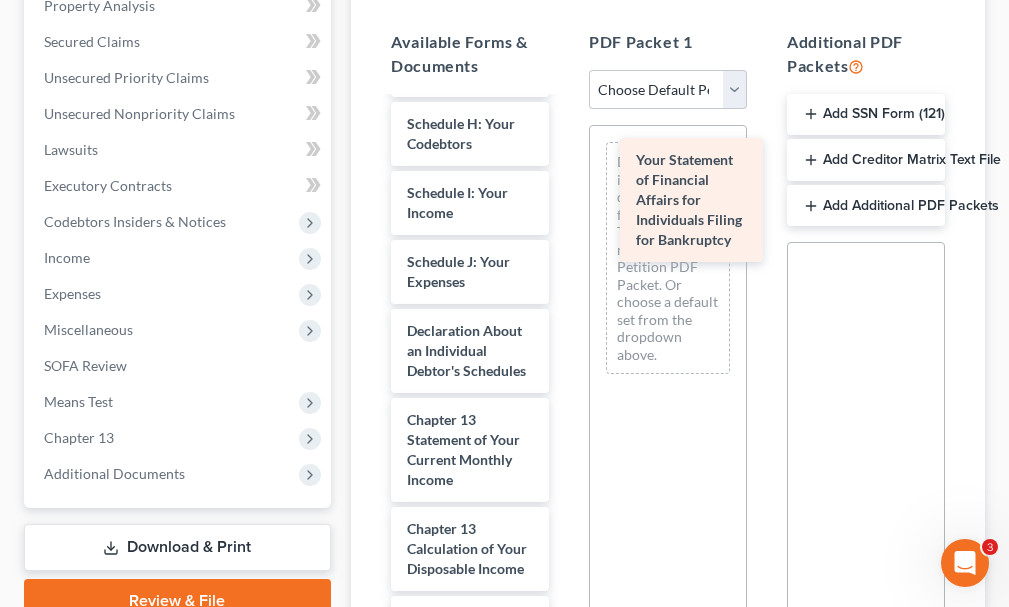 drag, startPoint x: 451, startPoint y: 512, endPoint x: 679, endPoint y: 212, distance: 376.80765 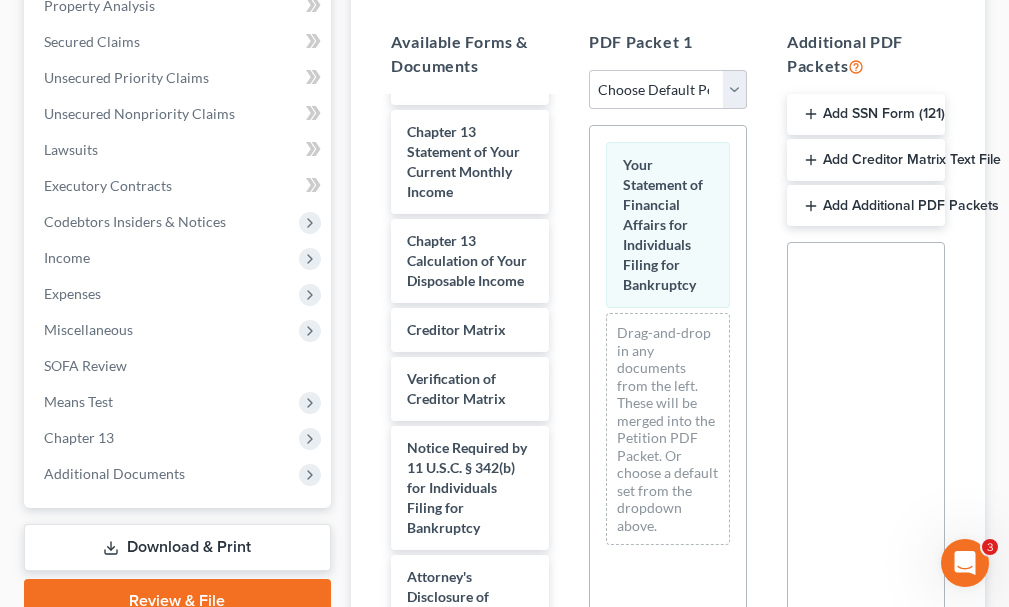 scroll, scrollTop: 1048, scrollLeft: 0, axis: vertical 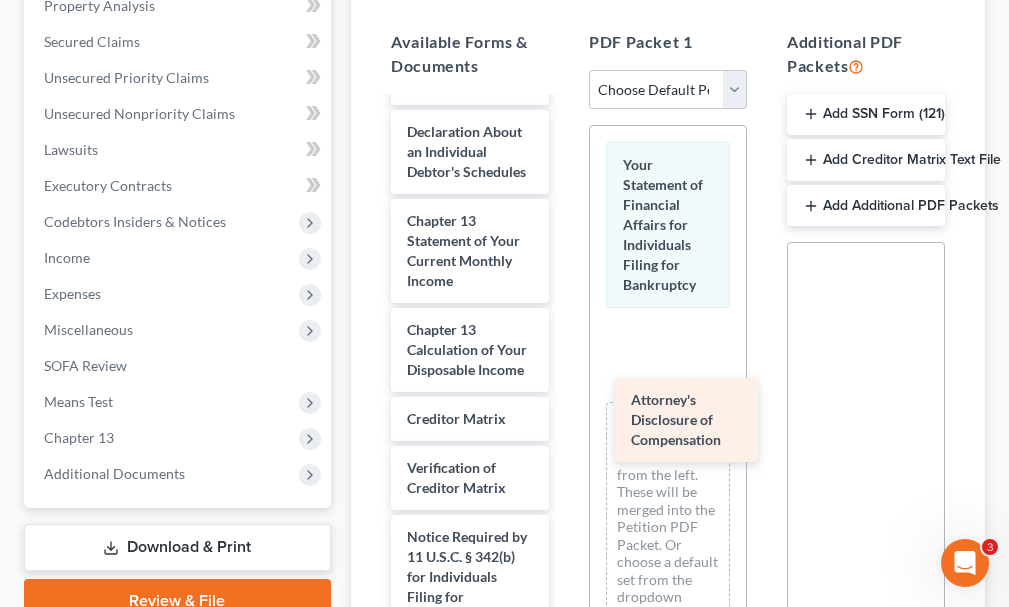 drag, startPoint x: 437, startPoint y: 588, endPoint x: 661, endPoint y: 409, distance: 286.73508 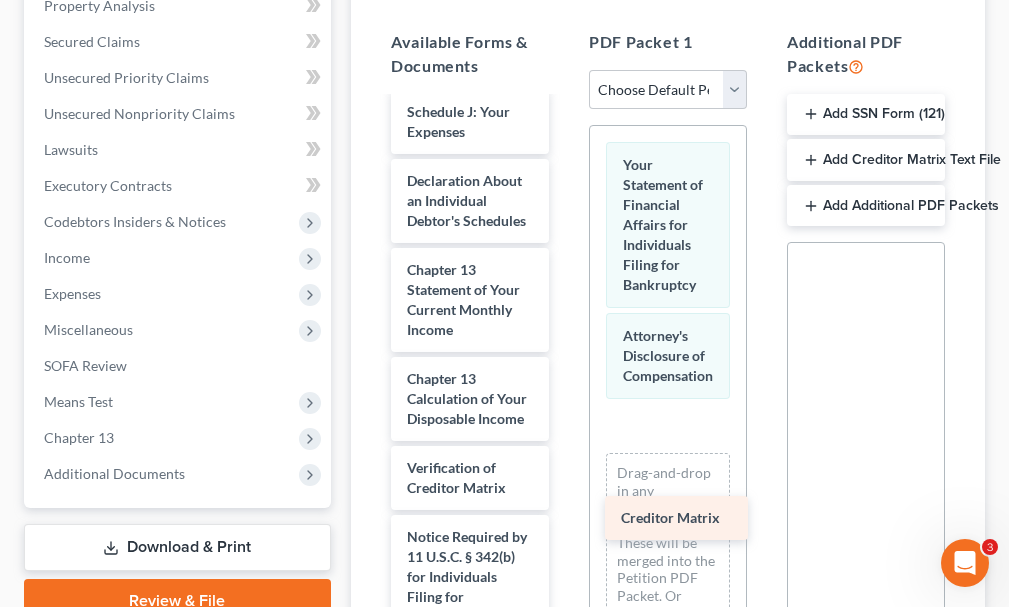 drag, startPoint x: 439, startPoint y: 411, endPoint x: 659, endPoint y: 510, distance: 241.24884 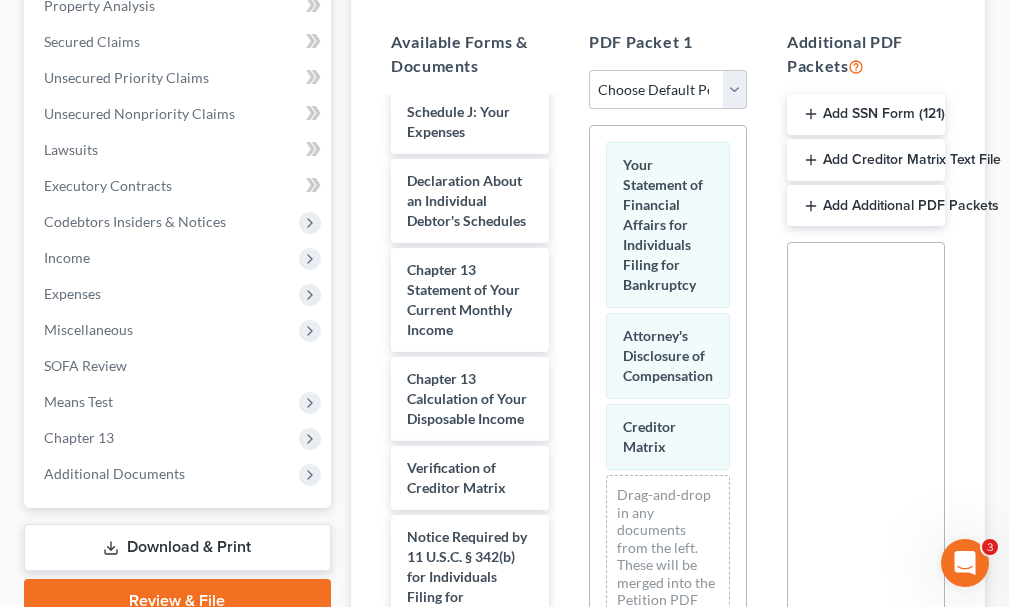 scroll, scrollTop: 410, scrollLeft: 0, axis: vertical 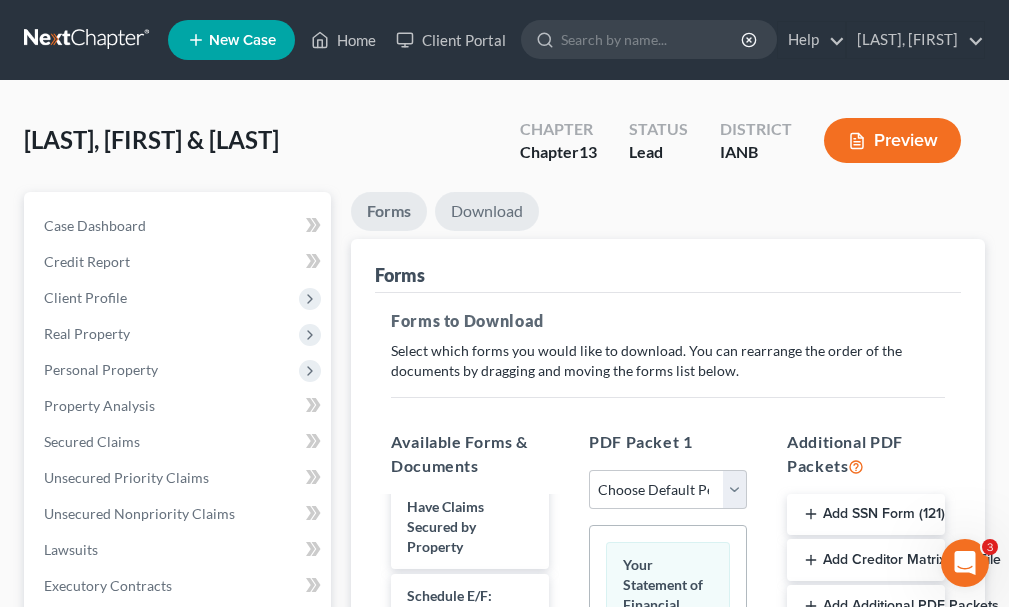 click on "Download" at bounding box center (487, 211) 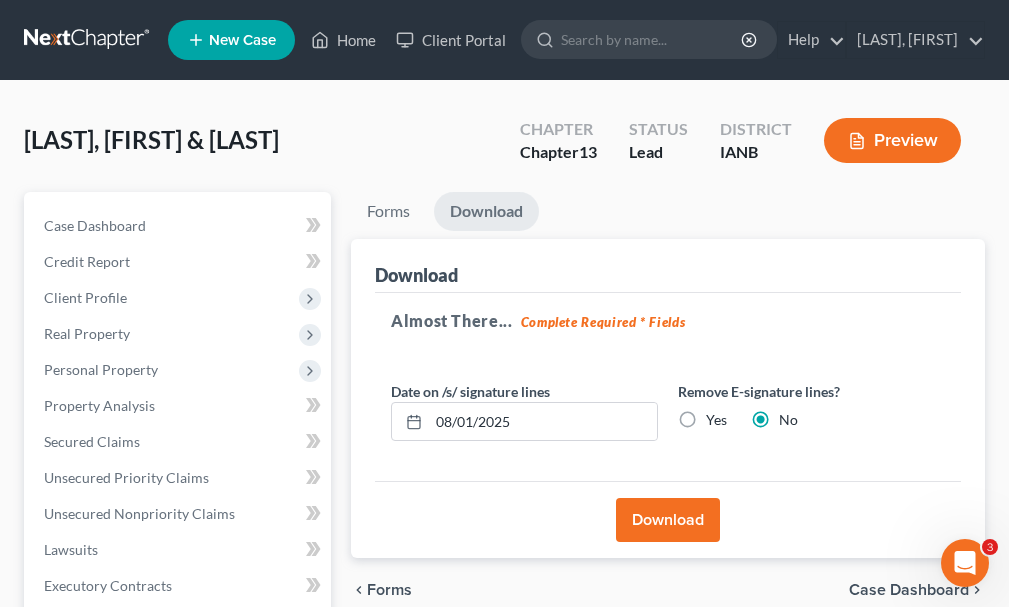 click on "Download" at bounding box center (668, 520) 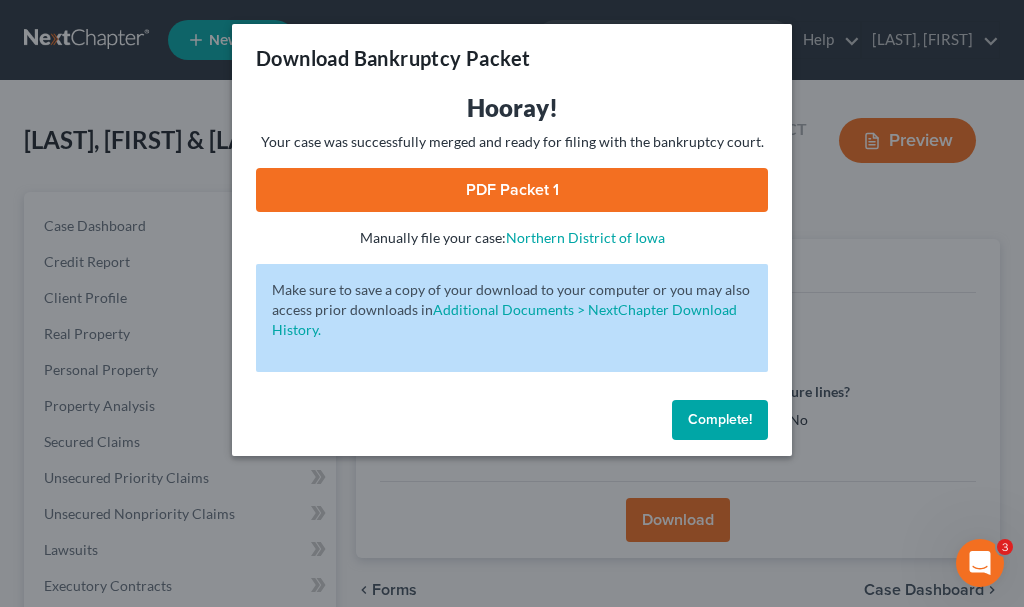 click on "PDF Packet 1" at bounding box center [512, 190] 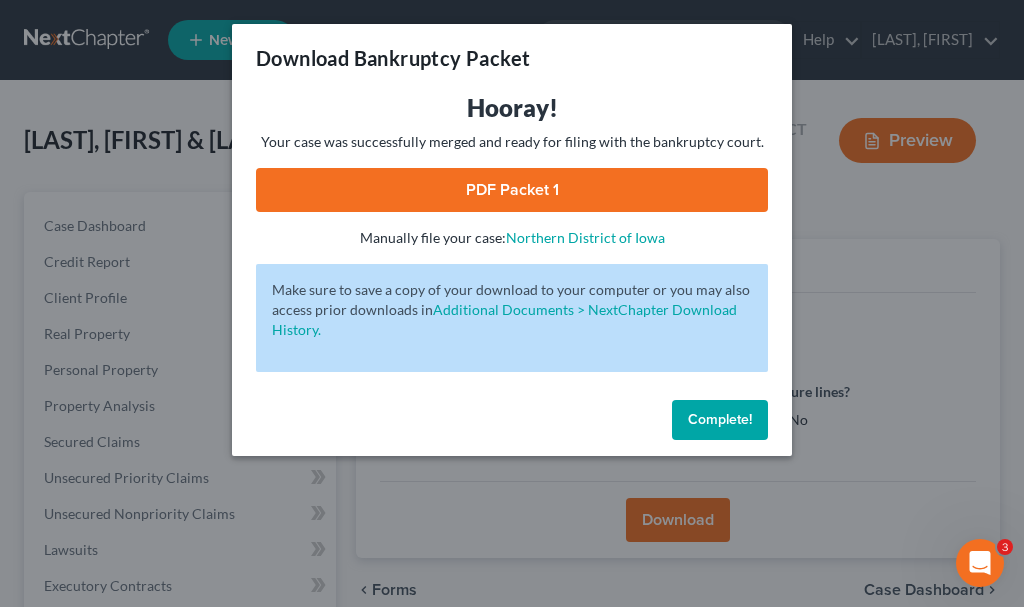 click on "Complete!" at bounding box center [720, 419] 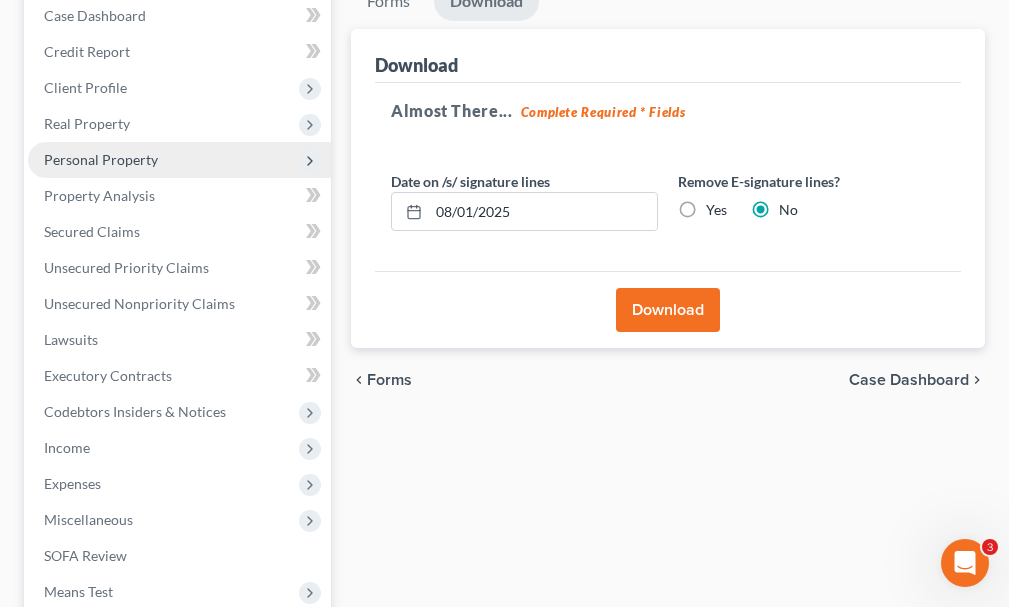 scroll, scrollTop: 492, scrollLeft: 0, axis: vertical 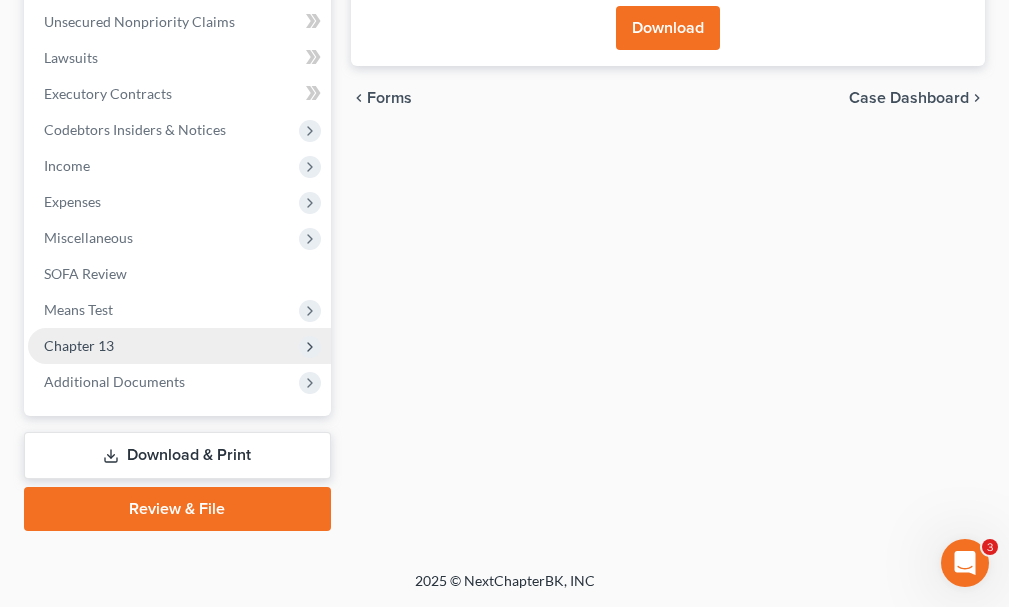 click on "Chapter 13" at bounding box center (79, 345) 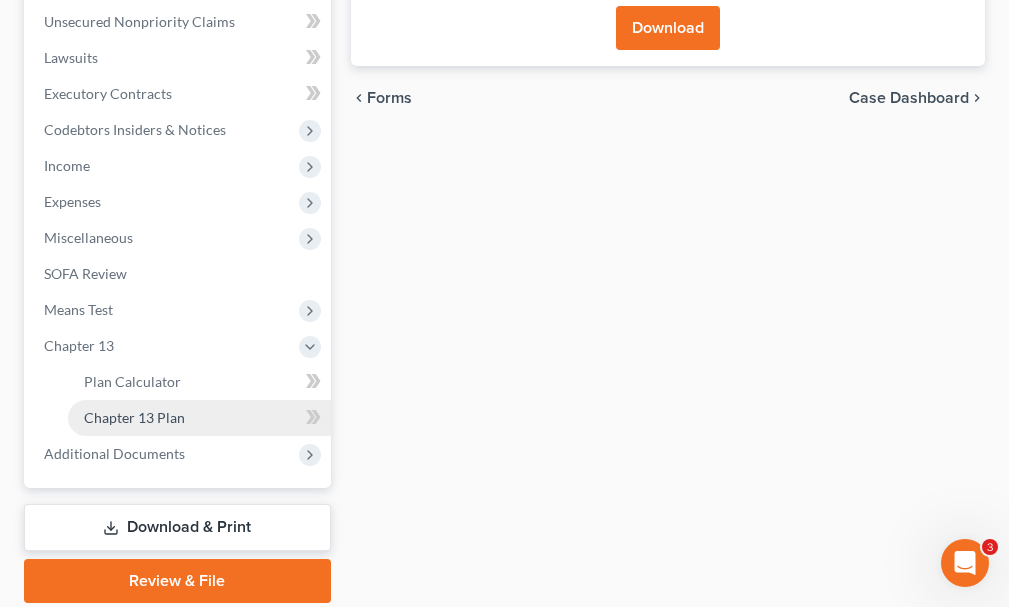 click on "Chapter 13 Plan" at bounding box center (134, 417) 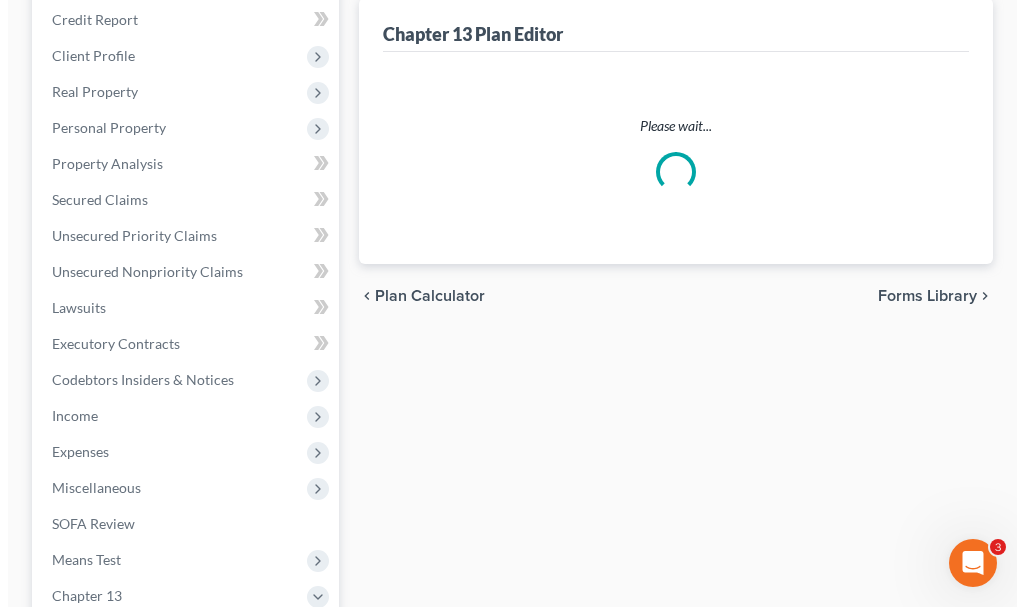 scroll, scrollTop: 0, scrollLeft: 0, axis: both 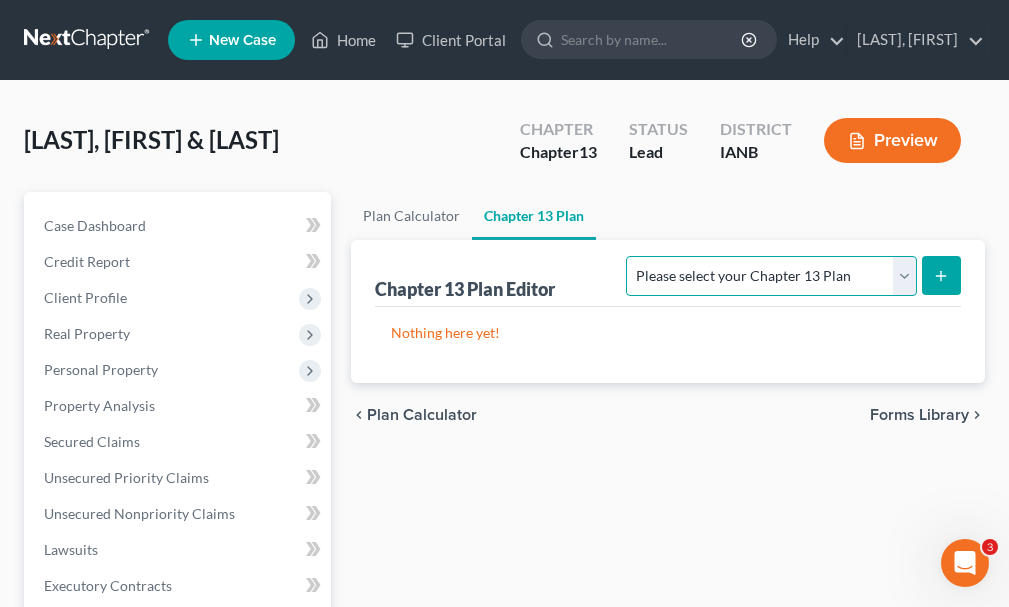 click on "Please select your Chapter 13 Plan National Form Plan - Official Form 113" at bounding box center [771, 276] 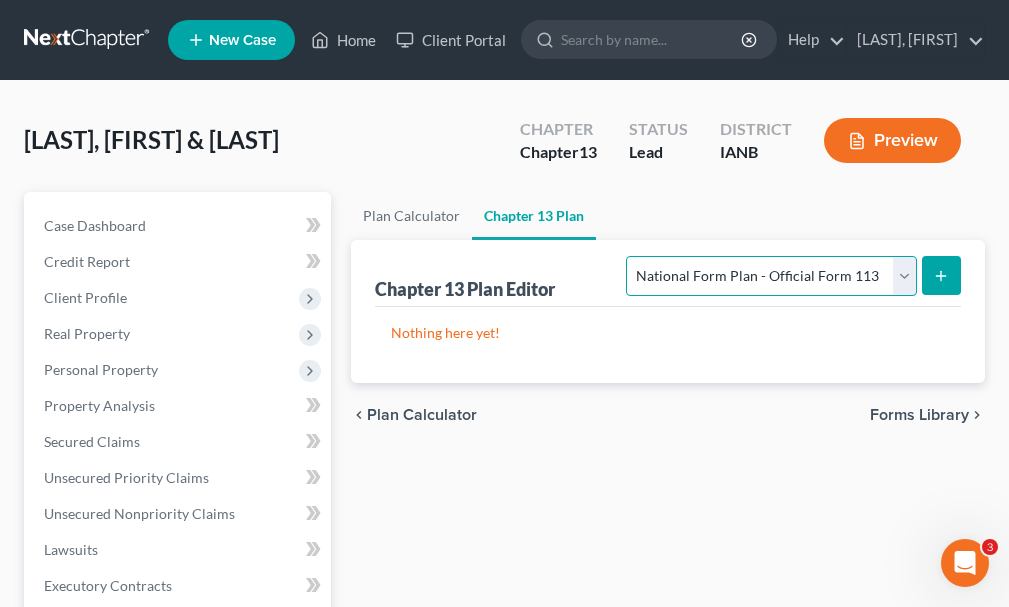 click on "Please select your Chapter 13 Plan National Form Plan - Official Form 113" at bounding box center [771, 276] 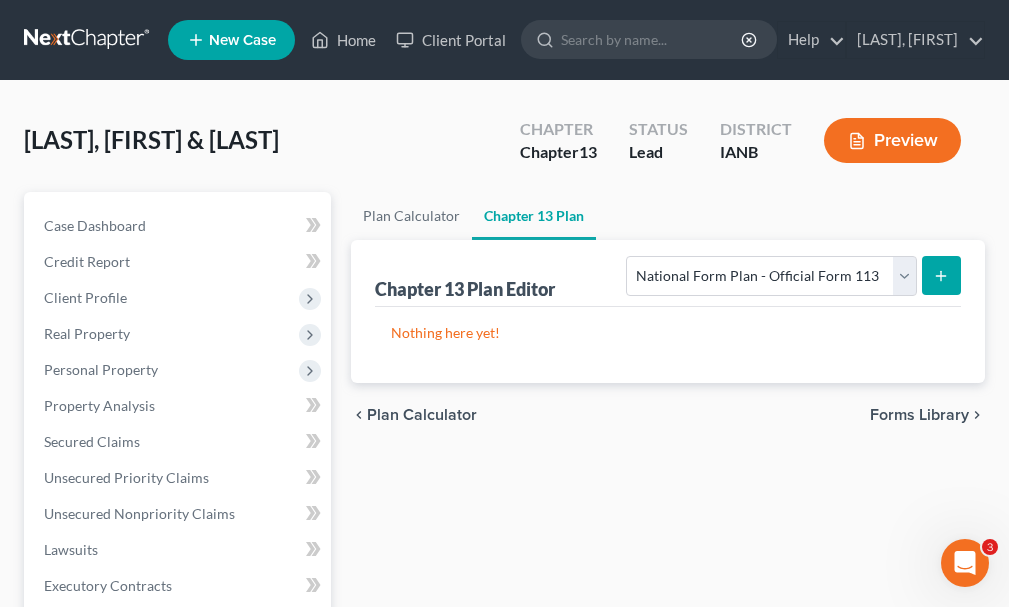 click 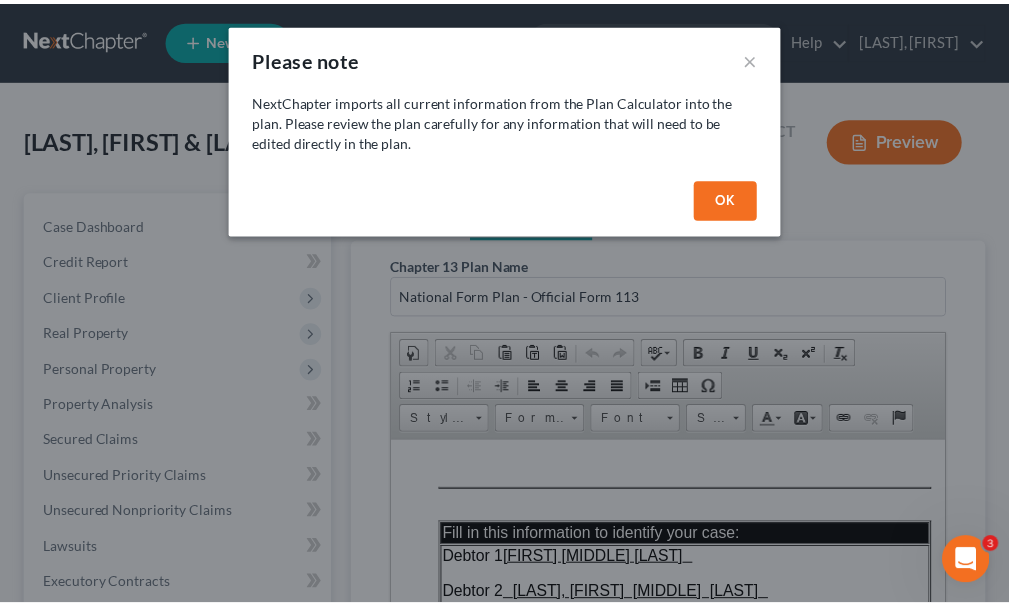 scroll, scrollTop: 0, scrollLeft: 0, axis: both 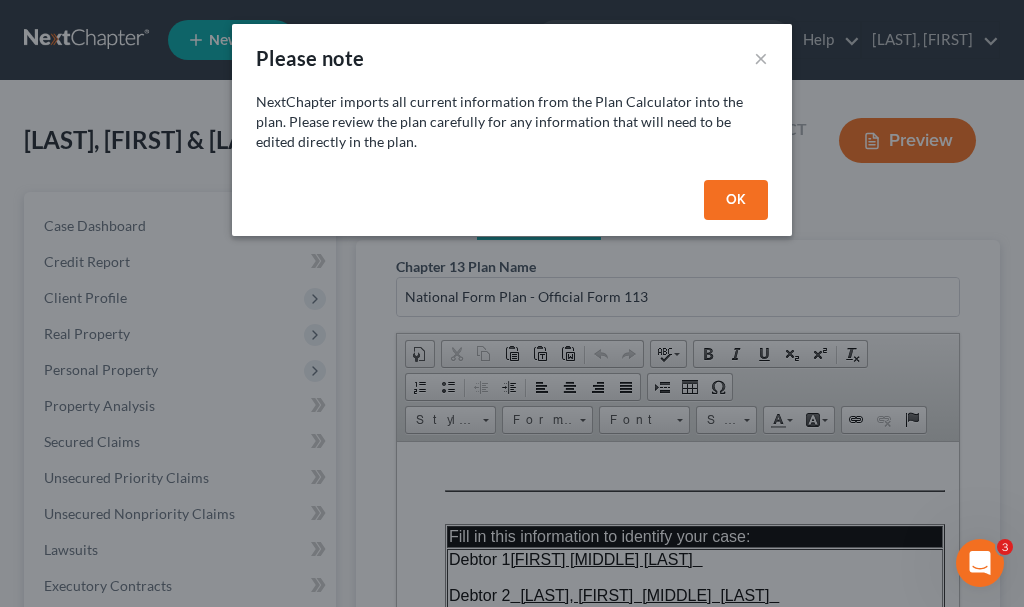 click on "OK" at bounding box center [736, 200] 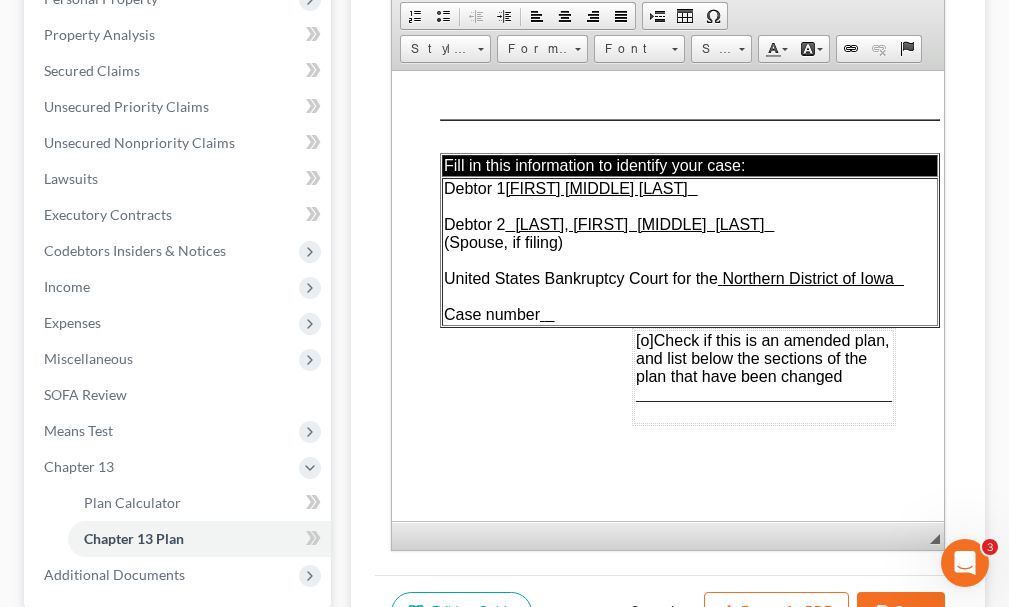 scroll, scrollTop: 416, scrollLeft: 0, axis: vertical 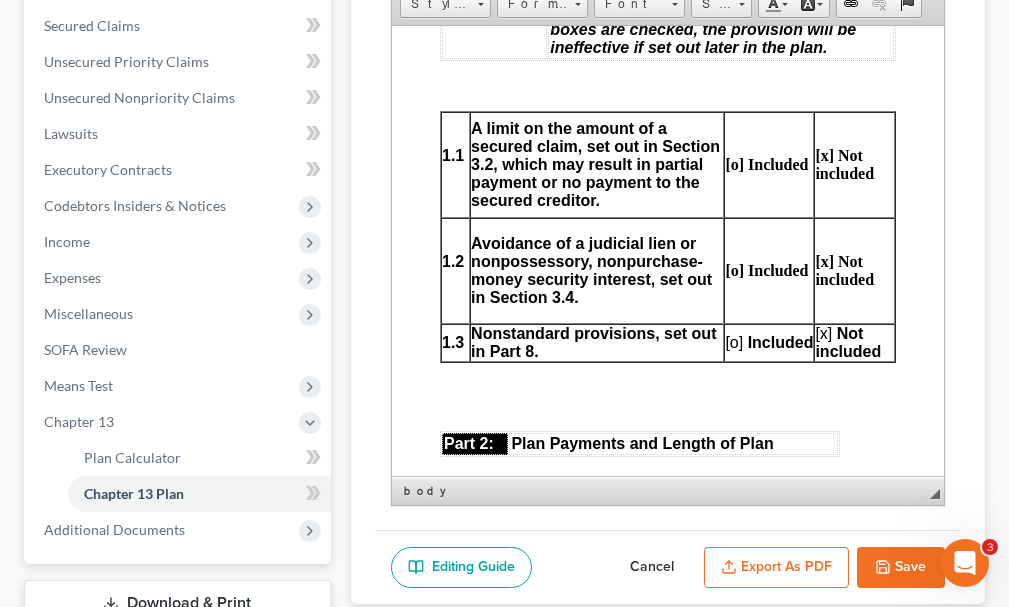 drag, startPoint x: 720, startPoint y: 383, endPoint x: 653, endPoint y: 473, distance: 112.200714 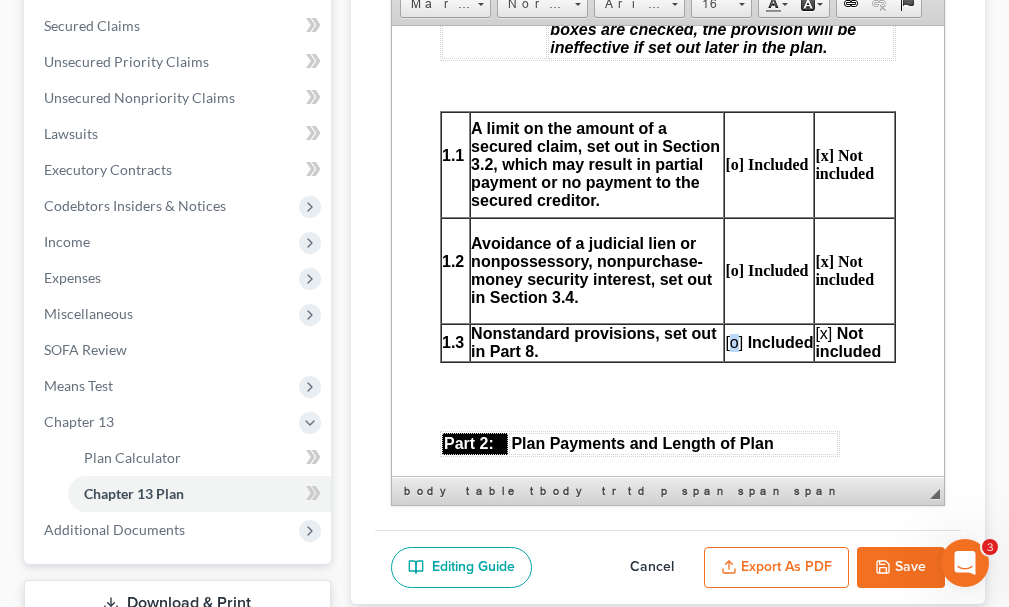 type 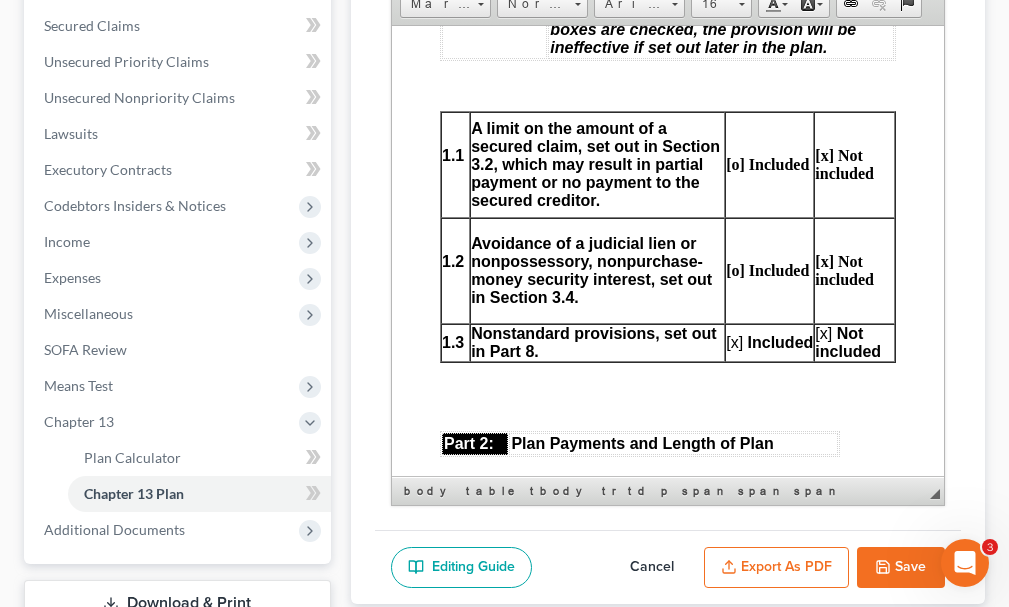 drag, startPoint x: 805, startPoint y: 378, endPoint x: 814, endPoint y: 411, distance: 34.20526 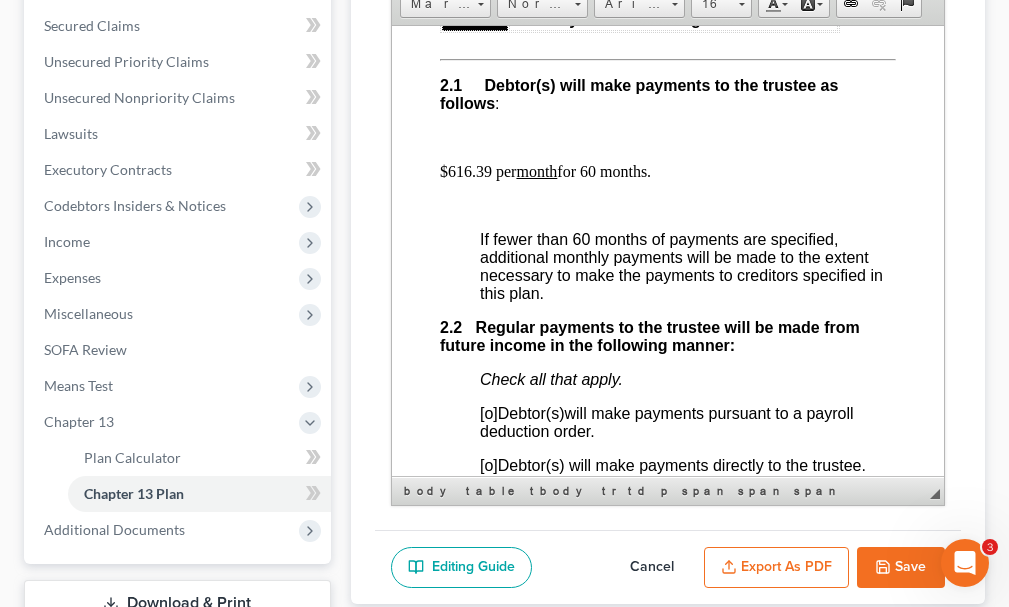 scroll, scrollTop: 1635, scrollLeft: 0, axis: vertical 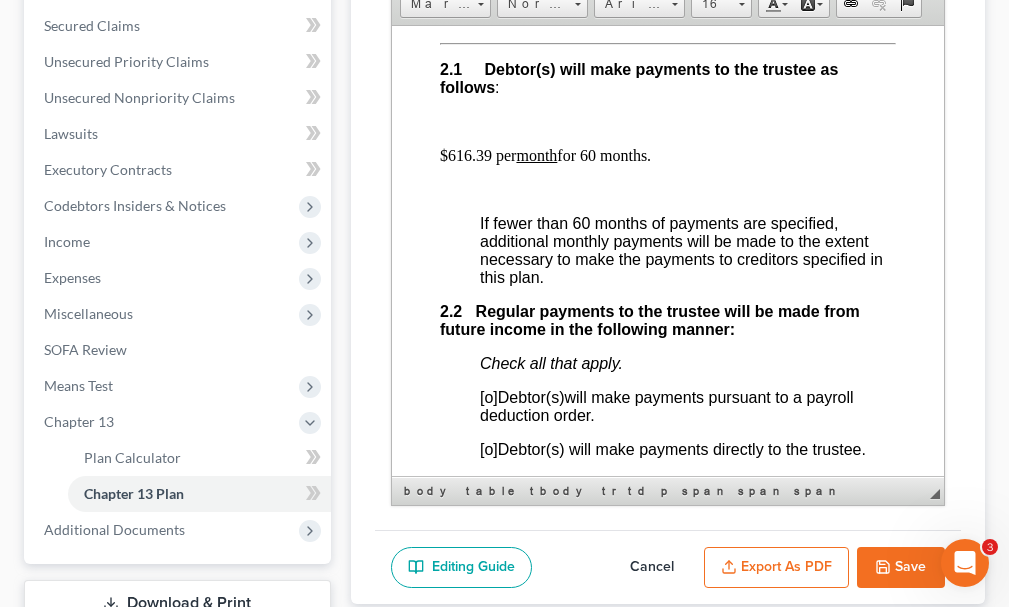click on "$616.39 per  month  for 60 months." at bounding box center [667, 155] 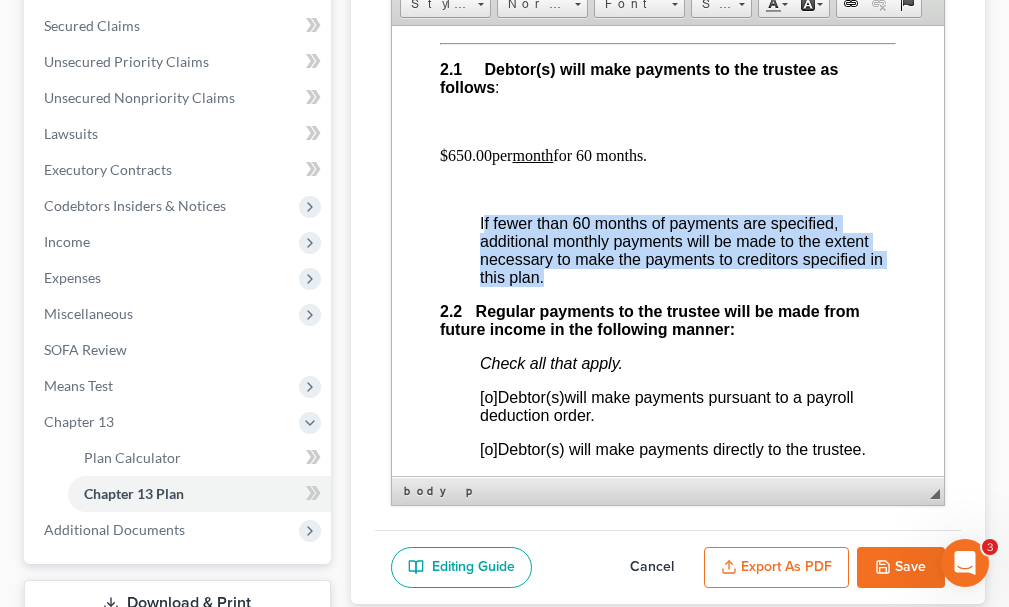 drag, startPoint x: 499, startPoint y: 276, endPoint x: 569, endPoint y: 314, distance: 79.64923 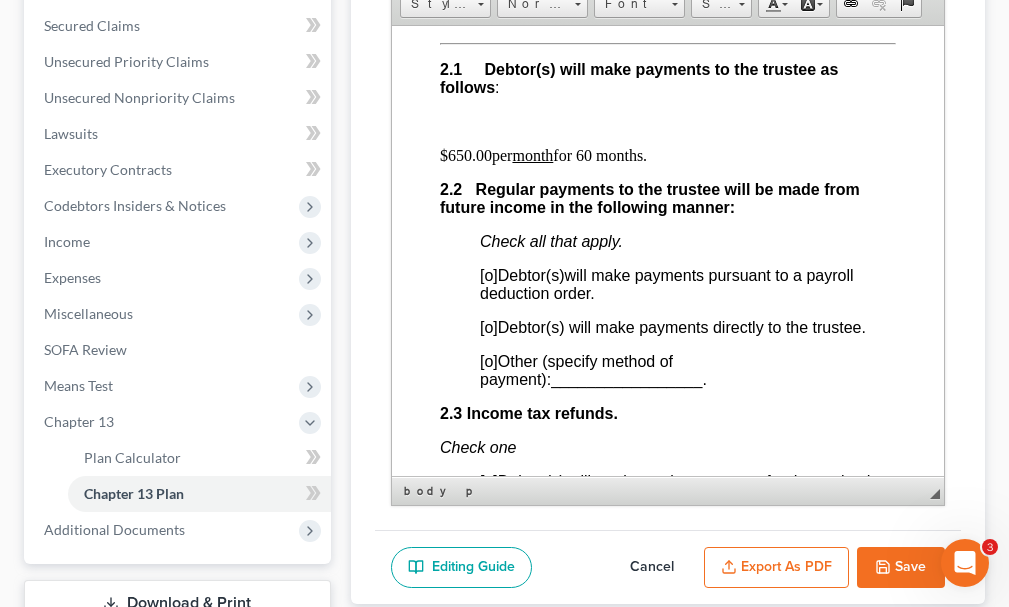 click on "[o]" at bounding box center [488, 326] 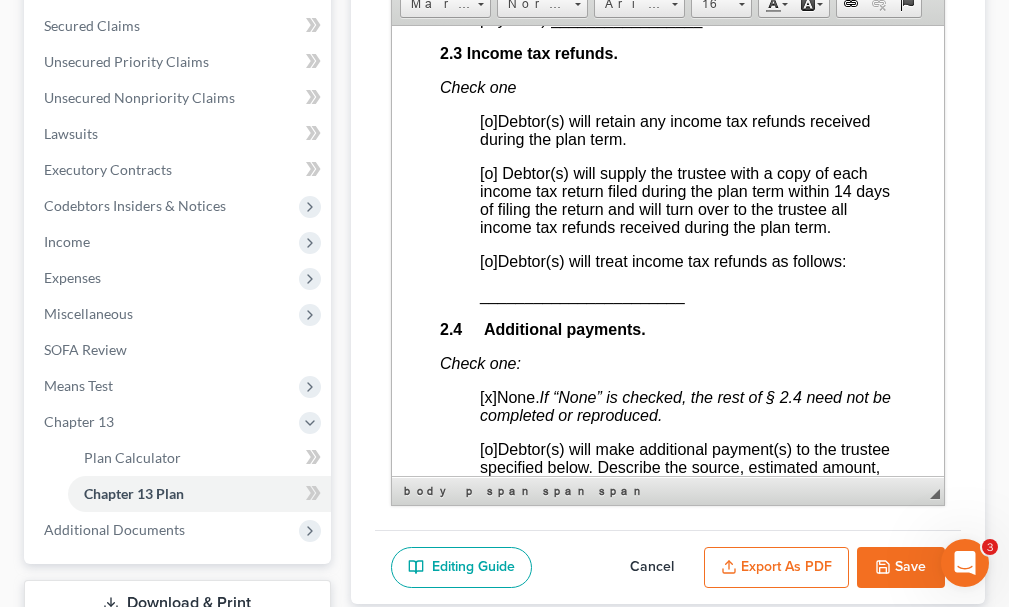 scroll, scrollTop: 2006, scrollLeft: 0, axis: vertical 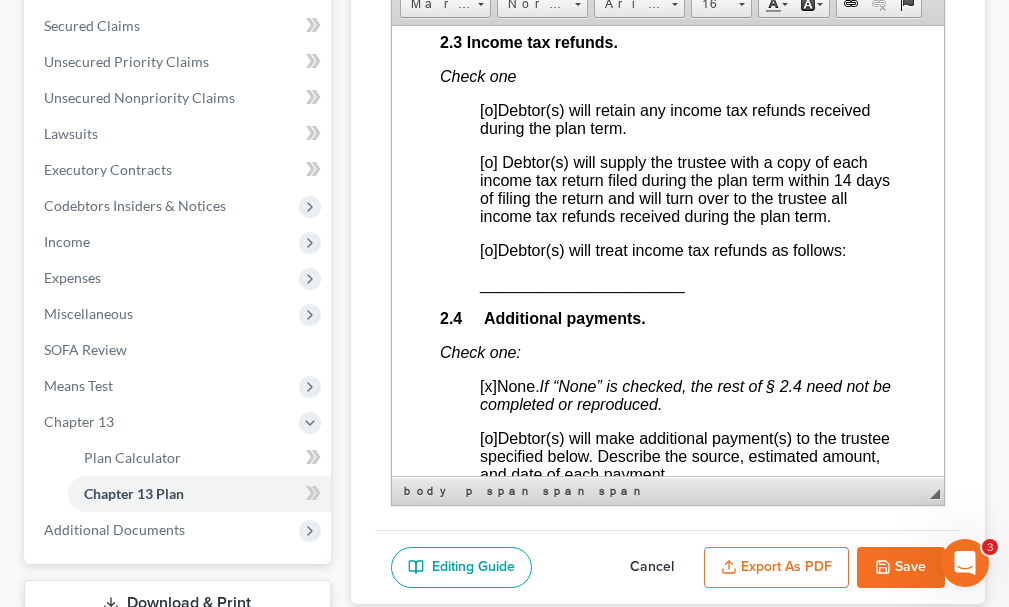 drag, startPoint x: 484, startPoint y: 200, endPoint x: 461, endPoint y: 256, distance: 60.53924 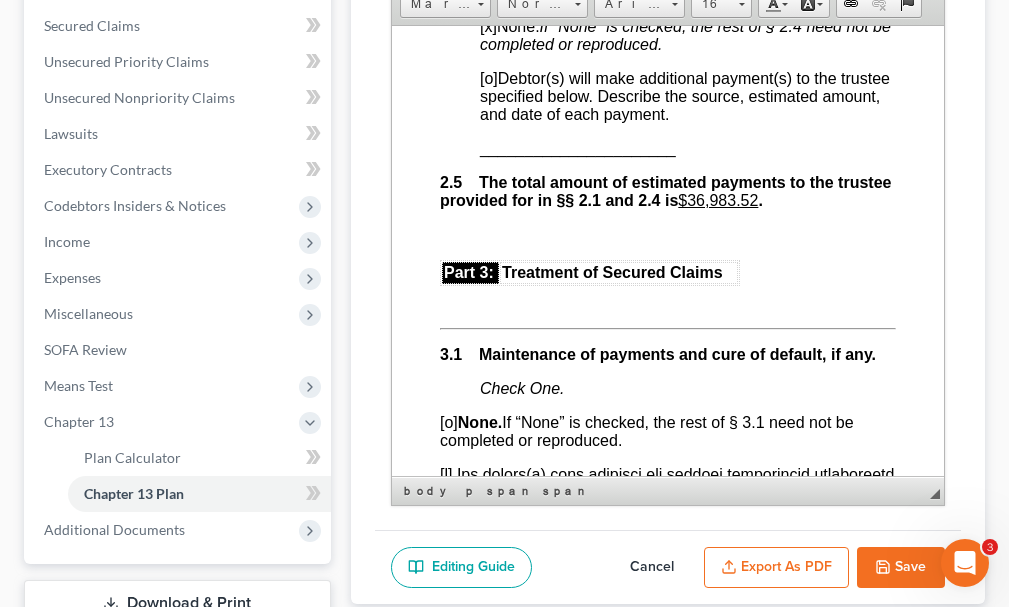 scroll, scrollTop: 2377, scrollLeft: 0, axis: vertical 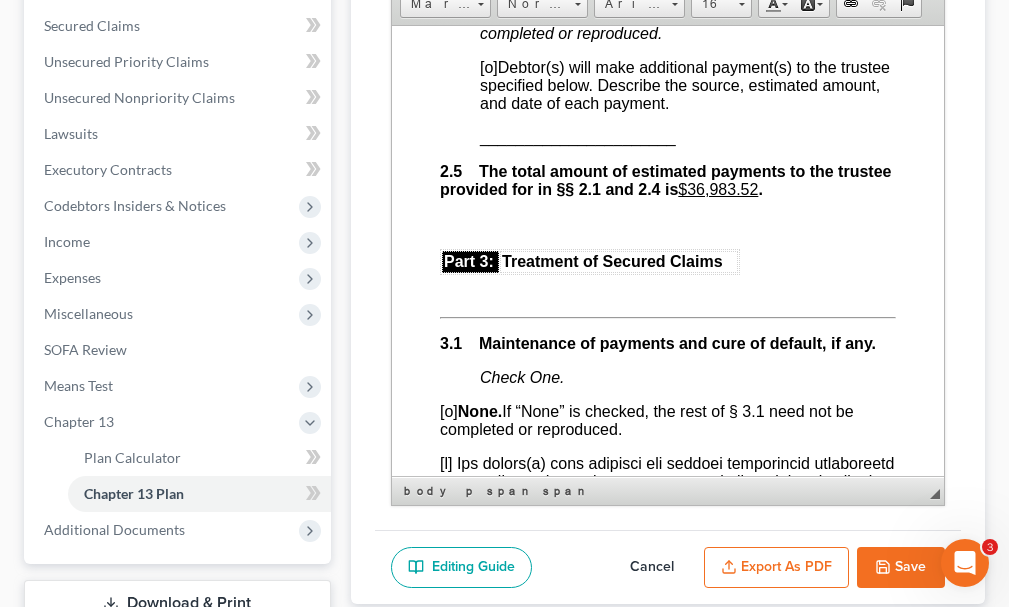 click on "$36,983.52" at bounding box center [717, 188] 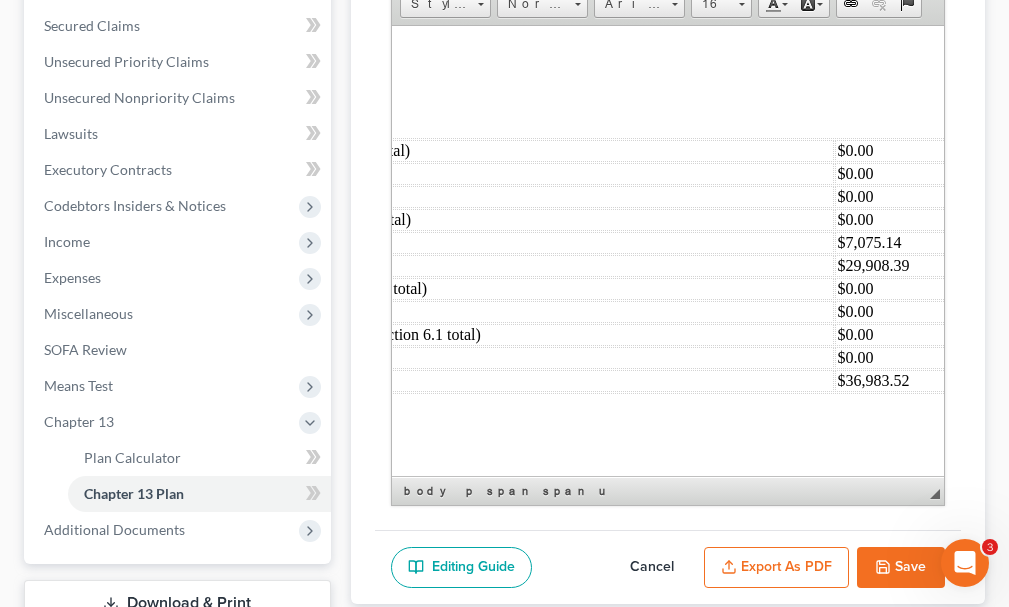 scroll, scrollTop: 8296, scrollLeft: 570, axis: both 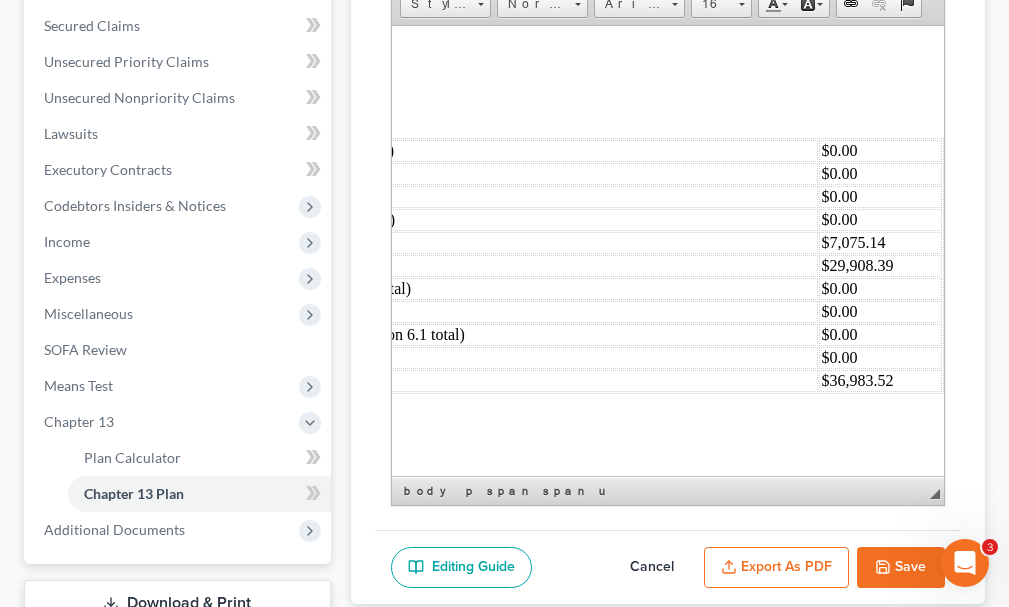 drag, startPoint x: 823, startPoint y: 366, endPoint x: 770, endPoint y: 442, distance: 92.65527 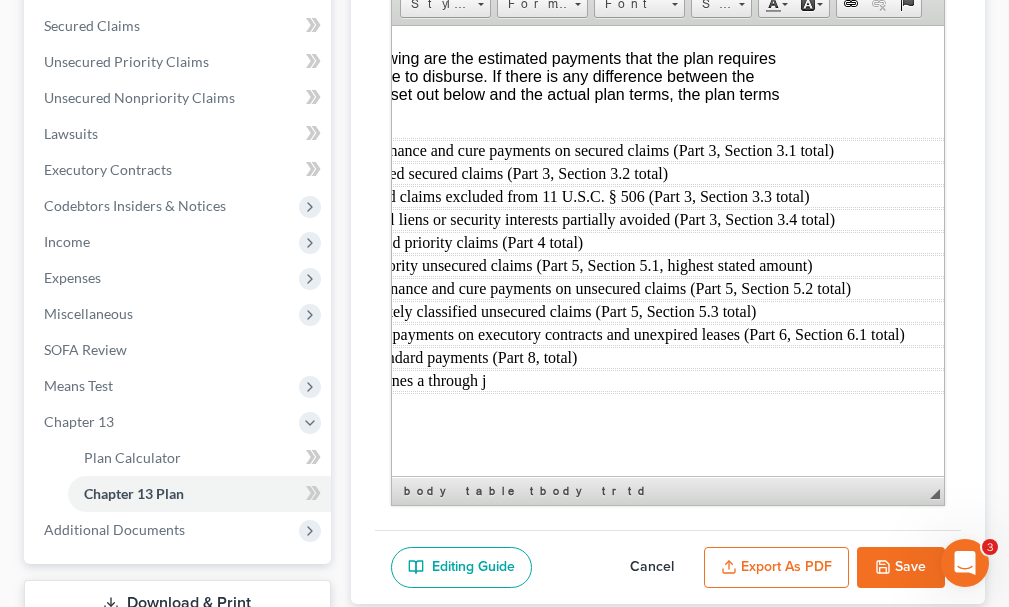 scroll, scrollTop: 8296, scrollLeft: 0, axis: vertical 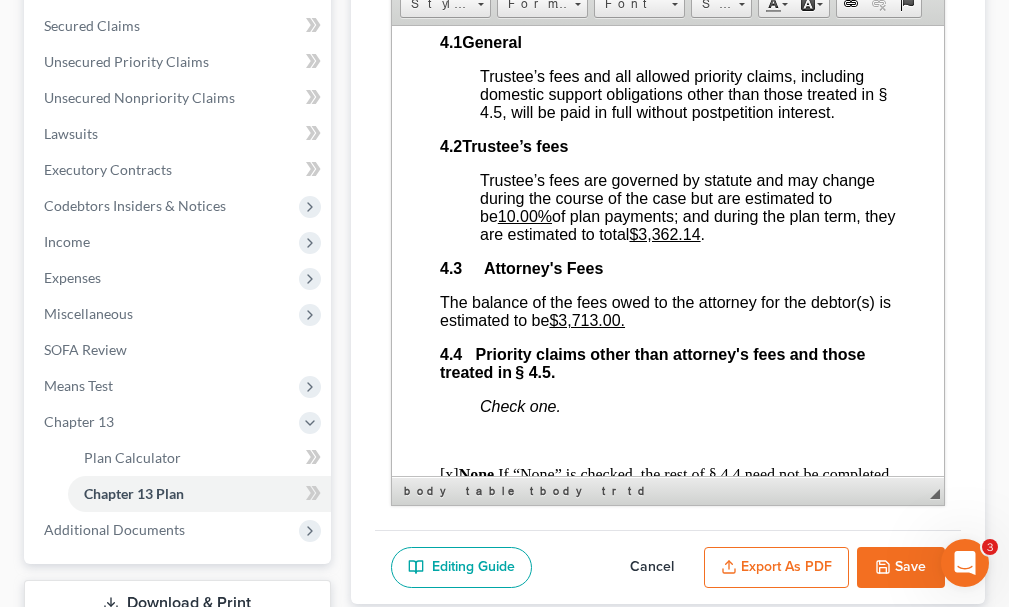 click on "$3,362.14" at bounding box center (663, 233) 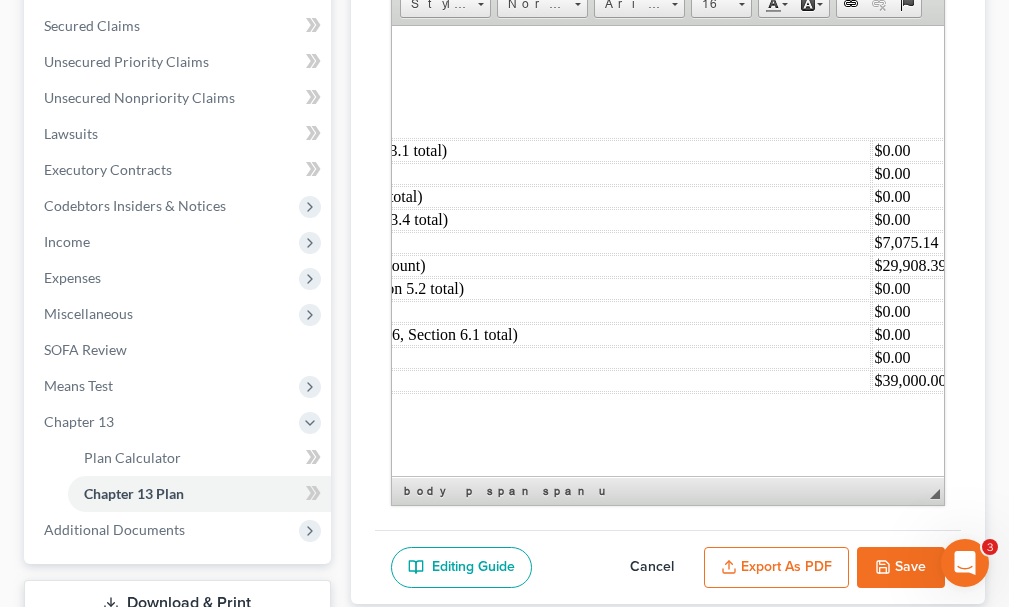 scroll, scrollTop: 8296, scrollLeft: 570, axis: both 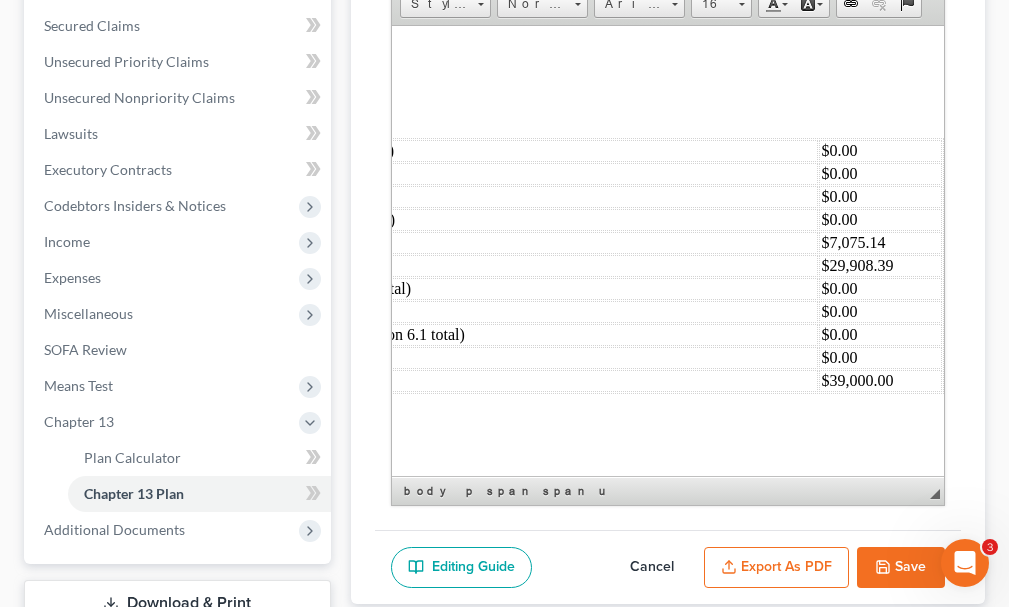 click on "$7,075.14" at bounding box center (879, 242) 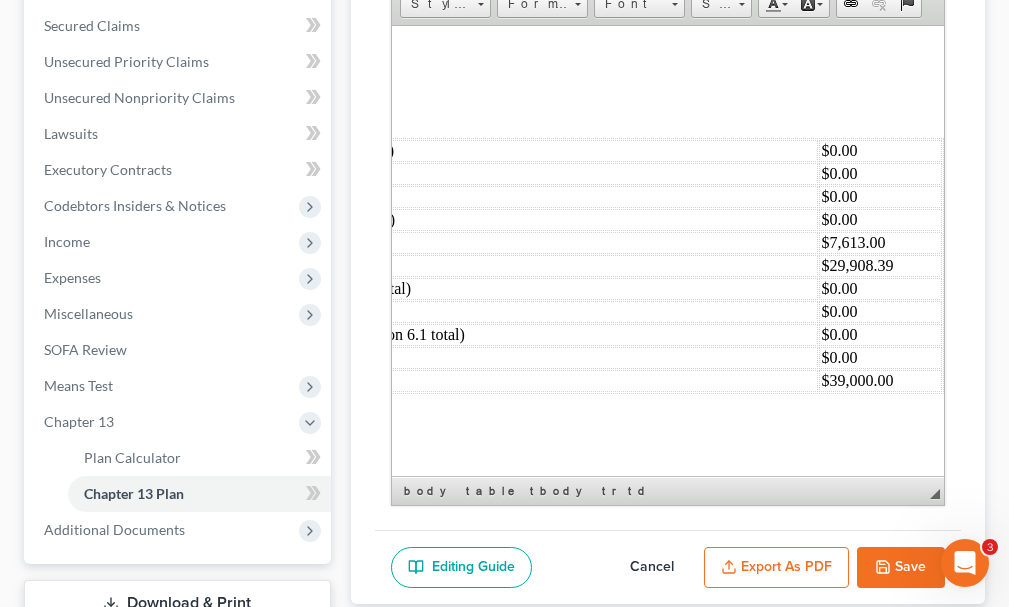 click on "$29,908.39" at bounding box center (879, 265) 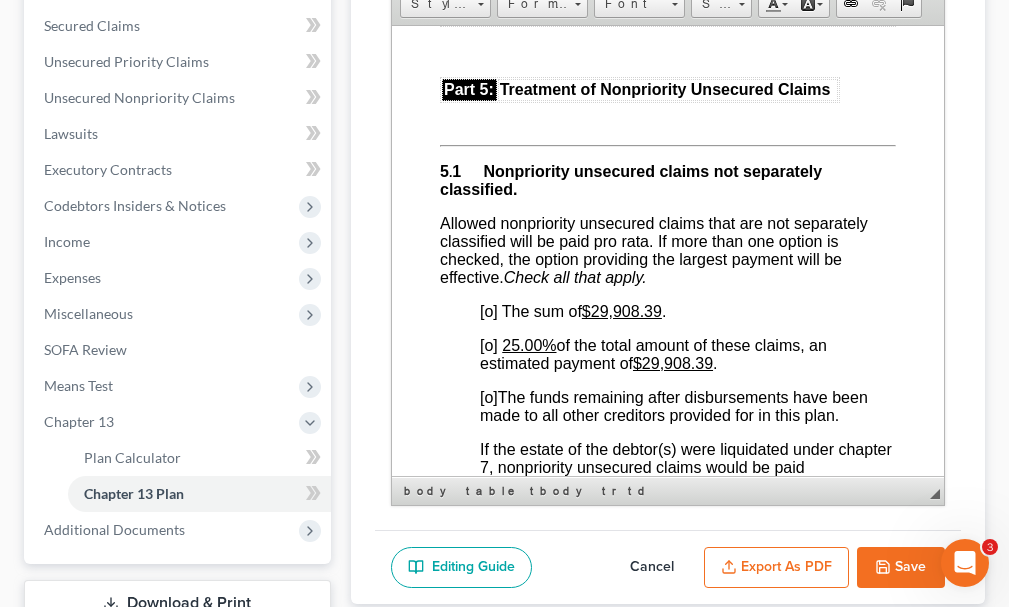 scroll, scrollTop: 5122, scrollLeft: 0, axis: vertical 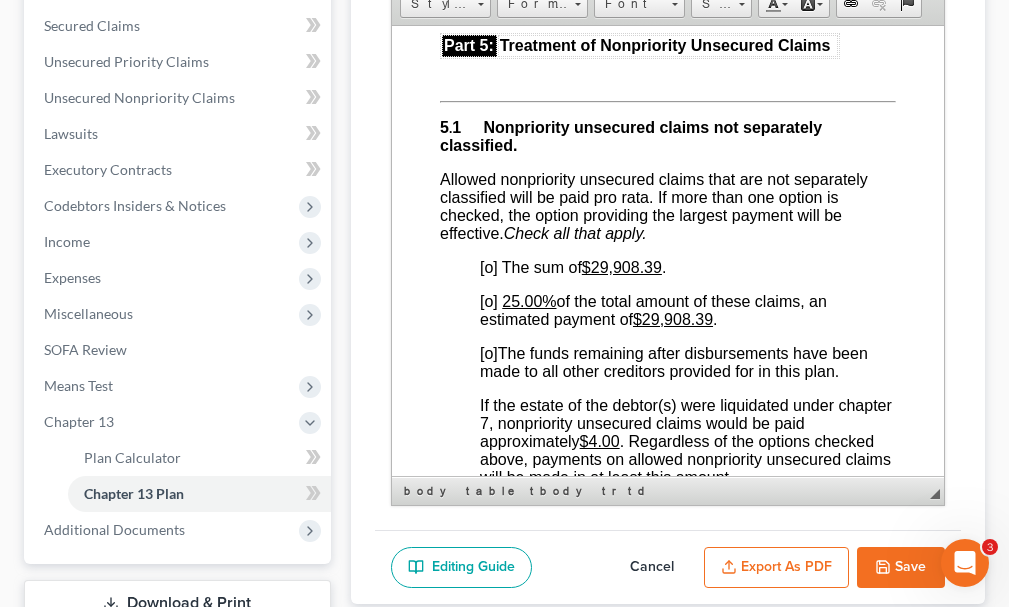 click on "$29,908.39" at bounding box center (621, 266) 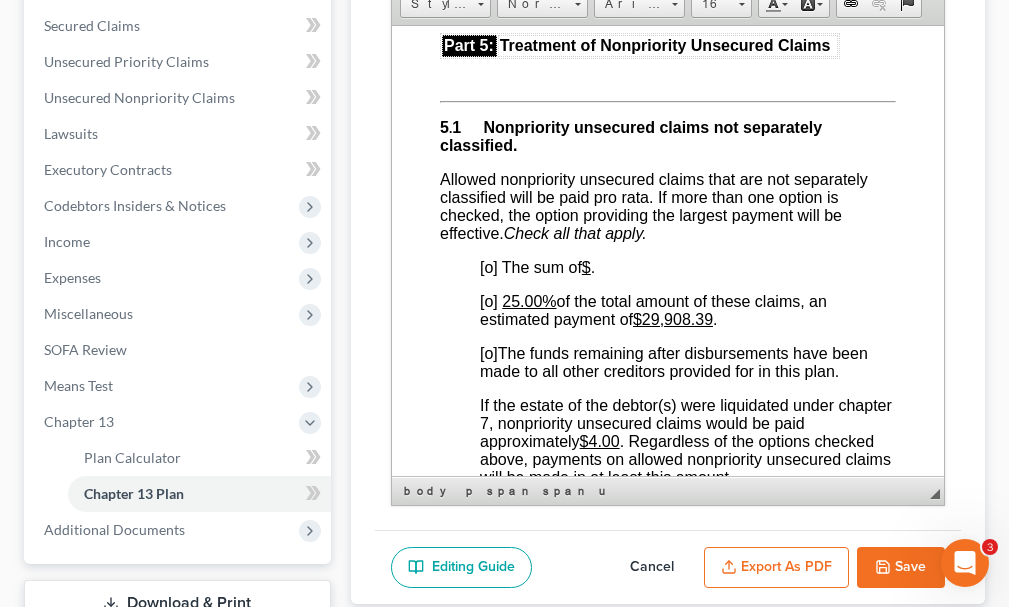 click on "25.00%" at bounding box center (528, 300) 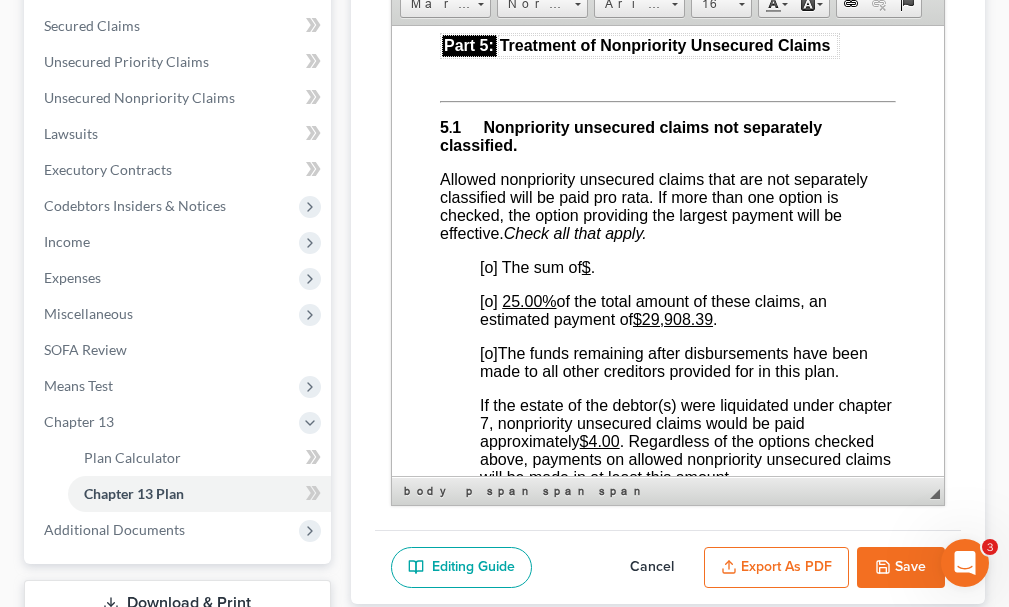 drag, startPoint x: 515, startPoint y: 355, endPoint x: 536, endPoint y: 397, distance: 46.957428 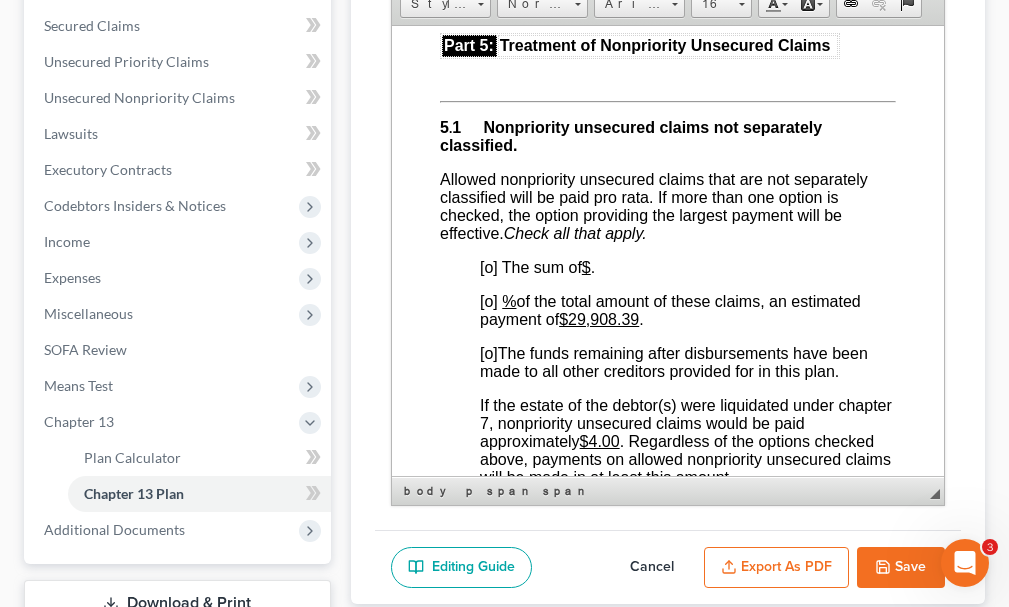 drag, startPoint x: 579, startPoint y: 370, endPoint x: 581, endPoint y: 396, distance: 26.076809 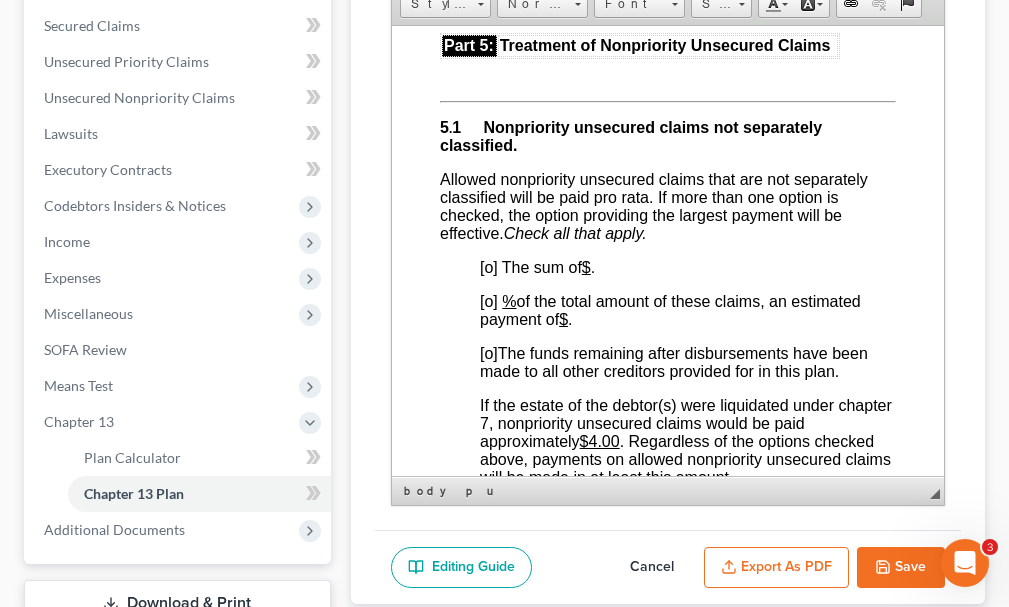 click on "[o]" at bounding box center [488, 352] 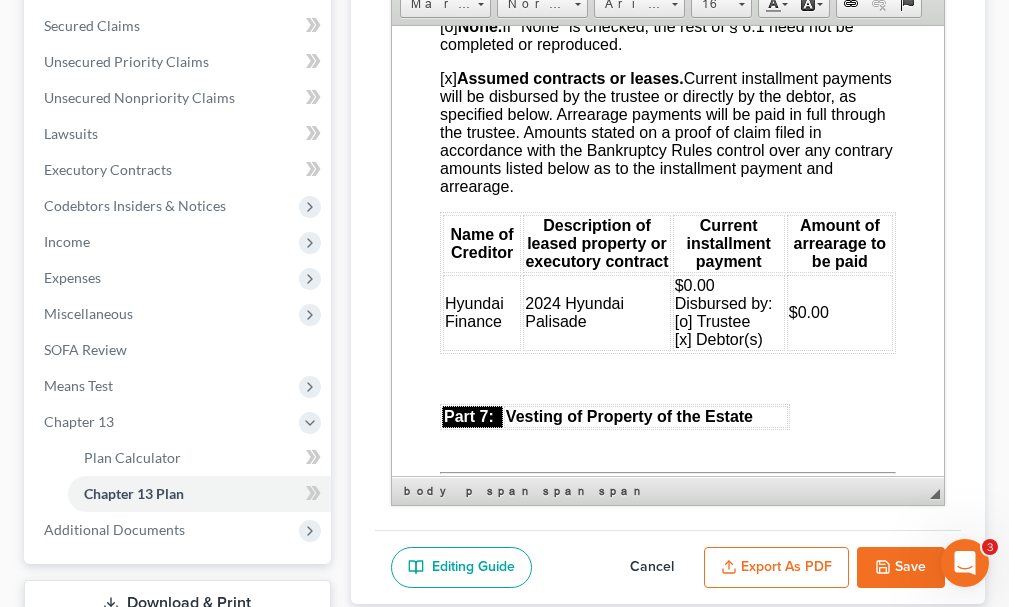 scroll, scrollTop: 6191, scrollLeft: 0, axis: vertical 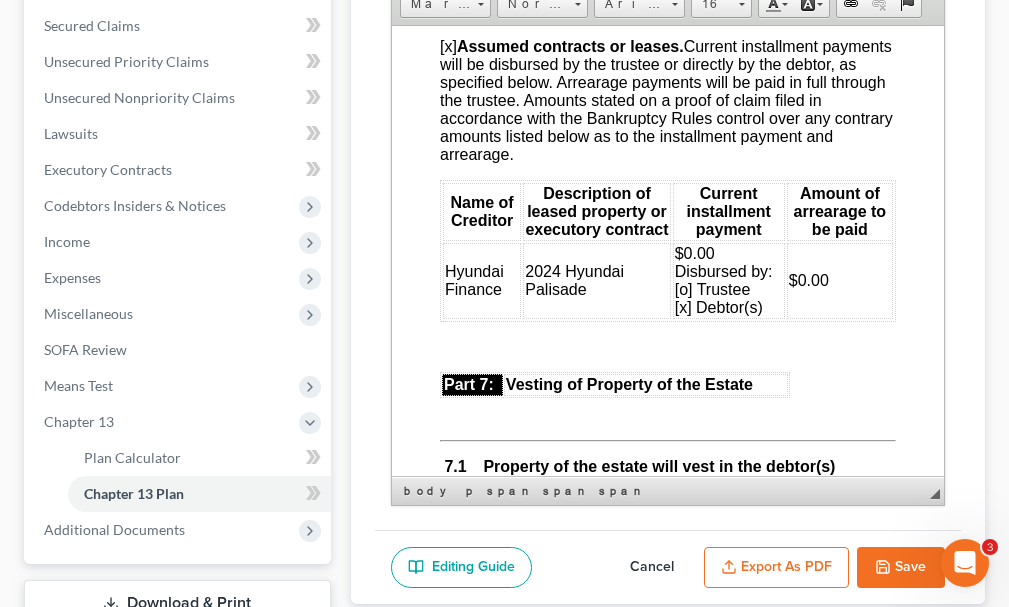 click on "$0.00 Disbursed by: [o] Trustee [x] Debtor(s)" at bounding box center (723, 279) 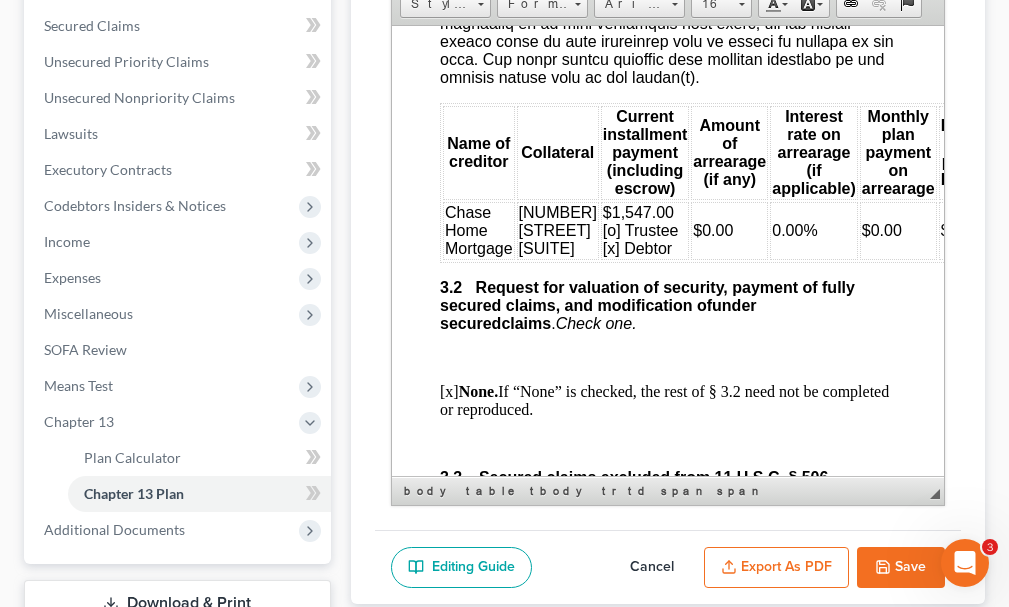 scroll, scrollTop: 3192, scrollLeft: 0, axis: vertical 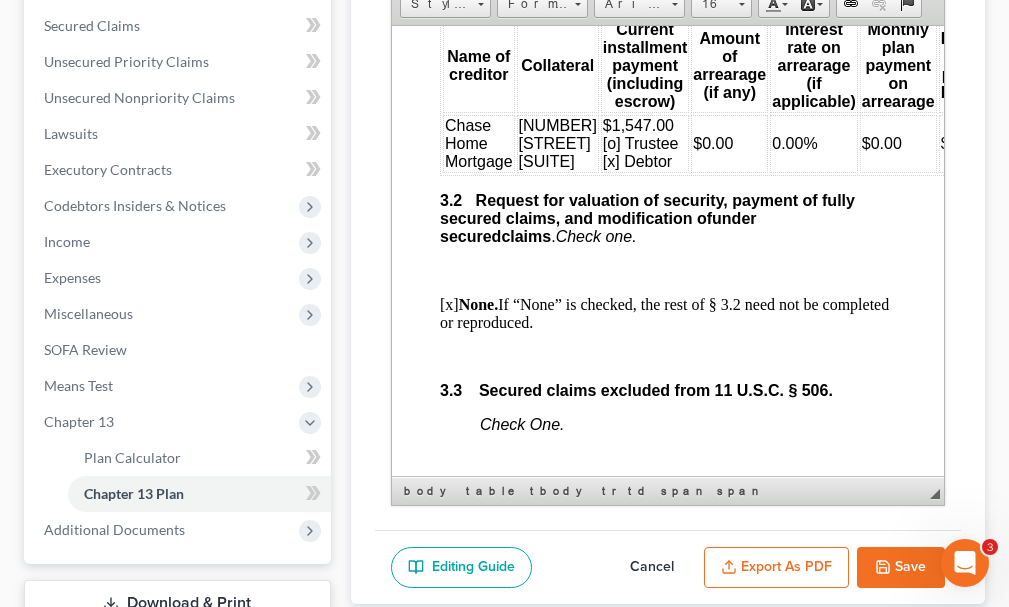 click on "Request for valuation of security, payment of fully secured claims, and modification of" at bounding box center [646, 208] 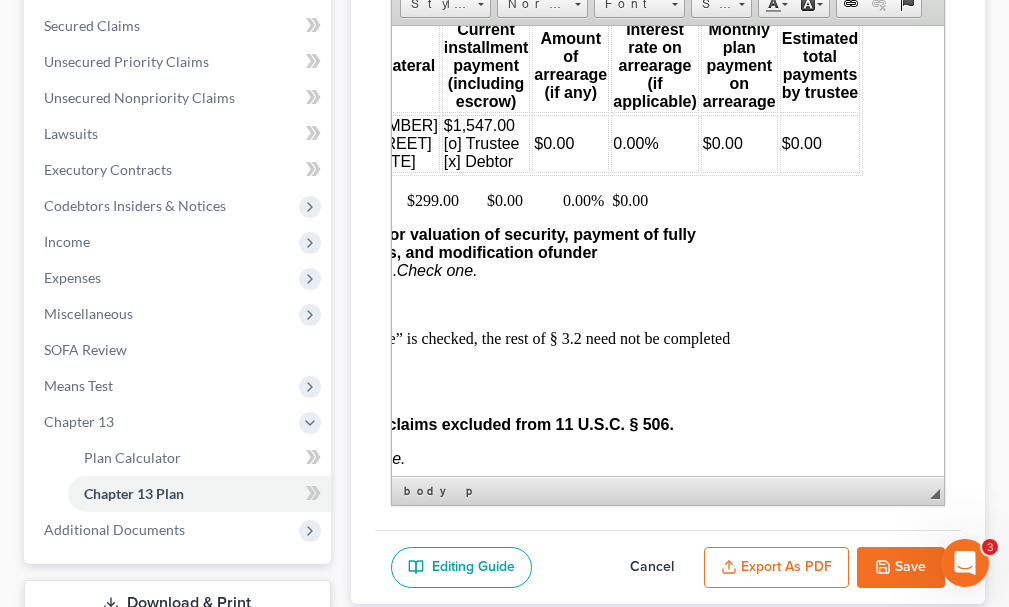 scroll, scrollTop: 3192, scrollLeft: 168, axis: both 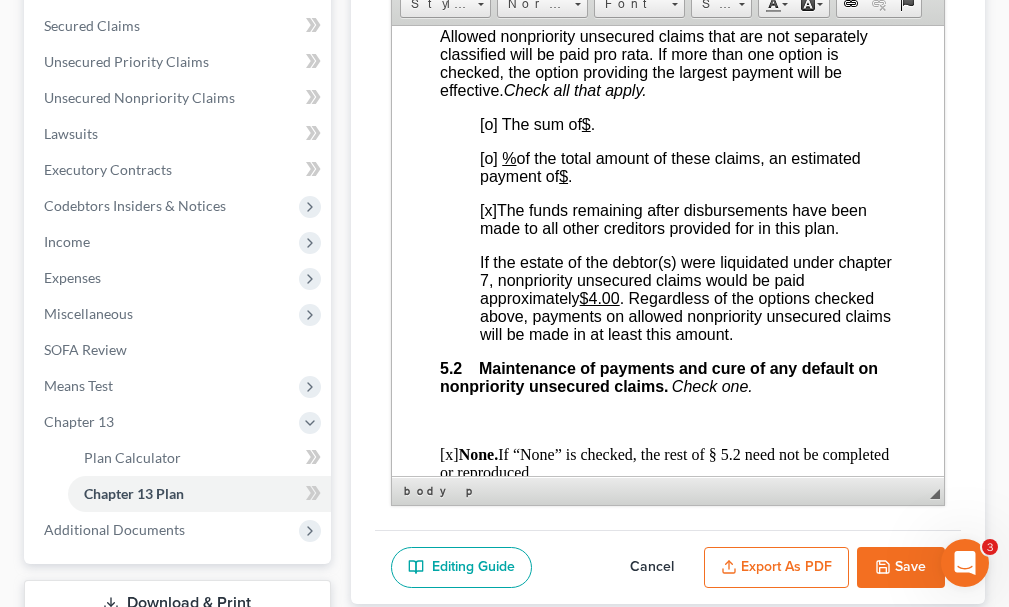 click on "$4.00" at bounding box center [599, 297] 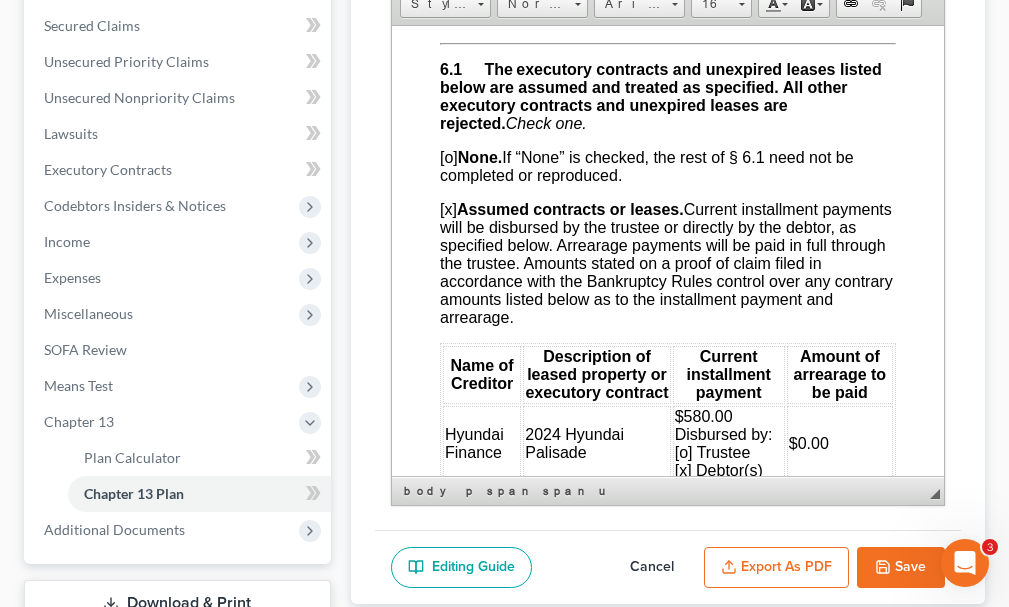 scroll, scrollTop: 6128, scrollLeft: 0, axis: vertical 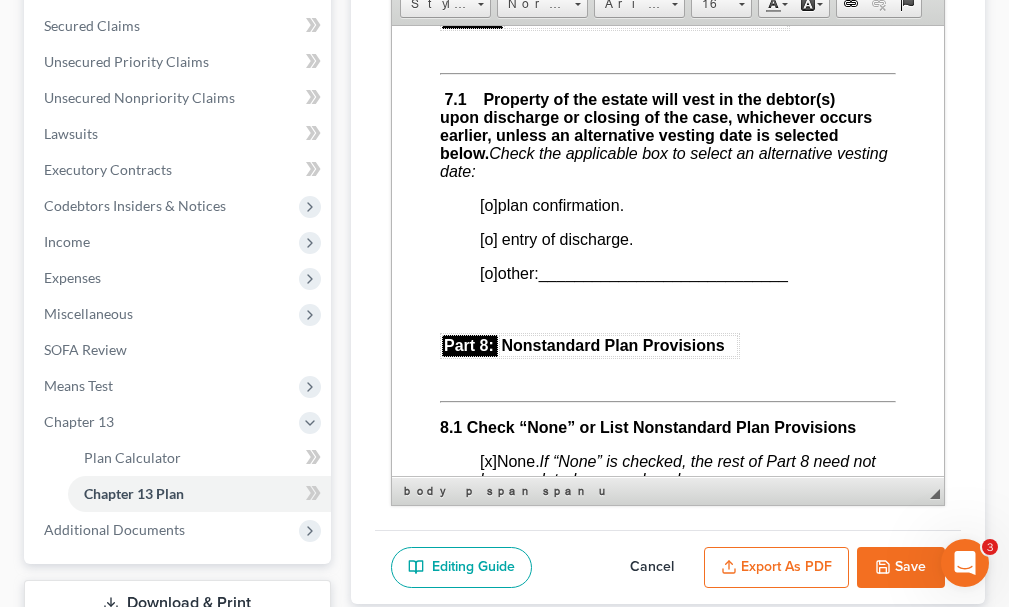 drag, startPoint x: 486, startPoint y: 317, endPoint x: 483, endPoint y: 350, distance: 33.13608 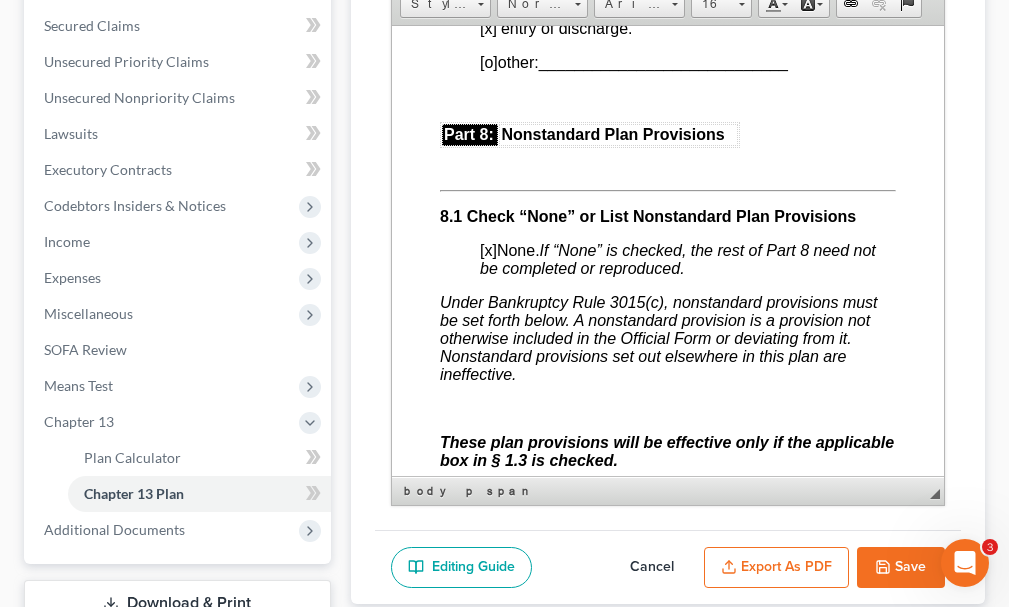 scroll, scrollTop: 6976, scrollLeft: 0, axis: vertical 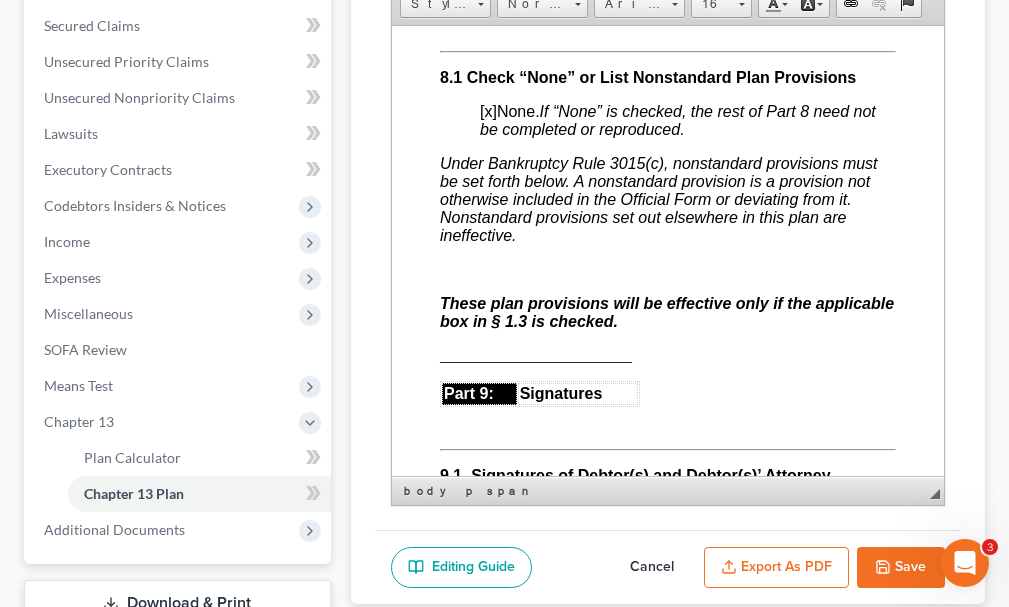 drag, startPoint x: 488, startPoint y: 190, endPoint x: 488, endPoint y: 212, distance: 22 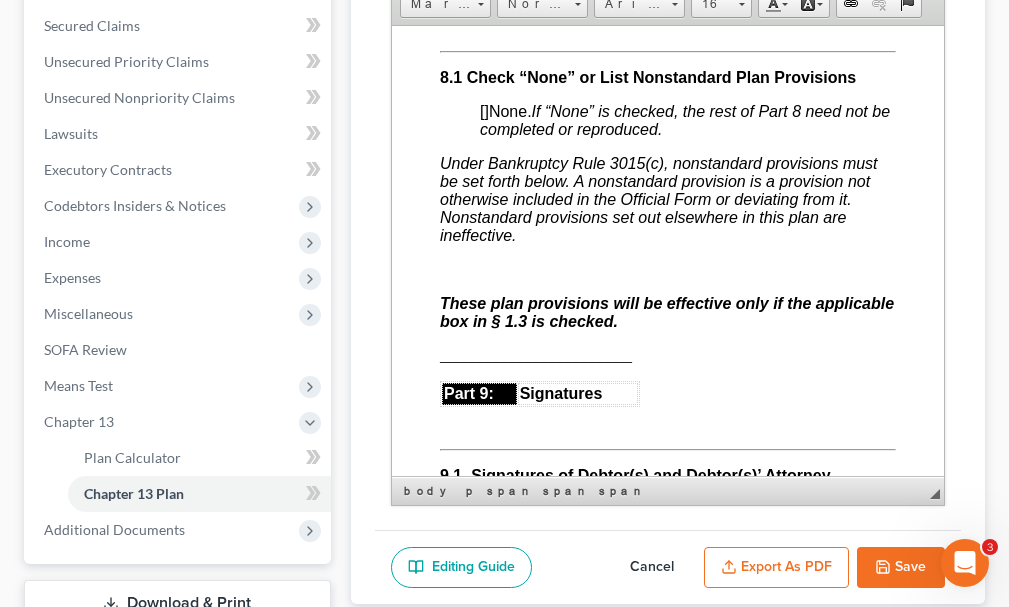 click on "Fill in this information to identify your case: Debtor 1        [FIRST]  [MIDDLE]  [LAST]   Debtor 2     [FIRST]  [MIDDLE]  [LAST]  (Spouse, if filing) United States Bankruptcy Court for the  Northern District of Iowa  Case number    [o] Check if this is an amended plan, and list below the sections of the plan that have been changed ________________________________ Official Form 113 Chapter 13 Plan 12/17 Part 1: Notices To Debtor(s):  This form sets out options that may be appropriate in some cases, but the presence of an option on the form does not indicate that the option is appropriate in your circumstances or that it is permissible in your judicial district. Plans that do not comply with local rules and judicial rulings may not be confirmable.  In the following notice to creditors, you must check each box that applies. To Creditor(s): Your rights are affected by this plan. Your claim may be reduced, modified, or eliminated.  1.1 [o] Included [x] Not included" at bounding box center [667, -2590] 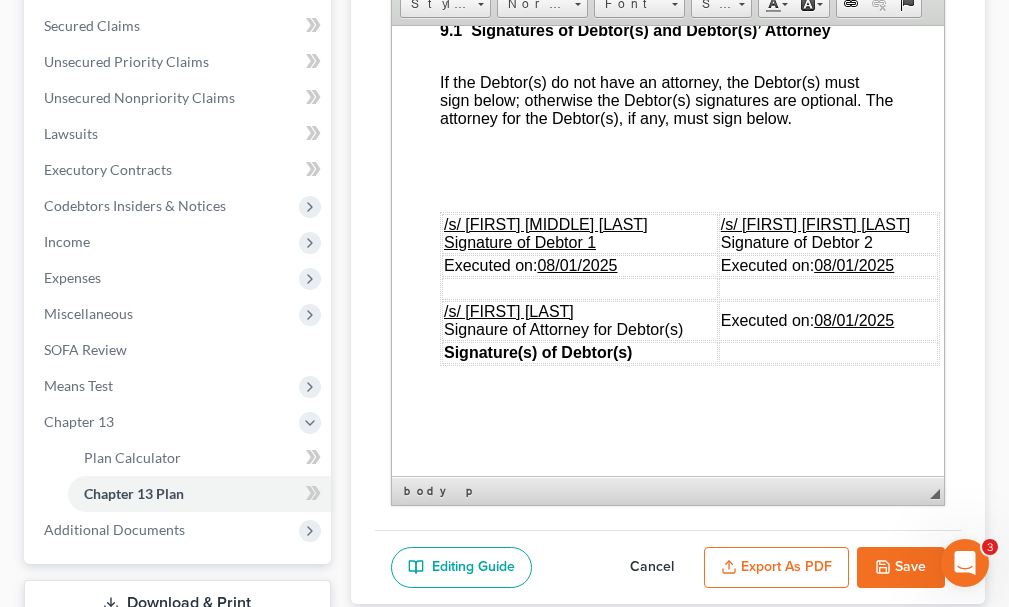 scroll, scrollTop: 7507, scrollLeft: 0, axis: vertical 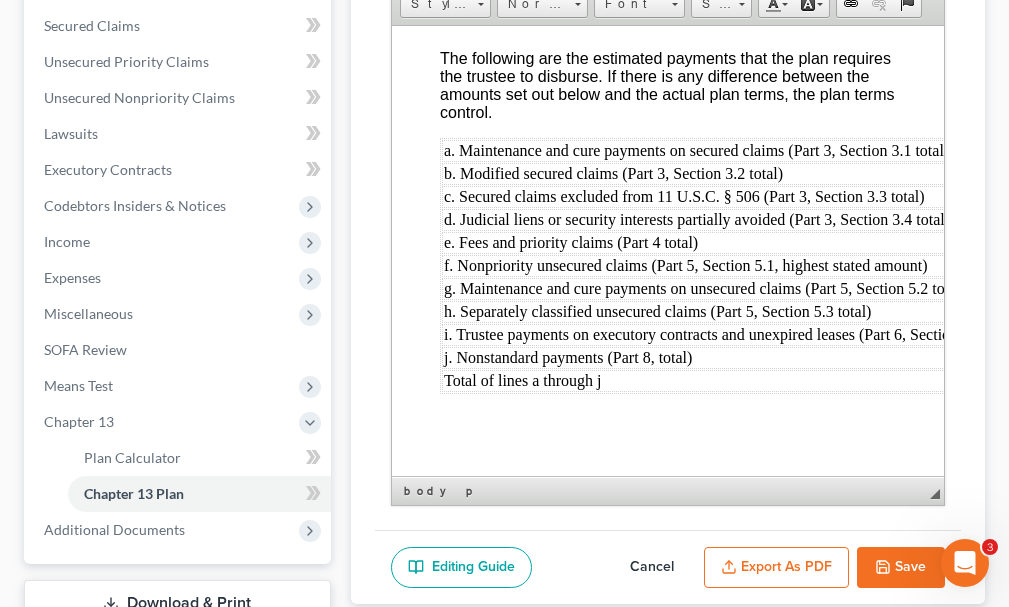 click on "Save" at bounding box center [901, 568] 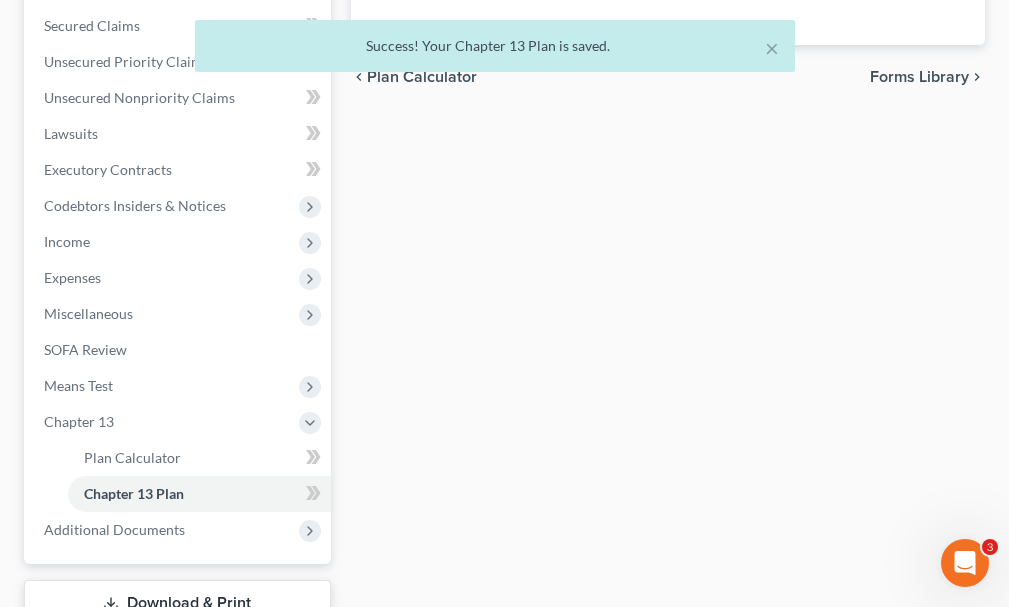 scroll, scrollTop: 2, scrollLeft: 0, axis: vertical 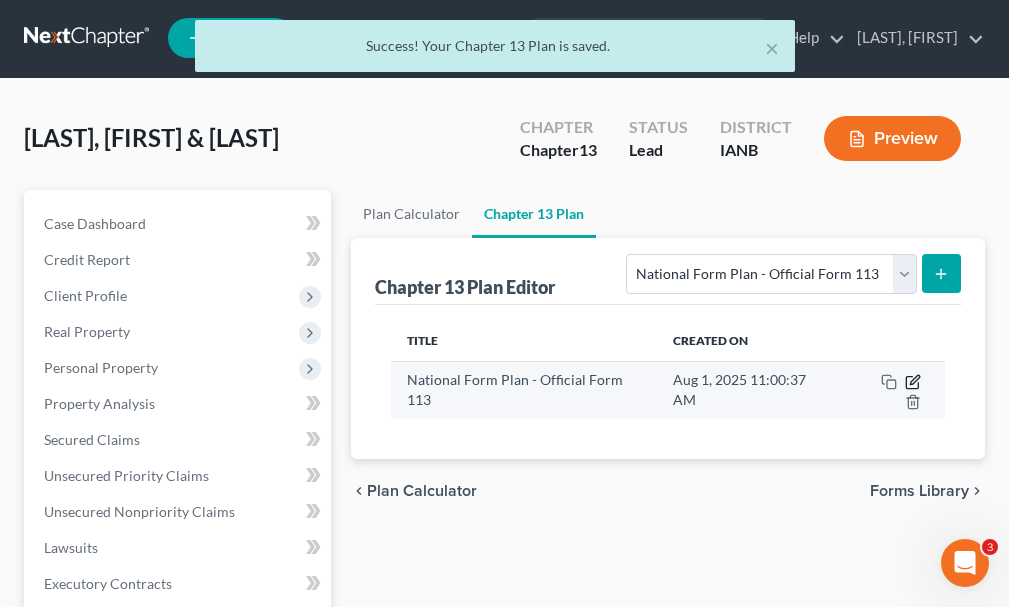 click 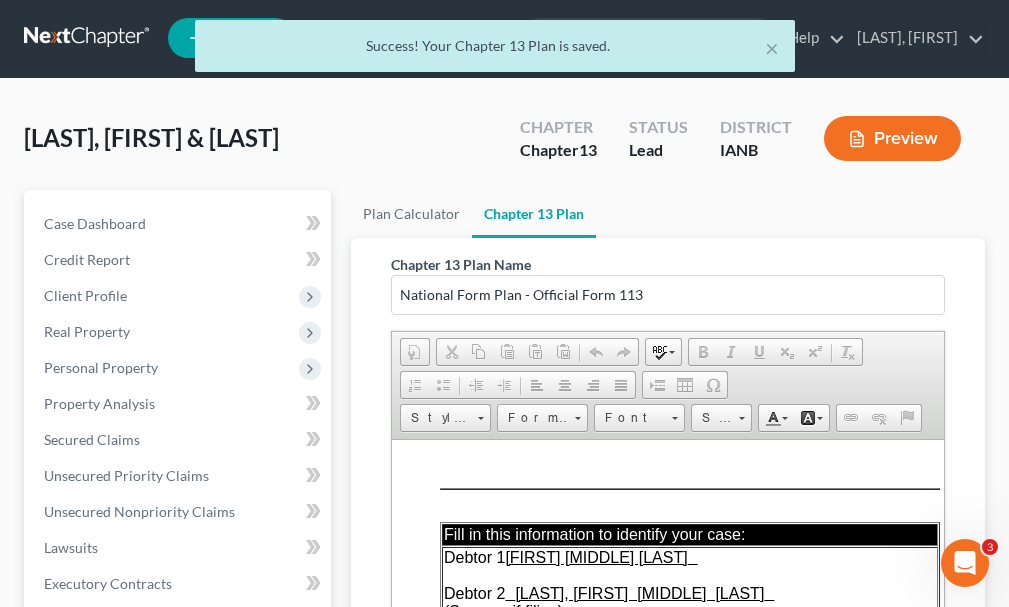 scroll, scrollTop: 0, scrollLeft: 0, axis: both 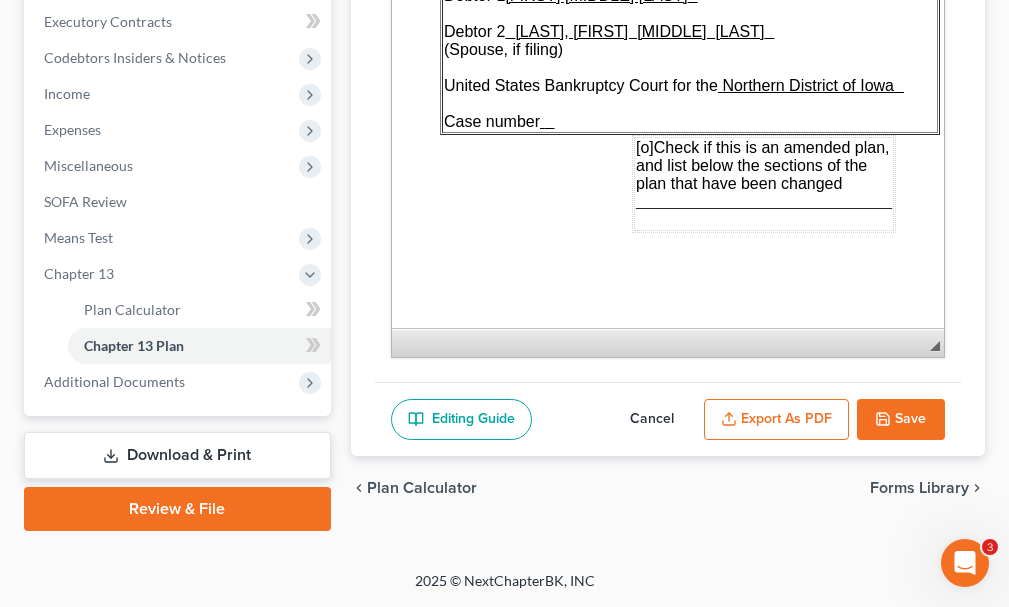 click on "Export as PDF" at bounding box center [776, 420] 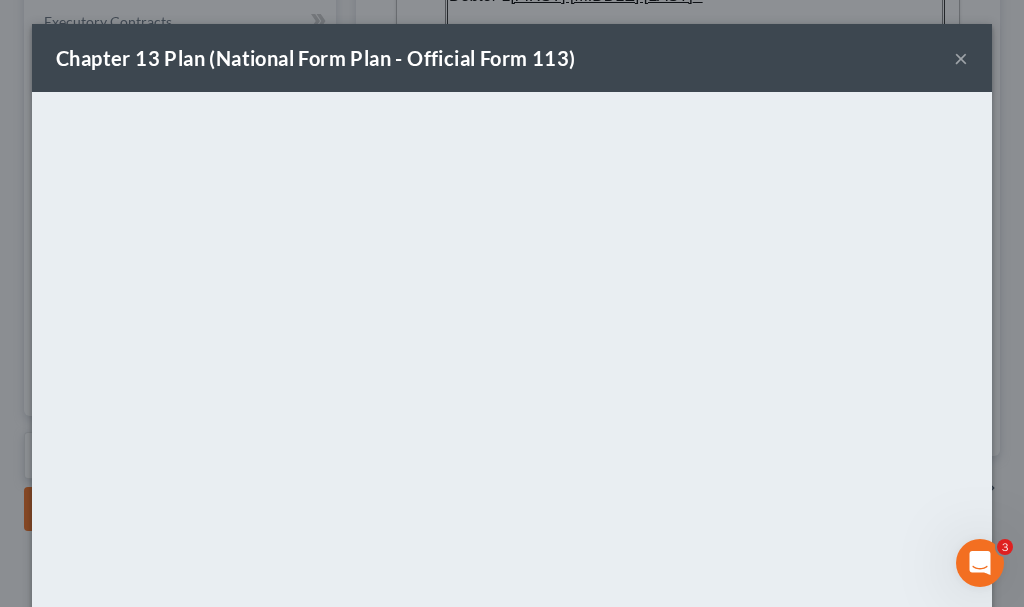 click on "Chapter 13 Plan (National Form Plan - Official Form 113) ×" at bounding box center (512, 58) 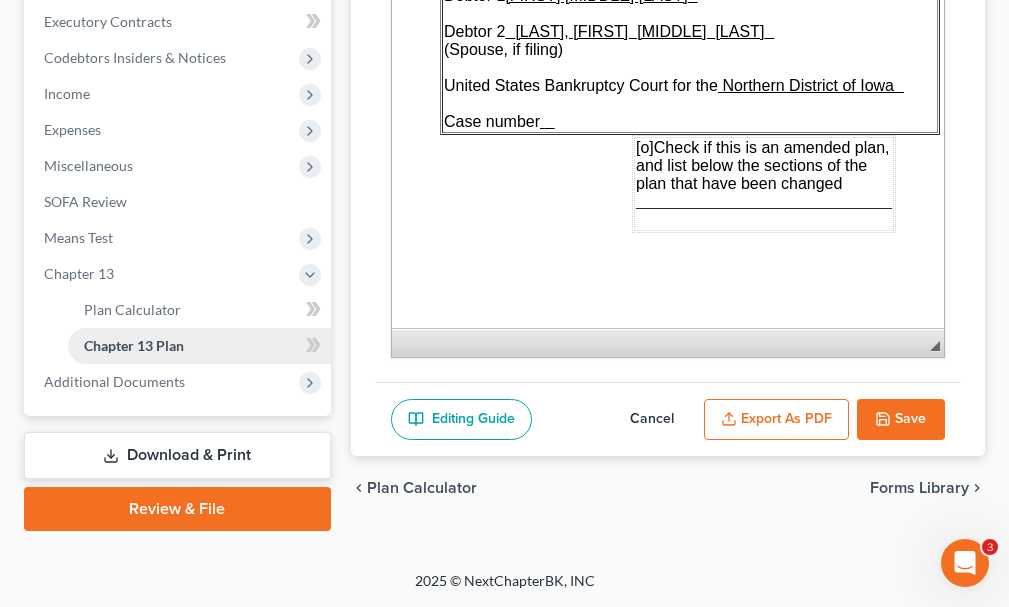 click on "Chapter 13 Plan" at bounding box center (134, 345) 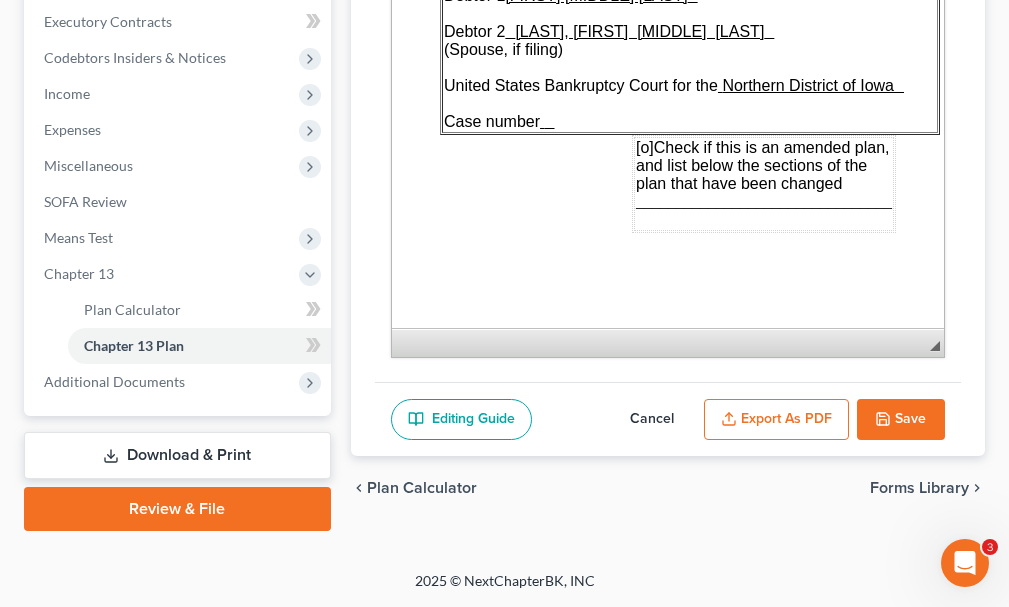 scroll, scrollTop: 28, scrollLeft: 0, axis: vertical 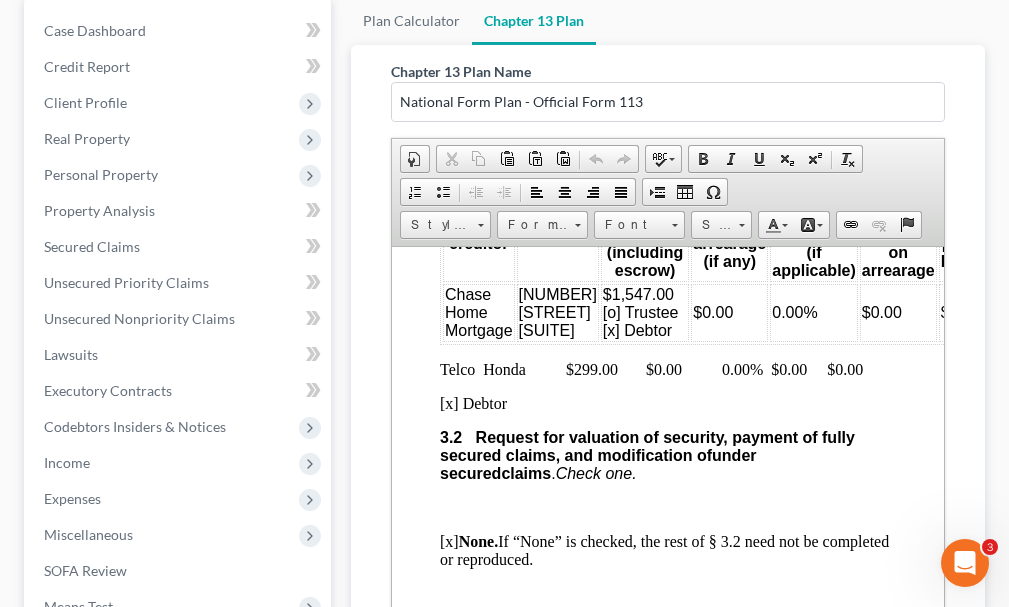 drag, startPoint x: 488, startPoint y: 409, endPoint x: 455, endPoint y: 435, distance: 42.0119 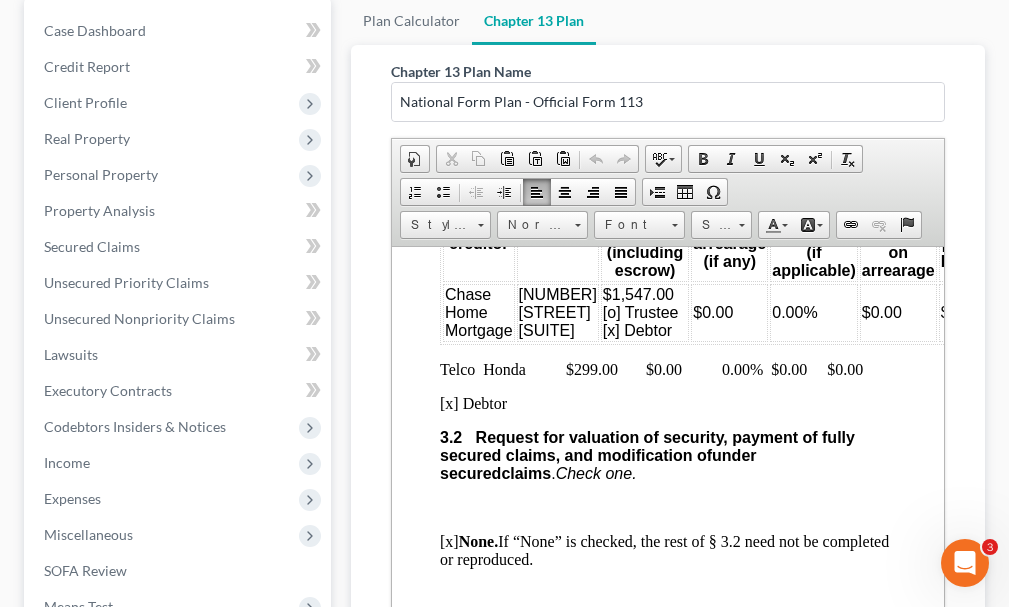 type 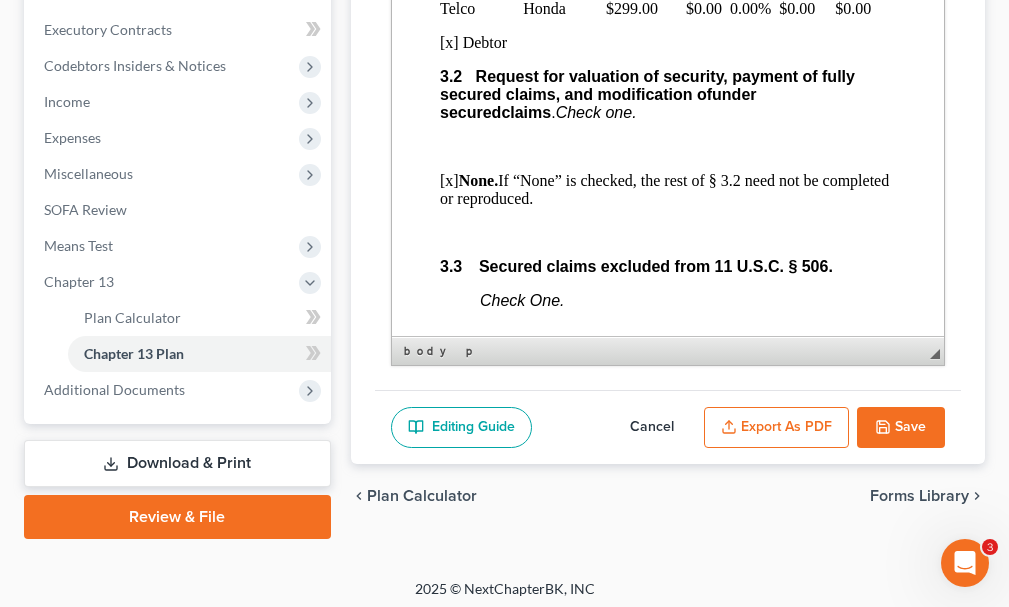 scroll, scrollTop: 564, scrollLeft: 0, axis: vertical 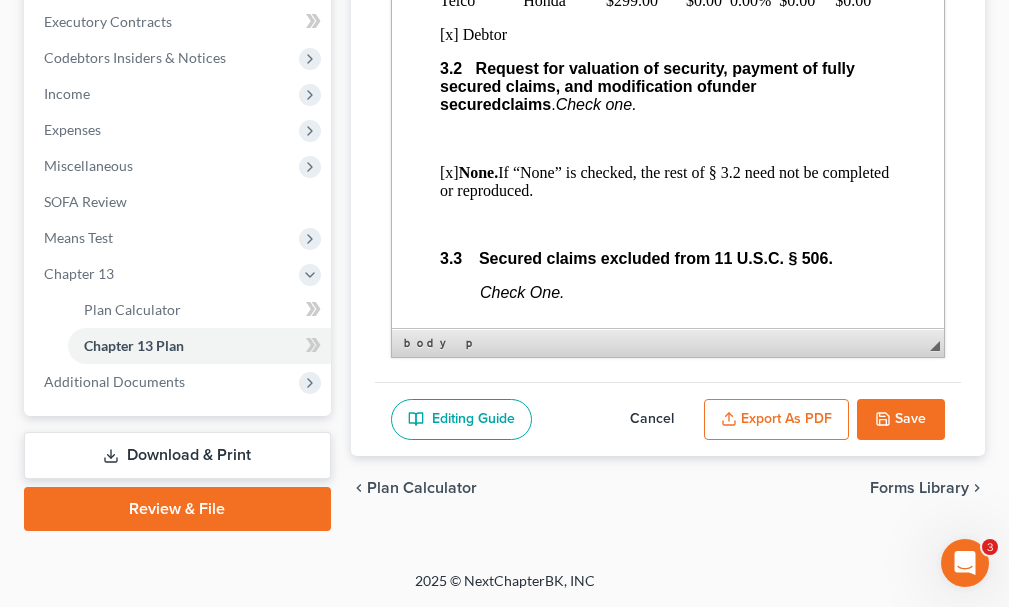 click on "Save" at bounding box center [901, 420] 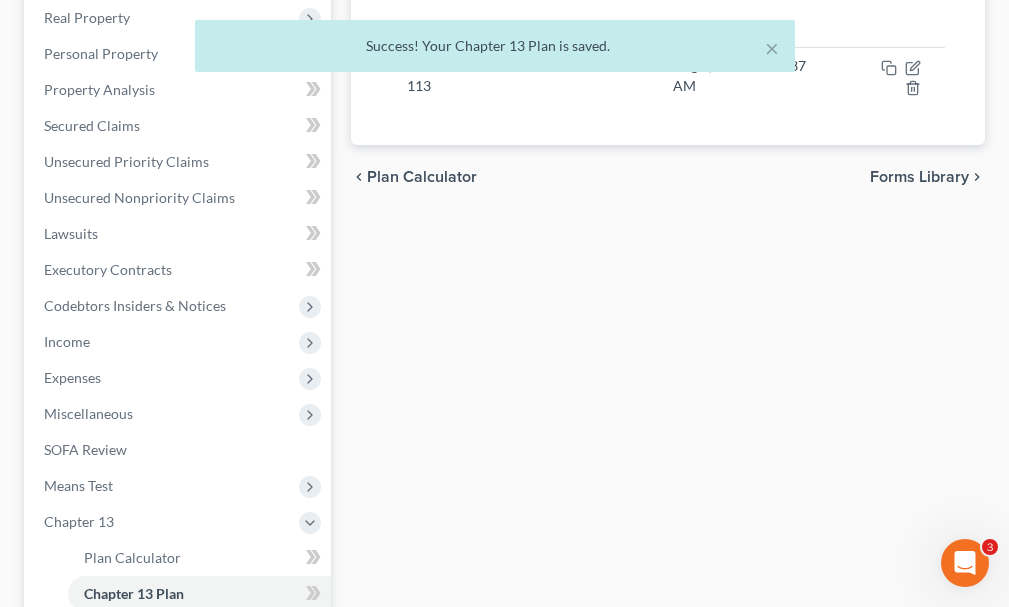 scroll, scrollTop: 23, scrollLeft: 0, axis: vertical 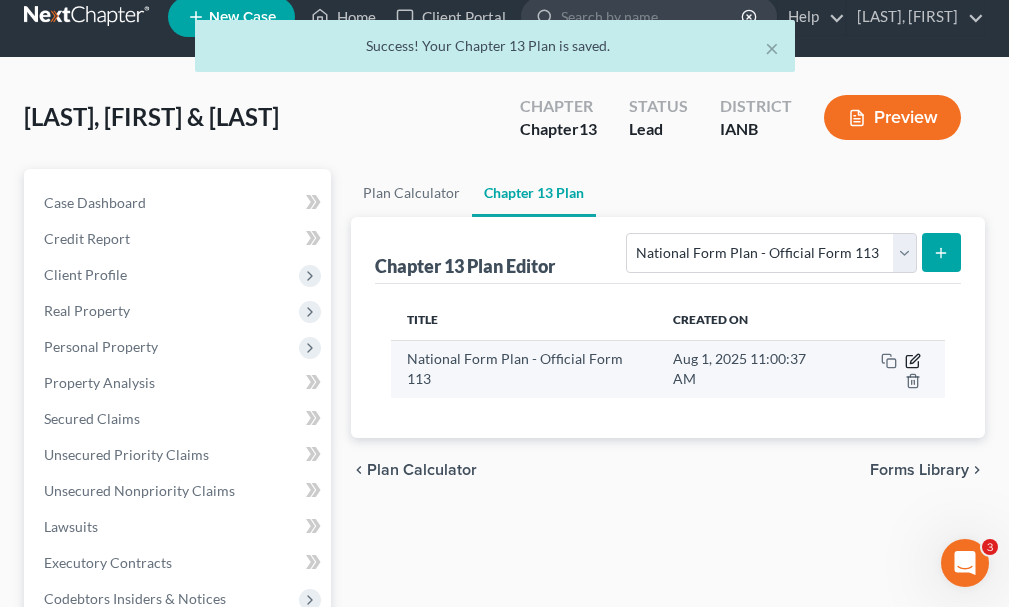 click 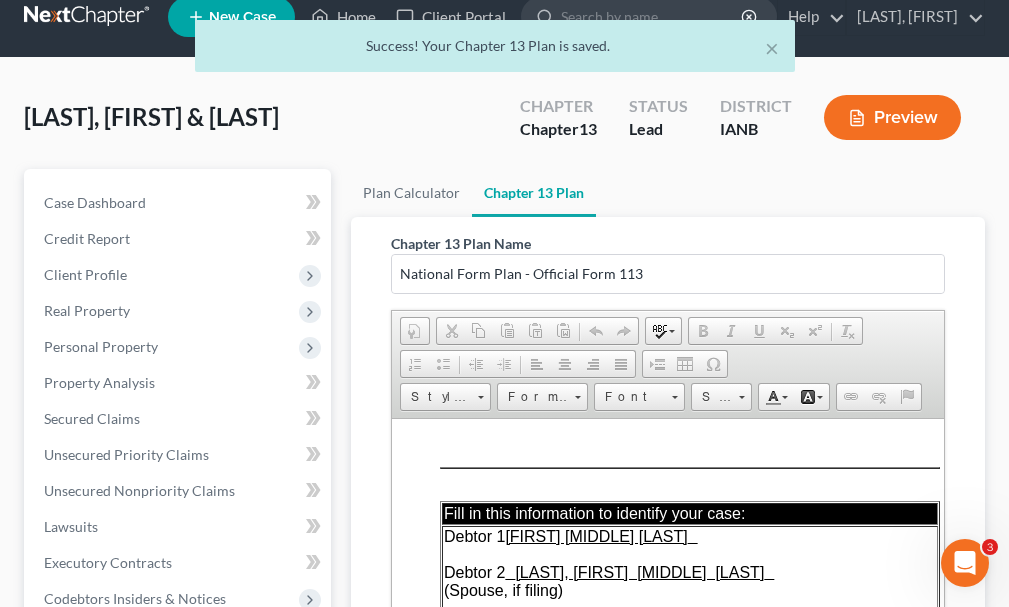 scroll, scrollTop: 0, scrollLeft: 0, axis: both 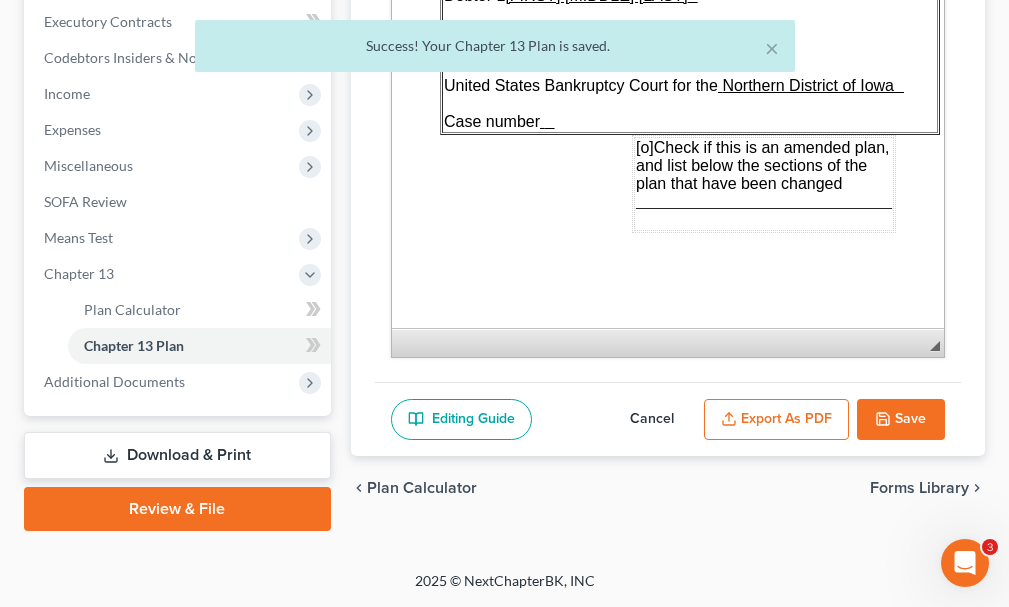 click on "Export as PDF" at bounding box center [776, 420] 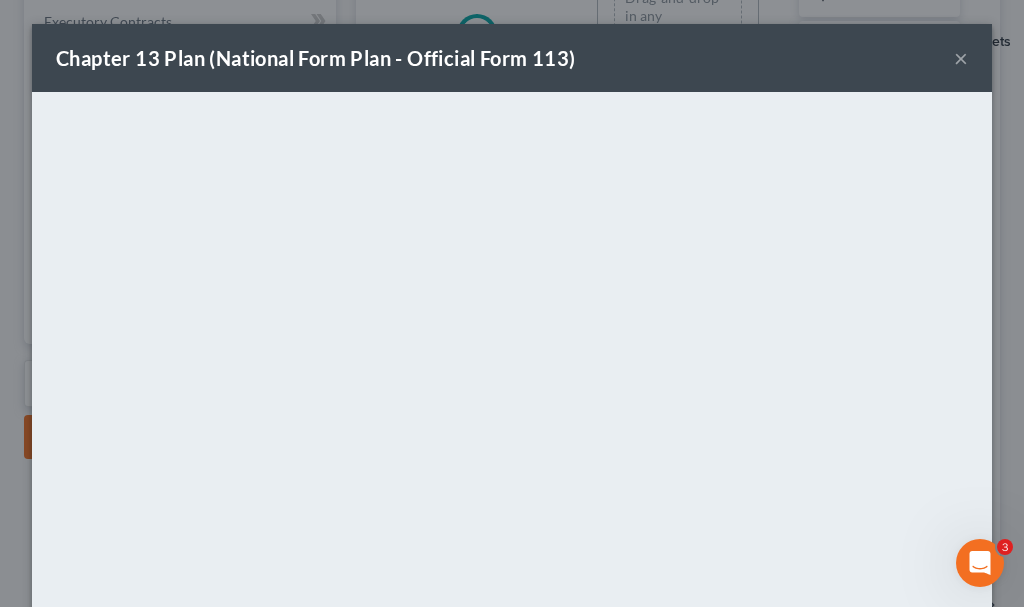 scroll, scrollTop: 492, scrollLeft: 0, axis: vertical 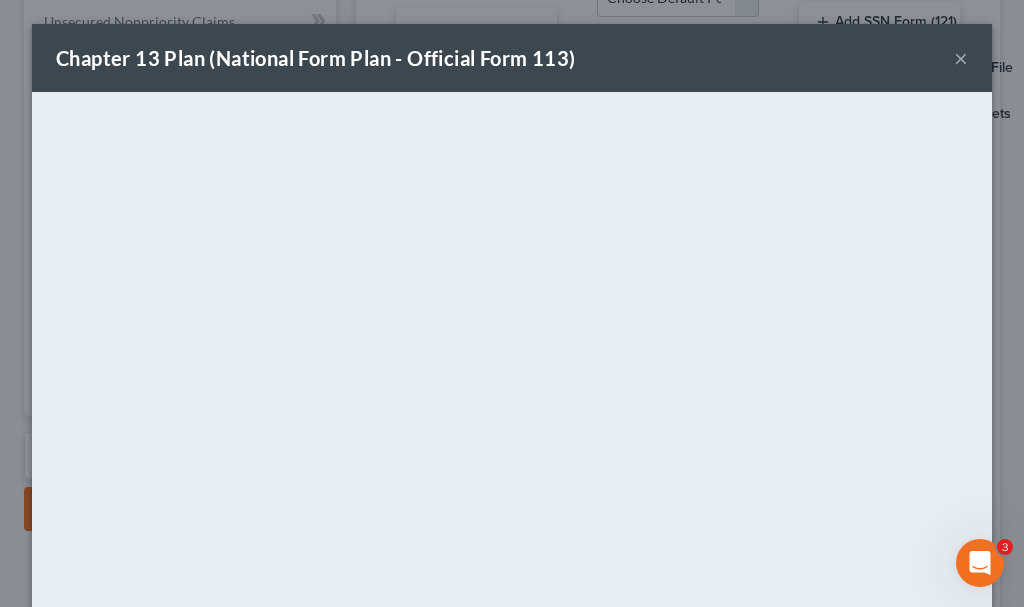 click on "×" at bounding box center [961, 58] 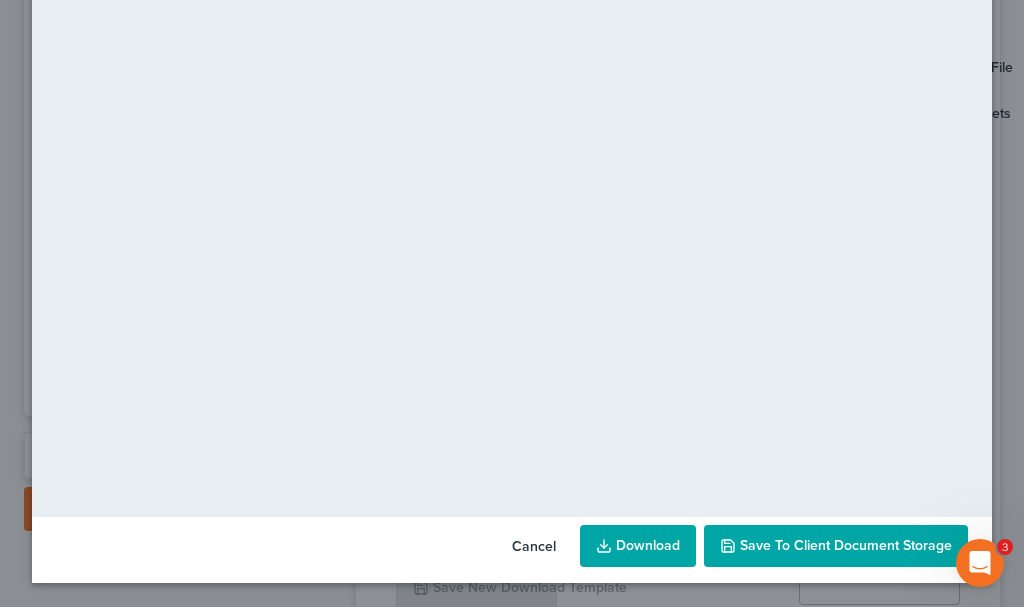 click on "Cancel" at bounding box center (534, 547) 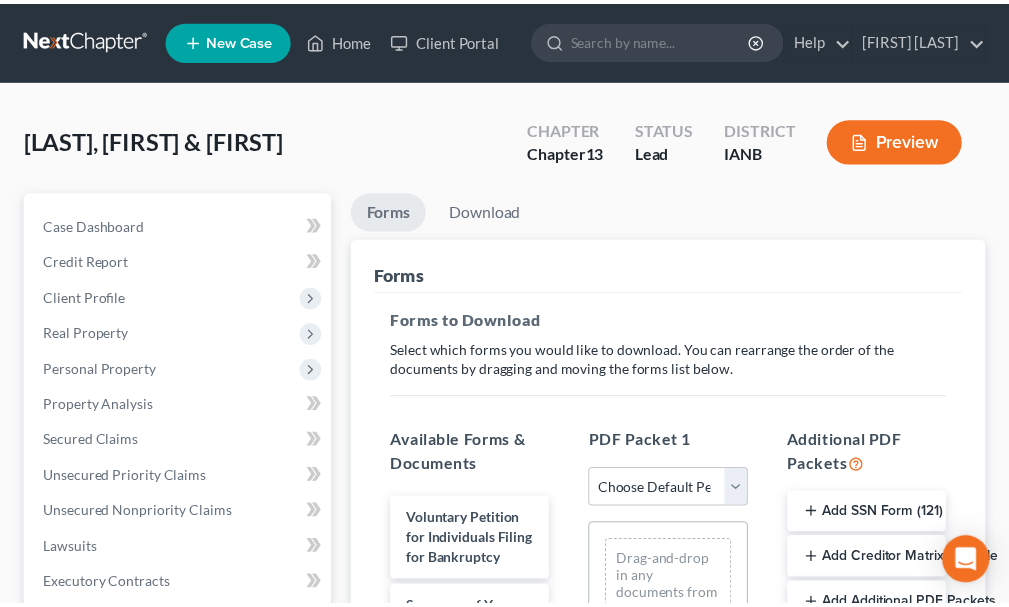 scroll, scrollTop: 492, scrollLeft: 0, axis: vertical 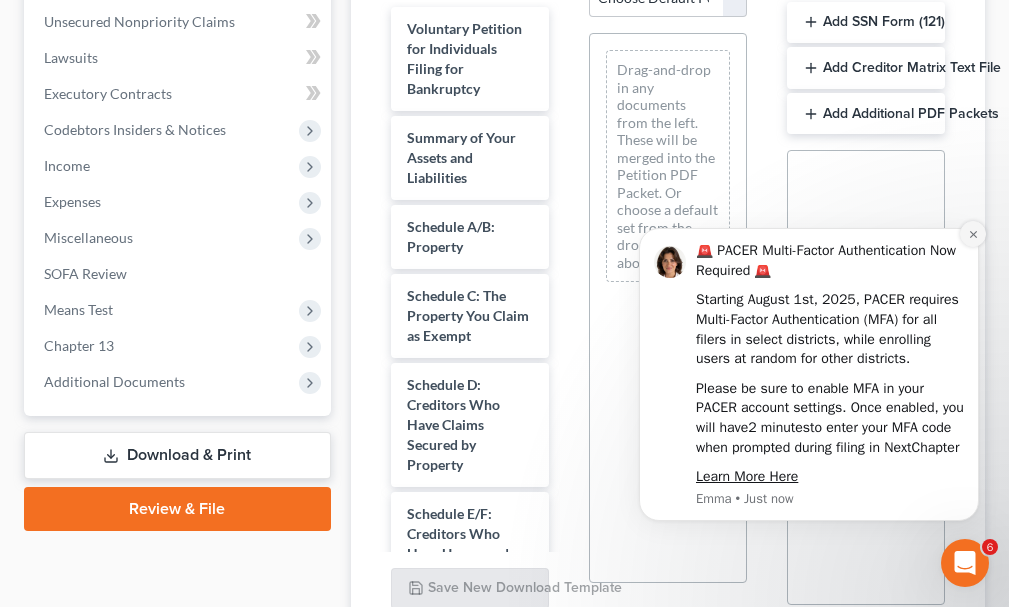 click 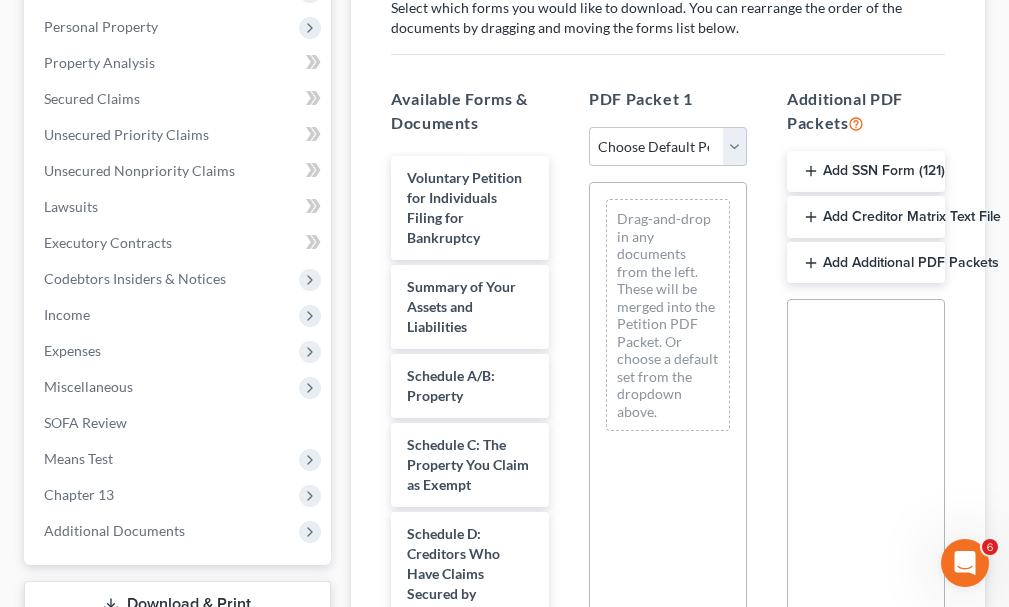 scroll, scrollTop: 292, scrollLeft: 0, axis: vertical 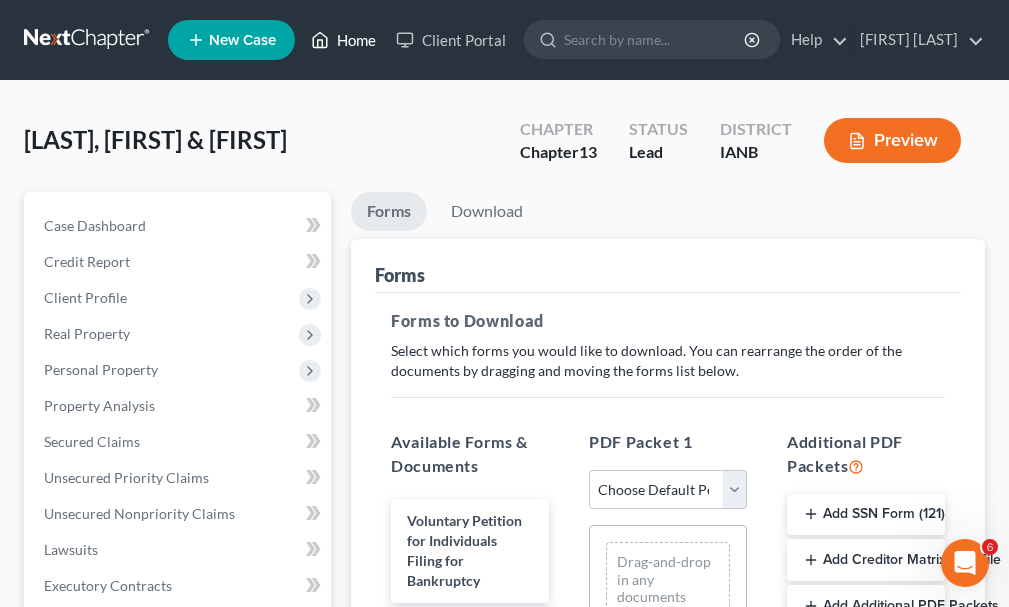 click on "Home" at bounding box center [343, 40] 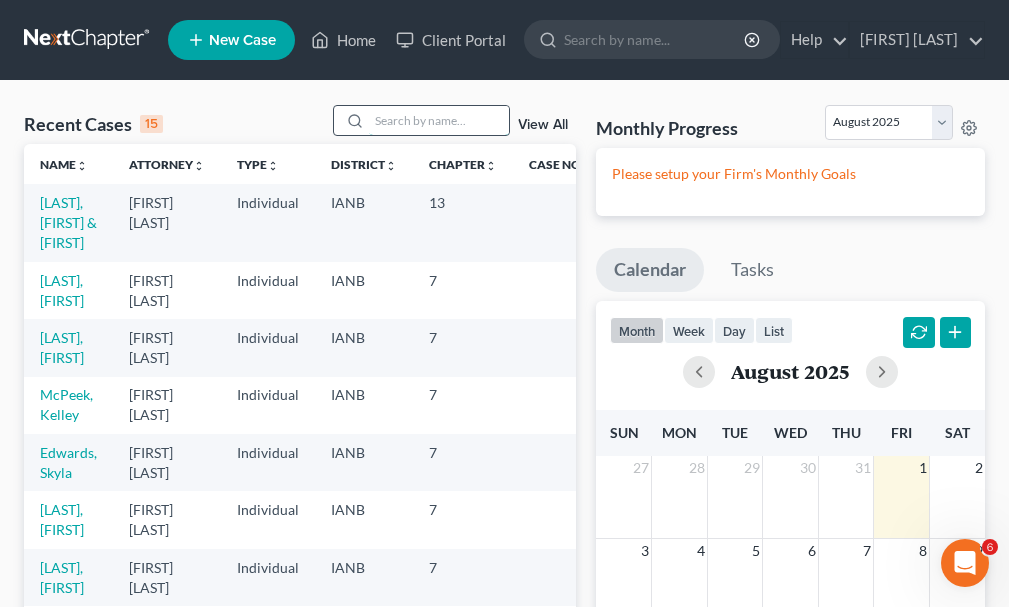 click at bounding box center (439, 120) 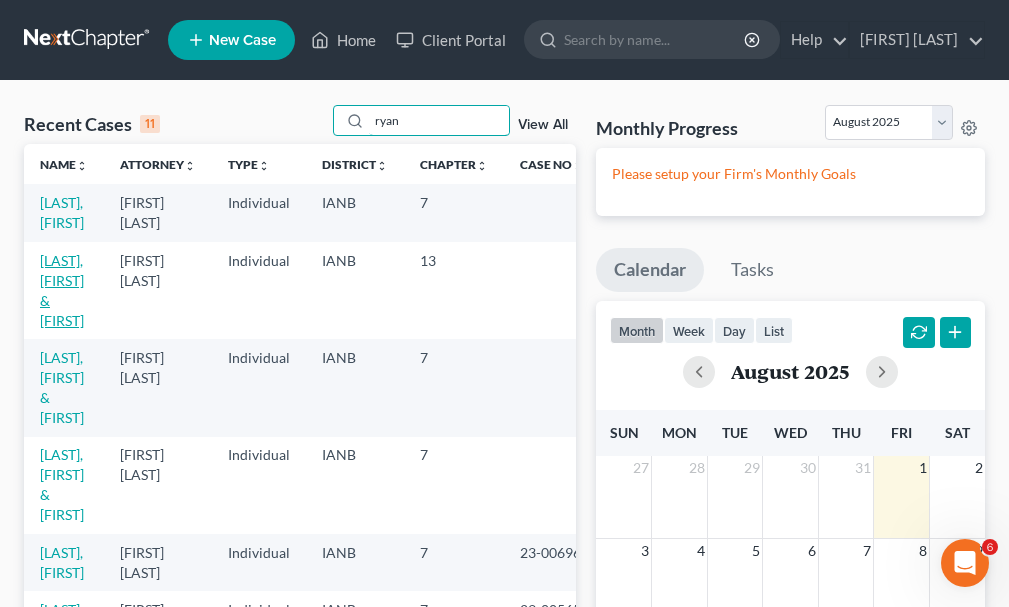 type on "ryan" 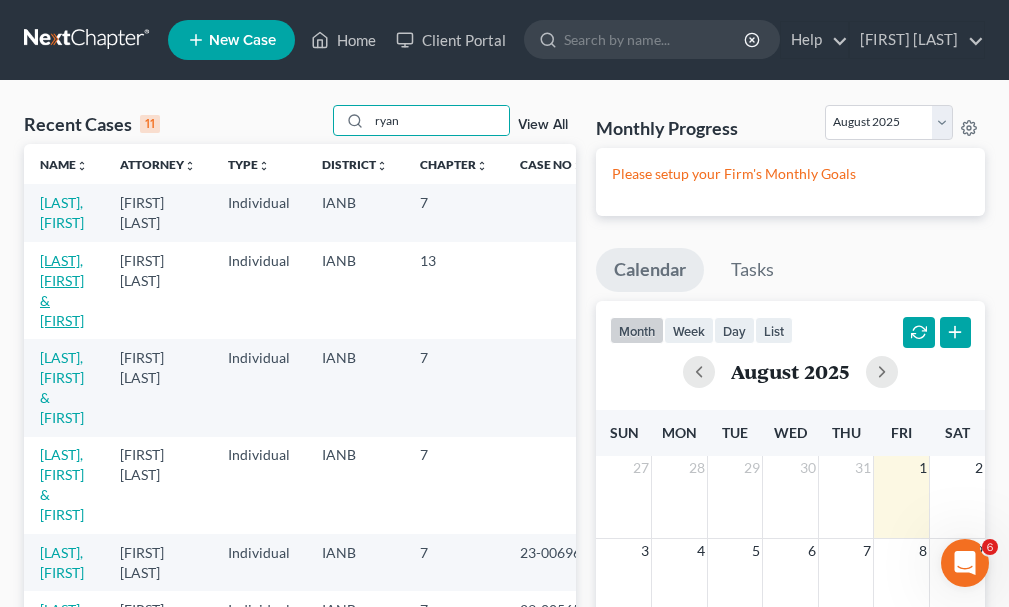 click on "Ryan, Douglas & Ronika" at bounding box center [62, 290] 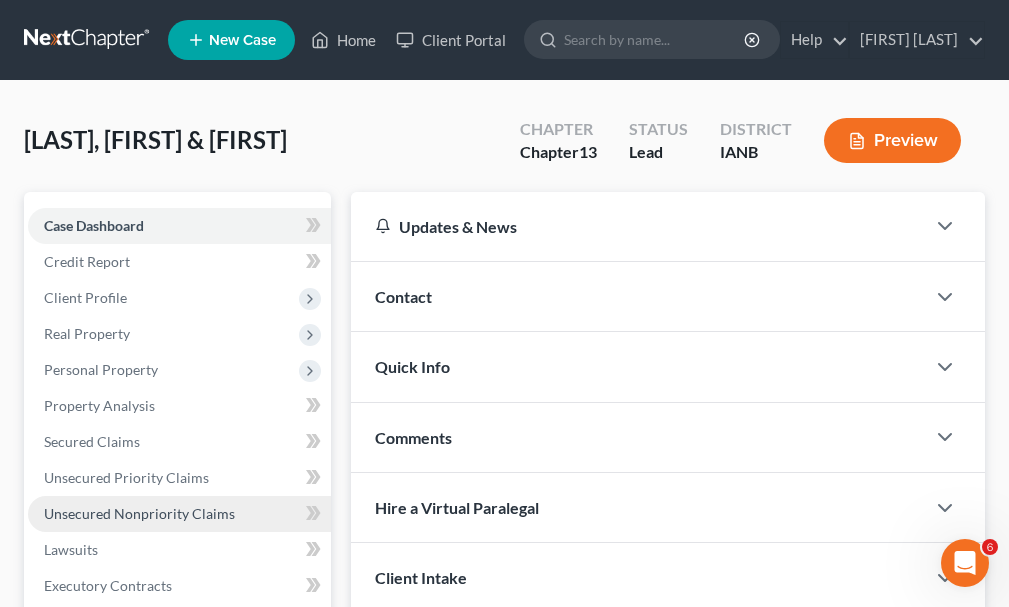 click on "Unsecured Nonpriority Claims" at bounding box center (139, 513) 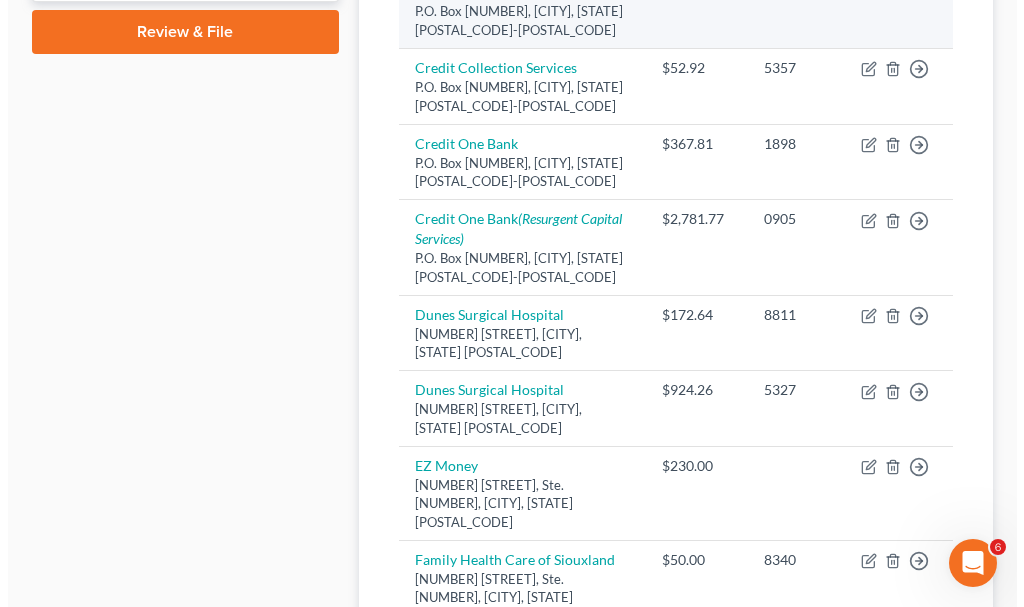 scroll, scrollTop: 1000, scrollLeft: 0, axis: vertical 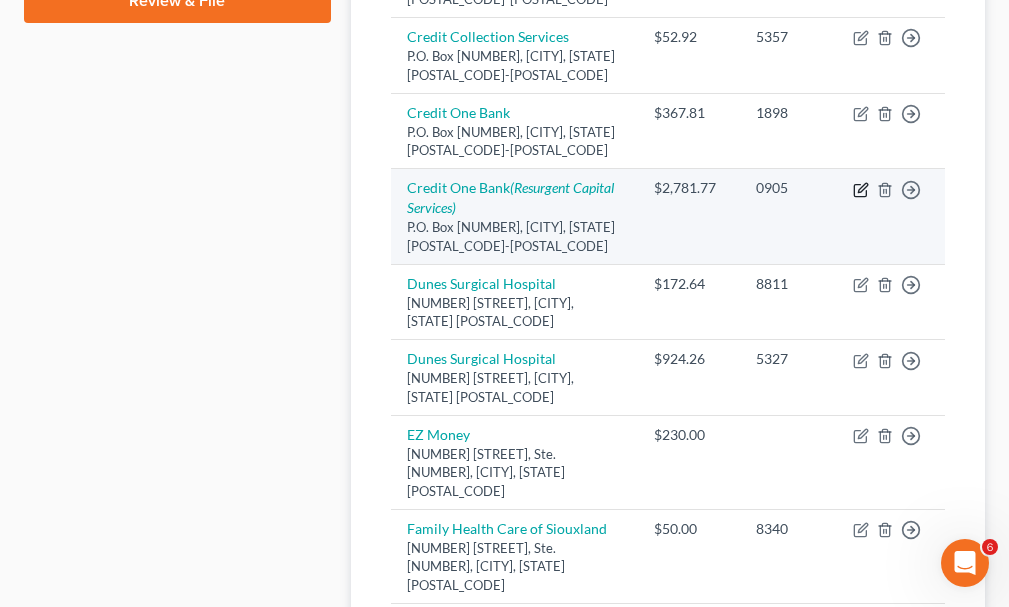 click 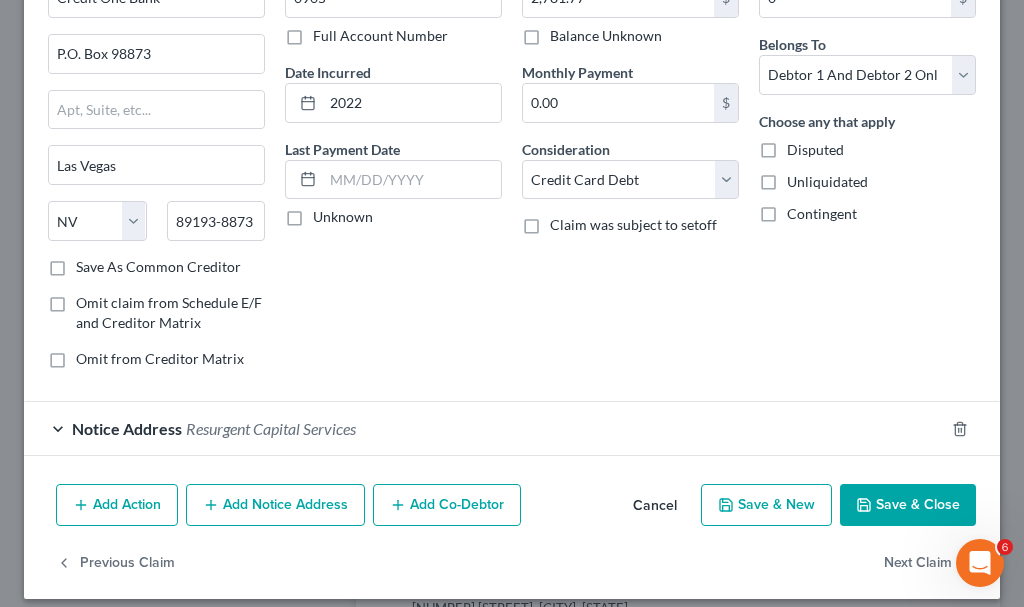 scroll, scrollTop: 151, scrollLeft: 0, axis: vertical 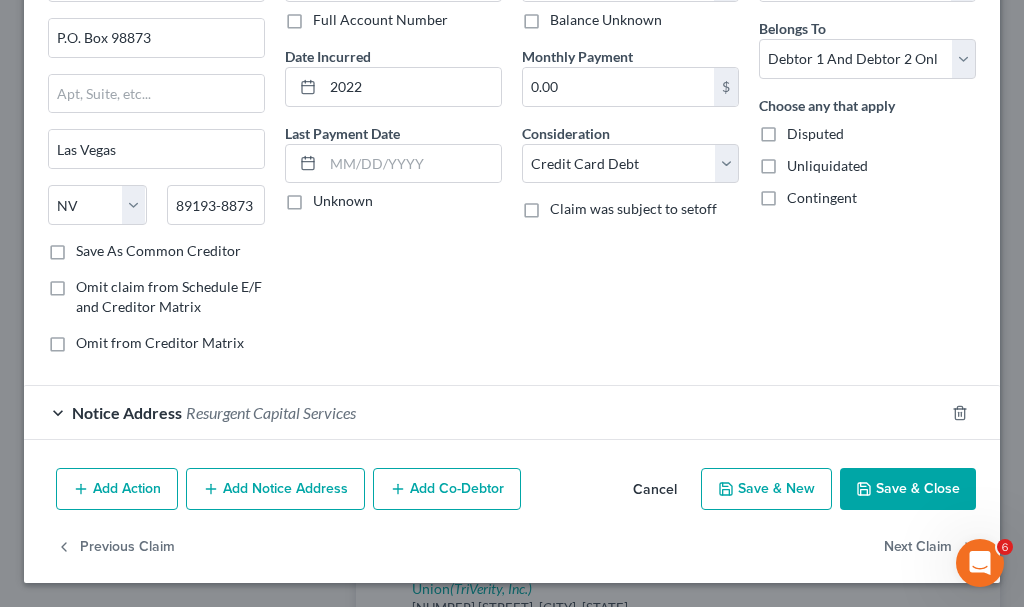 click on "Add Notice Address" at bounding box center (275, 489) 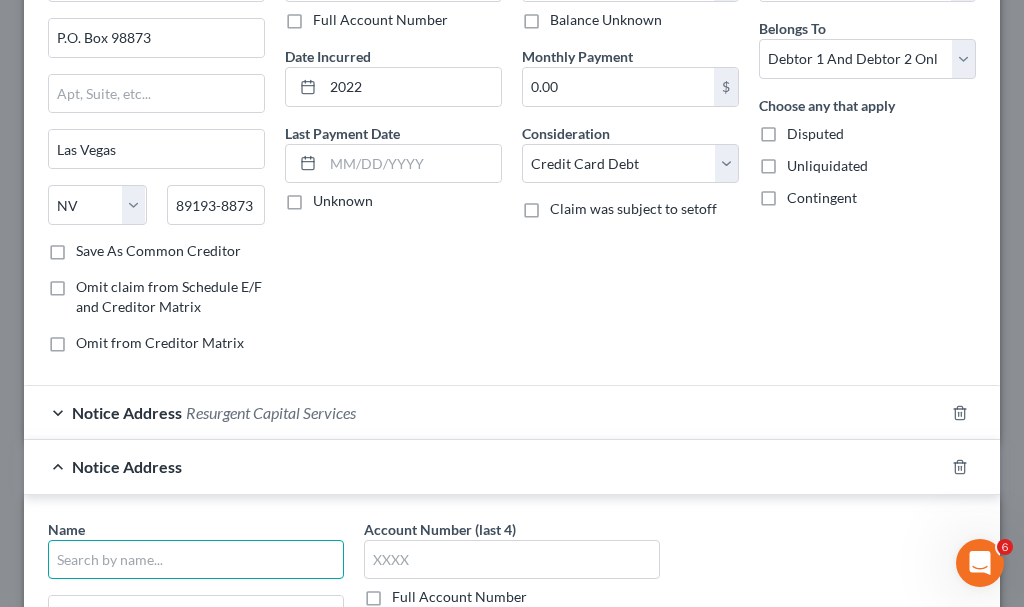 click at bounding box center (196, 560) 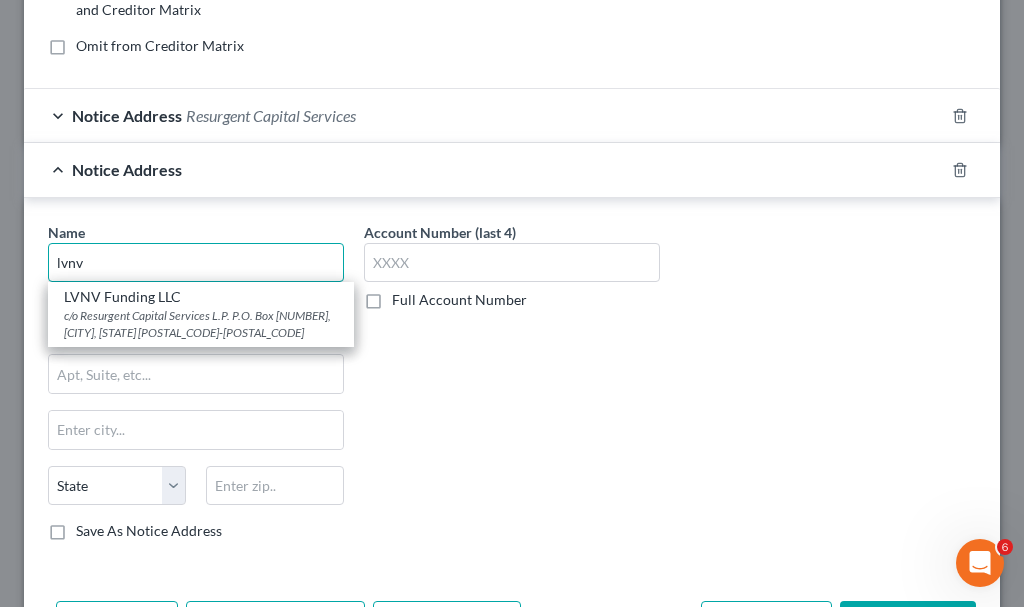 scroll, scrollTop: 451, scrollLeft: 0, axis: vertical 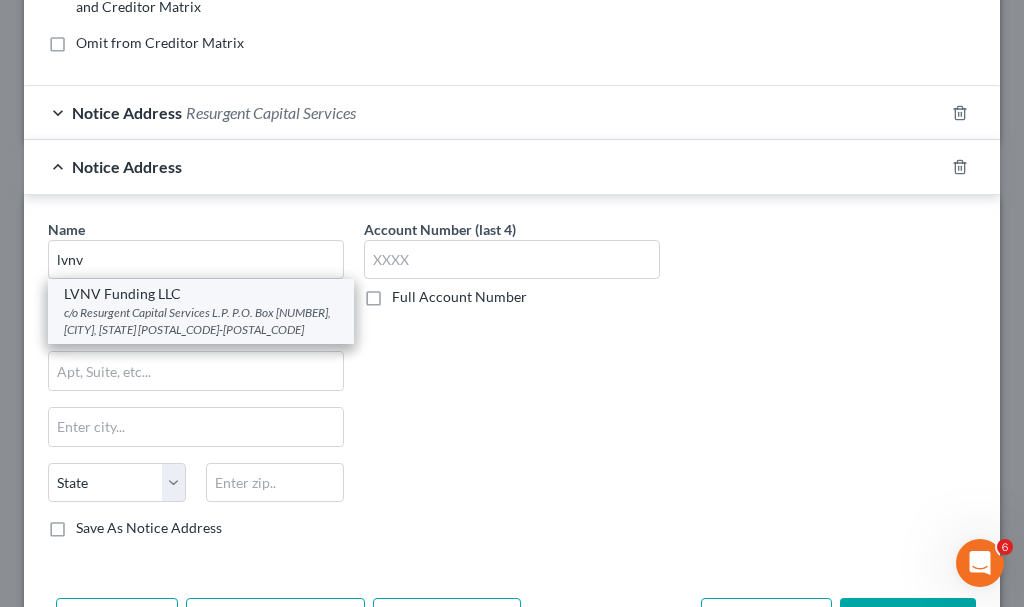 click on "c/o Resurgent Capital Services L.P. P.O. Box 10497, Greenville, SC 29603-0497" at bounding box center (201, 321) 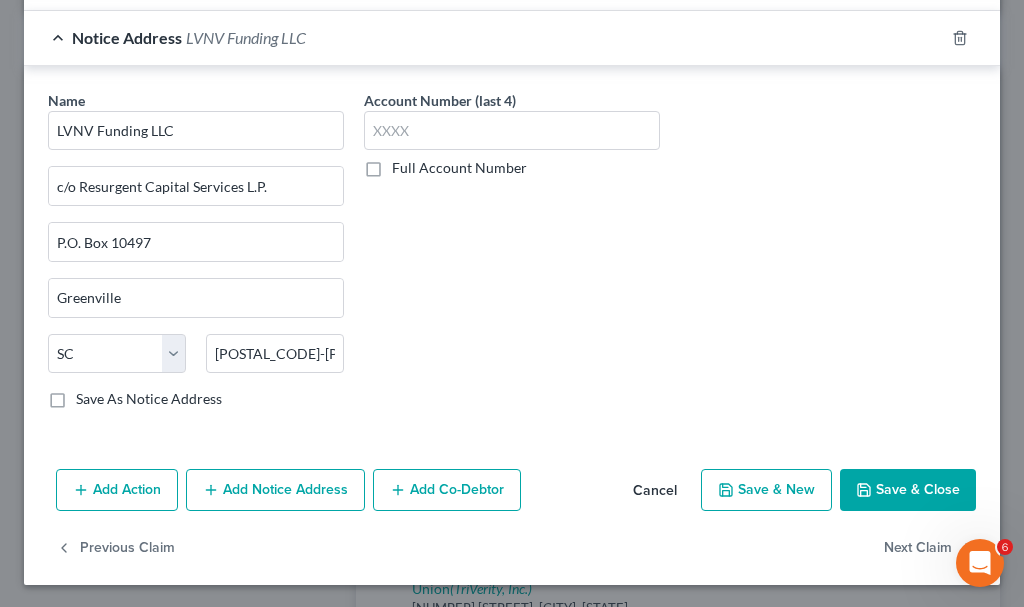 scroll, scrollTop: 582, scrollLeft: 0, axis: vertical 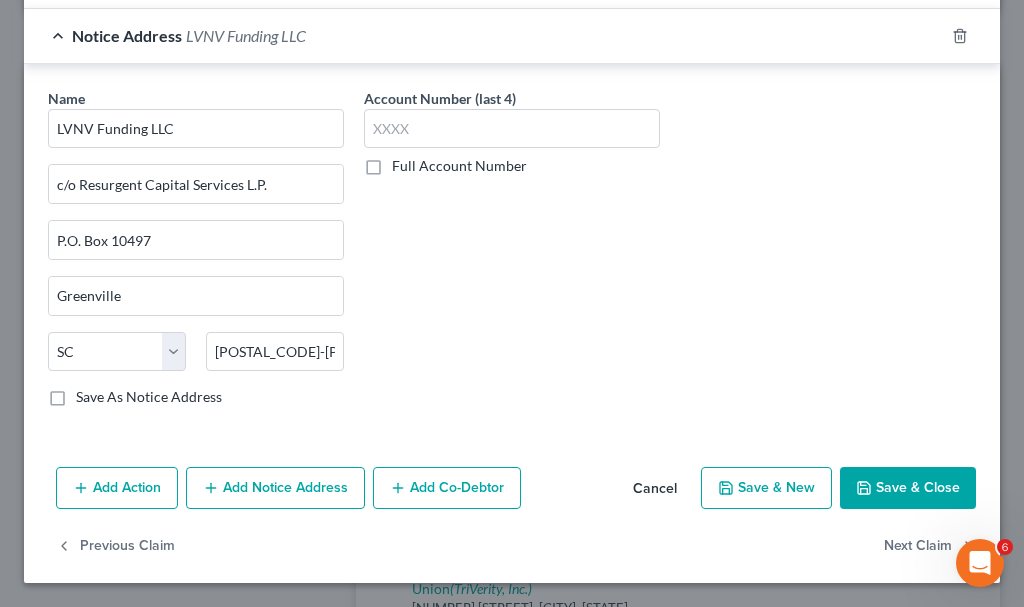 click on "Add Notice Address" at bounding box center (275, 488) 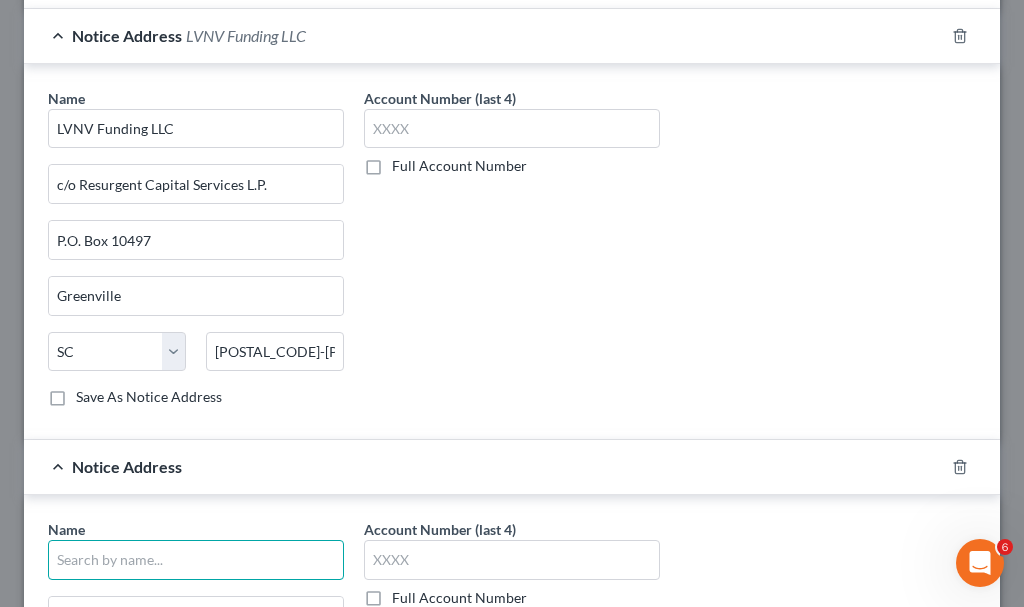 click at bounding box center (196, 560) 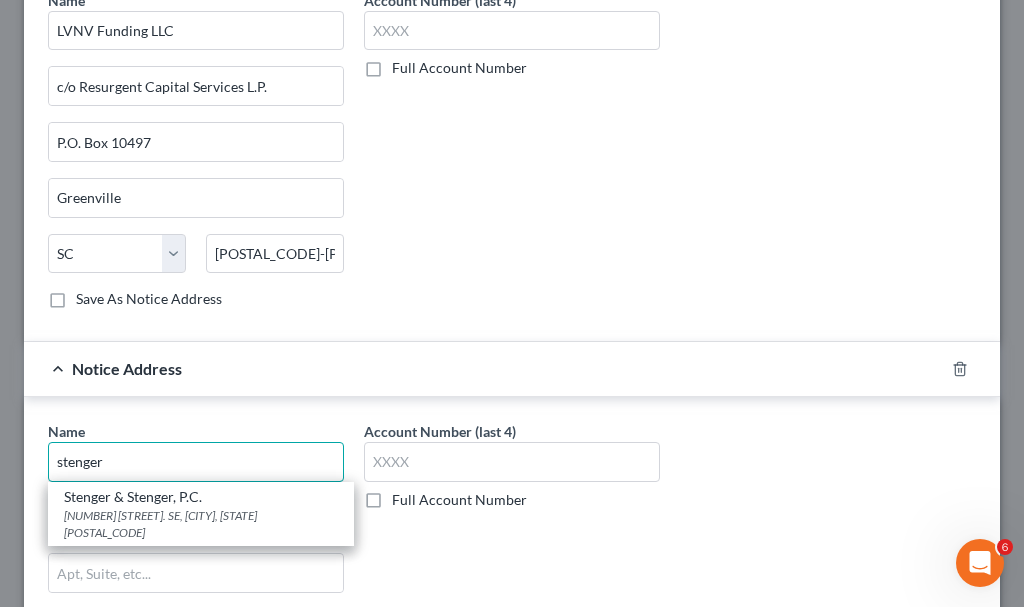 scroll, scrollTop: 682, scrollLeft: 0, axis: vertical 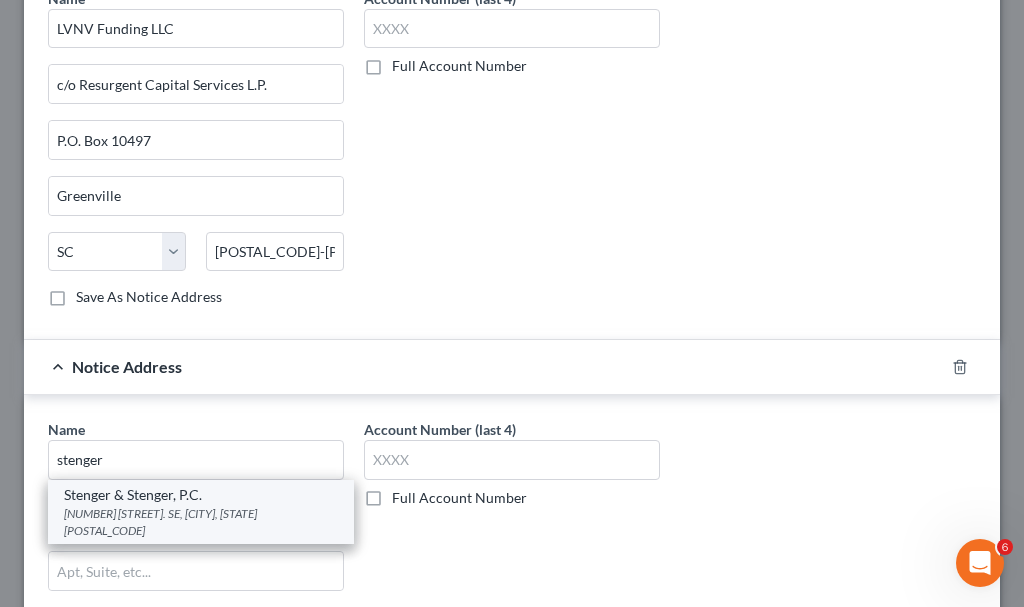 click on "2618 East Paris Ave.  SE, Grand Rapids, MI 49546" at bounding box center [201, 522] 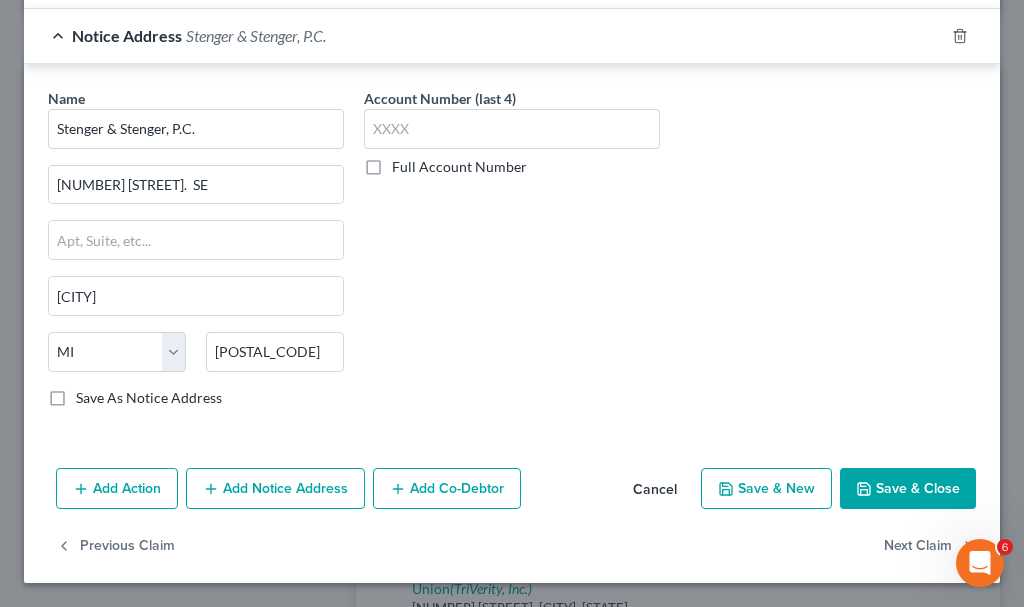click on "Add Action" at bounding box center [117, 489] 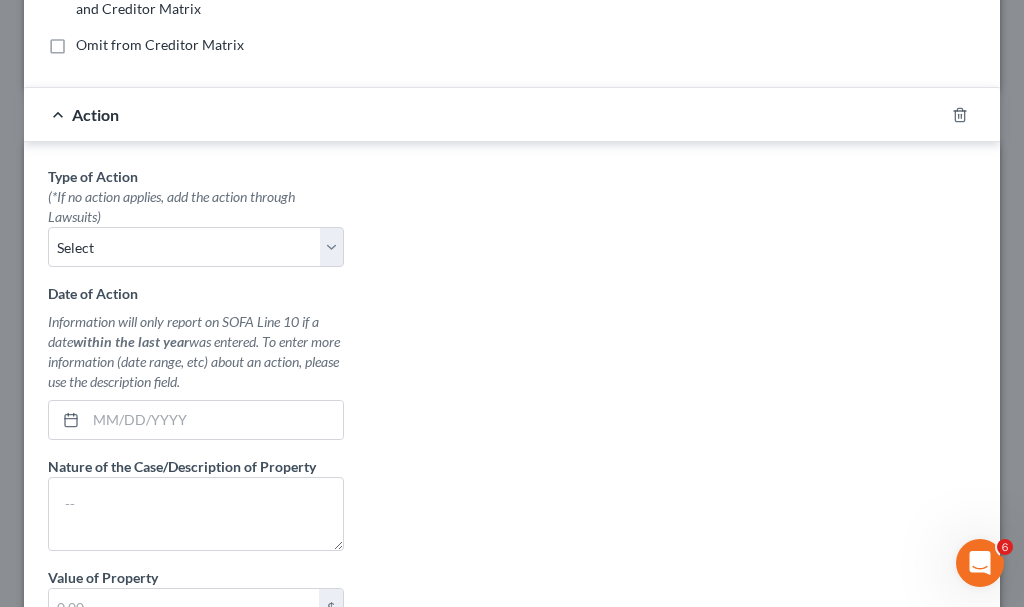 scroll, scrollTop: 349, scrollLeft: 0, axis: vertical 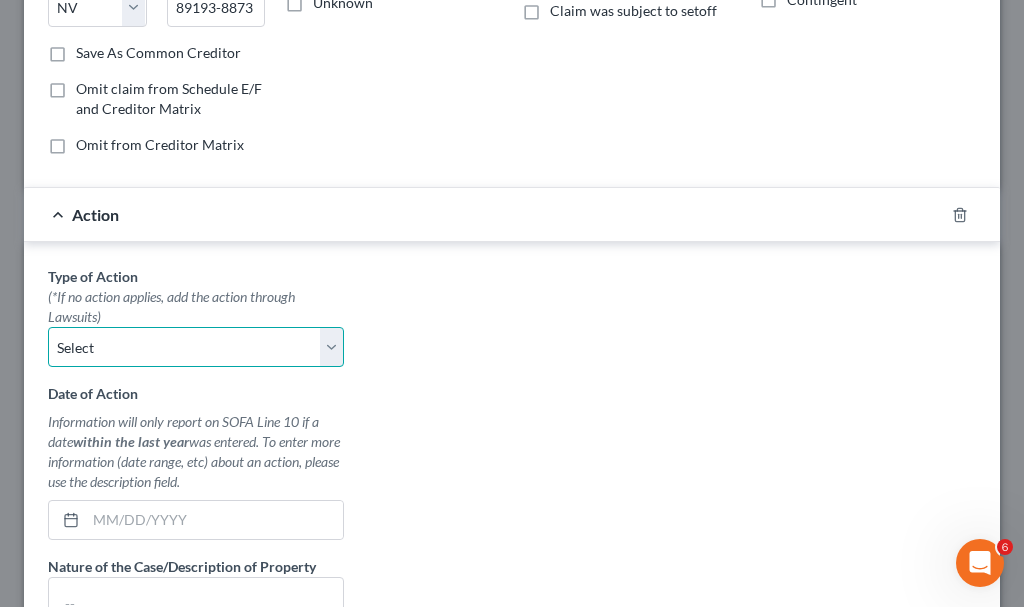 click on "Select Repossession Garnishment Foreclosure Personal Injury Attached, Seized, Or Levied" at bounding box center (196, 347) 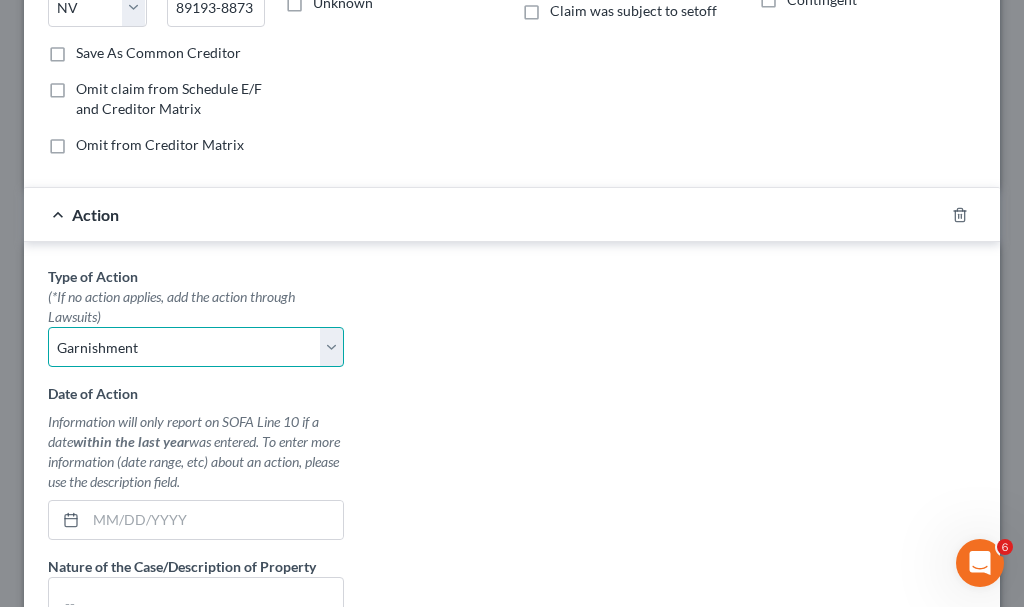 click on "Select Repossession Garnishment Foreclosure Personal Injury Attached, Seized, Or Levied" at bounding box center [196, 347] 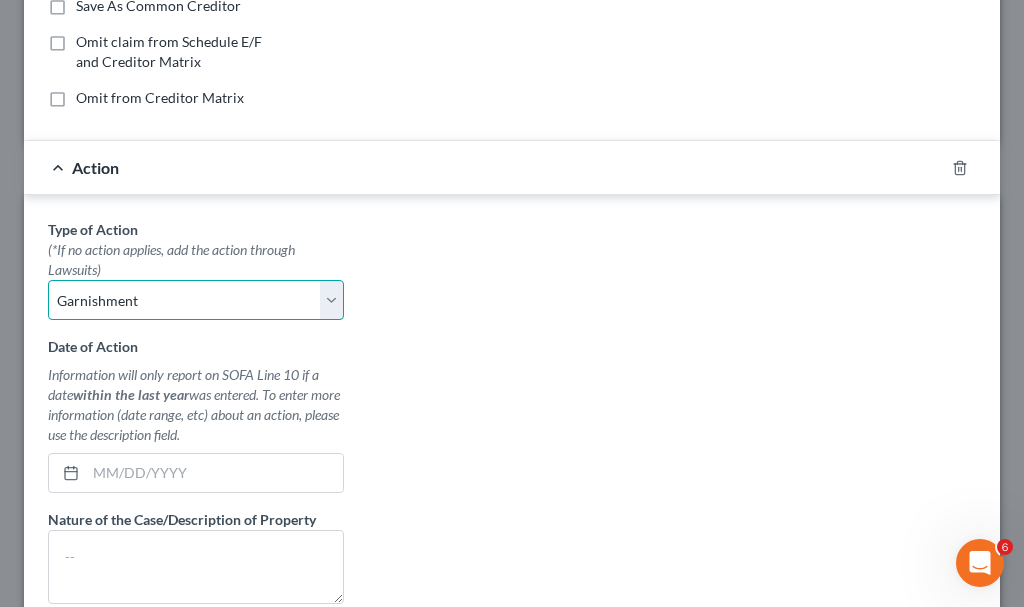scroll, scrollTop: 649, scrollLeft: 0, axis: vertical 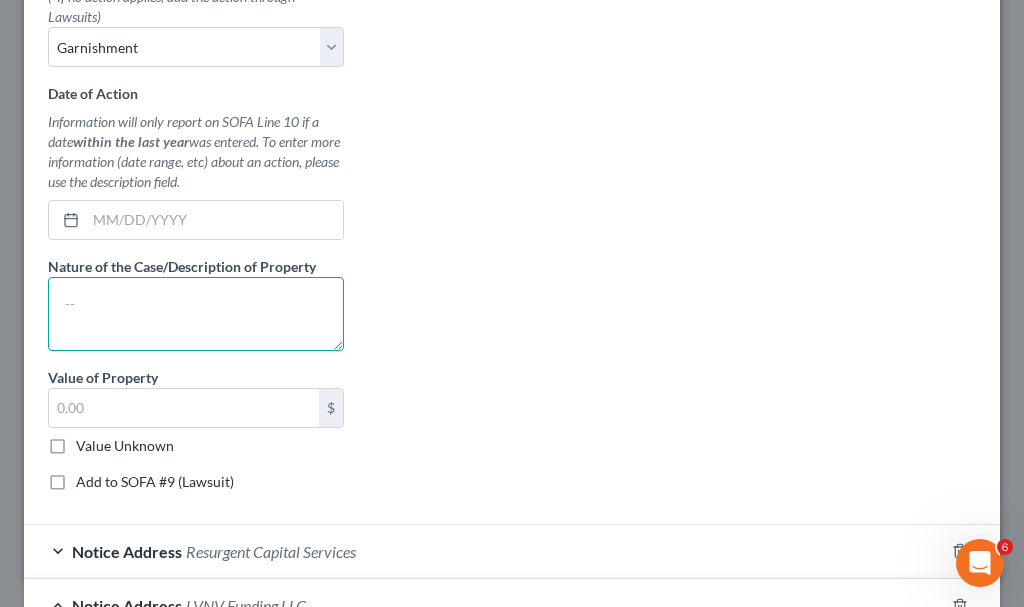 click at bounding box center (196, 314) 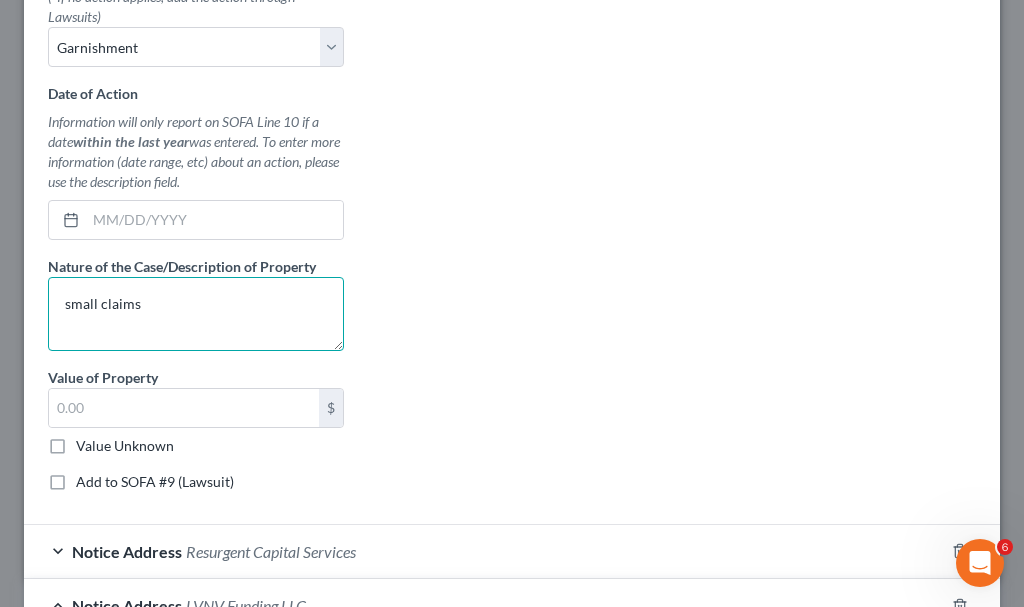 type on "small claims" 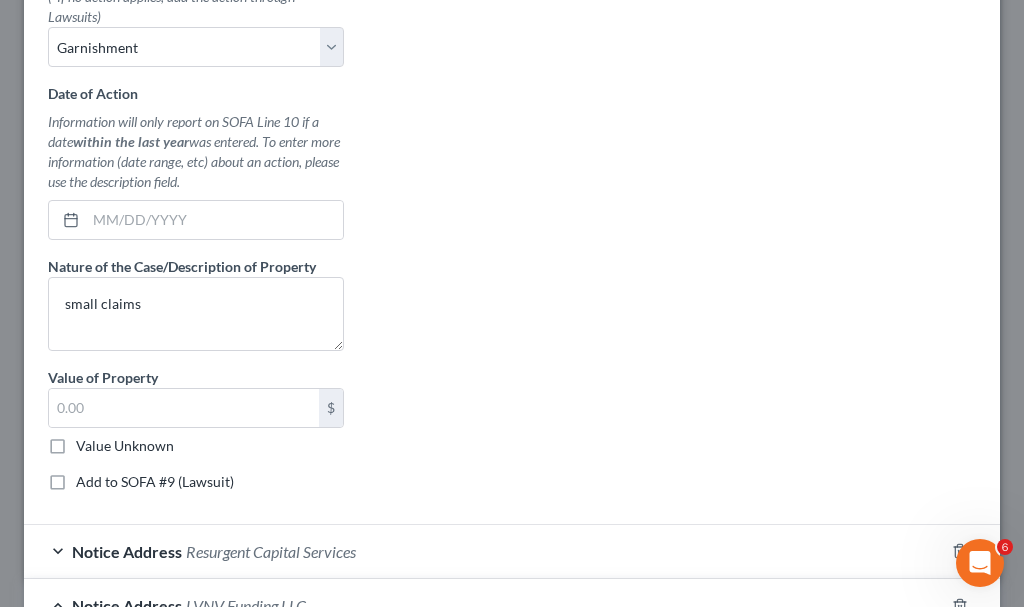 click on "Add to SOFA #9 (Lawsuit)" at bounding box center (155, 482) 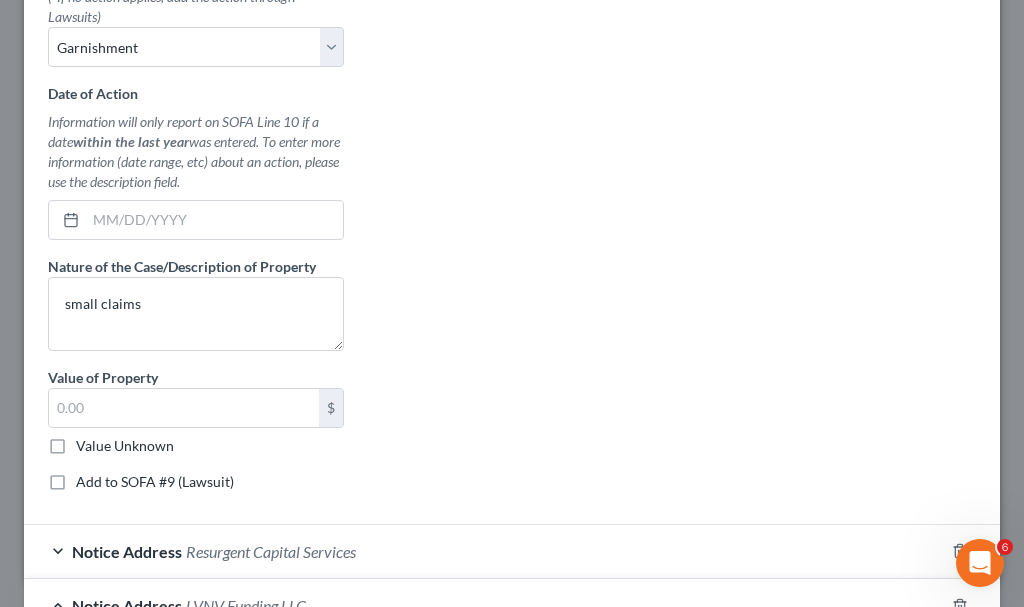 click on "Add to SOFA #9 (Lawsuit)" at bounding box center (90, 478) 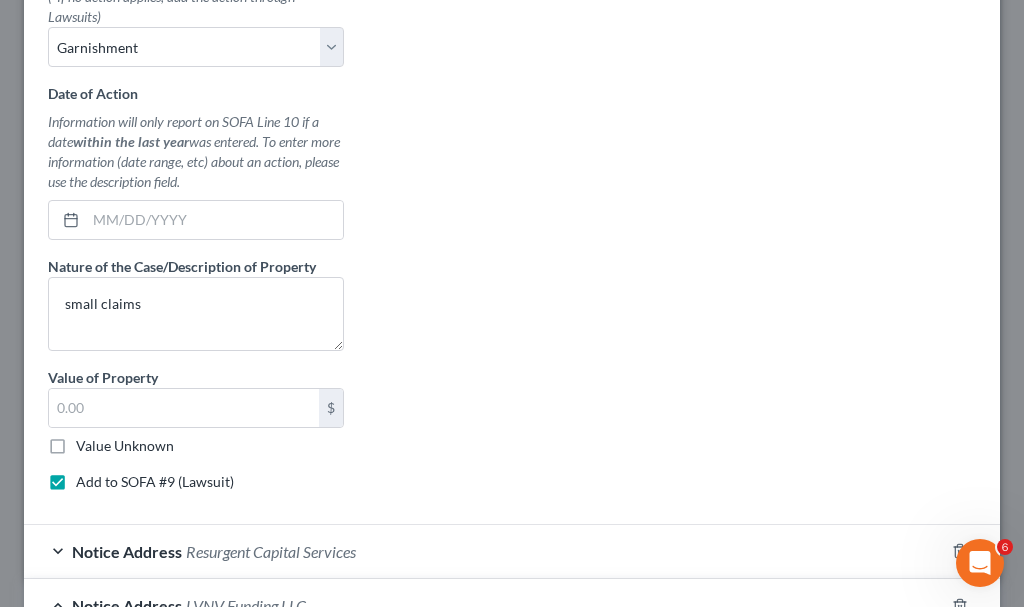 select on "0" 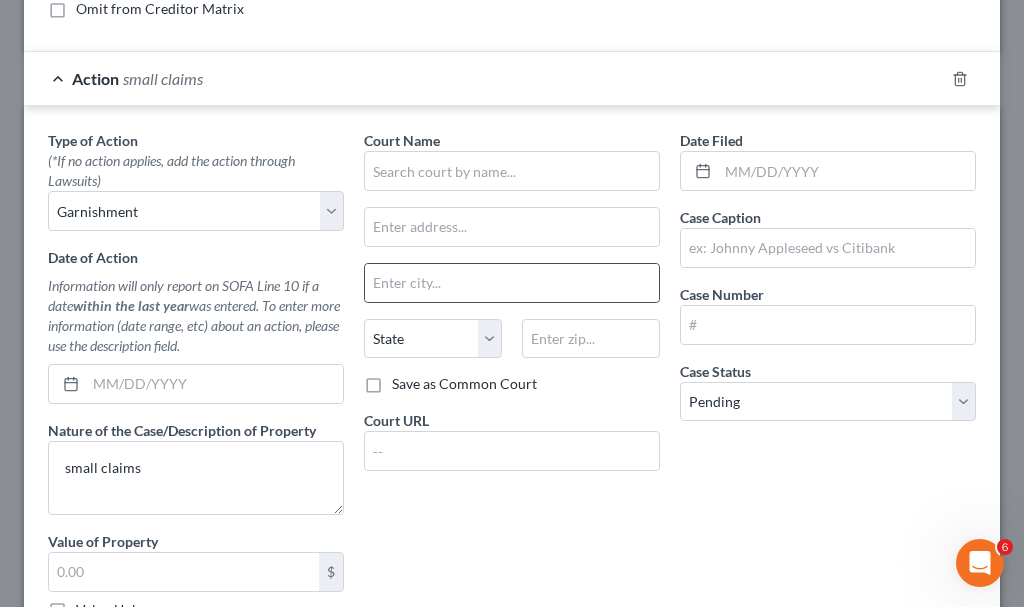 scroll, scrollTop: 449, scrollLeft: 0, axis: vertical 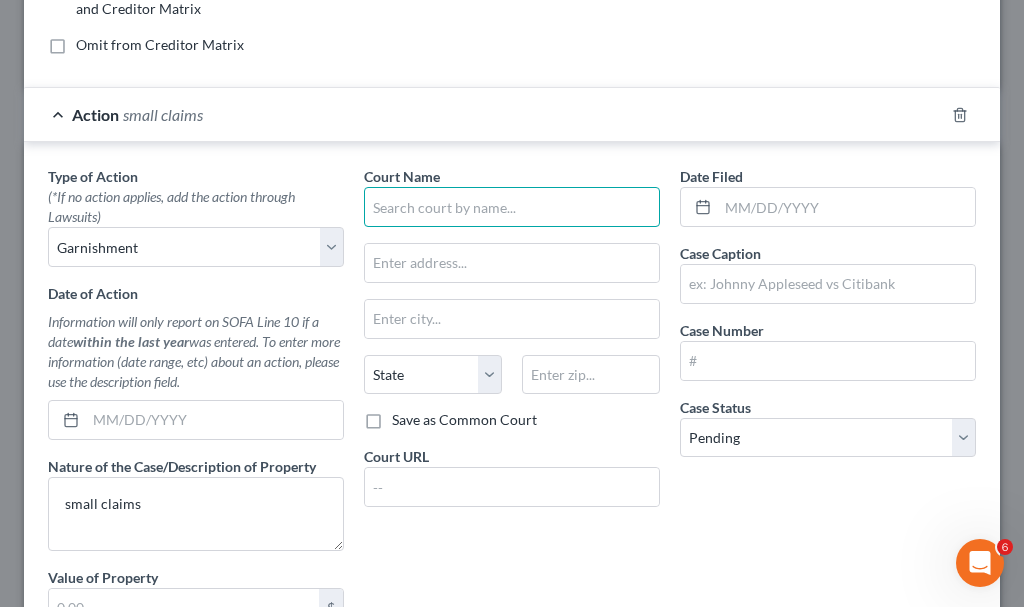 click at bounding box center (512, 207) 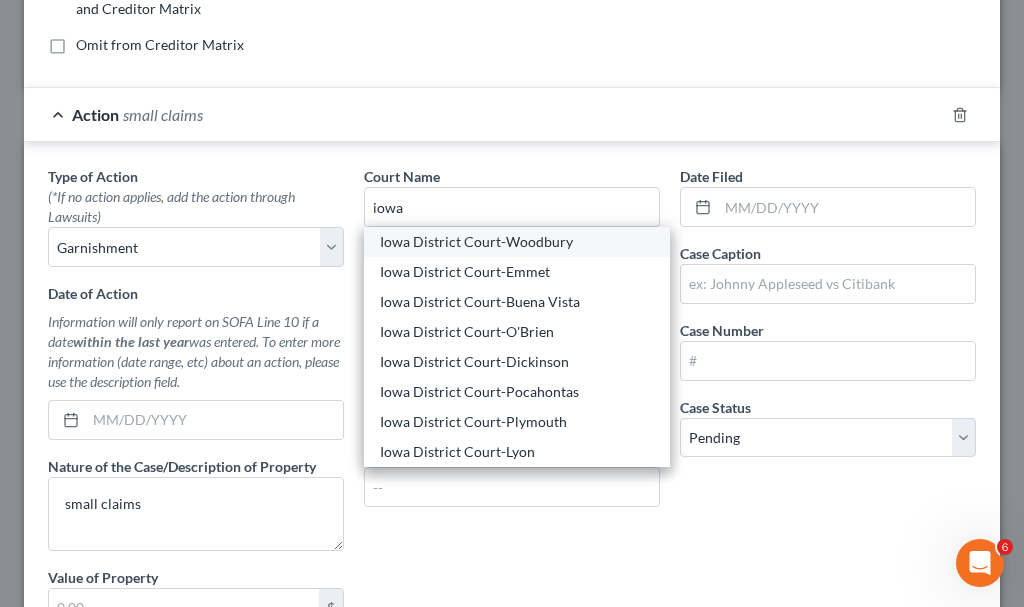 click on "Iowa District Court-Woodbury" at bounding box center [517, 242] 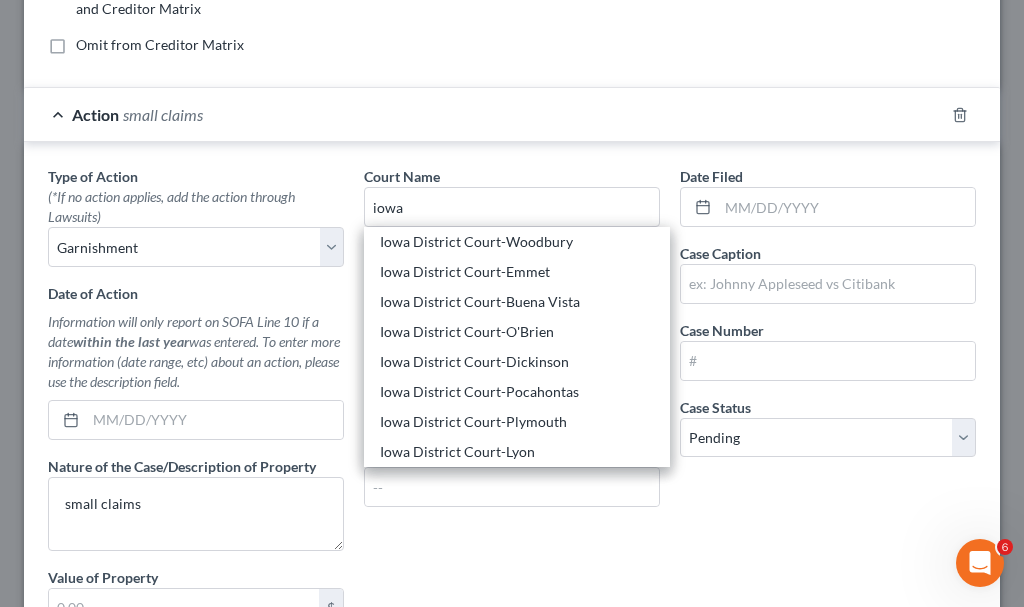 type on "Iowa District Court-Woodbury" 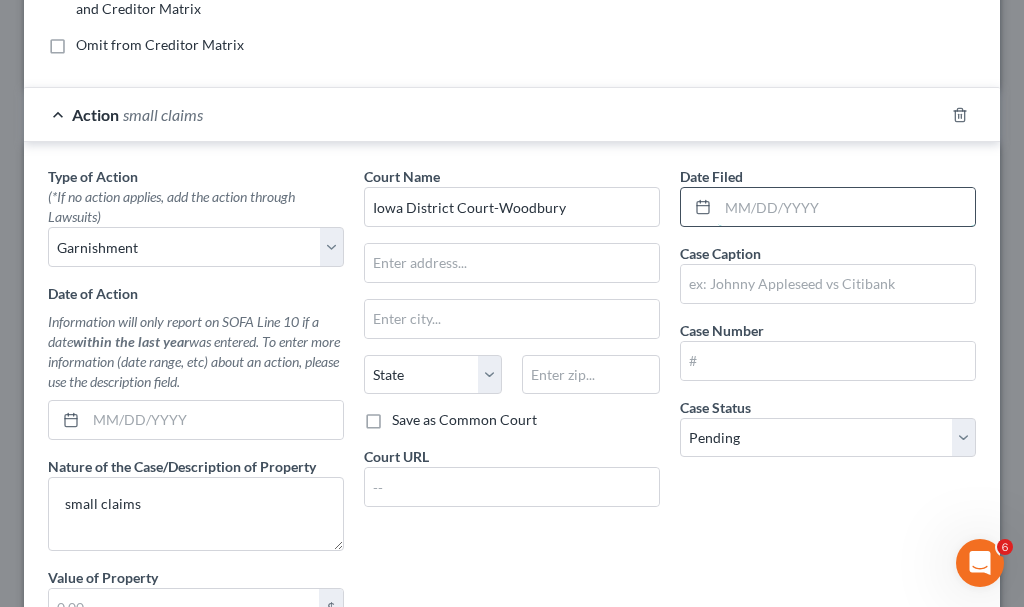 click at bounding box center (846, 207) 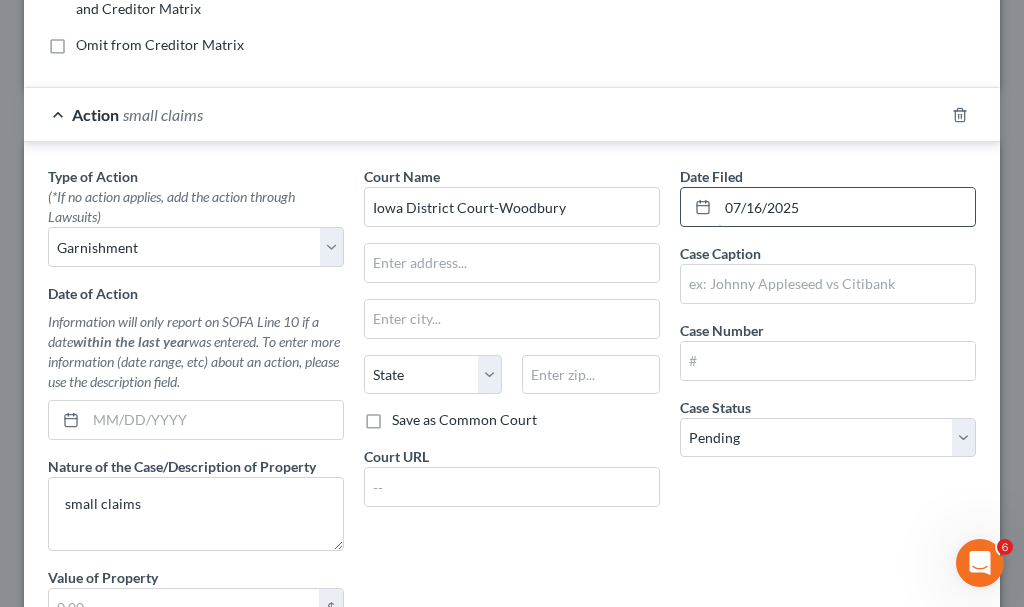 type on "07/16/2025" 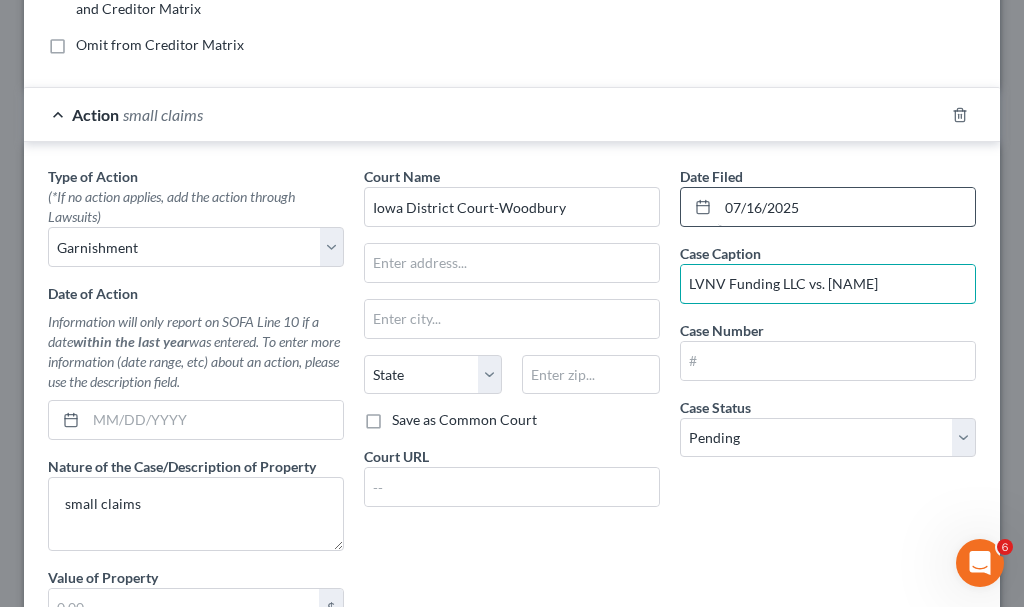 type on "LVNV Funding LLC vs. Ronika Ryan" 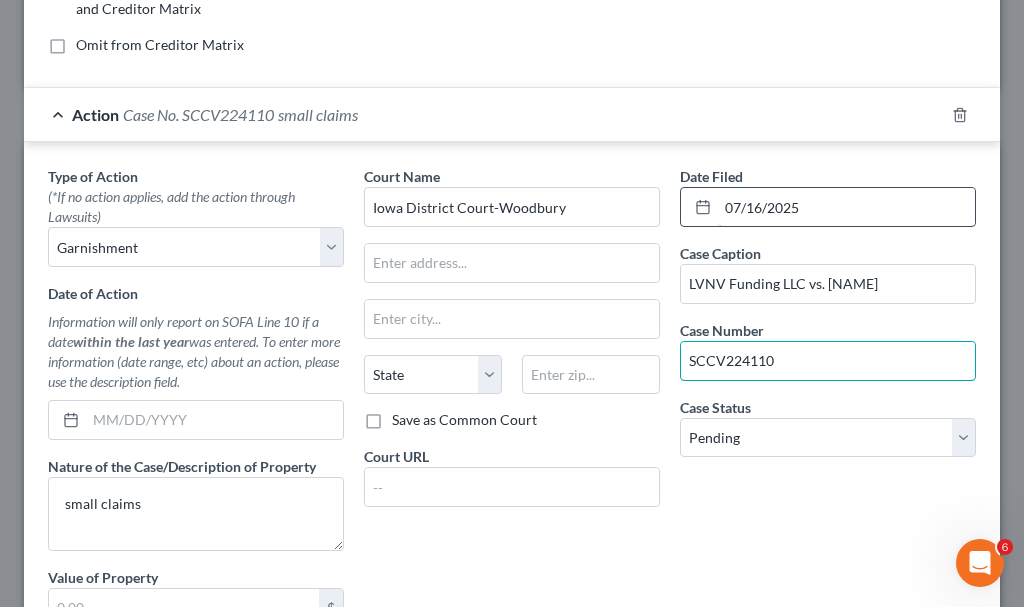 type on "SCCV224110" 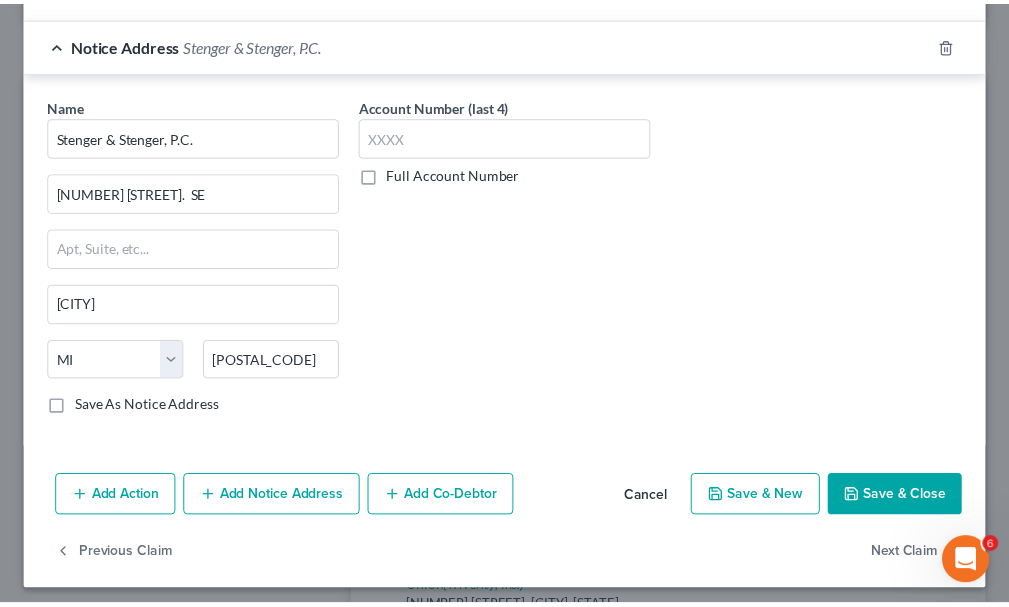 scroll, scrollTop: 1650, scrollLeft: 0, axis: vertical 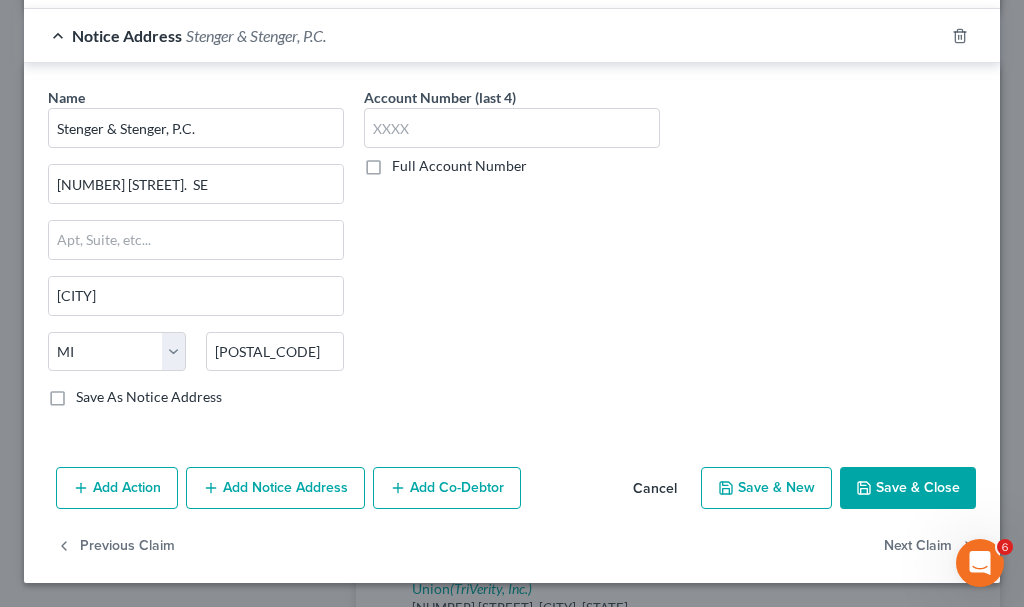click on "Save & Close" at bounding box center (908, 488) 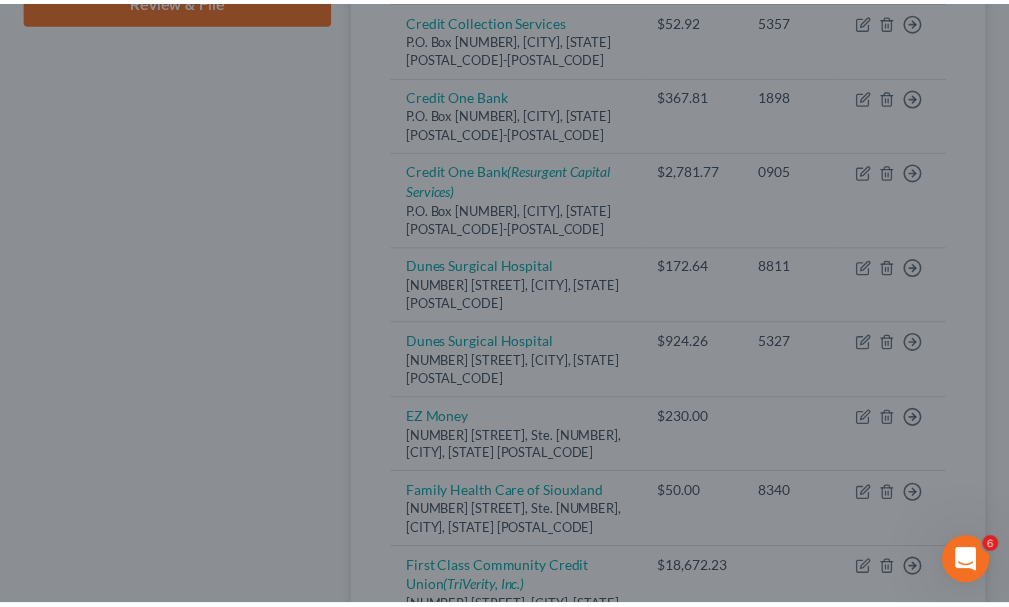 scroll, scrollTop: 0, scrollLeft: 0, axis: both 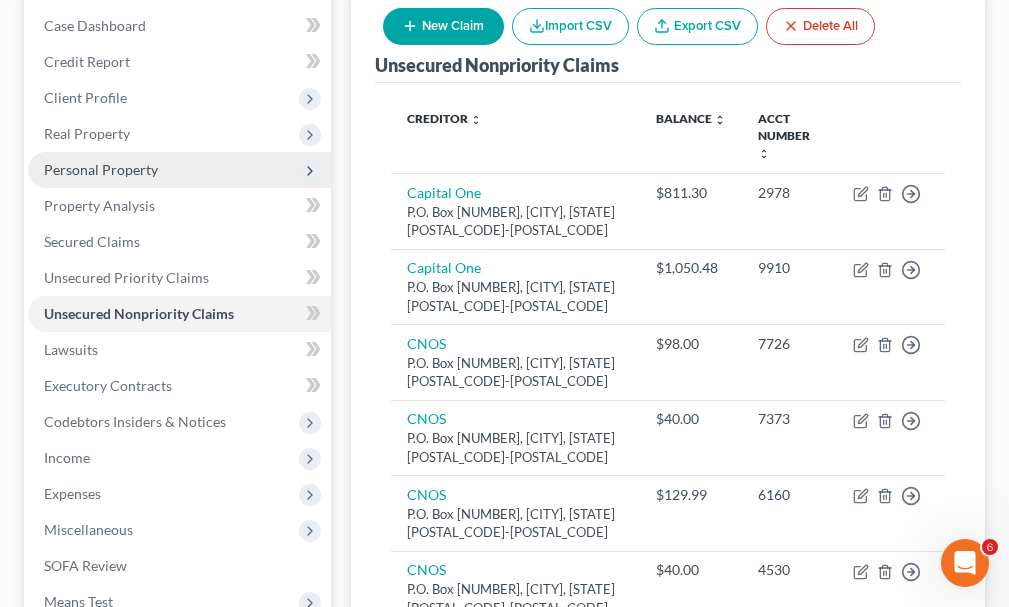 click on "Personal Property" at bounding box center (101, 169) 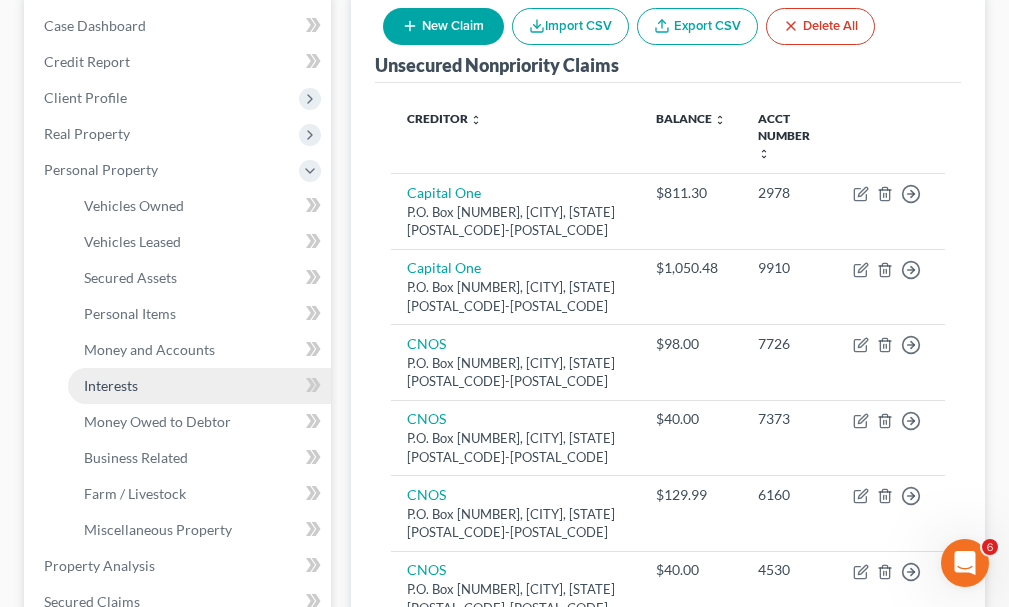click on "Interests" at bounding box center (111, 385) 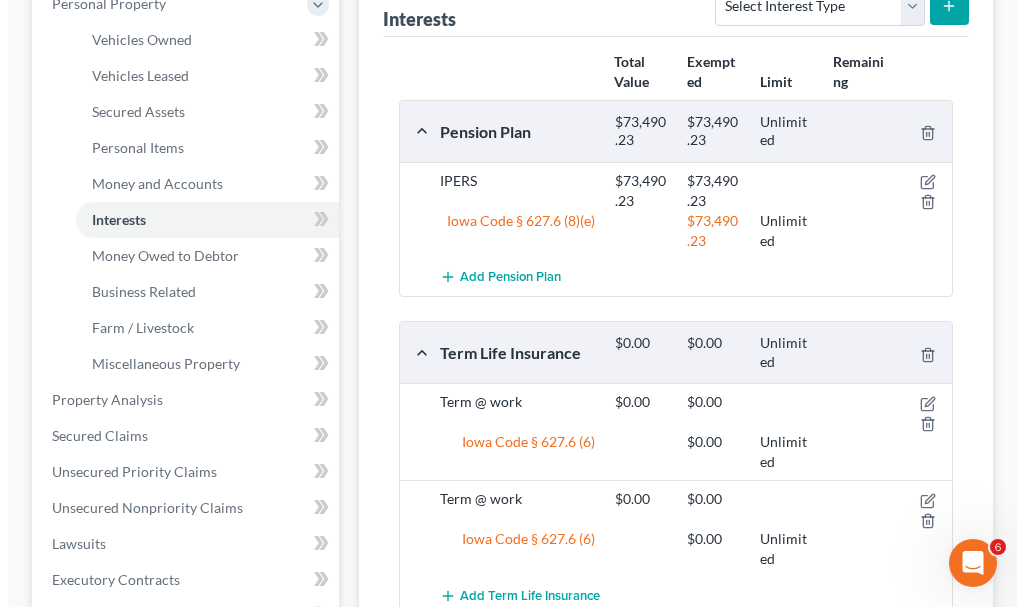 scroll, scrollTop: 400, scrollLeft: 0, axis: vertical 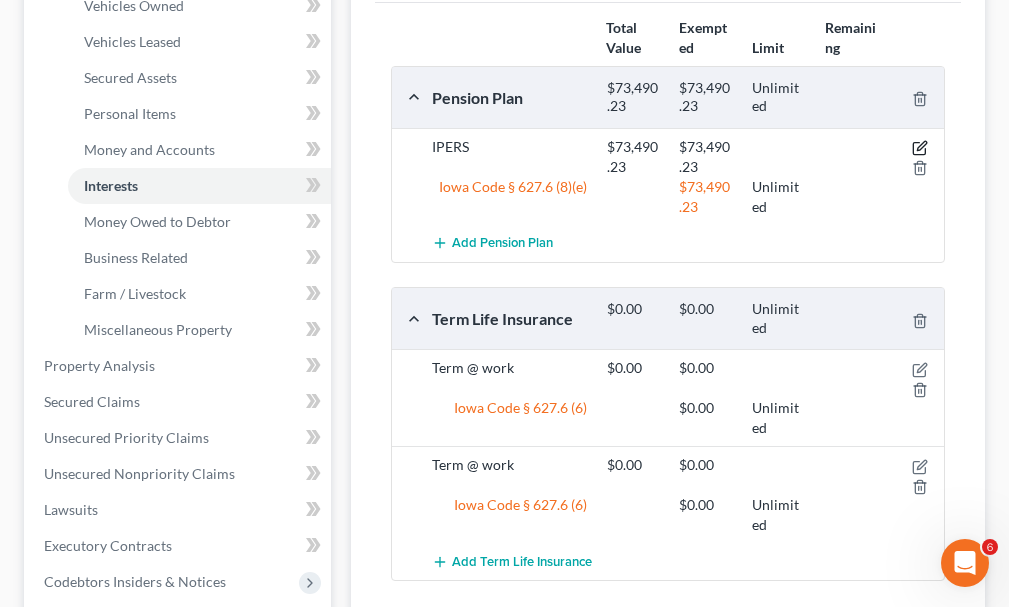 click 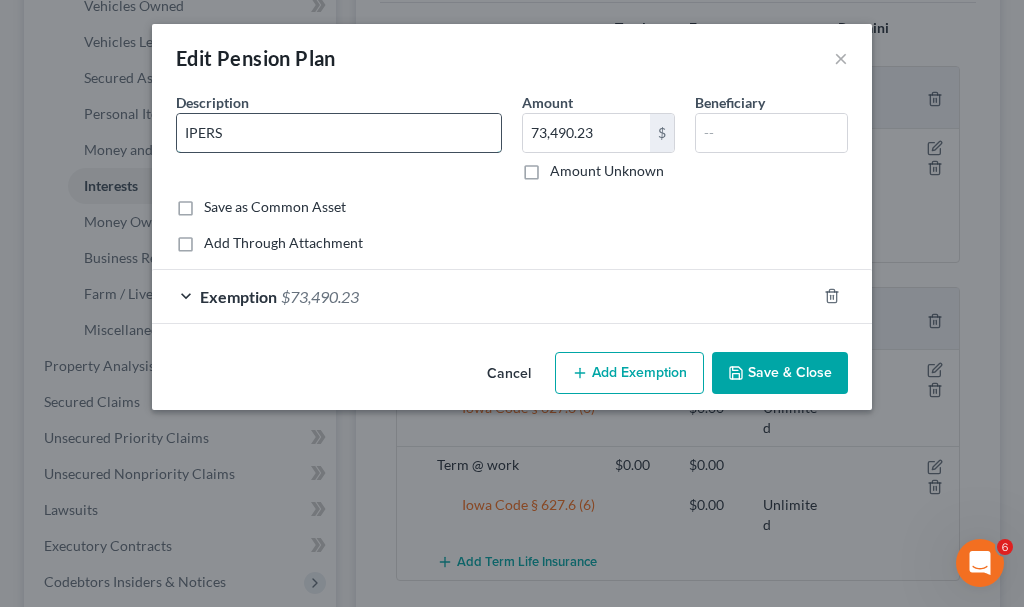 click on "IPERS" at bounding box center (339, 133) 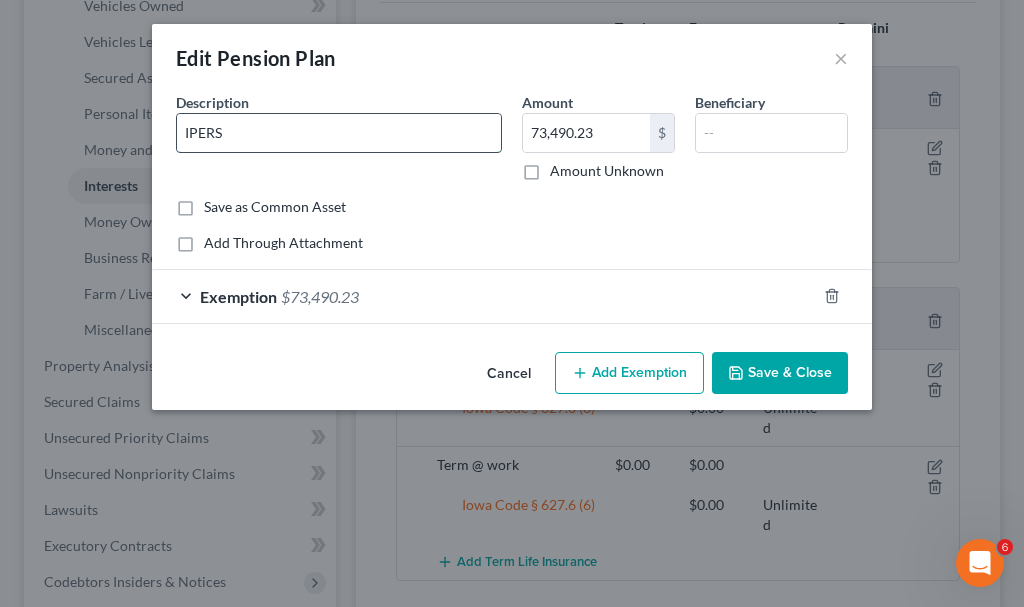 type on "IPERS (H)" 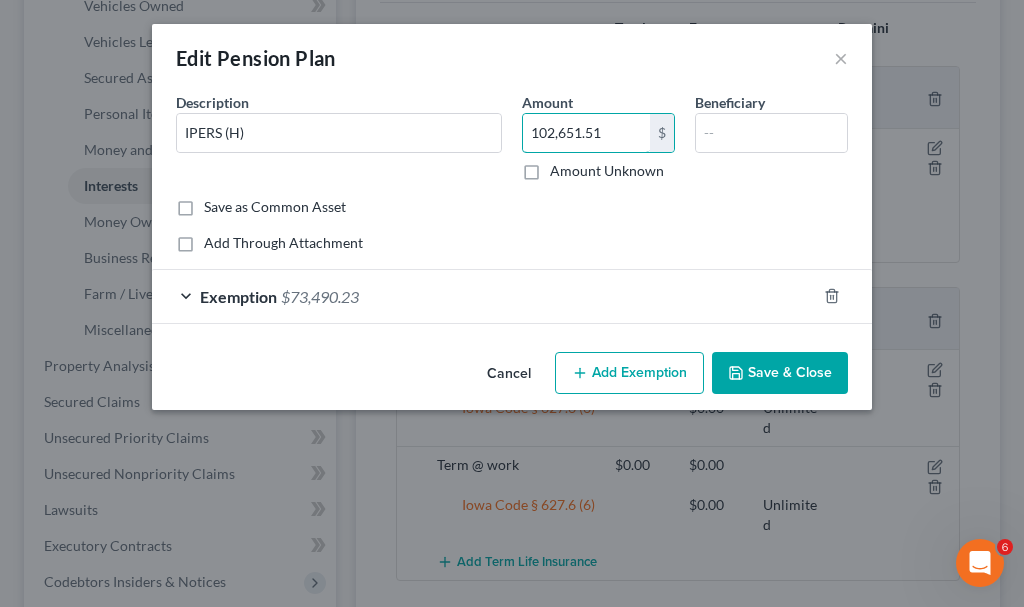 type on "102,651.51" 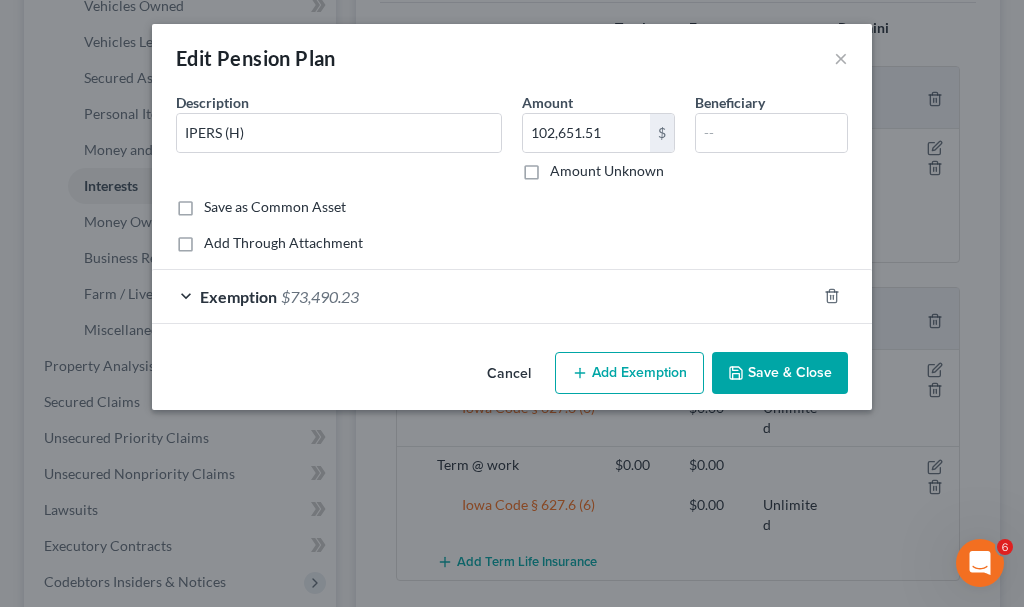 click on "$73,490.23" at bounding box center [320, 296] 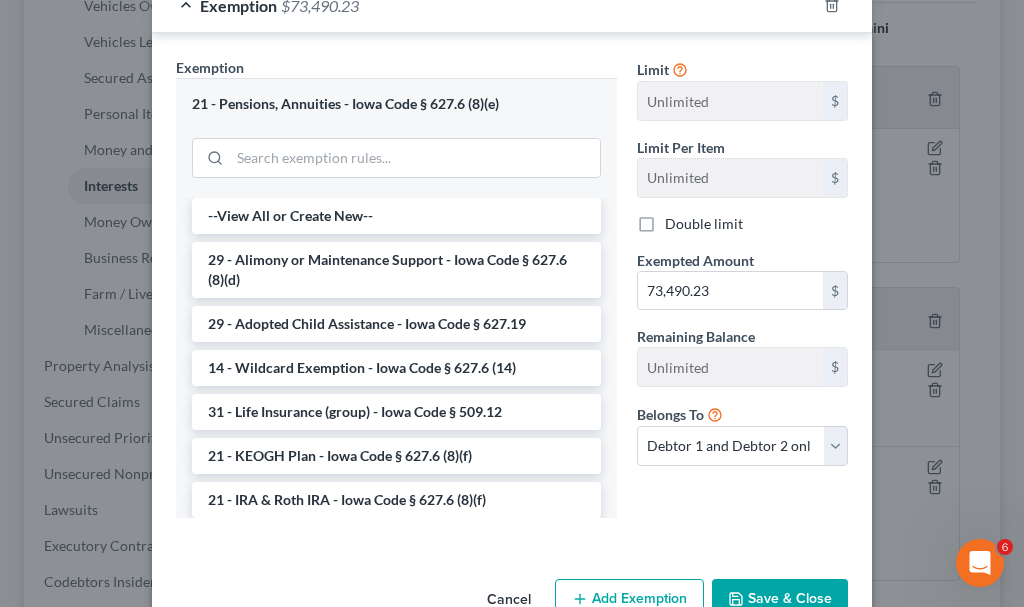 scroll, scrollTop: 300, scrollLeft: 0, axis: vertical 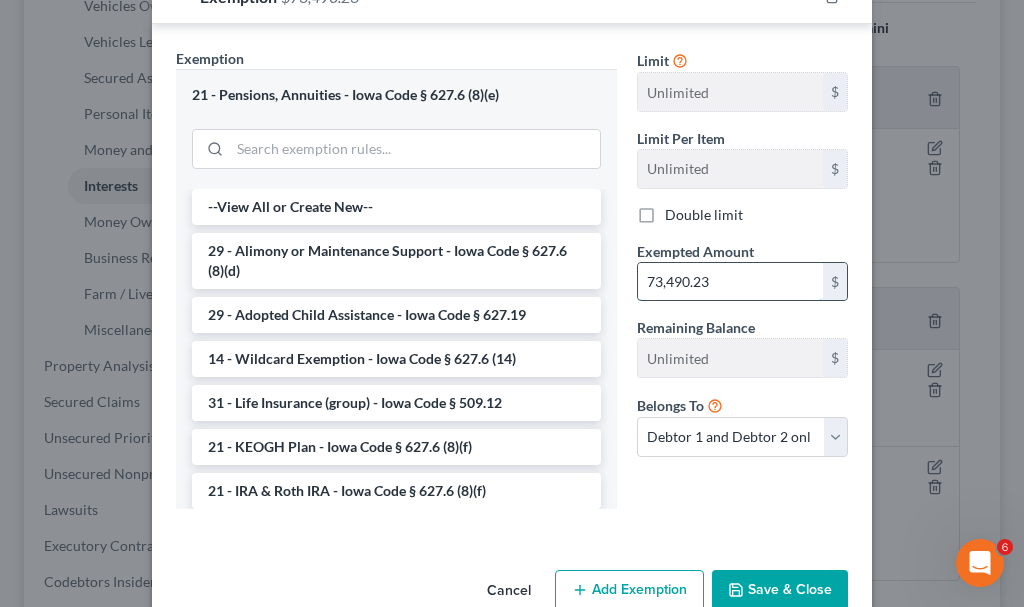 click on "73,490.23" at bounding box center (730, 282) 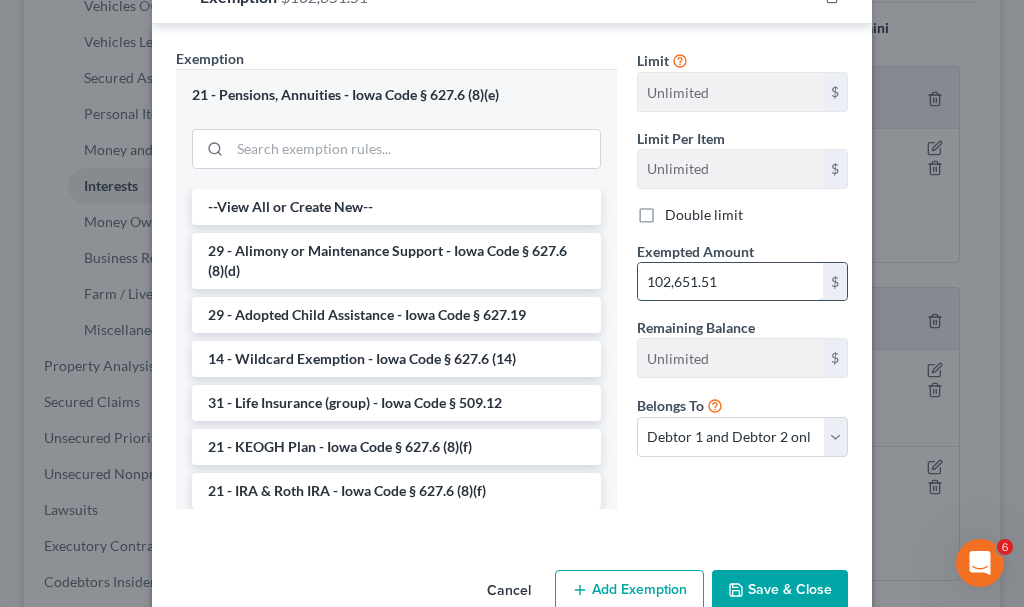 type on "102,651.51" 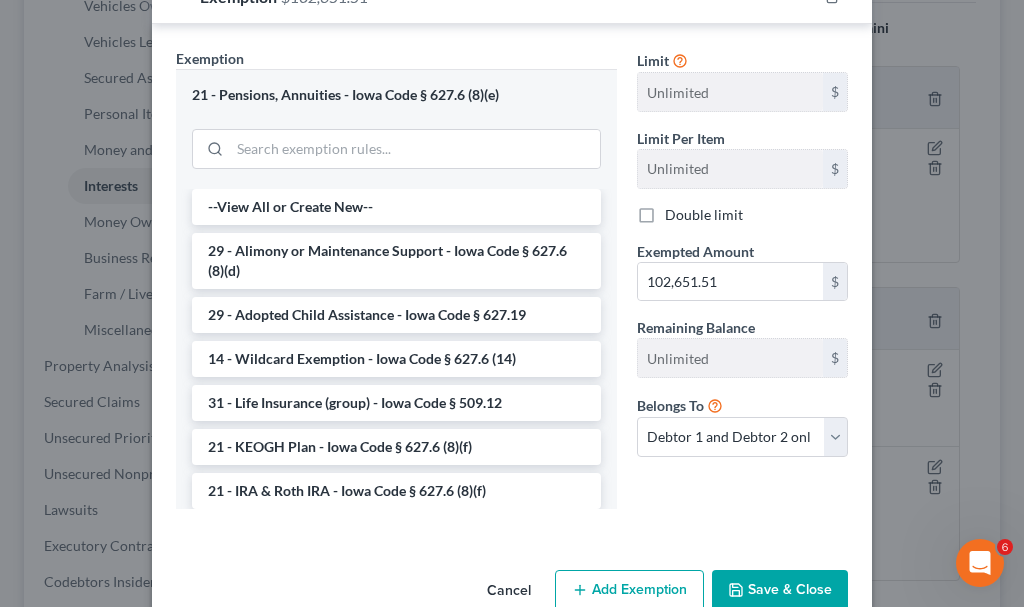 click on "Save & Close" at bounding box center [780, 591] 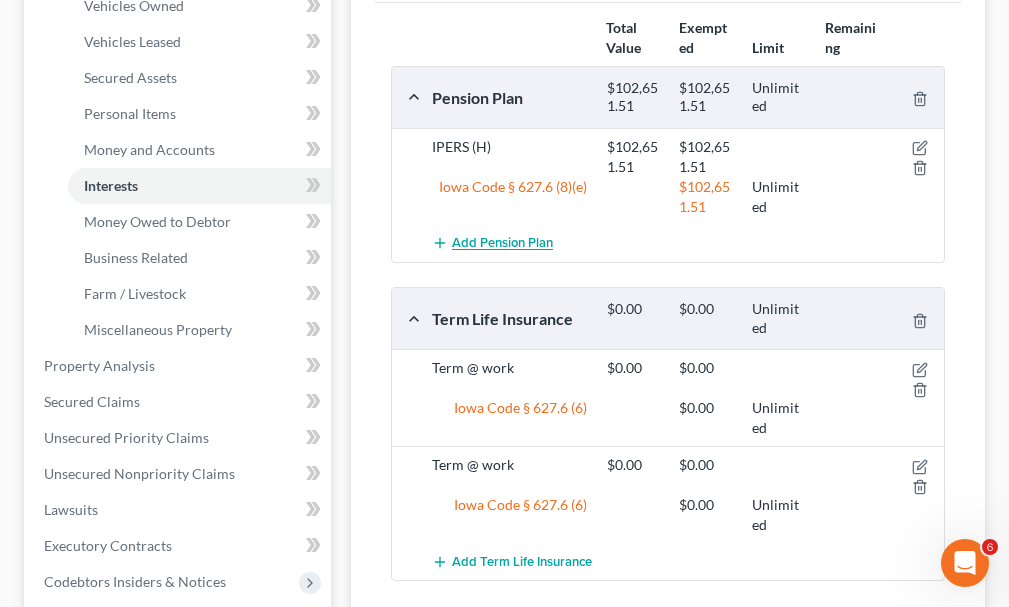 click on "Add Pension Plan" at bounding box center (502, 244) 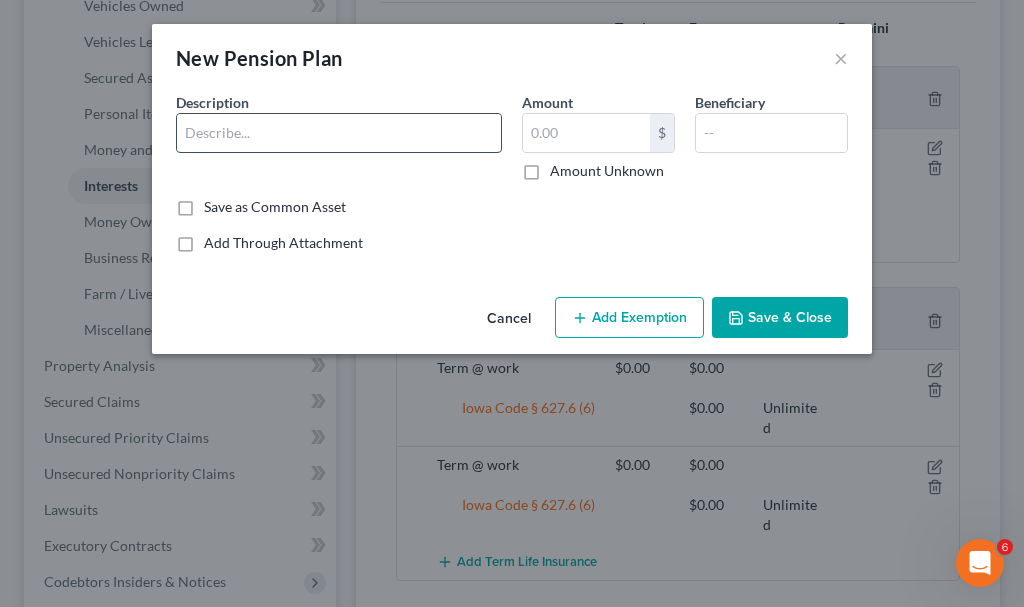 click at bounding box center (339, 133) 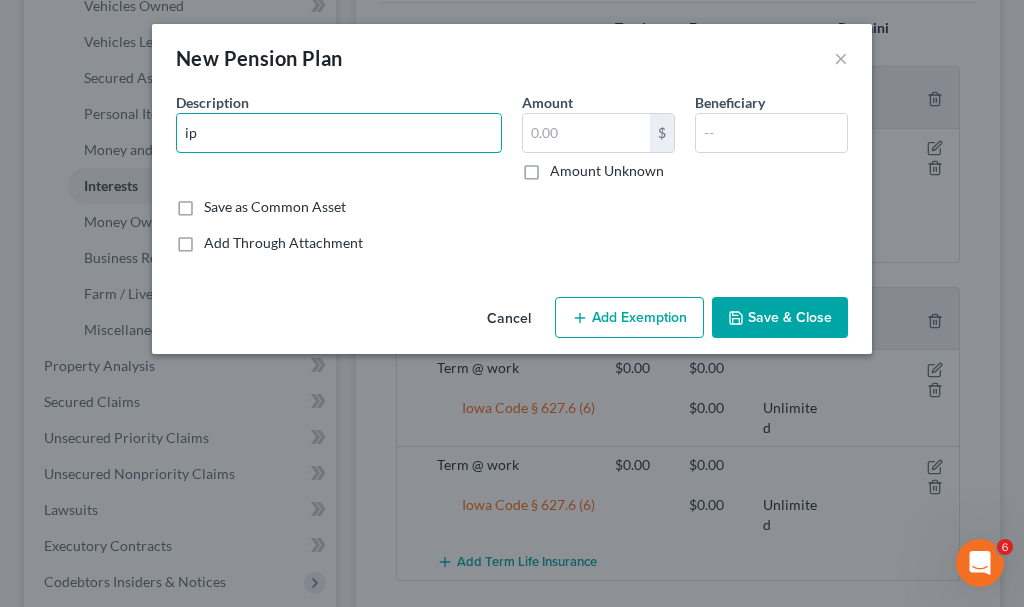 type on "IPERS (W)" 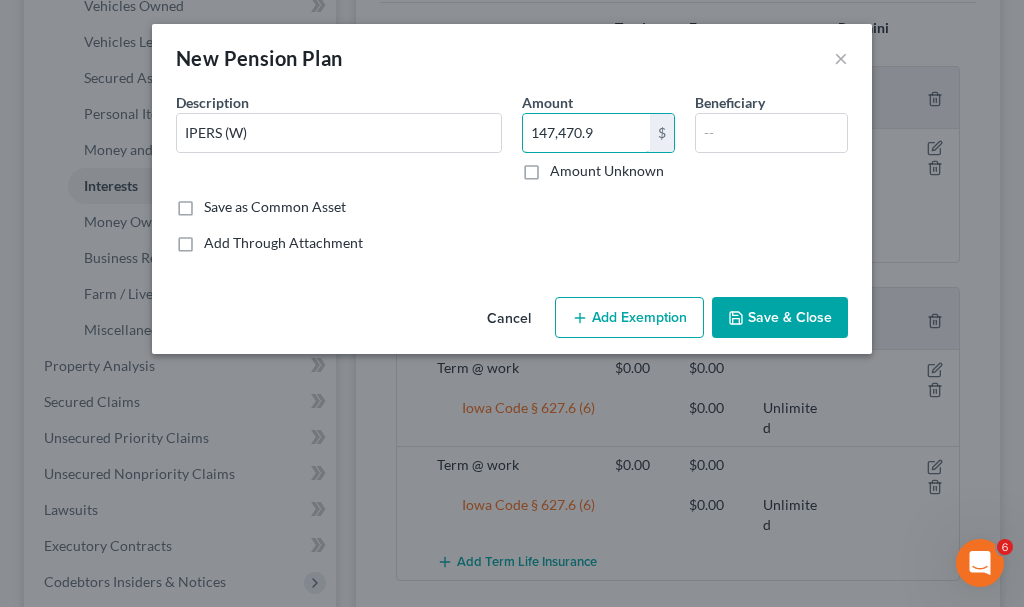 type on "147,470.9" 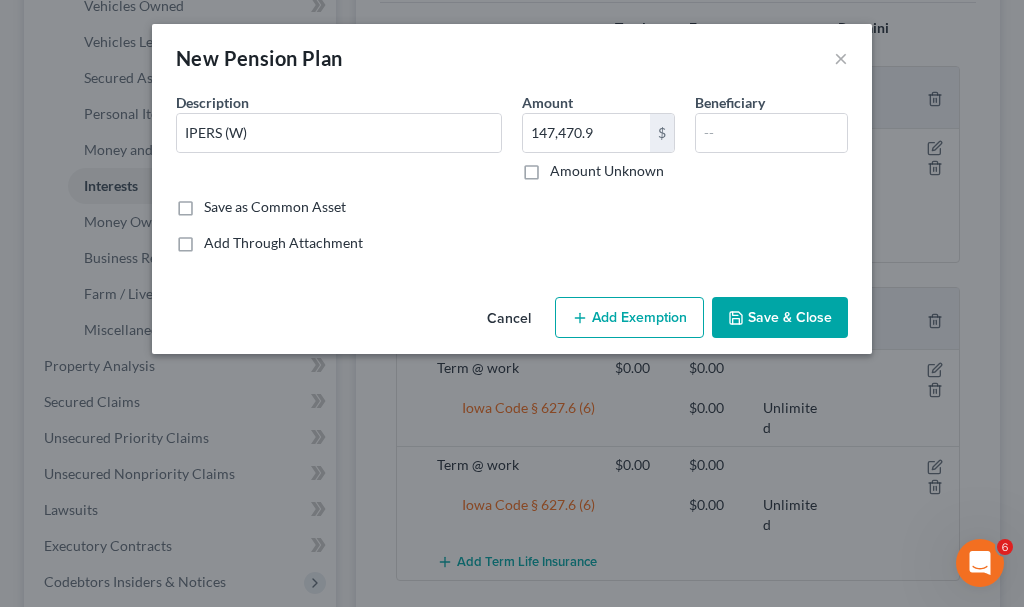 click on "Add Exemption" at bounding box center (629, 318) 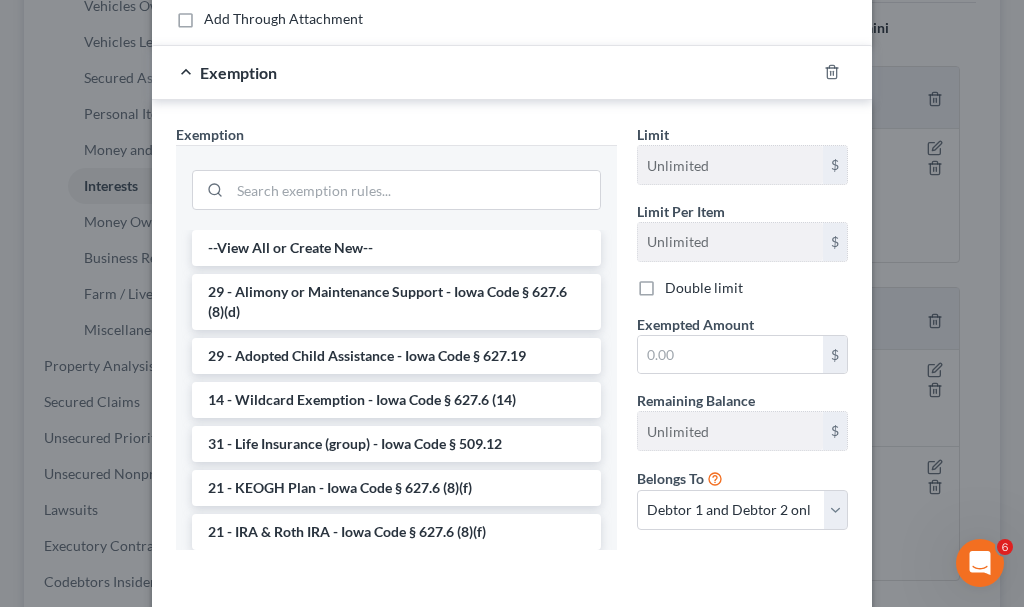 scroll, scrollTop: 200, scrollLeft: 0, axis: vertical 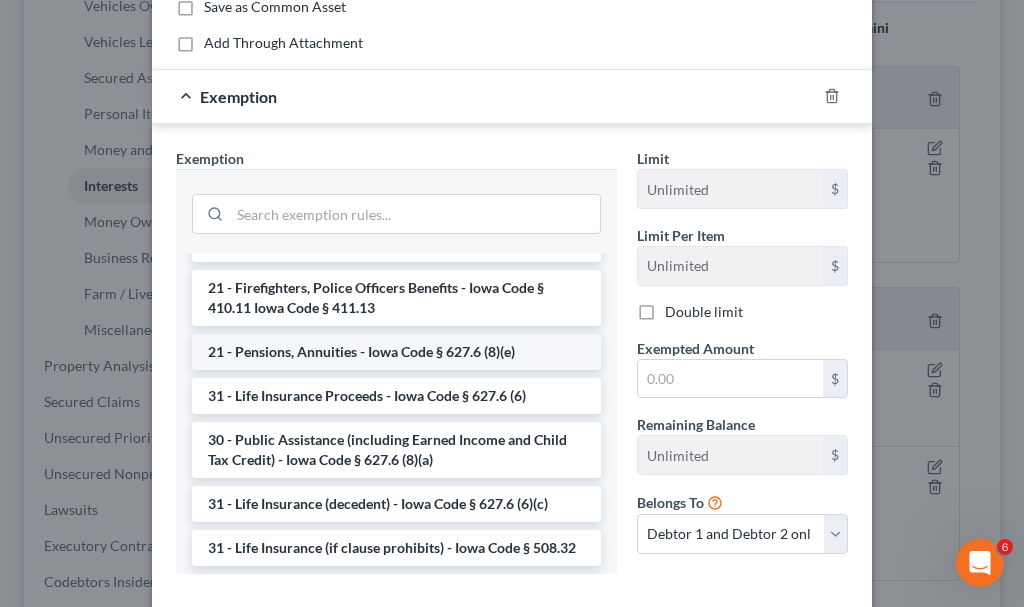 click on "21 - Pensions, Annuities - Iowa Code § 627.6 (8)(e)" at bounding box center [396, 352] 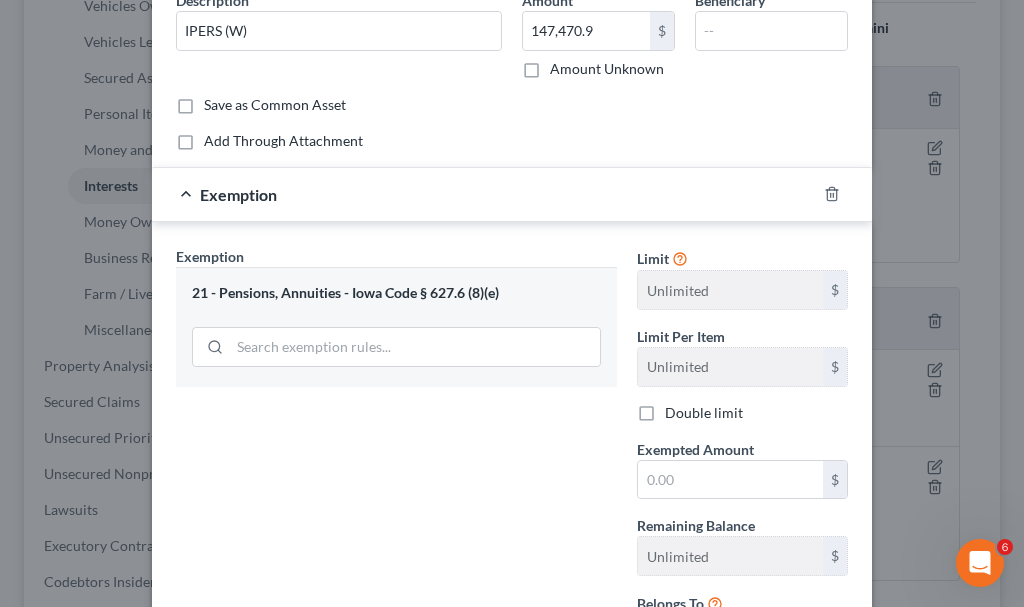 scroll, scrollTop: 100, scrollLeft: 0, axis: vertical 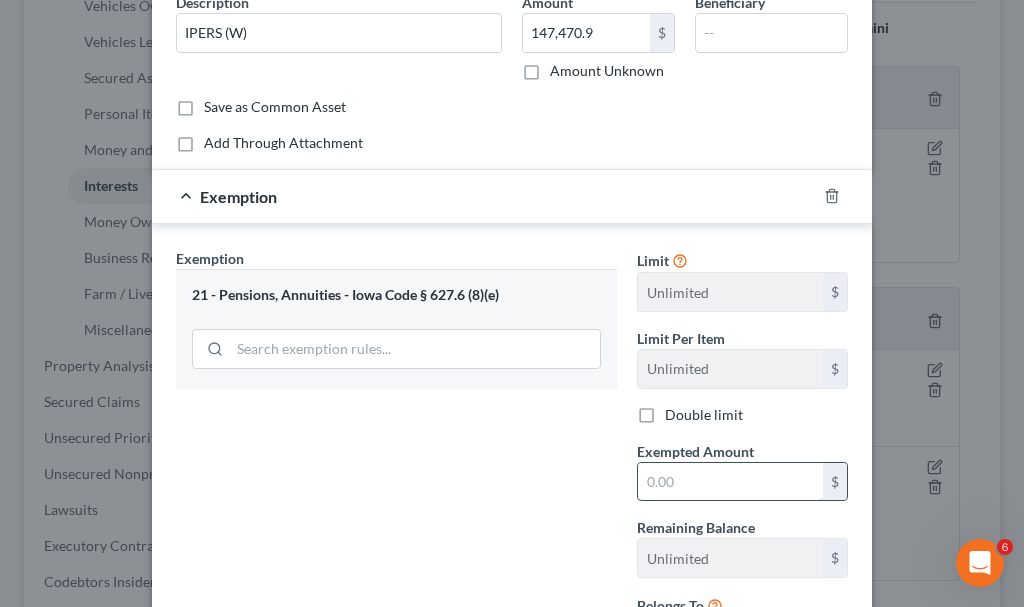 click at bounding box center [730, 482] 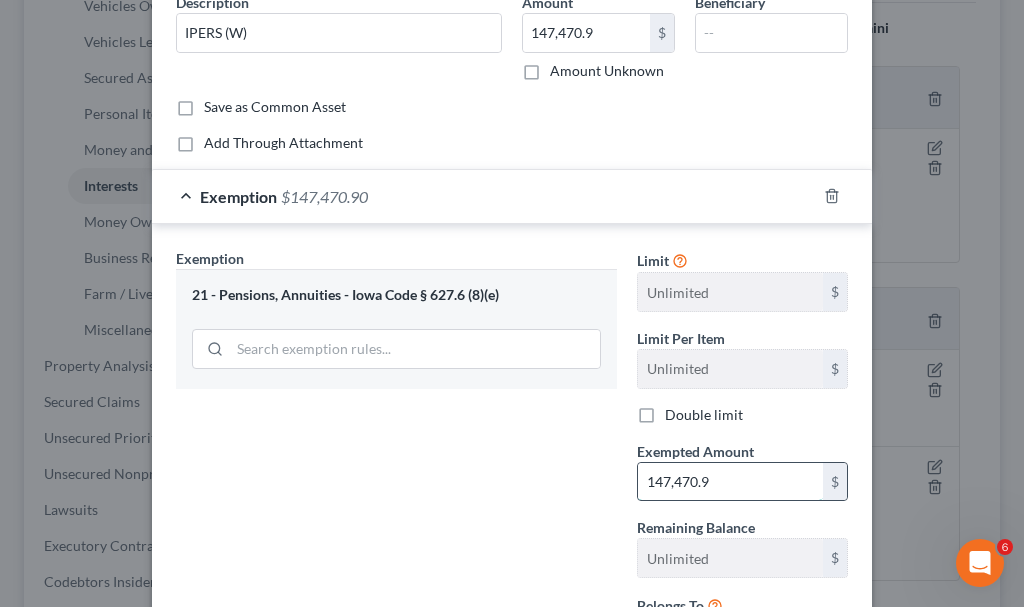 type on "147,470.9" 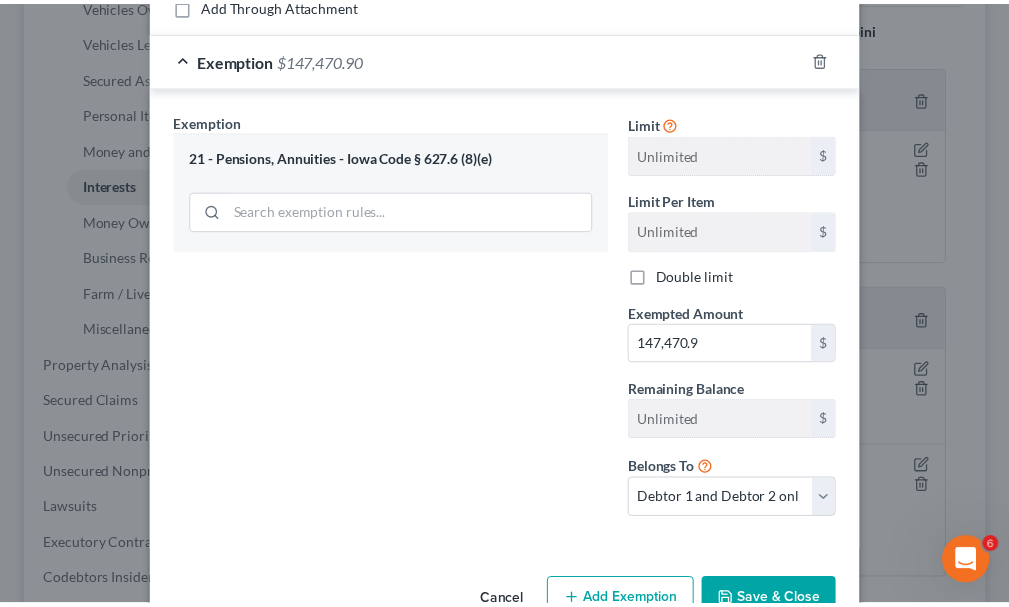 scroll, scrollTop: 292, scrollLeft: 0, axis: vertical 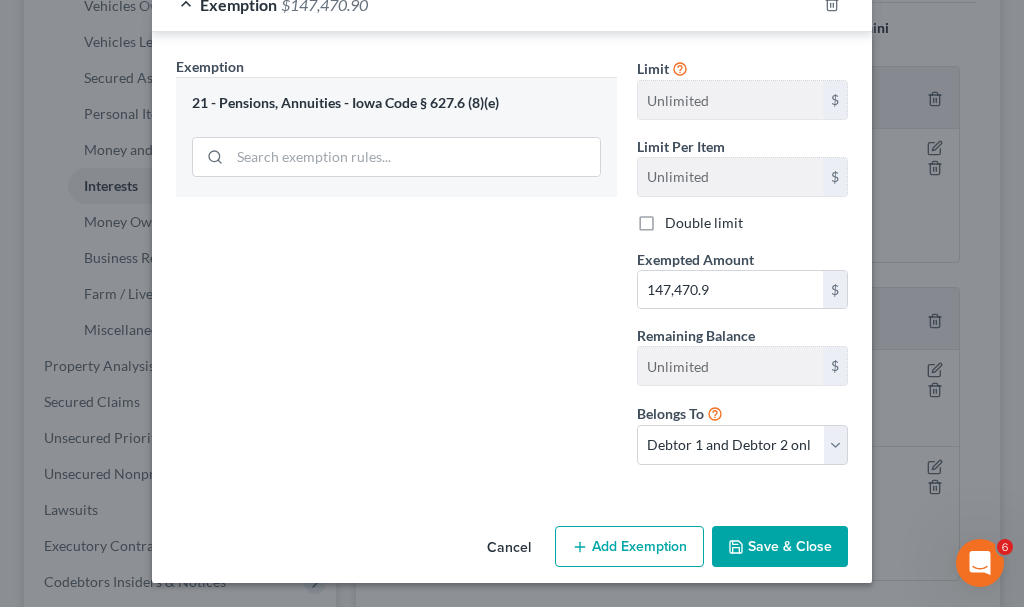 click on "Save & Close" at bounding box center (780, 547) 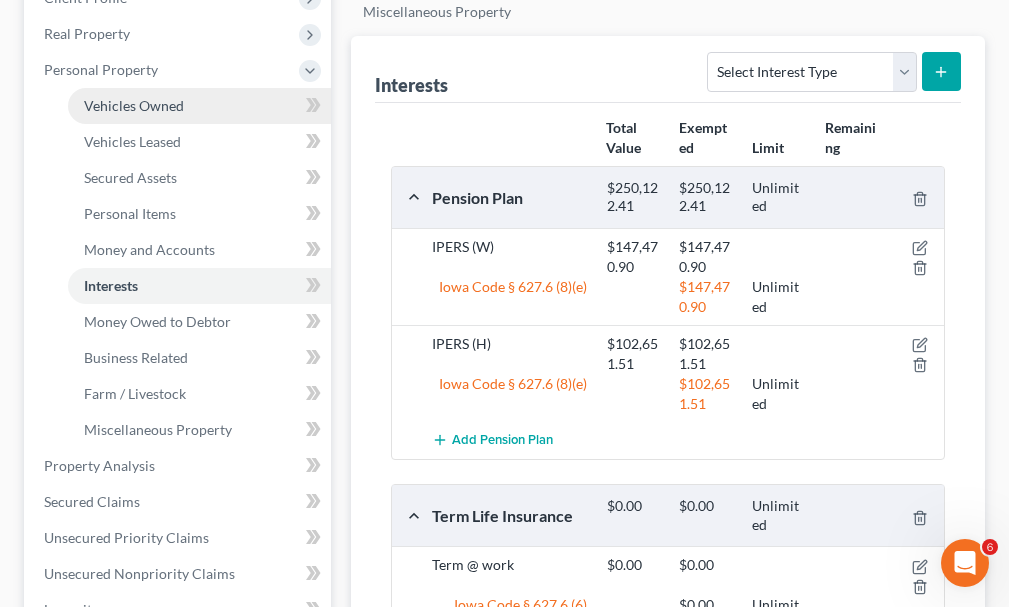 click on "Vehicles Owned" at bounding box center (134, 105) 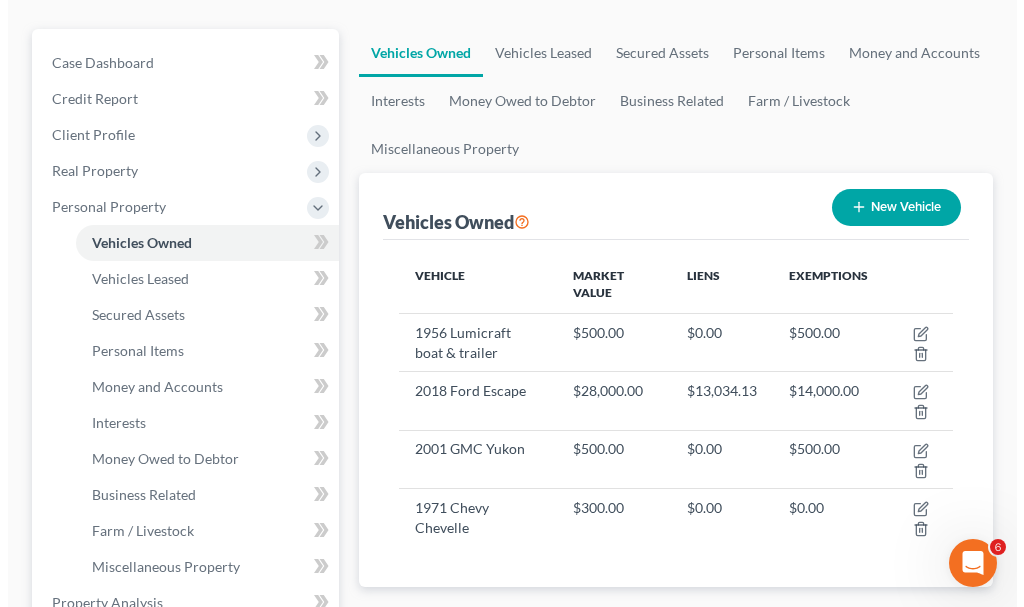scroll, scrollTop: 200, scrollLeft: 0, axis: vertical 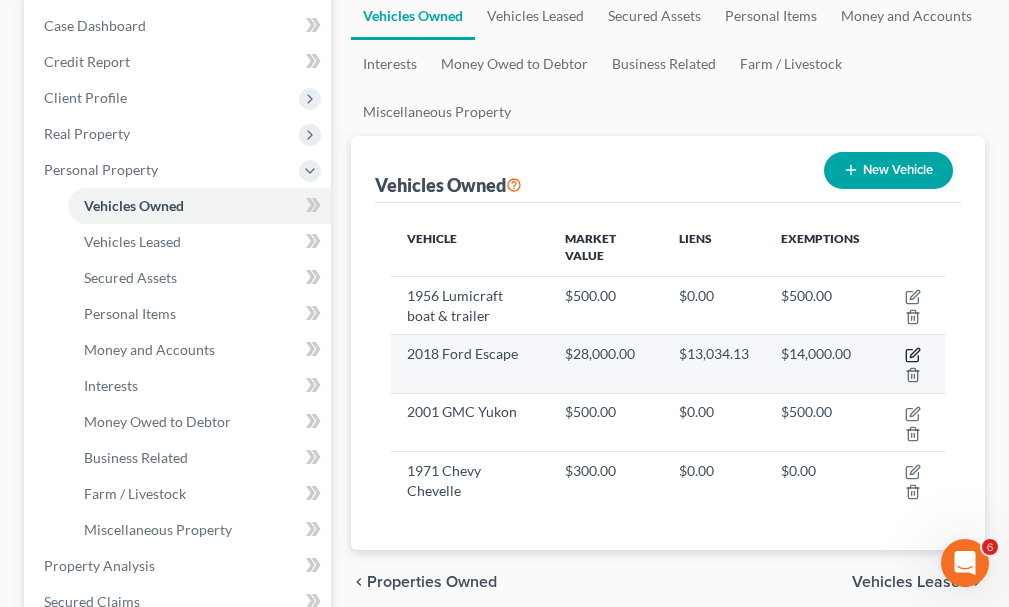 click 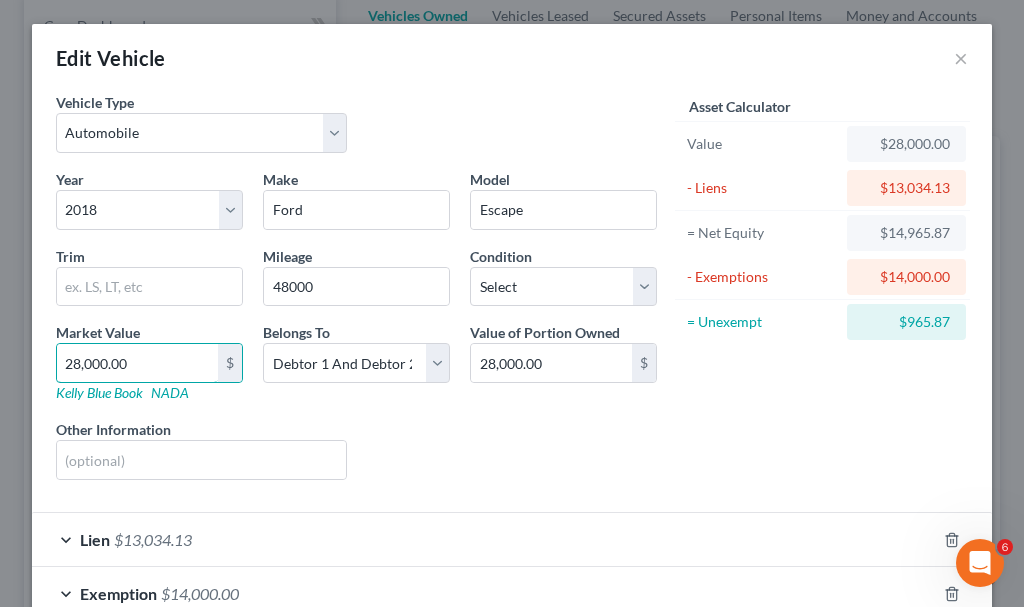 type on "9" 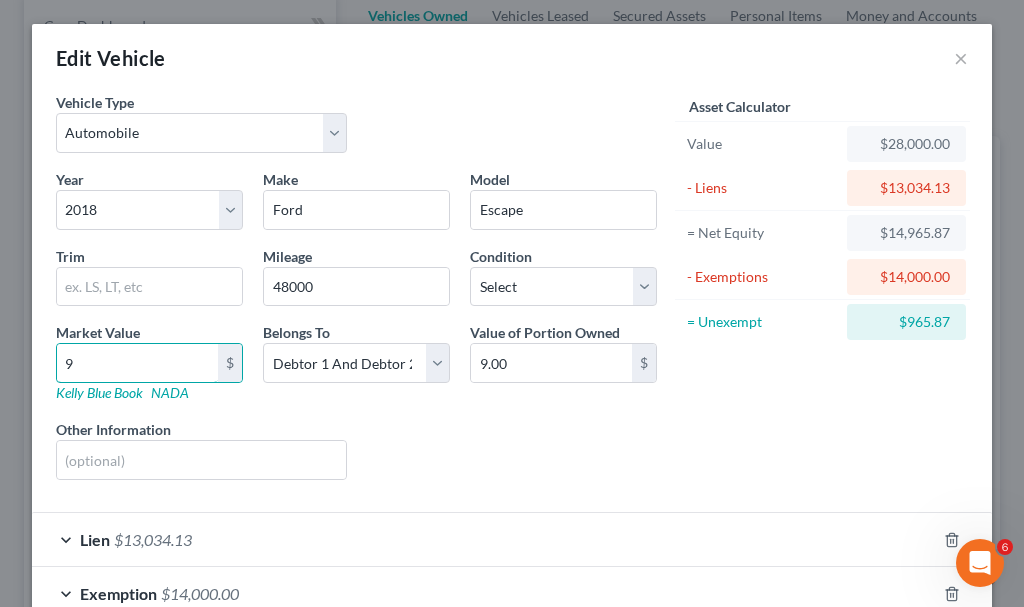 type on "90" 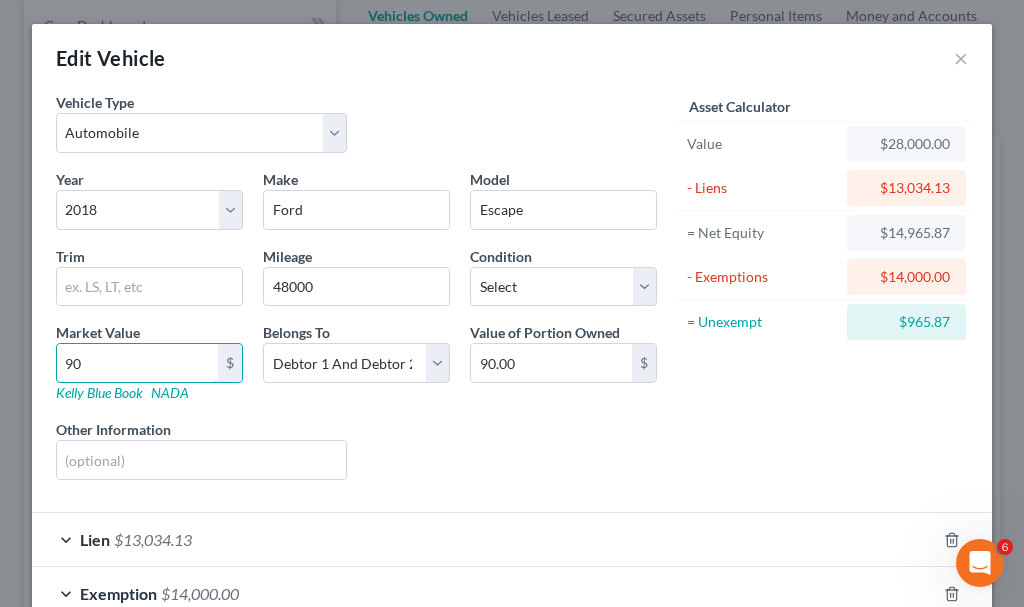 type on "900" 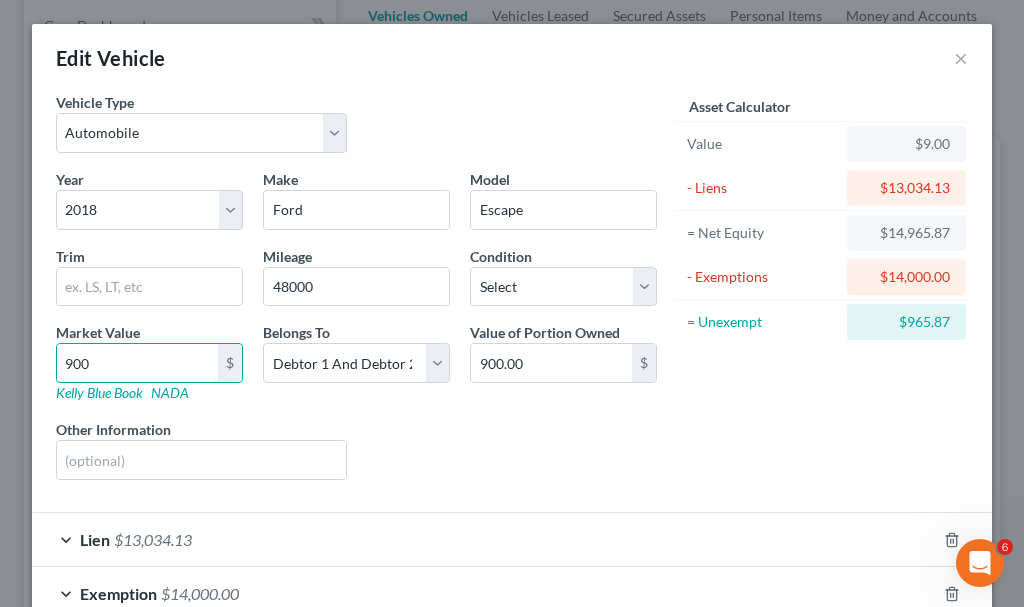 type on "9000" 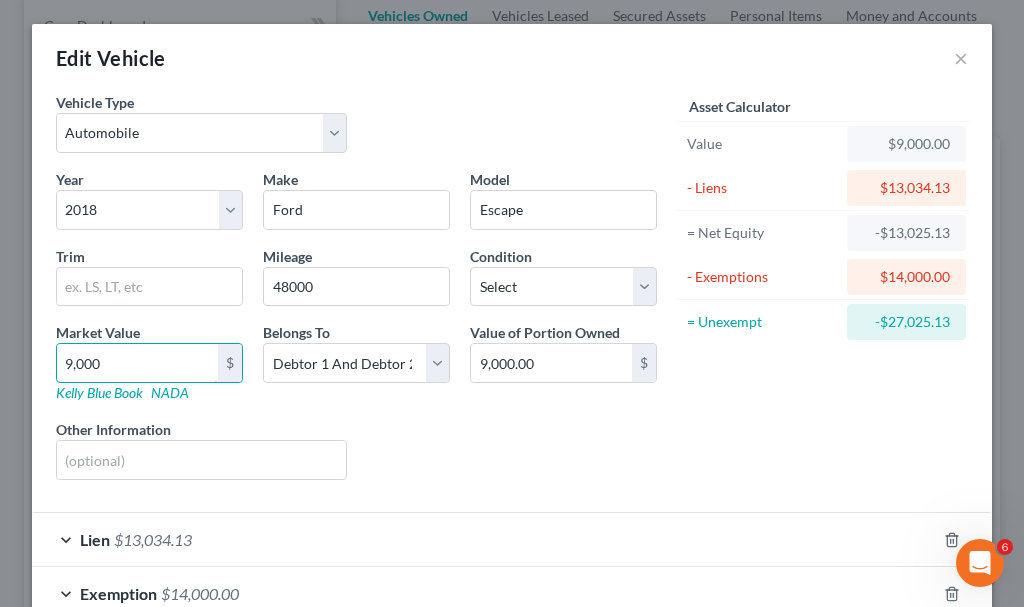type on "9,000" 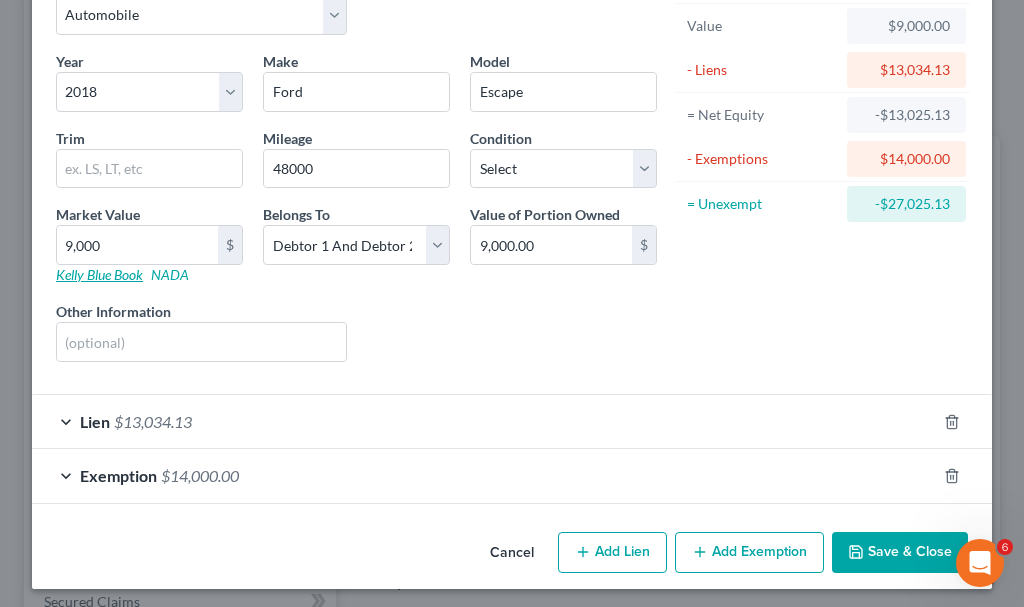 scroll, scrollTop: 124, scrollLeft: 0, axis: vertical 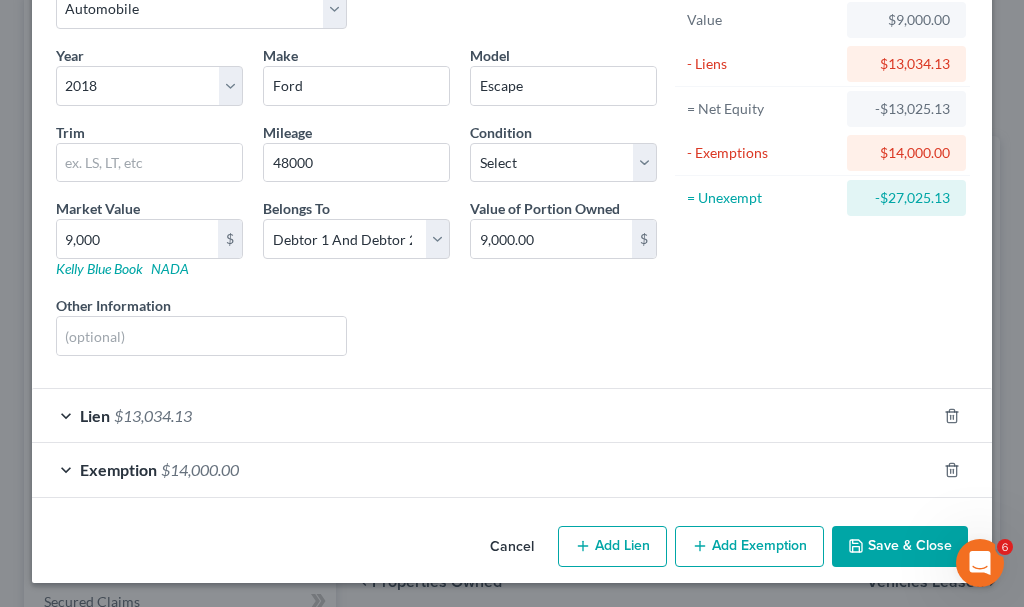 click on "$14,000.00" at bounding box center [200, 469] 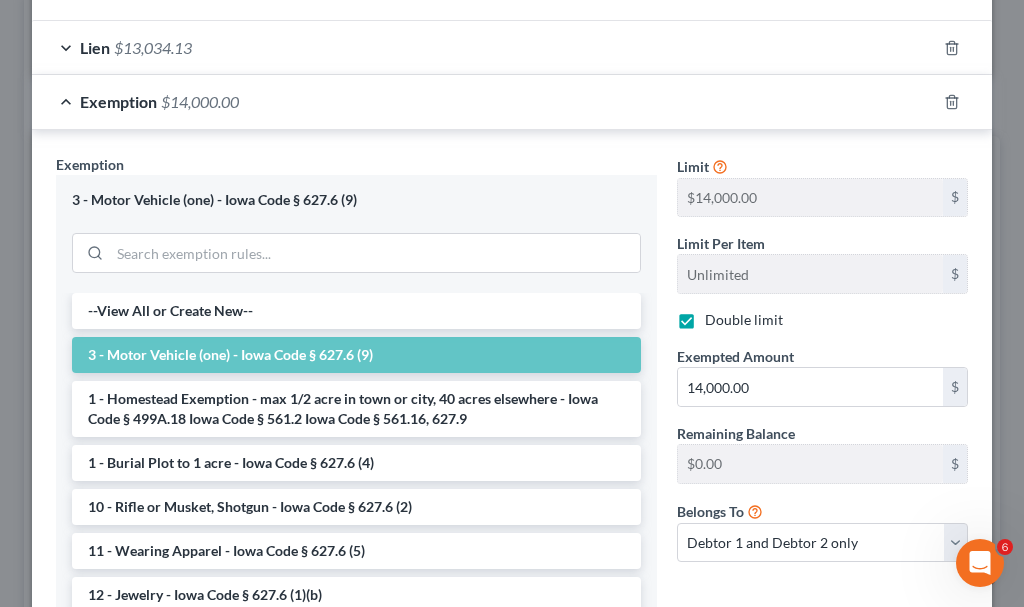 scroll, scrollTop: 524, scrollLeft: 0, axis: vertical 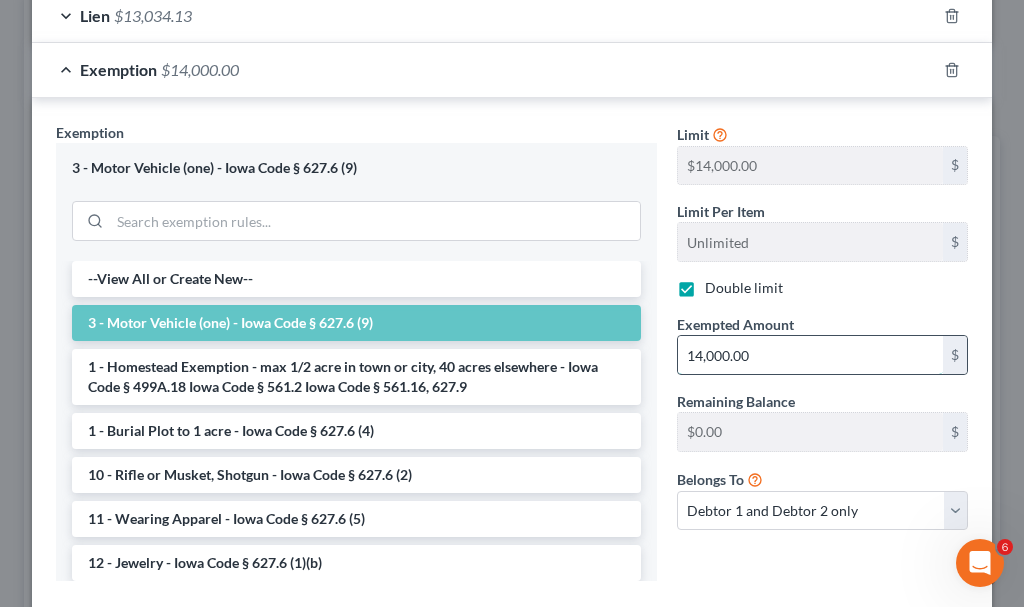click on "14,000.00" at bounding box center (810, 355) 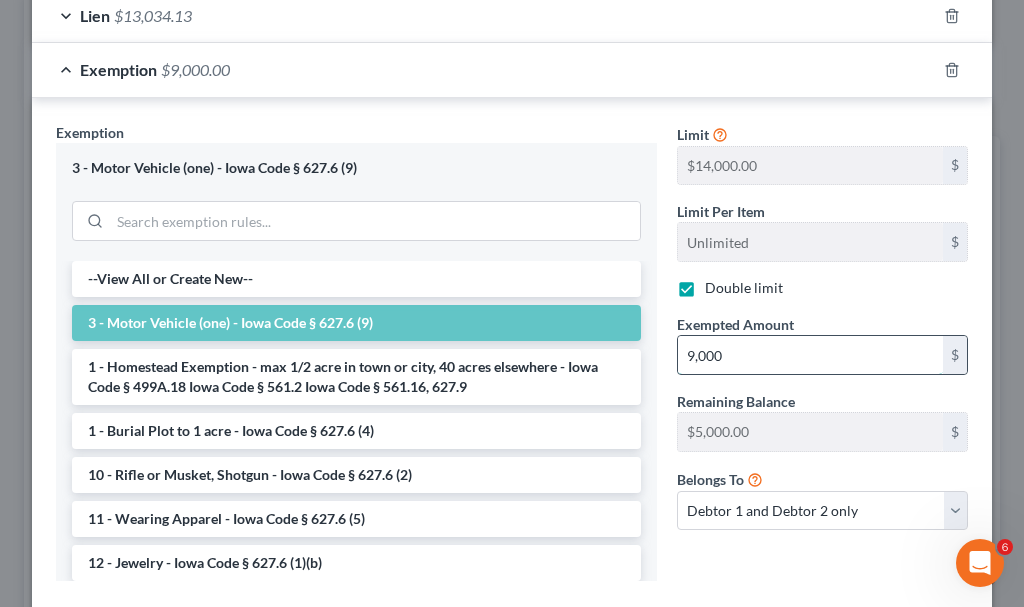 type on "9,000" 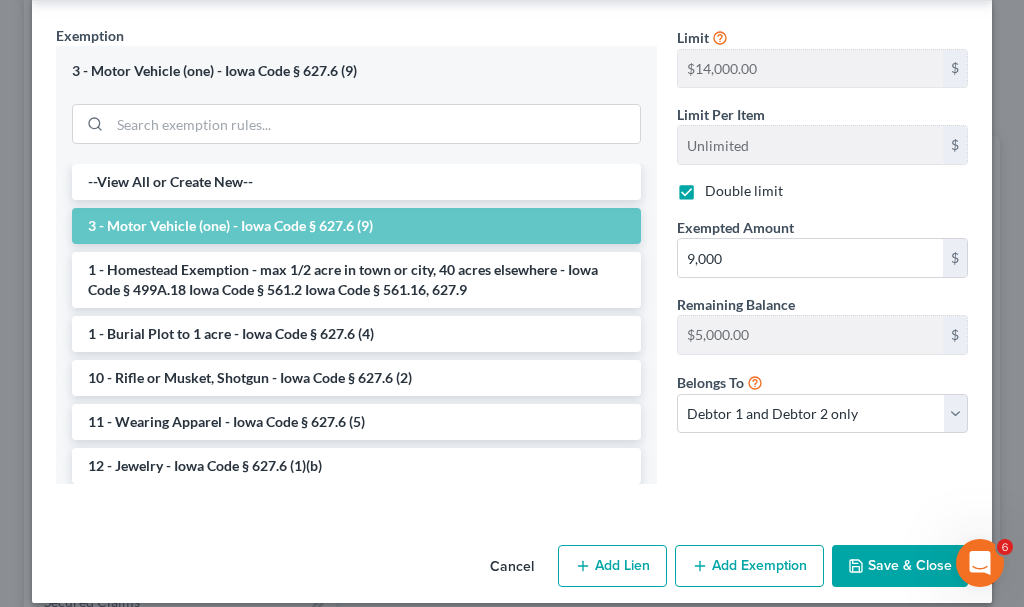 scroll, scrollTop: 641, scrollLeft: 0, axis: vertical 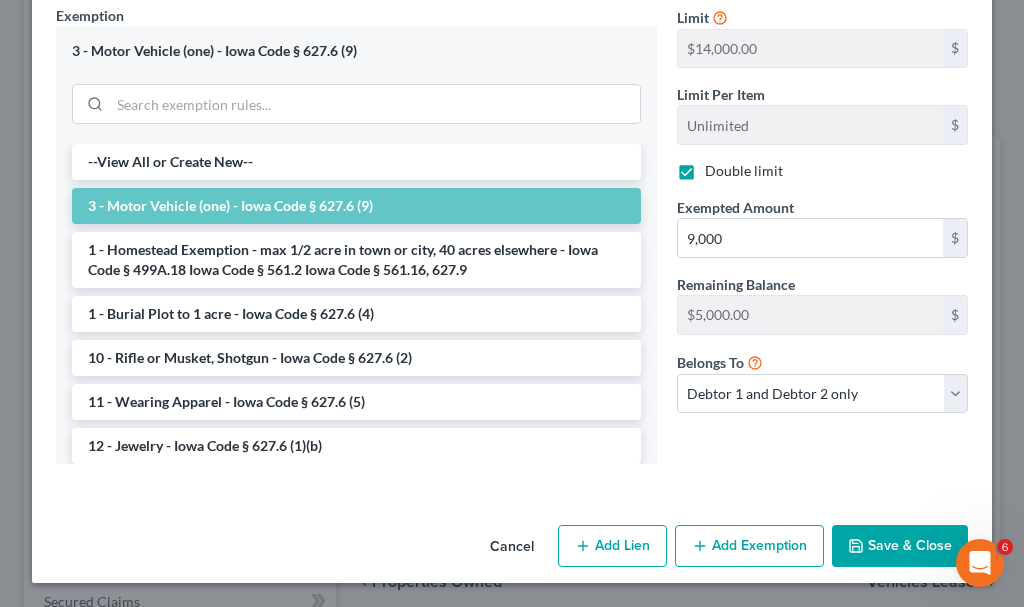 click on "Save & Close" at bounding box center [900, 546] 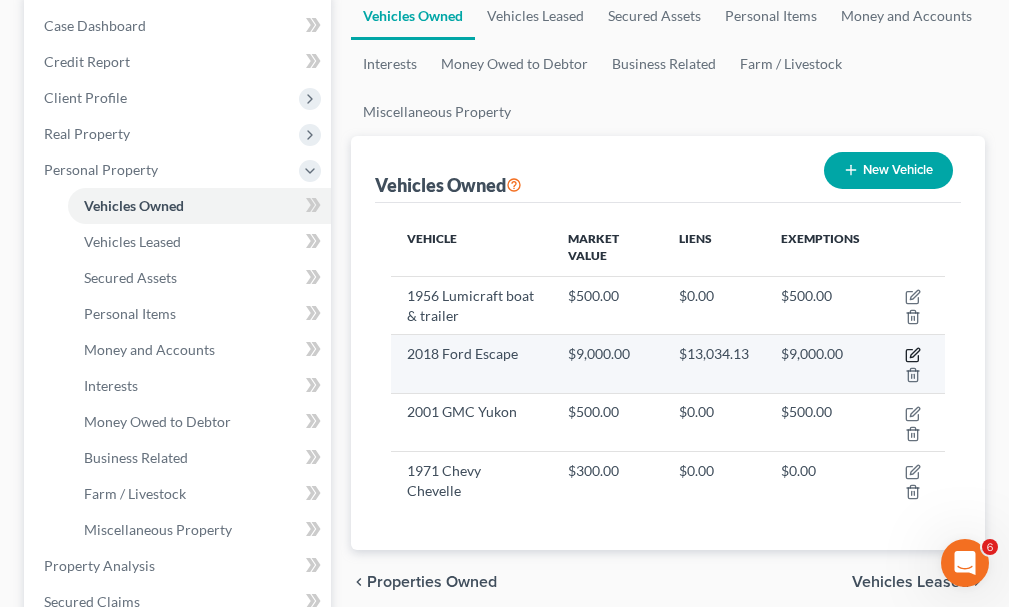 click 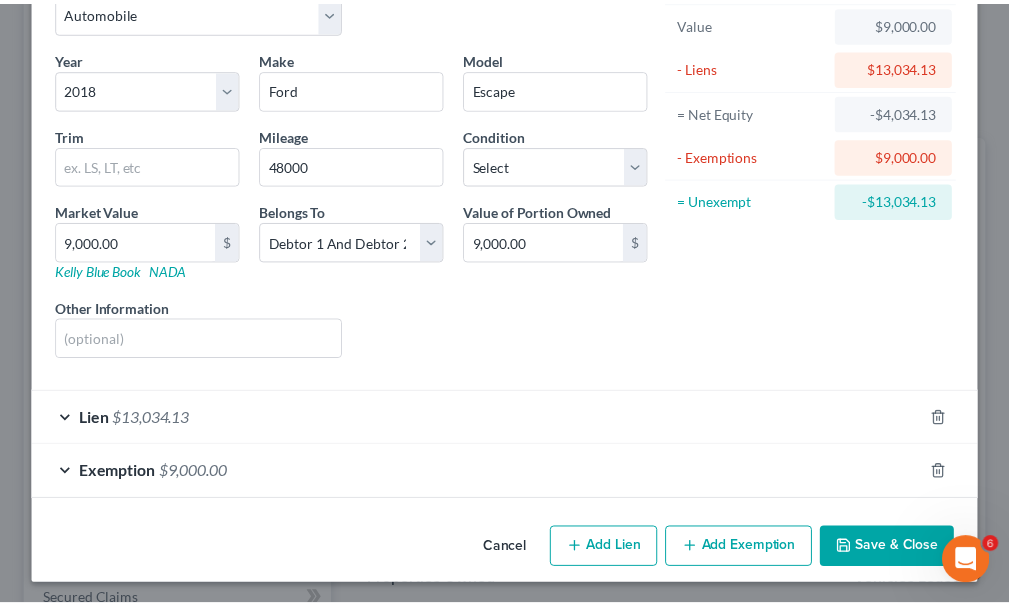 scroll, scrollTop: 124, scrollLeft: 0, axis: vertical 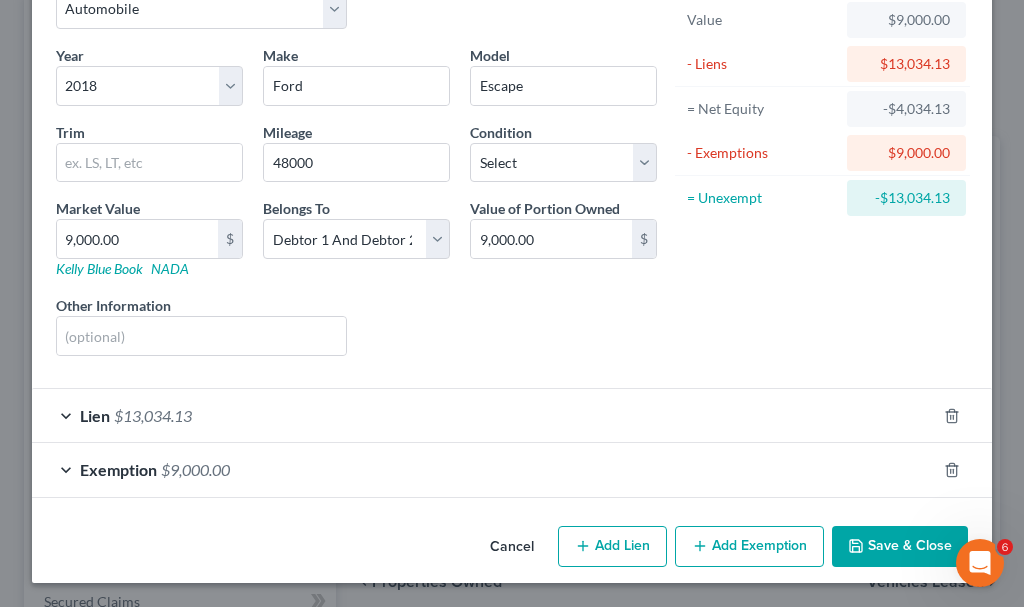 click on "Save & Close" at bounding box center (900, 547) 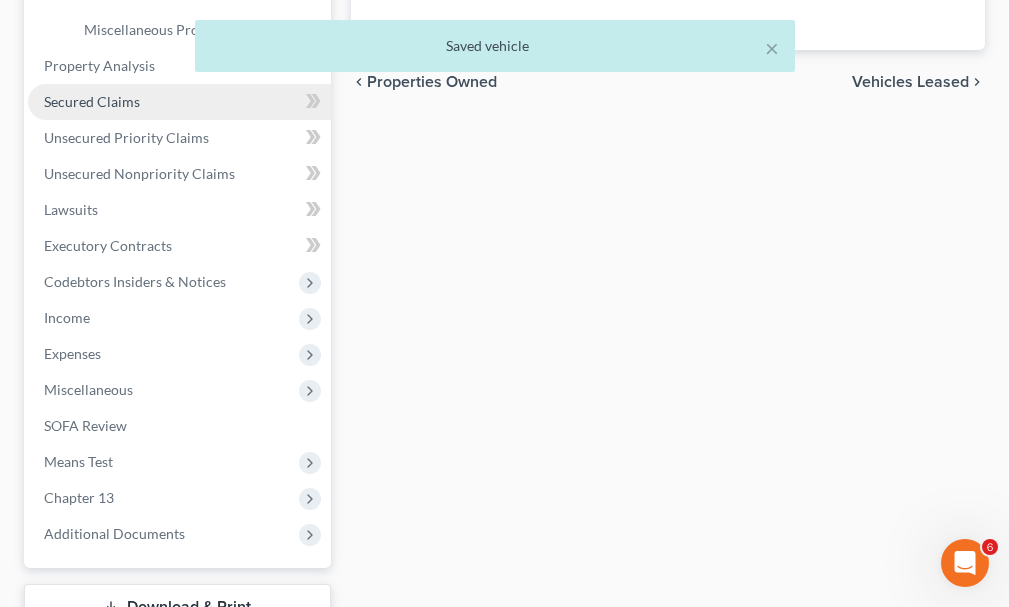 click on "Secured Claims" at bounding box center [92, 101] 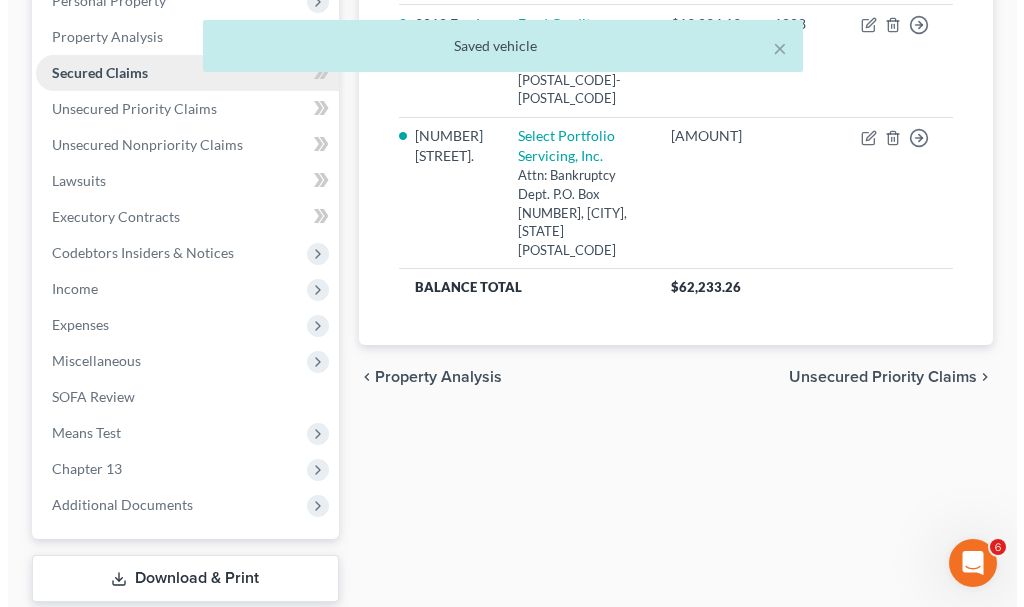 scroll, scrollTop: 0, scrollLeft: 0, axis: both 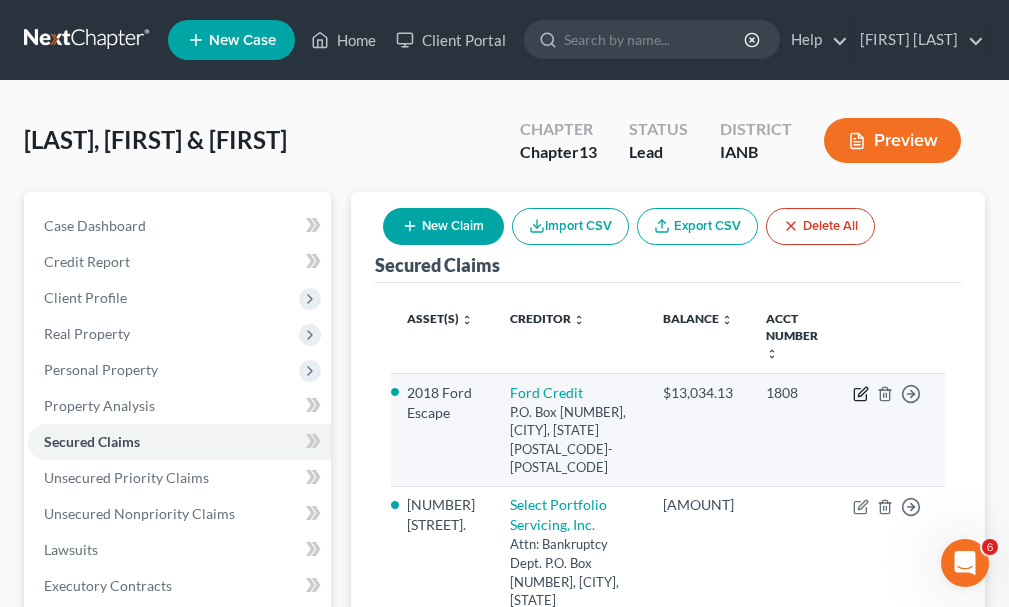 click 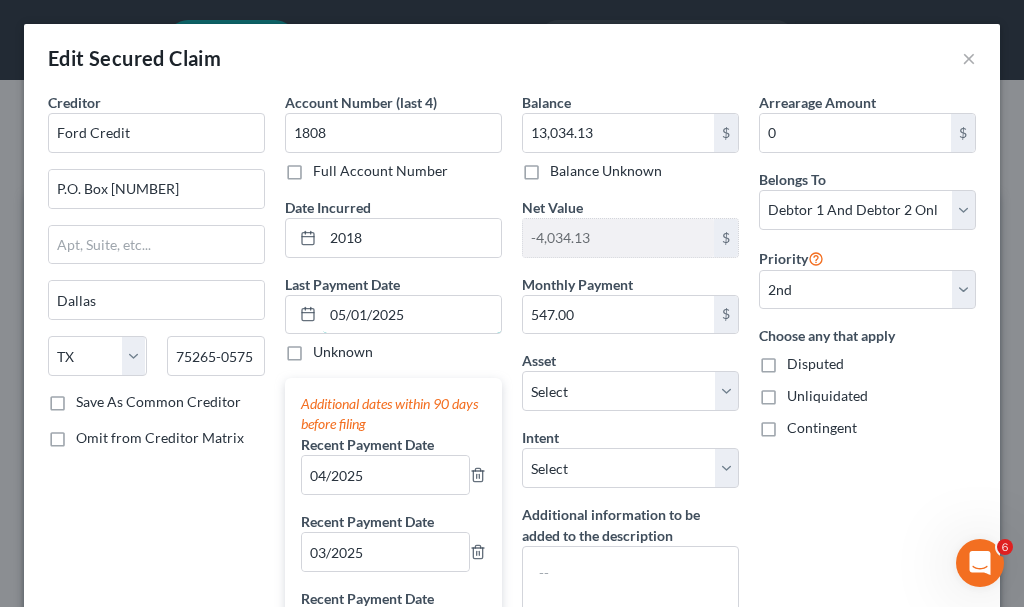 drag, startPoint x: 338, startPoint y: 317, endPoint x: 400, endPoint y: 393, distance: 98.0816 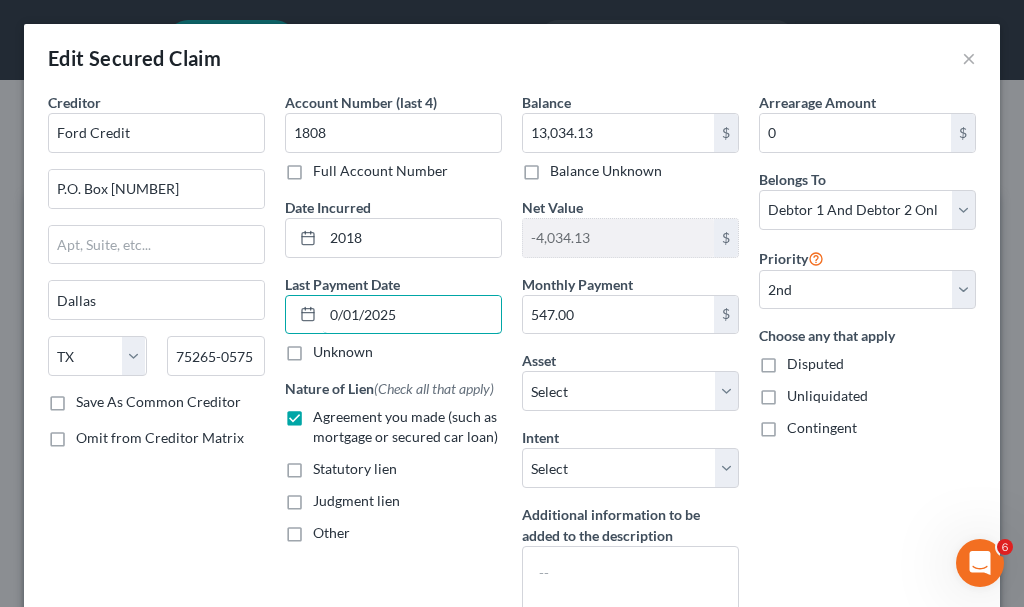 type on "08/01/2025" 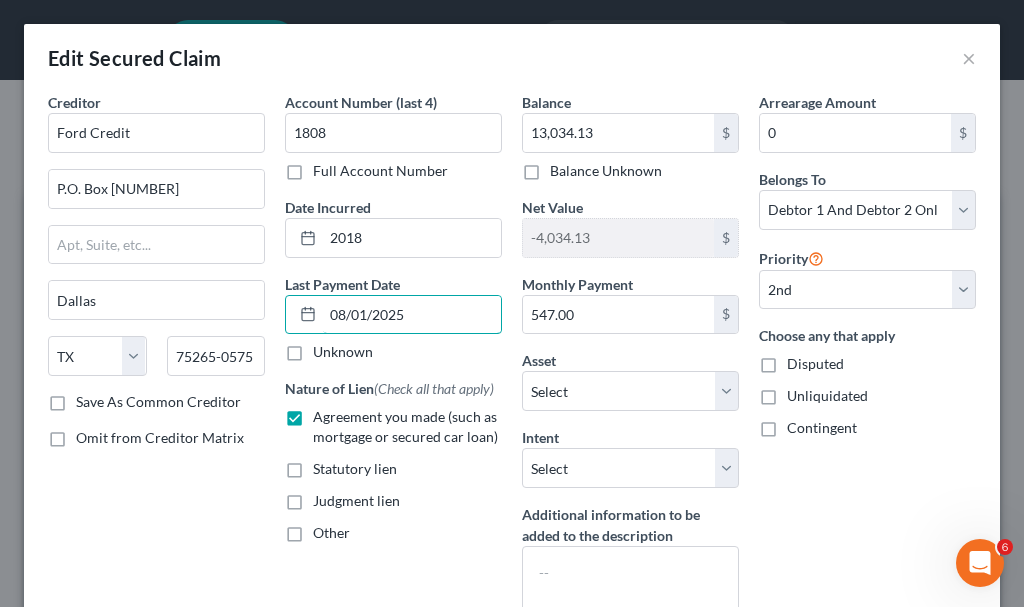select on "0" 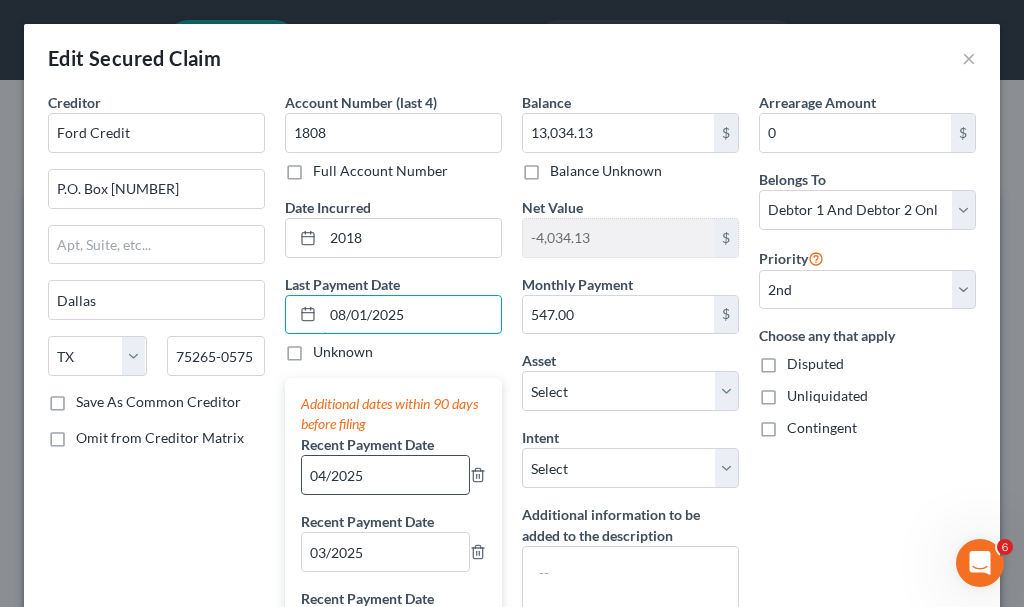 type on "08/01/2025" 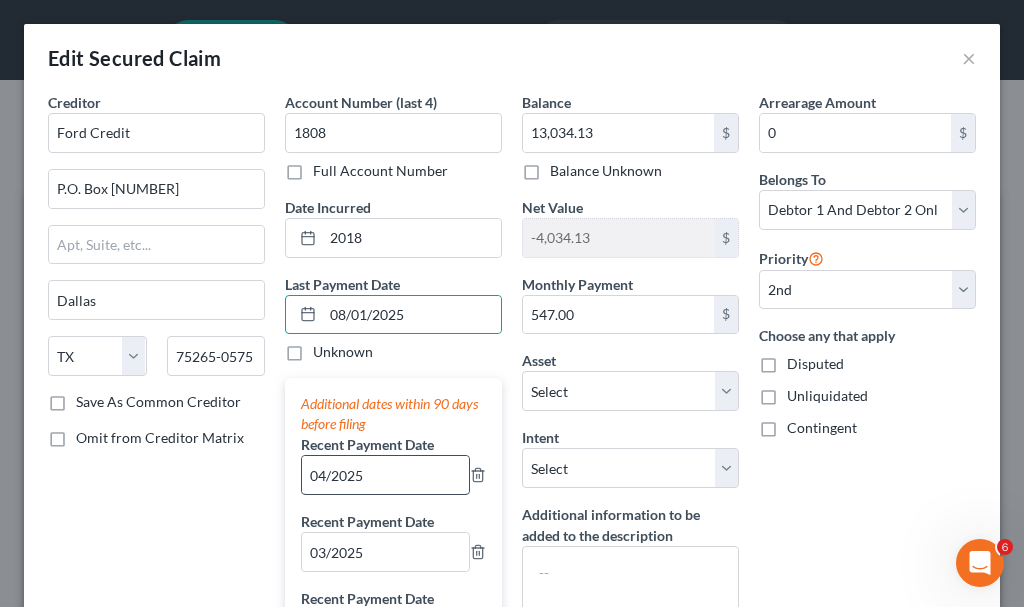 click on "04/2025" at bounding box center [385, 475] 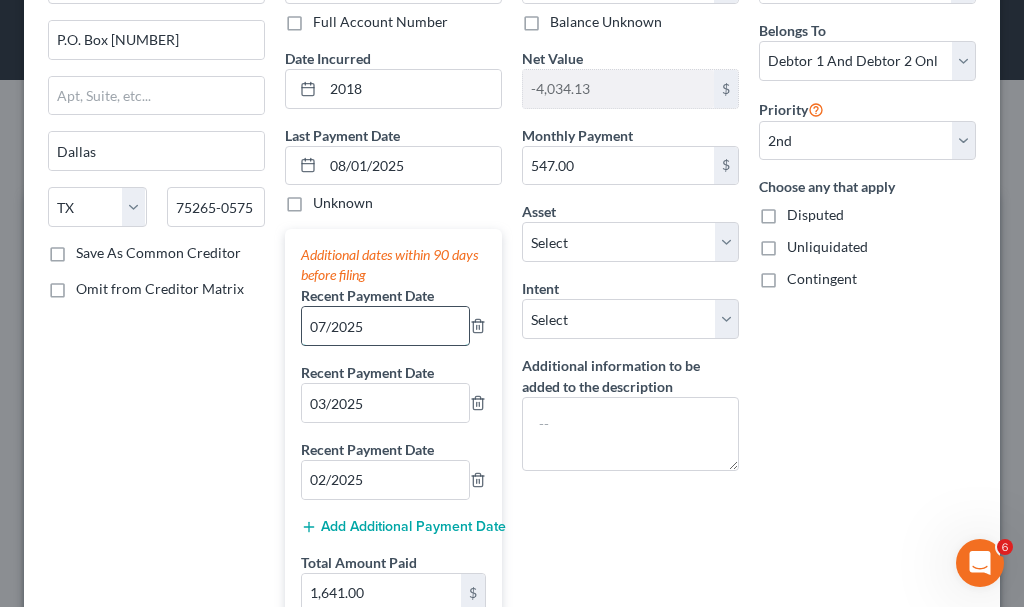 scroll, scrollTop: 200, scrollLeft: 0, axis: vertical 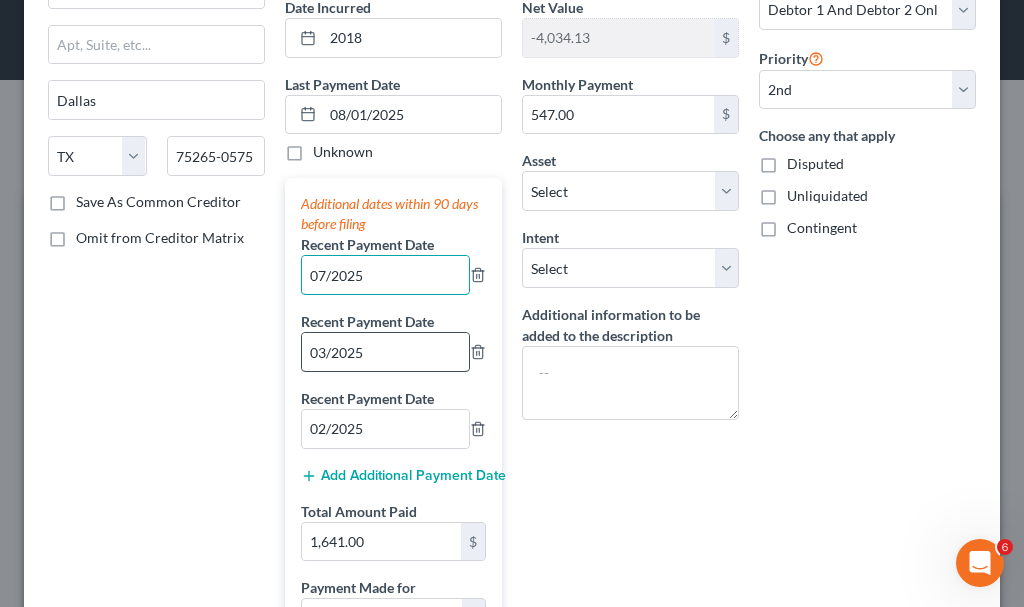 type on "07/2025" 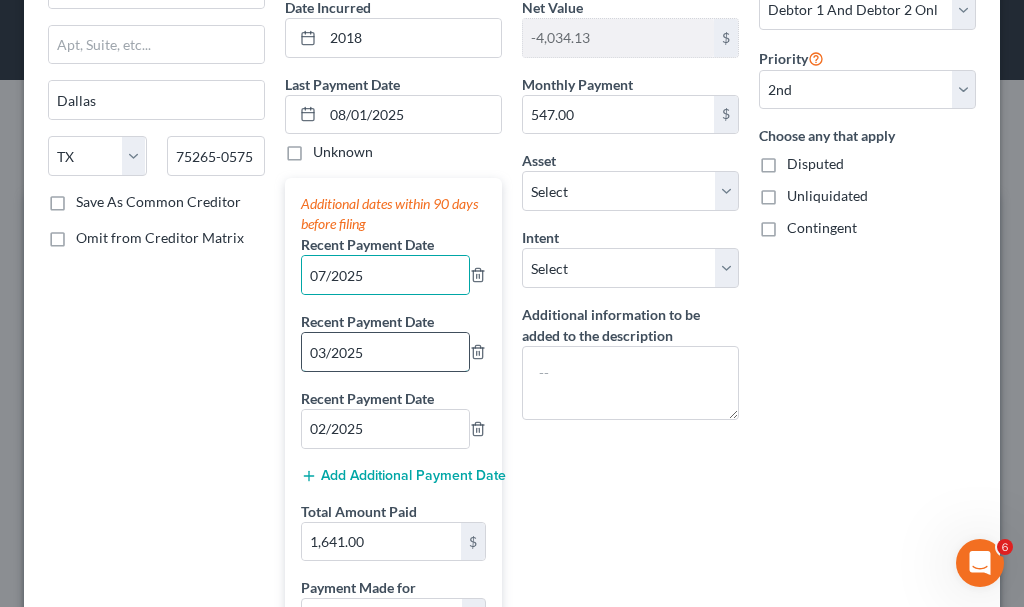 click on "03/2025" at bounding box center (385, 352) 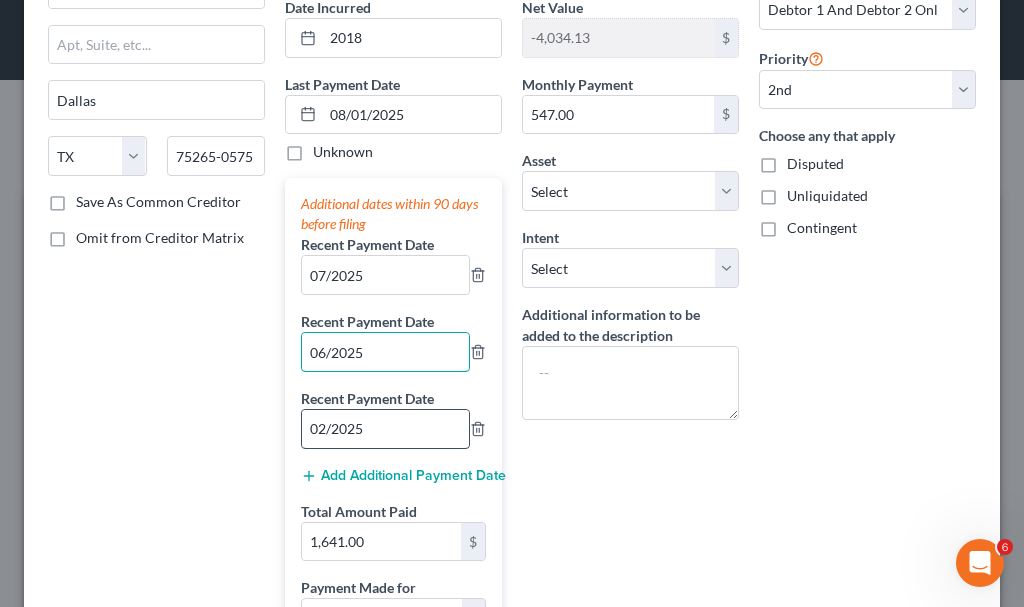 type on "06/2025" 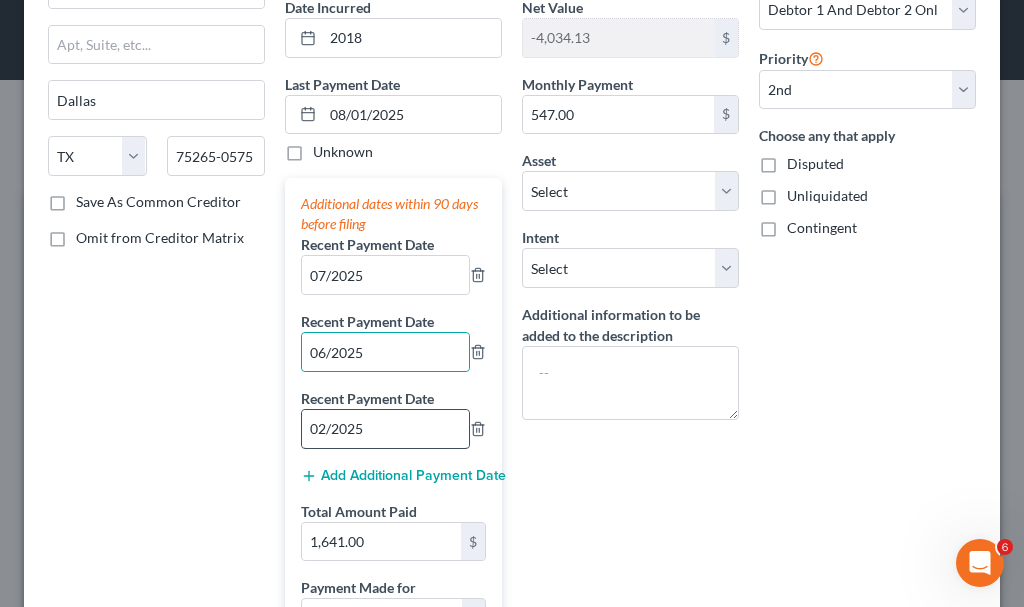 click on "02/2025" at bounding box center (385, 429) 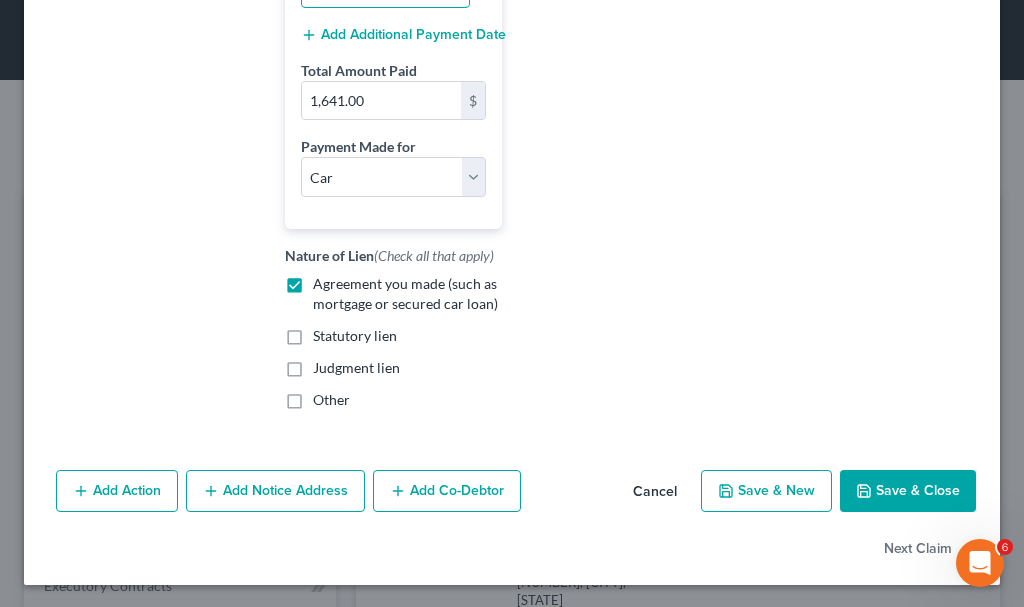 scroll, scrollTop: 643, scrollLeft: 0, axis: vertical 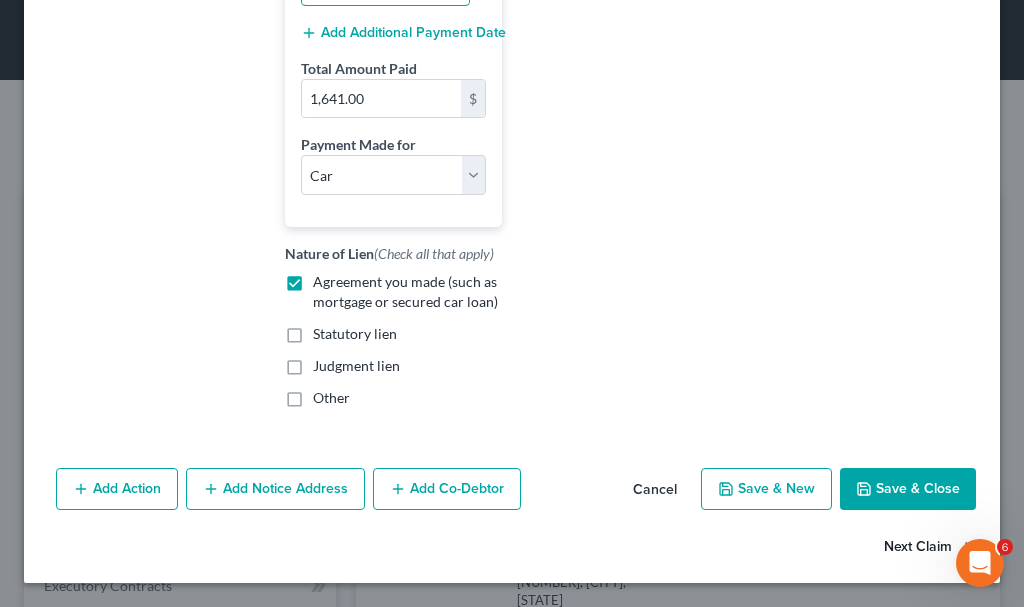 type on "05/2025" 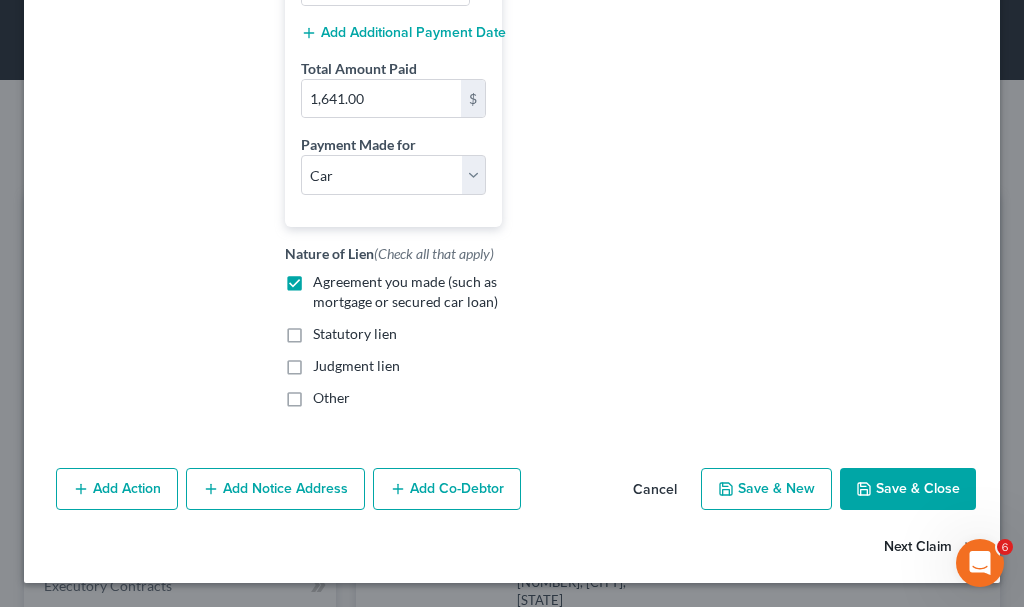 click on "Next Claim" at bounding box center [930, 547] 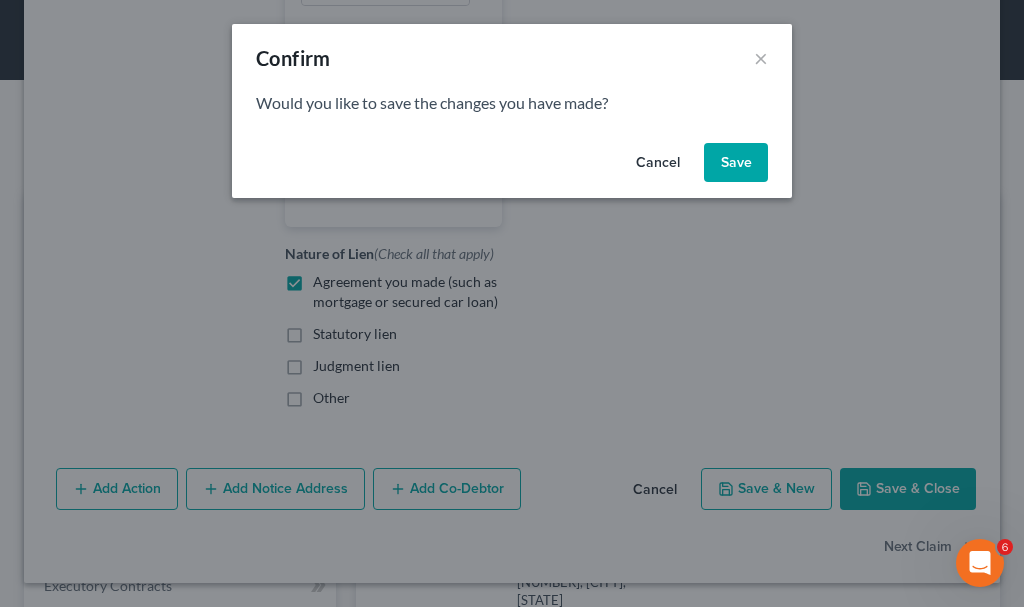 click on "Save" at bounding box center (736, 163) 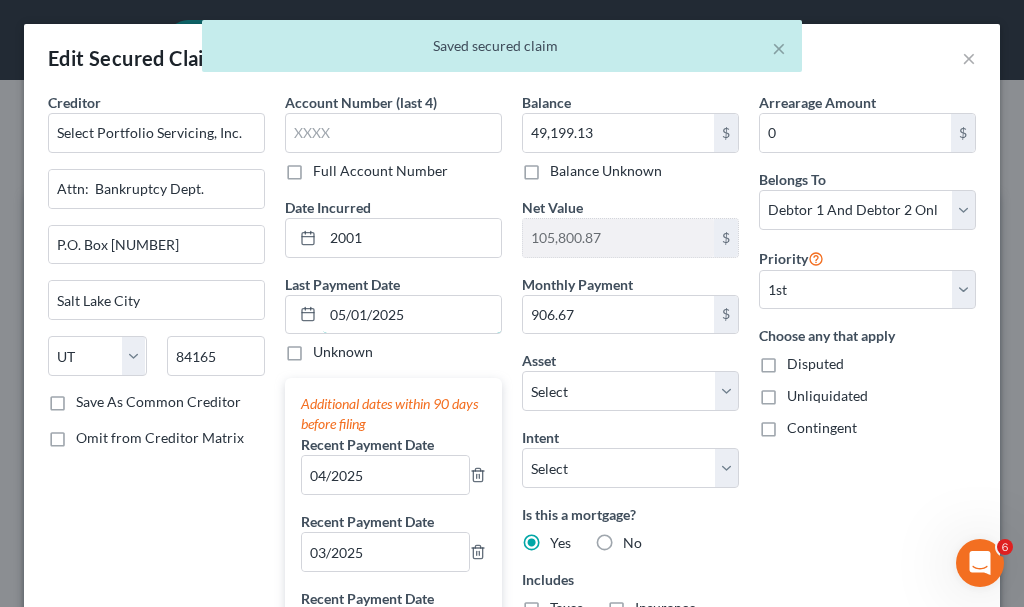 drag, startPoint x: 328, startPoint y: 313, endPoint x: 302, endPoint y: 356, distance: 50.24938 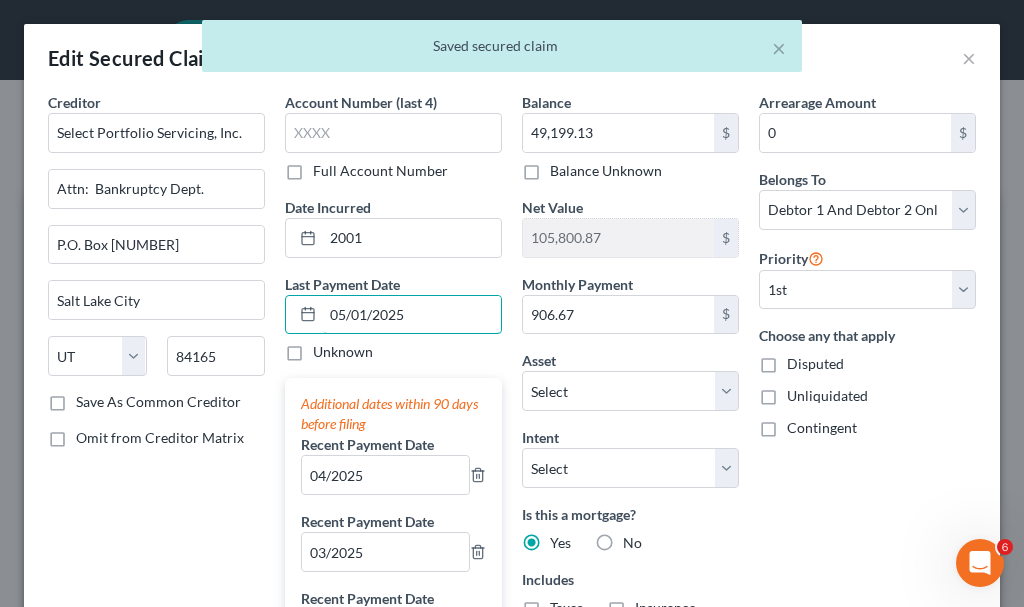 type on "0/01/2025" 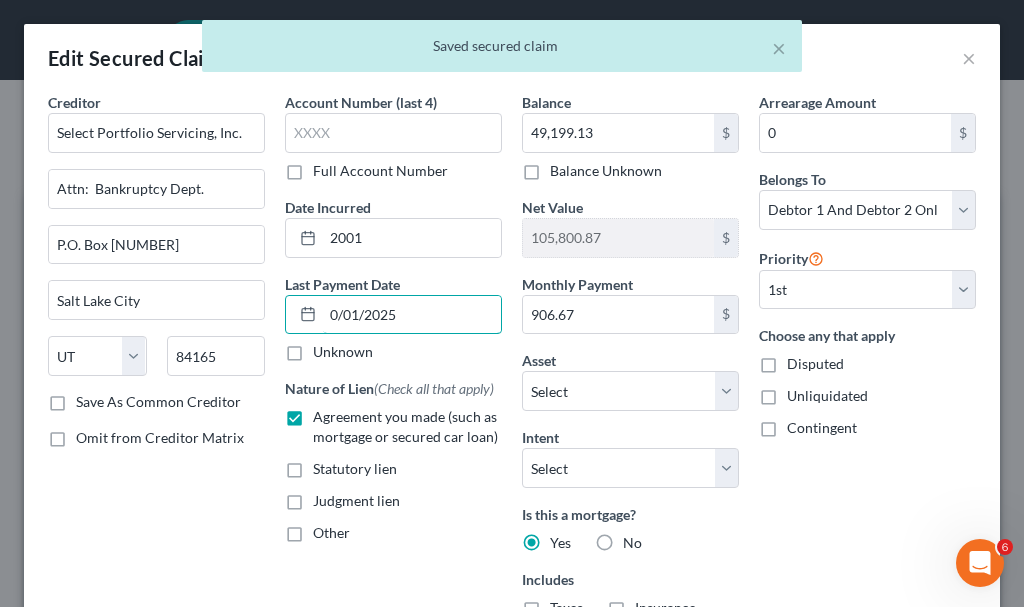 select on "3" 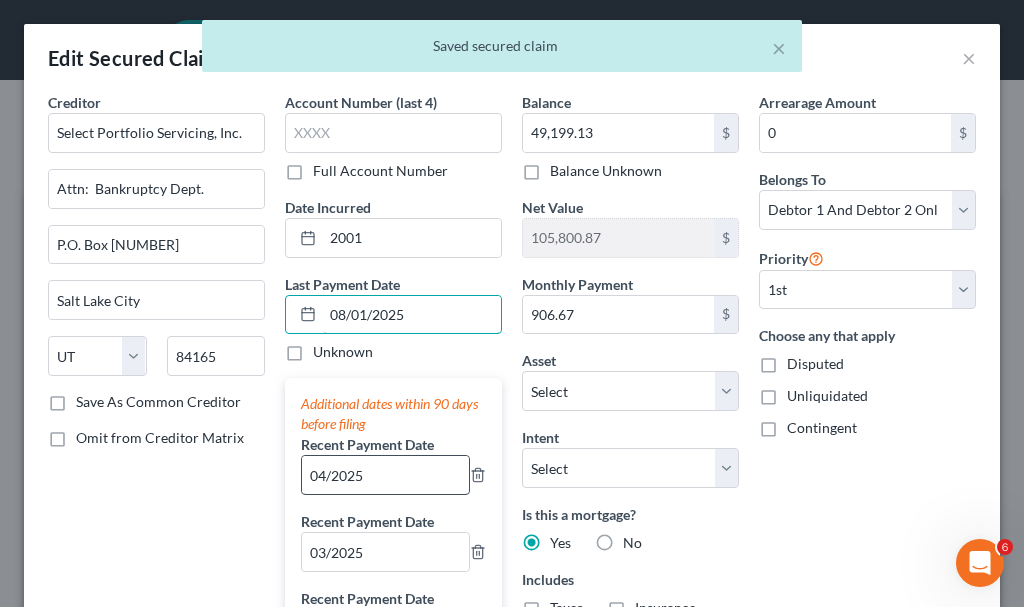 type on "08/01/2025" 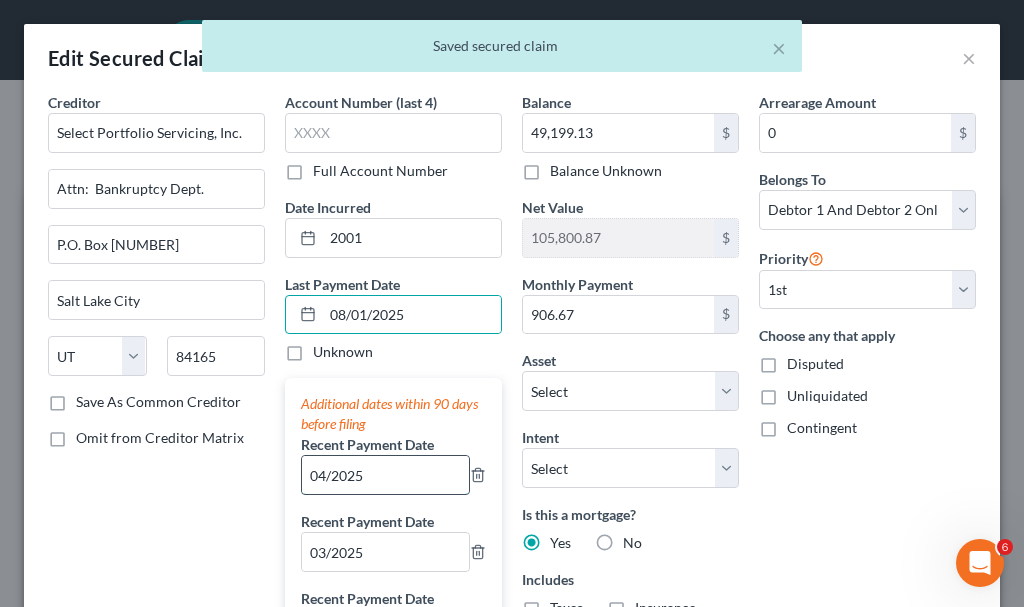 click on "04/2025" at bounding box center (385, 475) 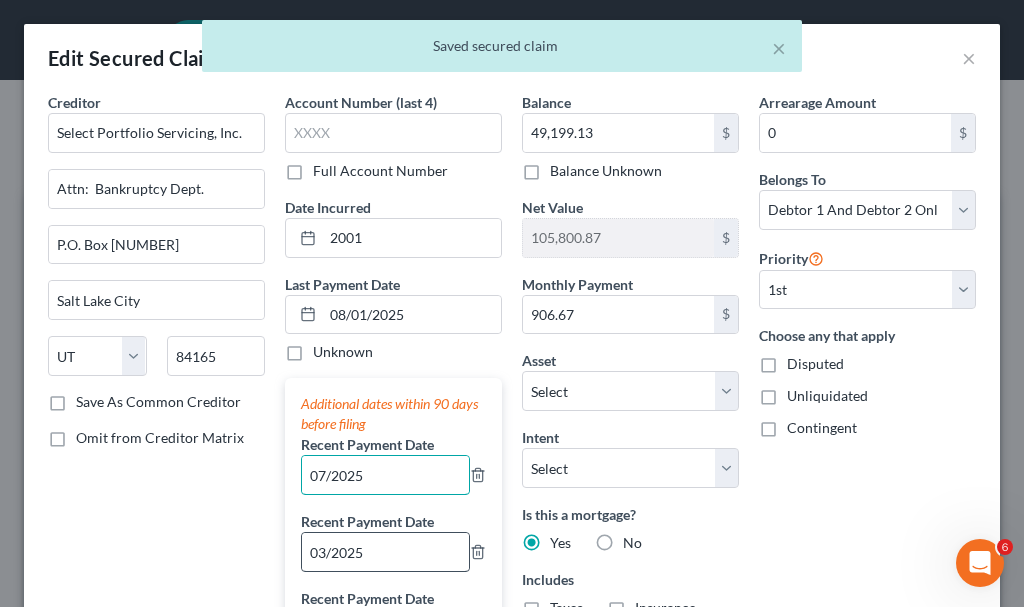 type on "07/2025" 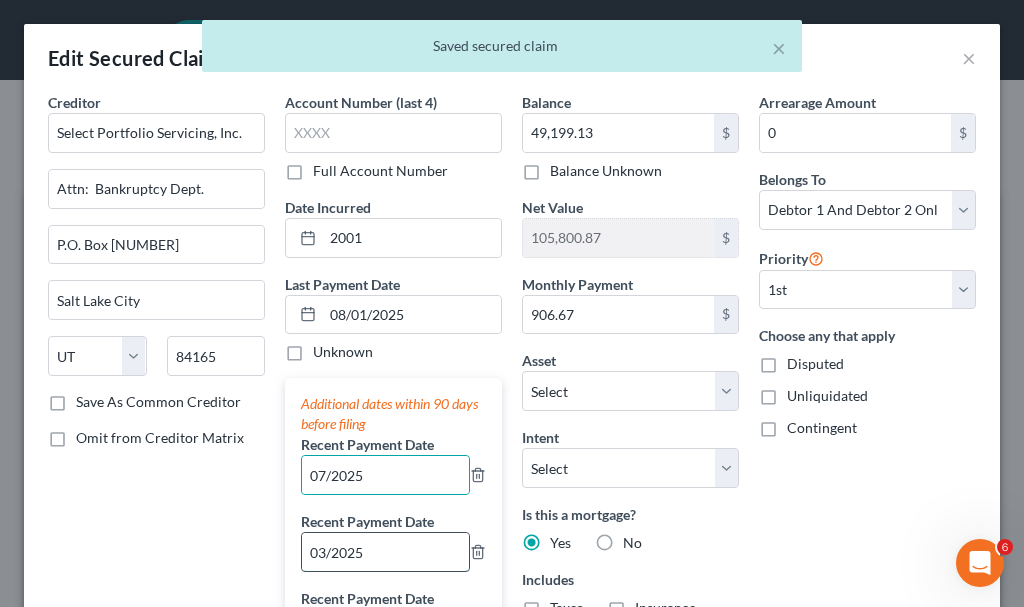 click on "03/2025" at bounding box center [385, 552] 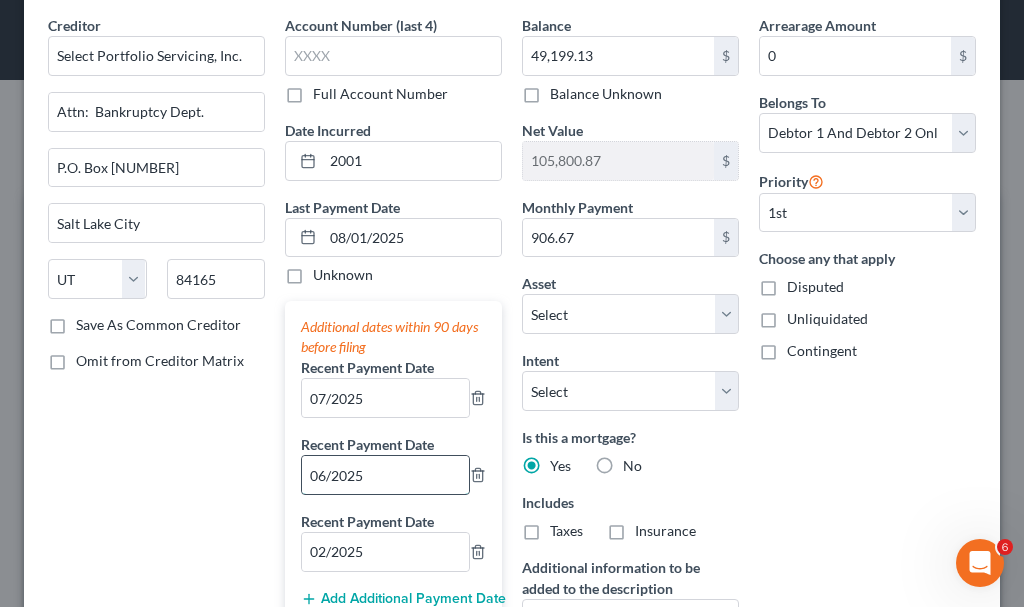 scroll, scrollTop: 200, scrollLeft: 0, axis: vertical 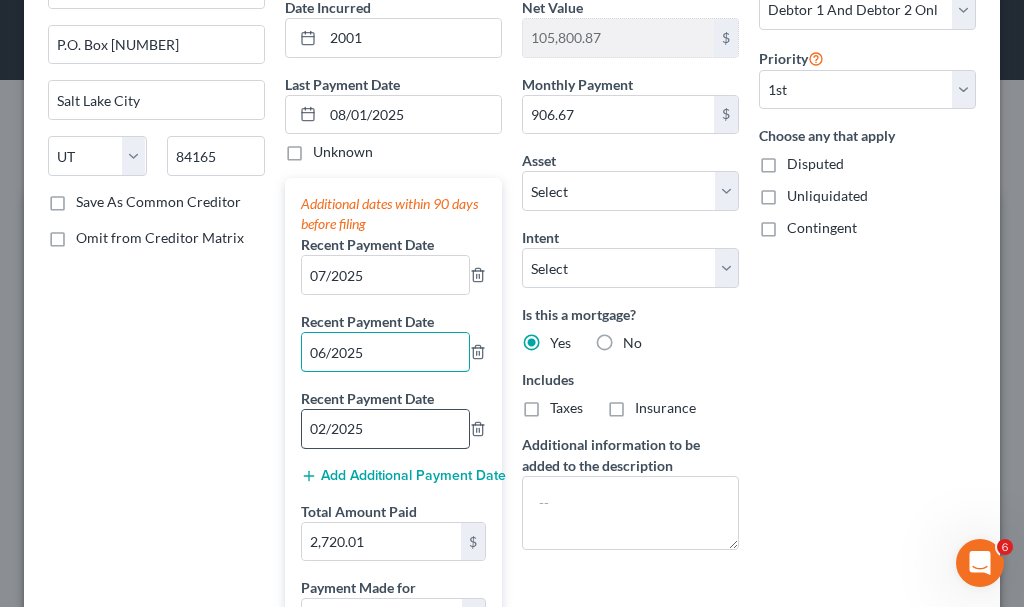 type on "06/2025" 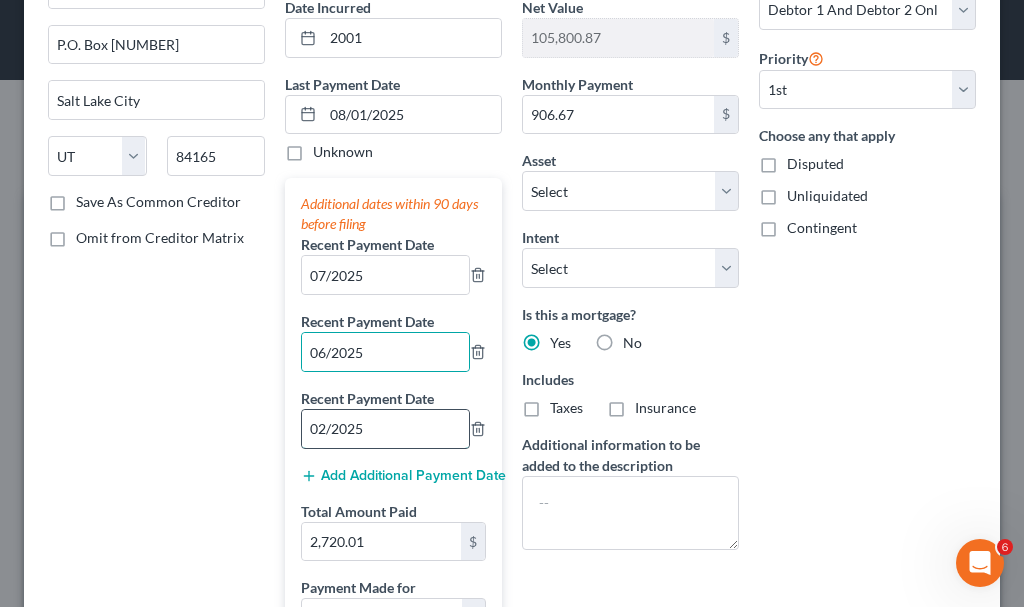 click on "02/2025" at bounding box center [385, 429] 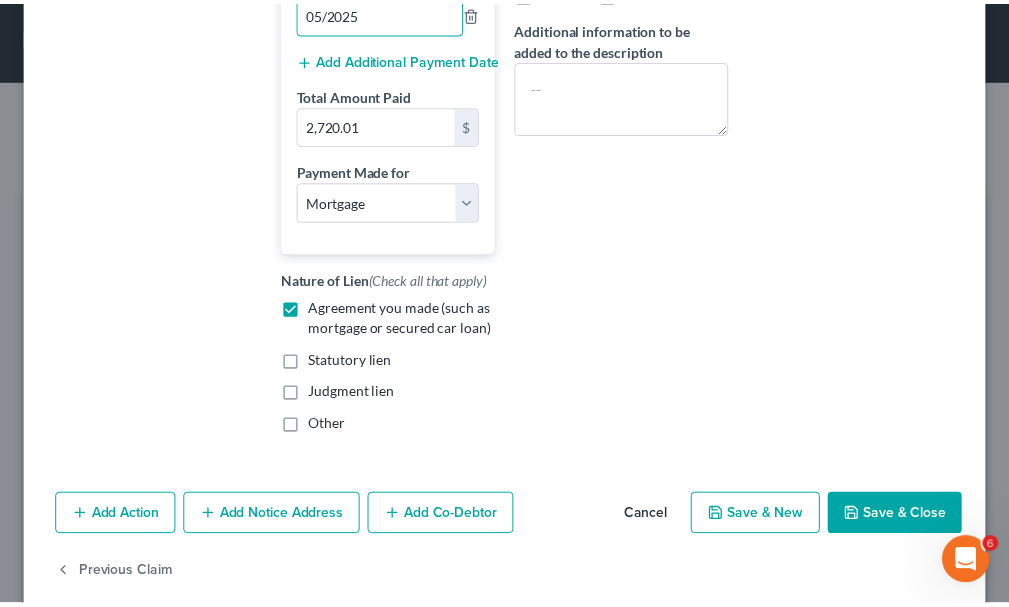 scroll, scrollTop: 643, scrollLeft: 0, axis: vertical 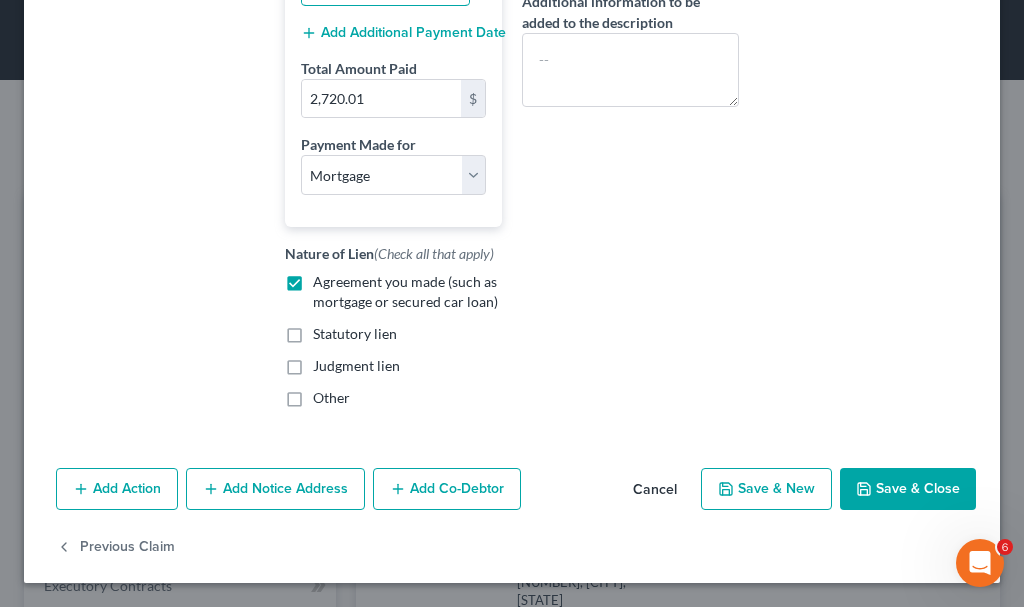 type on "05/2025" 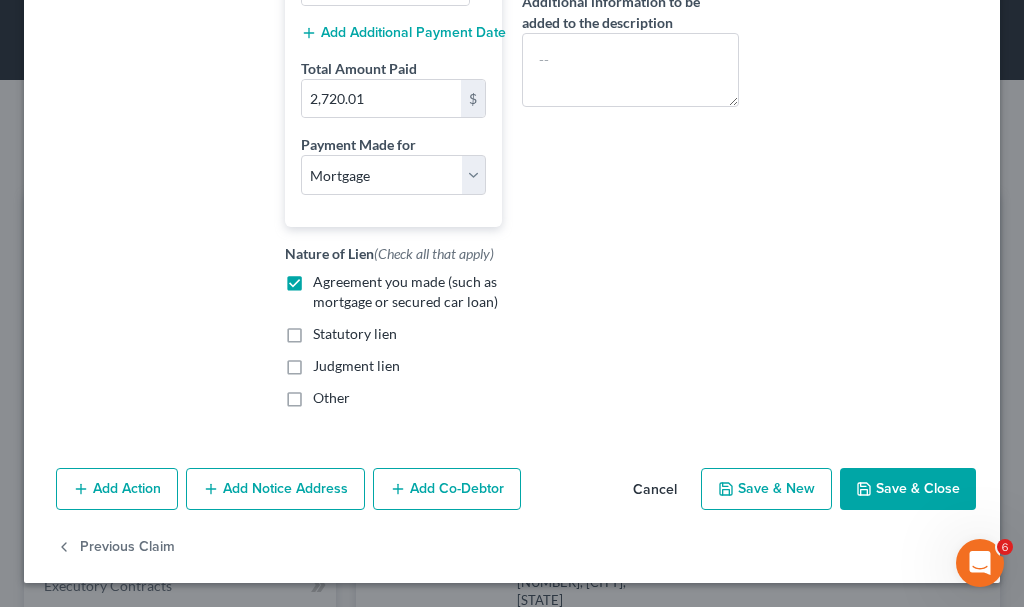 click on "Save & Close" at bounding box center (908, 489) 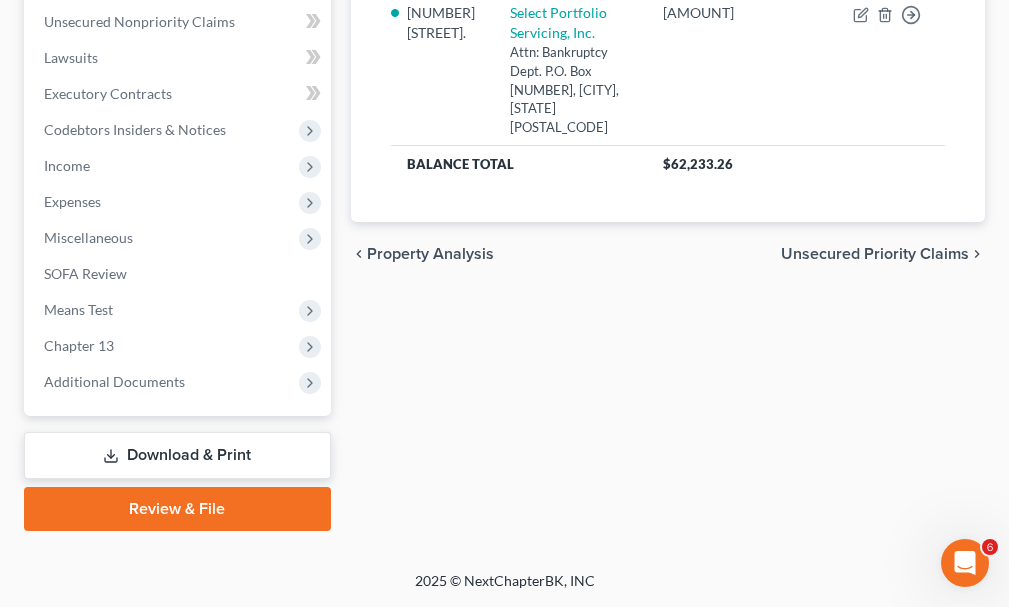 click on "Download & Print" at bounding box center [177, 455] 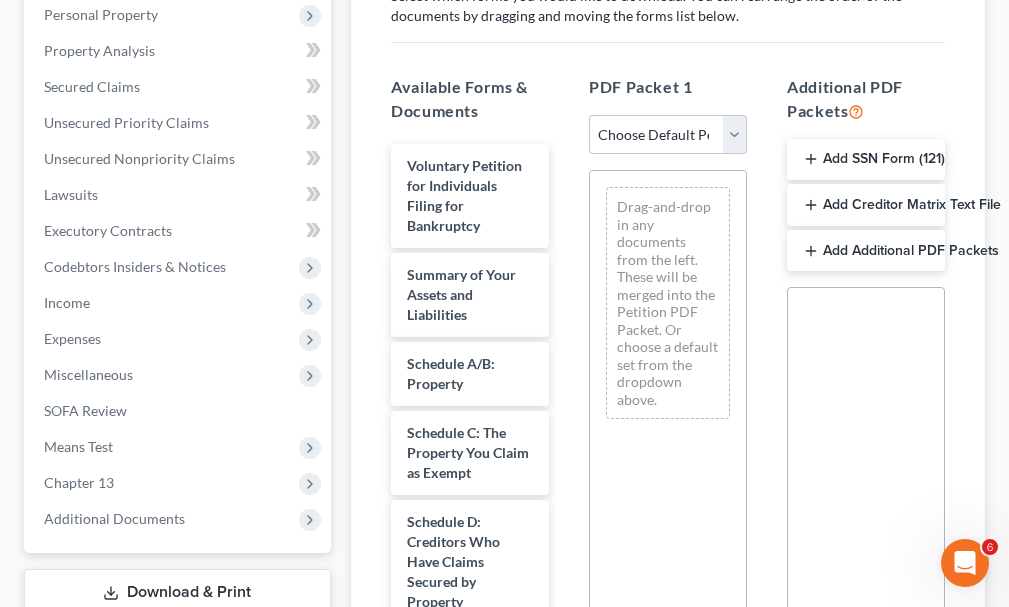 scroll, scrollTop: 400, scrollLeft: 0, axis: vertical 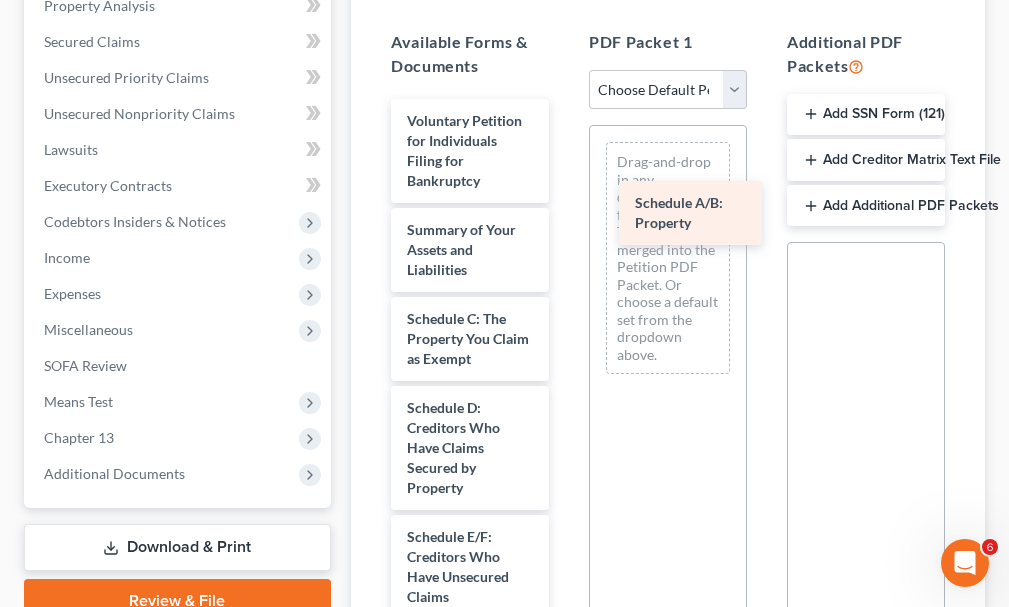 drag, startPoint x: 430, startPoint y: 326, endPoint x: 658, endPoint y: 209, distance: 256.26743 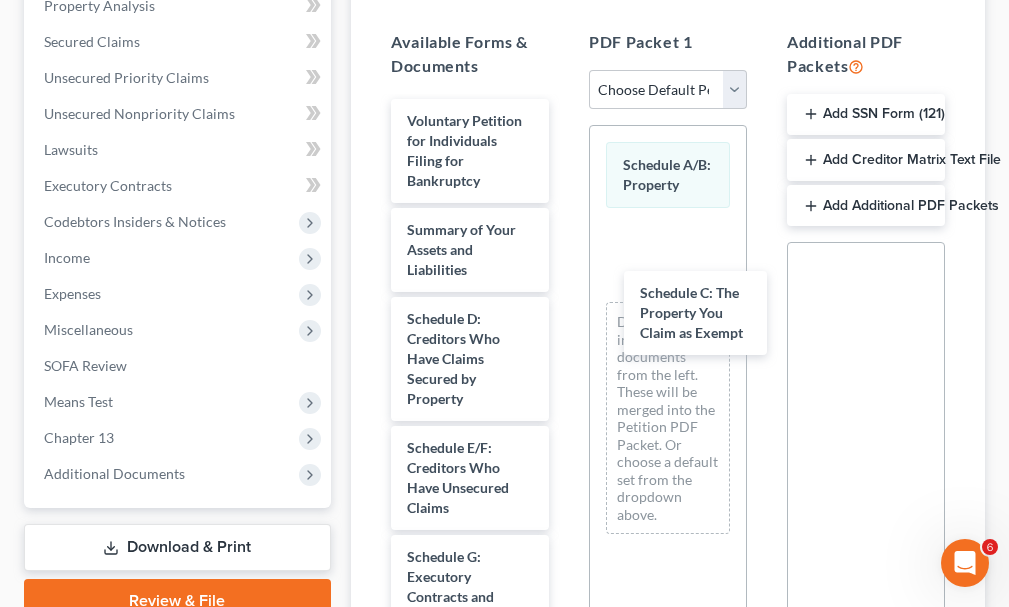 drag, startPoint x: 434, startPoint y: 345, endPoint x: 667, endPoint y: 319, distance: 234.44615 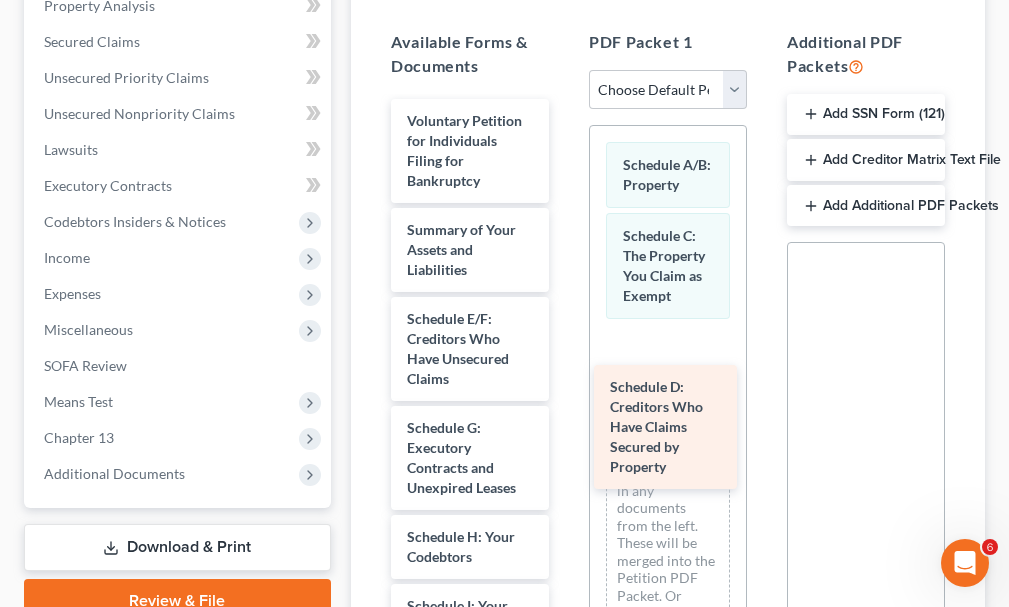 drag, startPoint x: 430, startPoint y: 344, endPoint x: 633, endPoint y: 412, distance: 214.08643 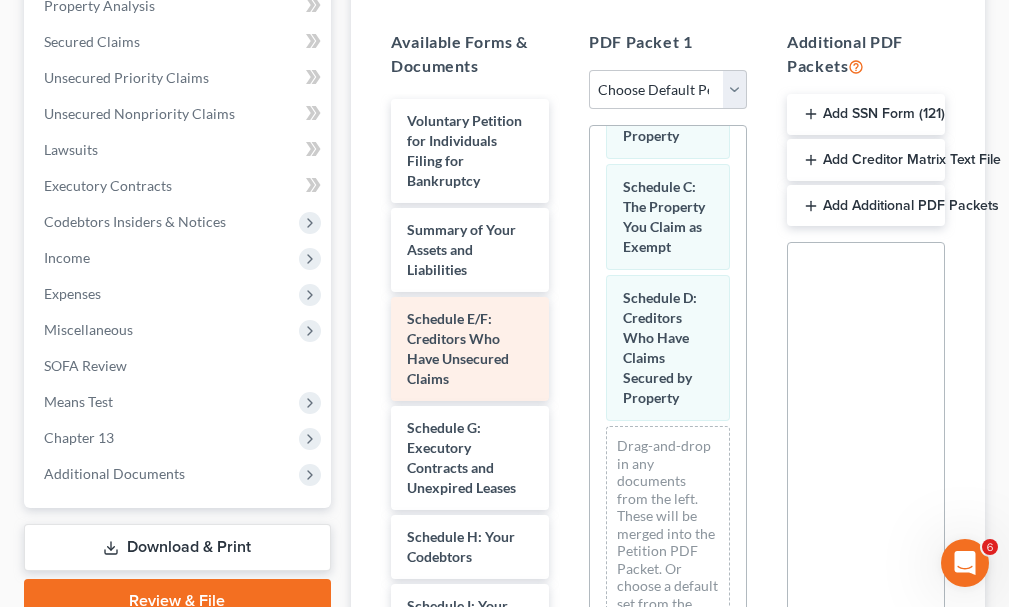 scroll, scrollTop: 107, scrollLeft: 0, axis: vertical 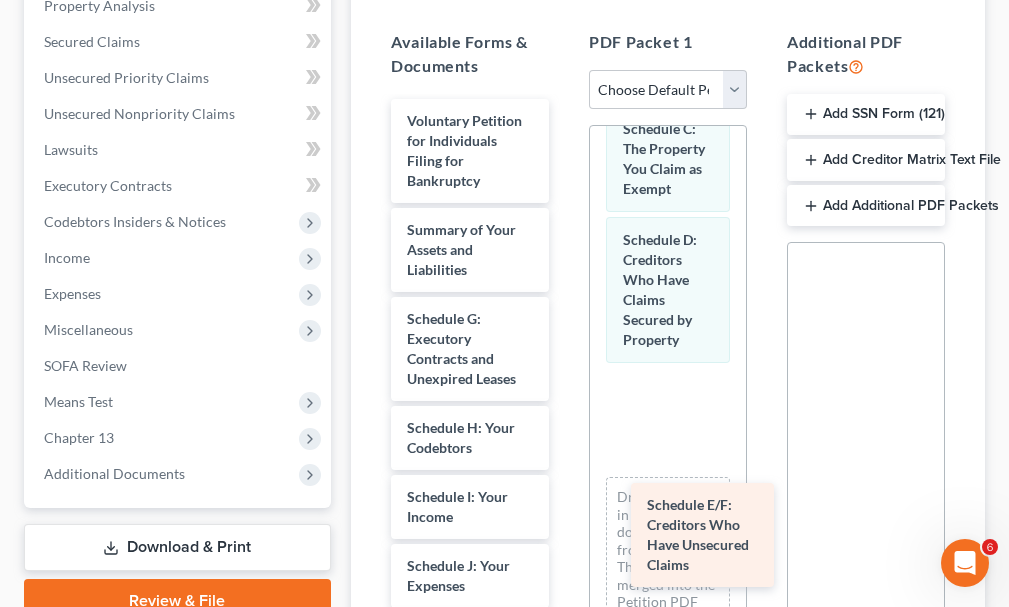 drag, startPoint x: 447, startPoint y: 330, endPoint x: 685, endPoint y: 514, distance: 300.83218 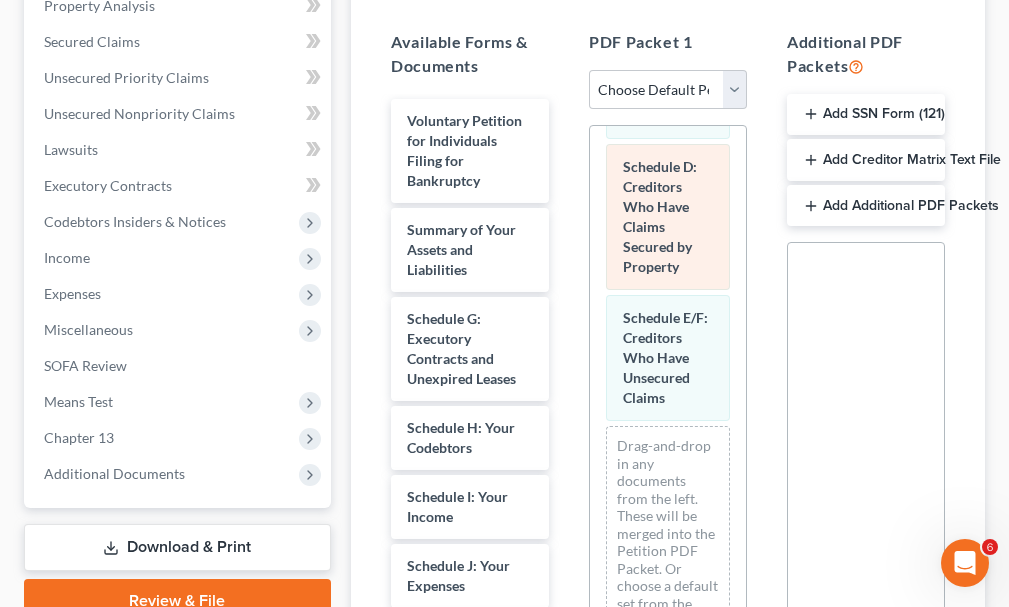 scroll, scrollTop: 258, scrollLeft: 0, axis: vertical 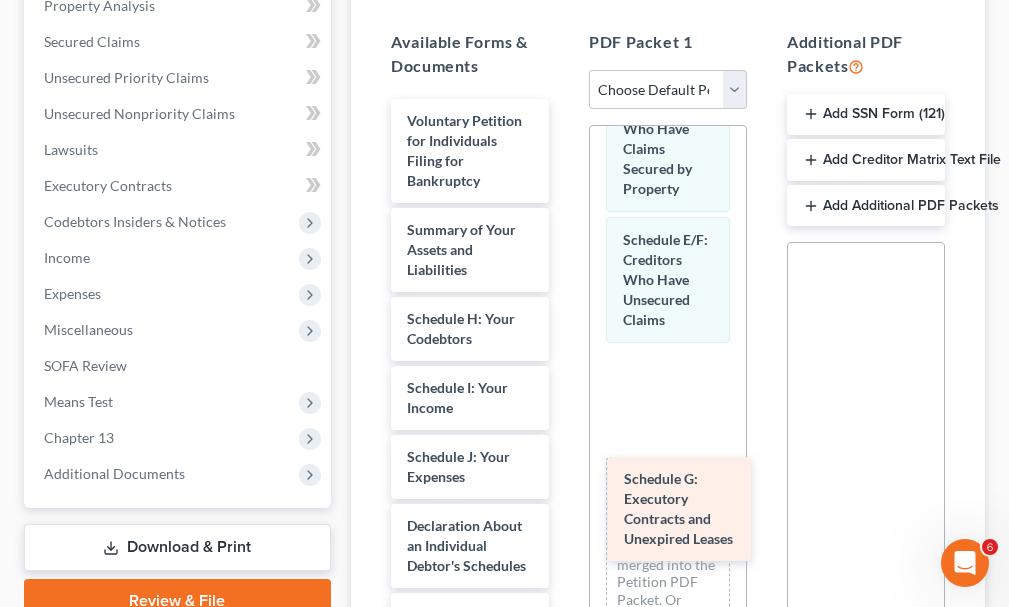 drag, startPoint x: 446, startPoint y: 330, endPoint x: 663, endPoint y: 490, distance: 269.60898 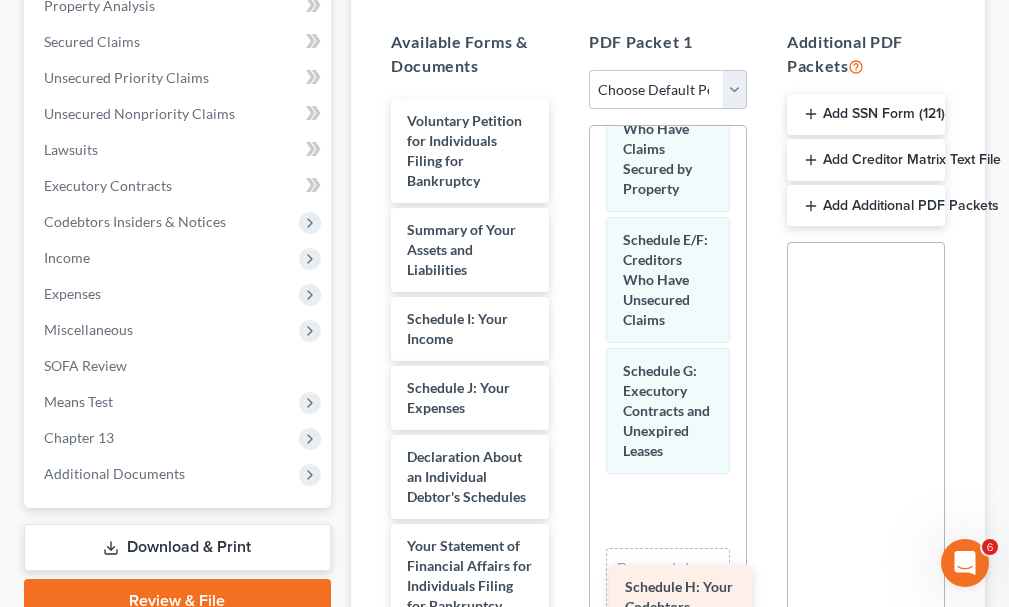 drag, startPoint x: 447, startPoint y: 324, endPoint x: 668, endPoint y: 589, distance: 345.05942 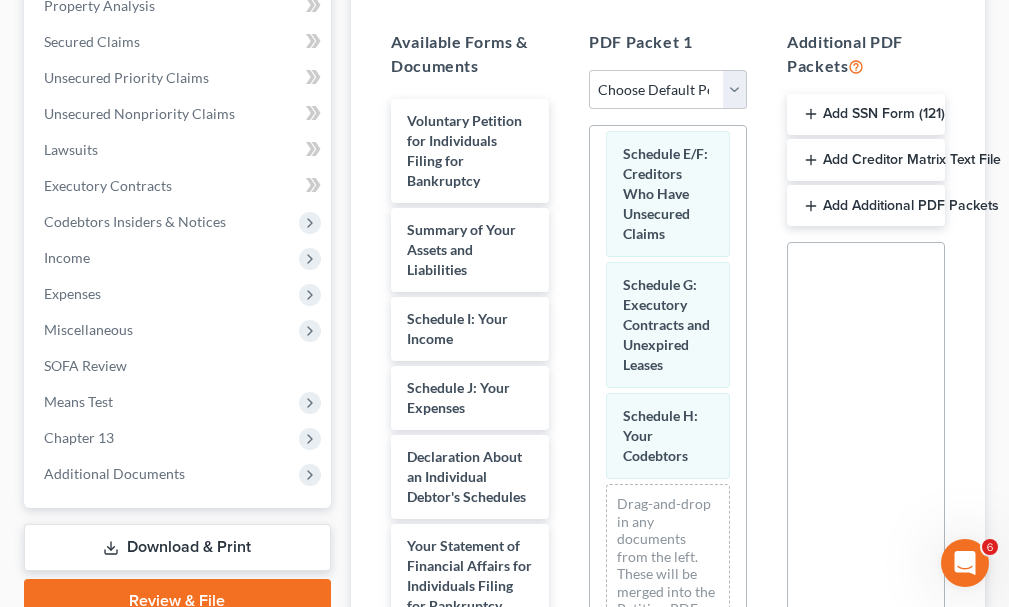 scroll, scrollTop: 500, scrollLeft: 0, axis: vertical 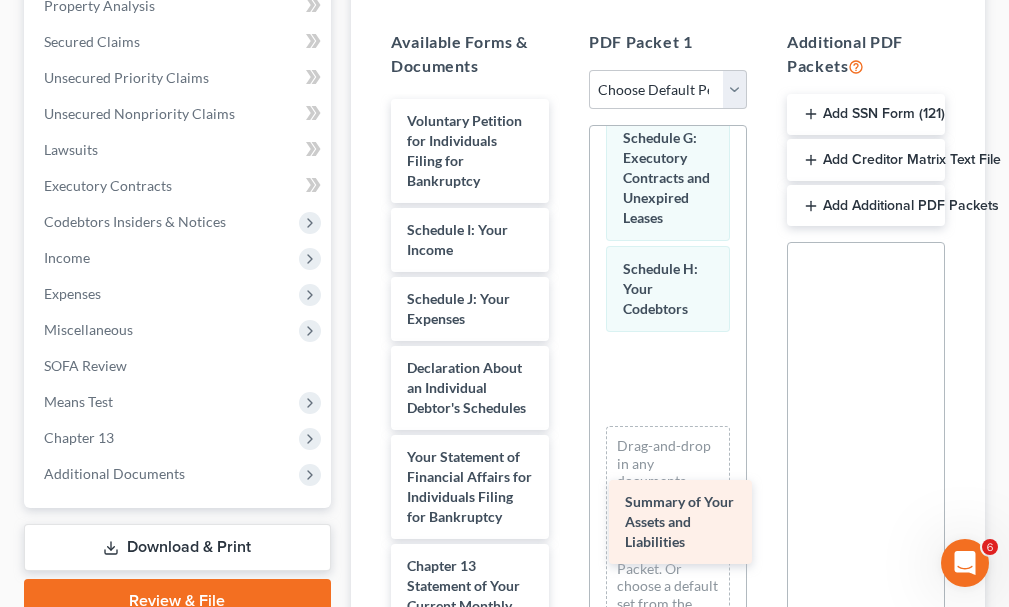 drag, startPoint x: 443, startPoint y: 231, endPoint x: 661, endPoint y: 503, distance: 348.58 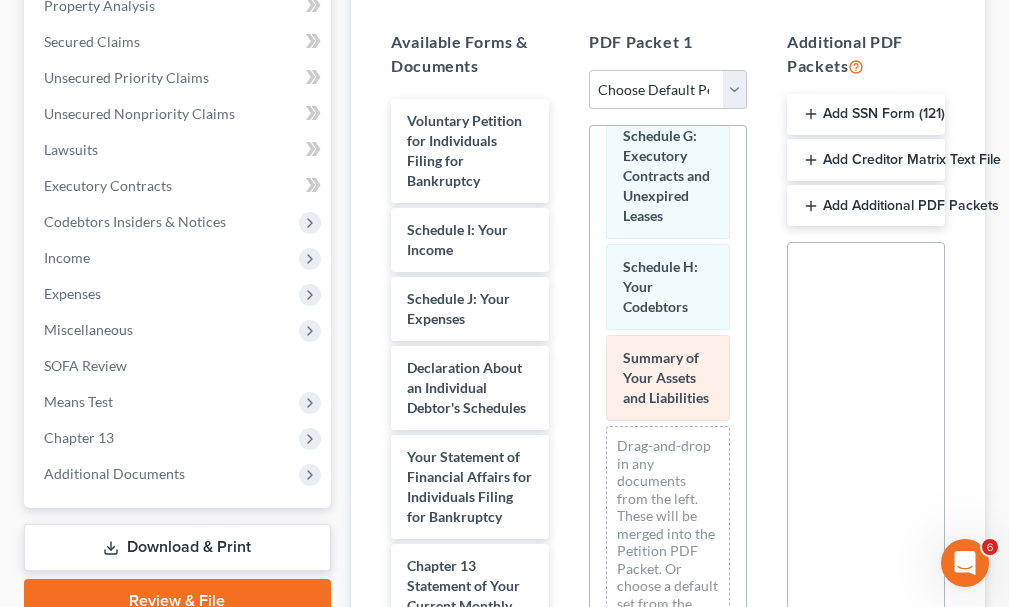 scroll, scrollTop: 611, scrollLeft: 0, axis: vertical 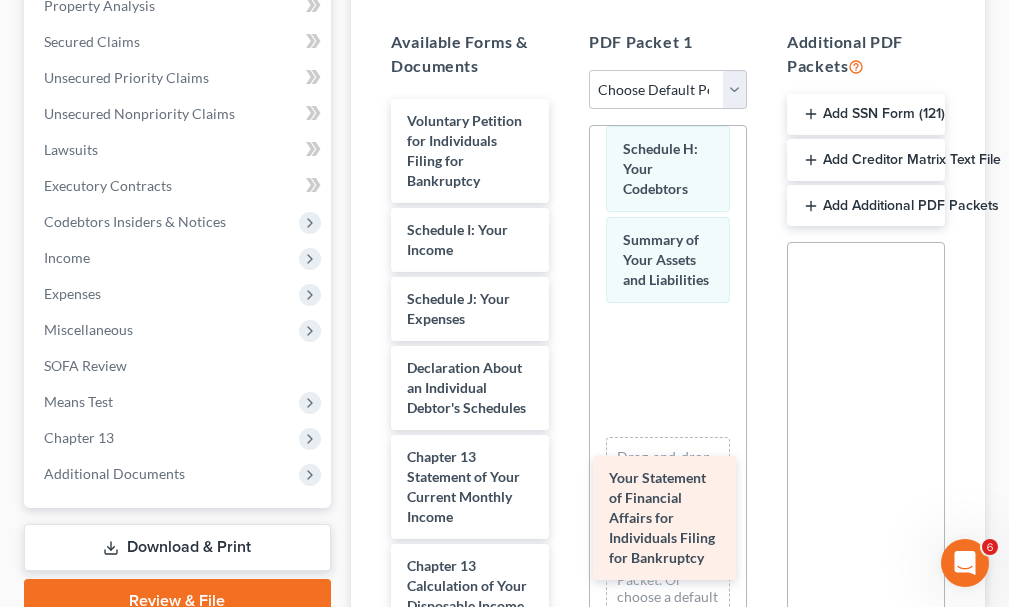 drag, startPoint x: 454, startPoint y: 544, endPoint x: 653, endPoint y: 522, distance: 200.21239 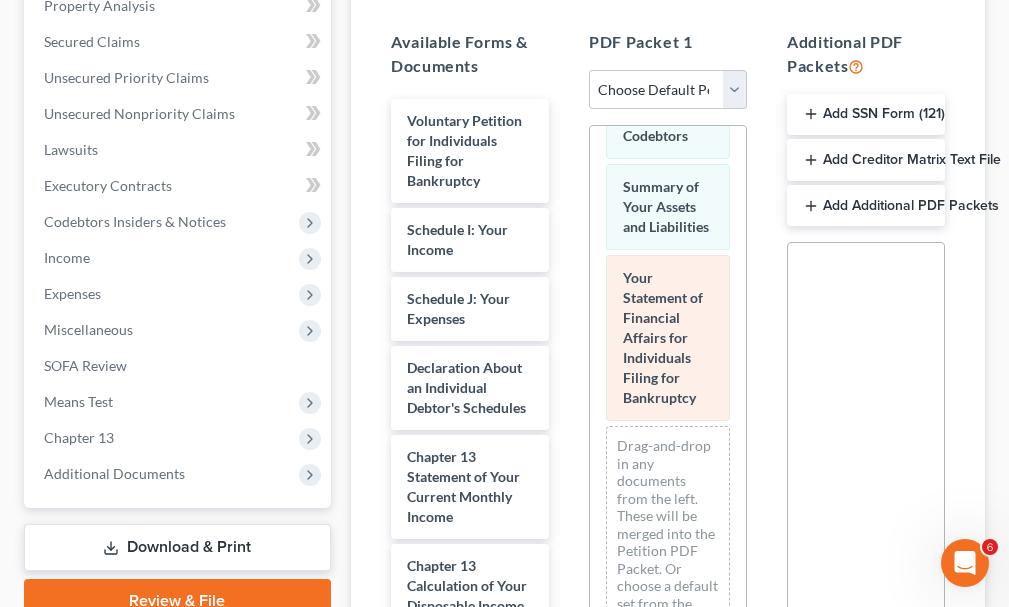 scroll, scrollTop: 782, scrollLeft: 0, axis: vertical 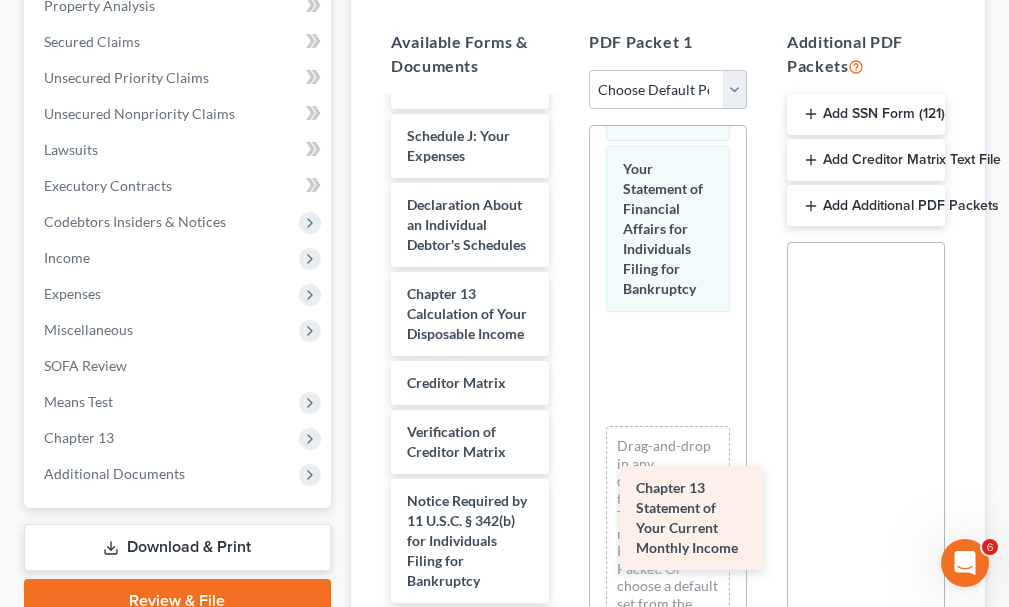 drag, startPoint x: 438, startPoint y: 350, endPoint x: 667, endPoint y: 504, distance: 275.96558 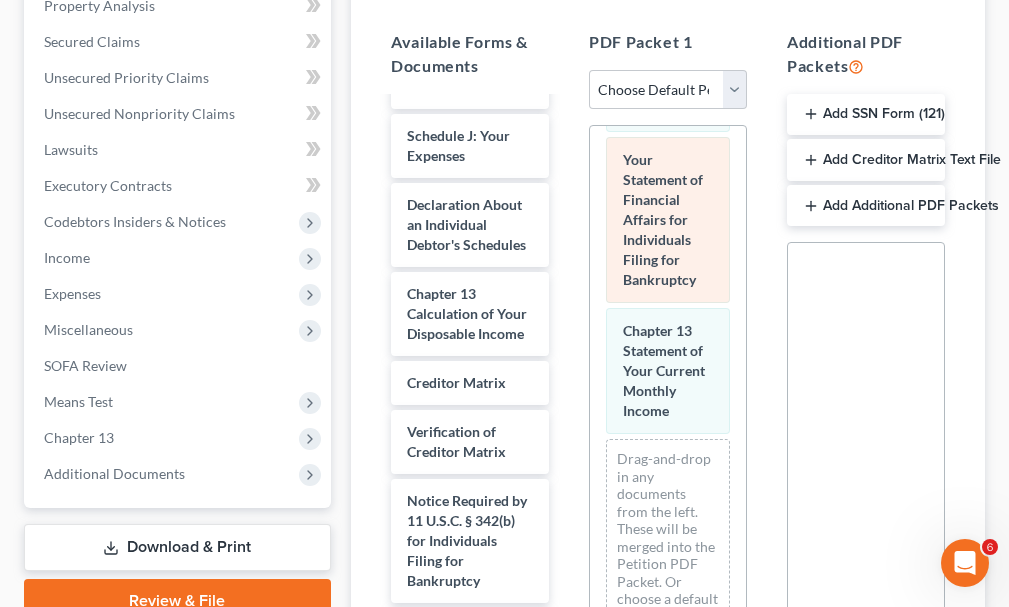 scroll, scrollTop: 933, scrollLeft: 0, axis: vertical 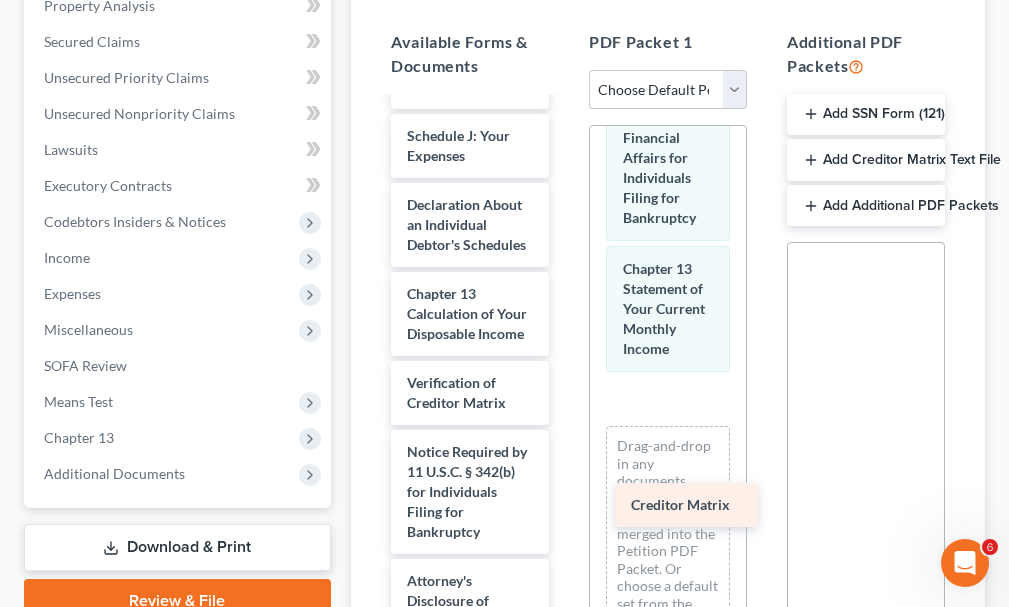 drag, startPoint x: 431, startPoint y: 437, endPoint x: 654, endPoint y: 499, distance: 231.45842 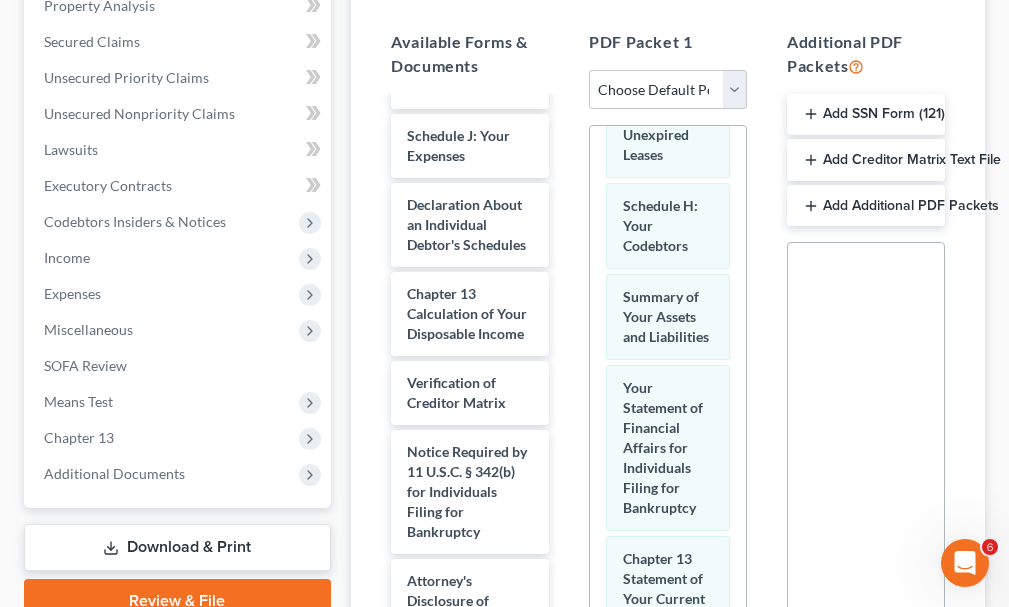 scroll, scrollTop: 533, scrollLeft: 0, axis: vertical 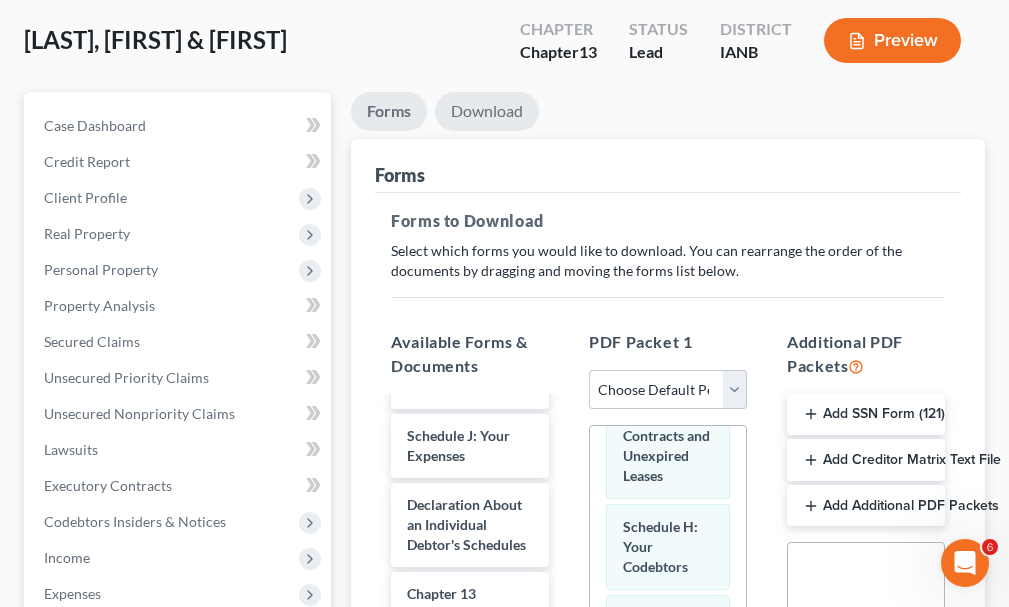 click on "Download" at bounding box center [487, 111] 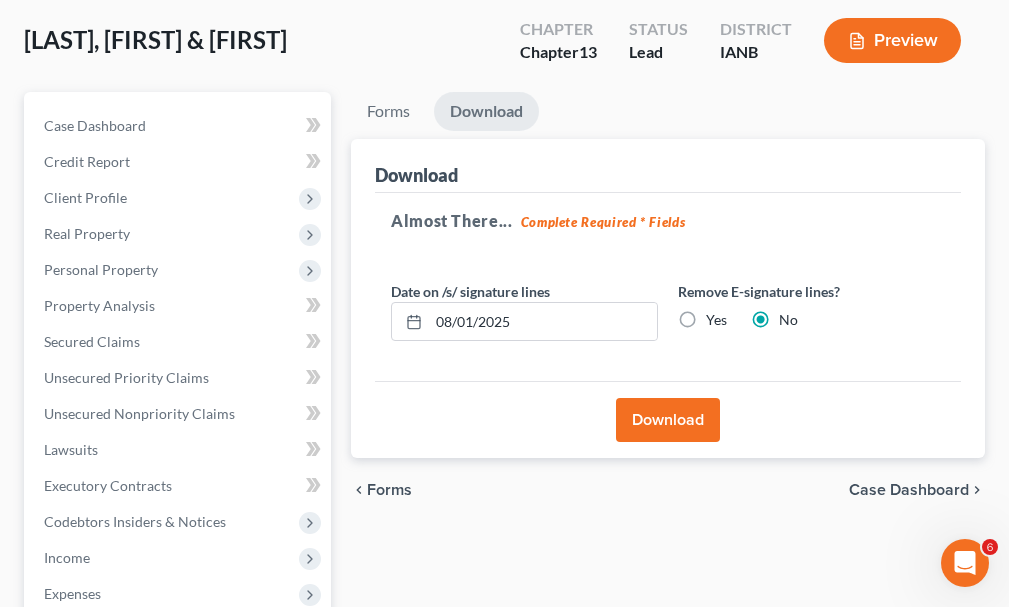 click on "Download" at bounding box center (668, 420) 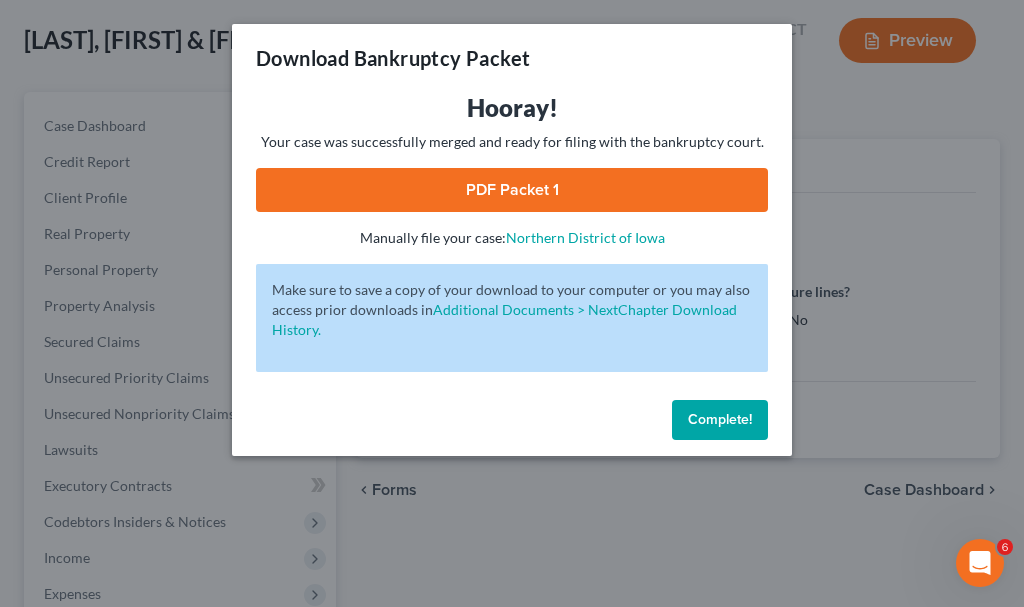 click on "PDF Packet 1" at bounding box center [512, 190] 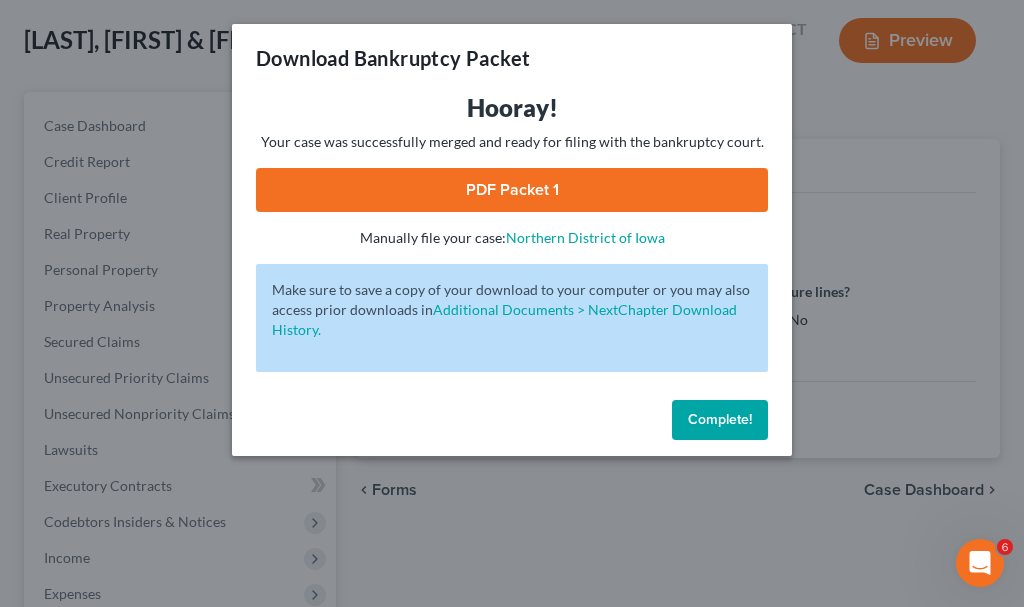 click on "Complete!" at bounding box center (720, 419) 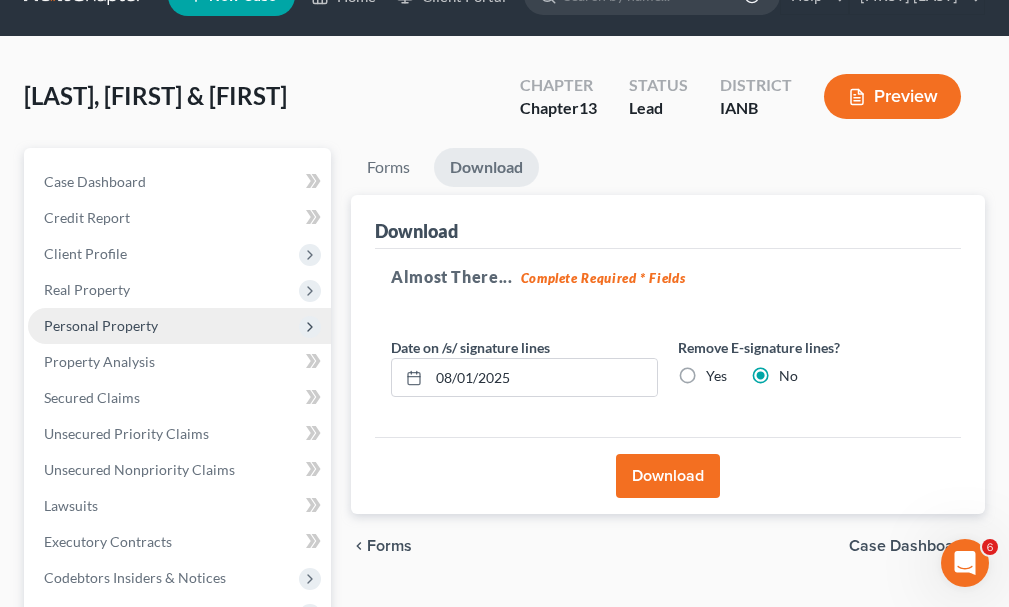 scroll, scrollTop: 0, scrollLeft: 0, axis: both 